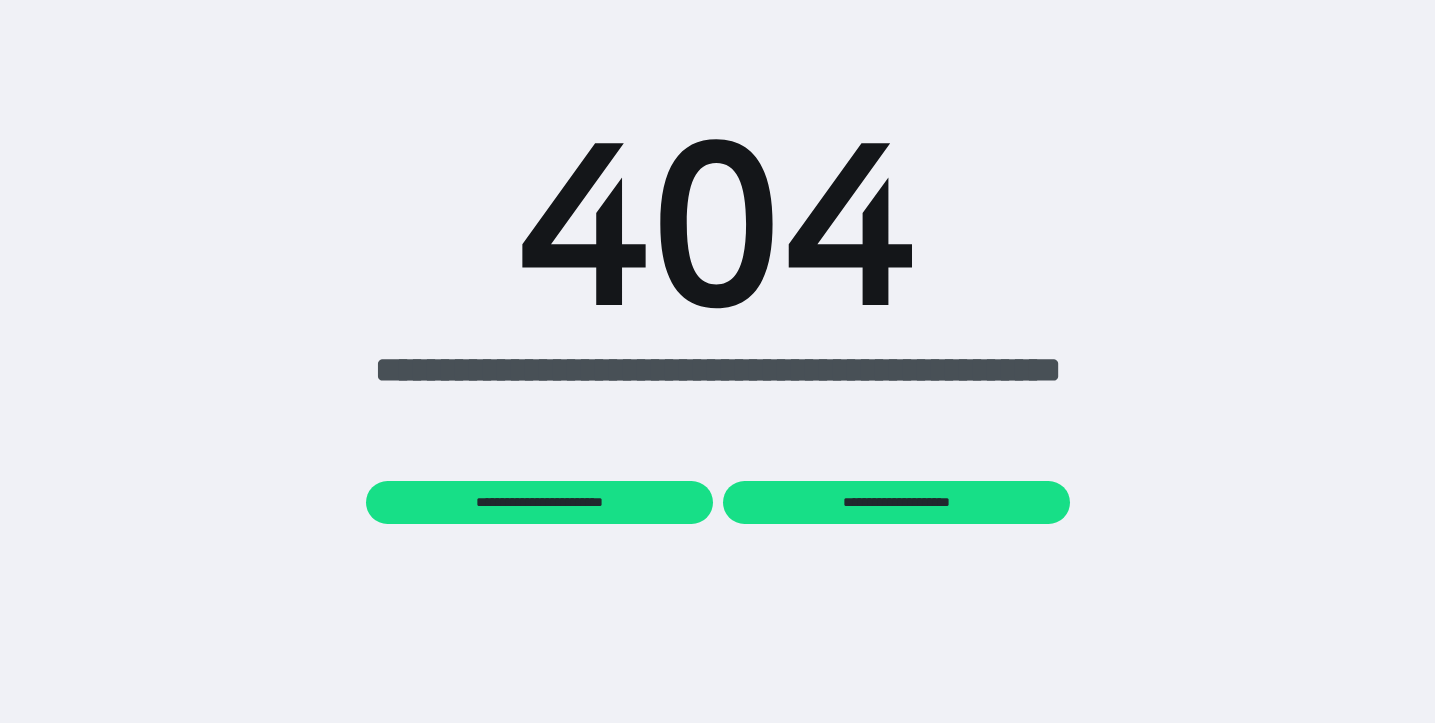 scroll, scrollTop: 0, scrollLeft: 0, axis: both 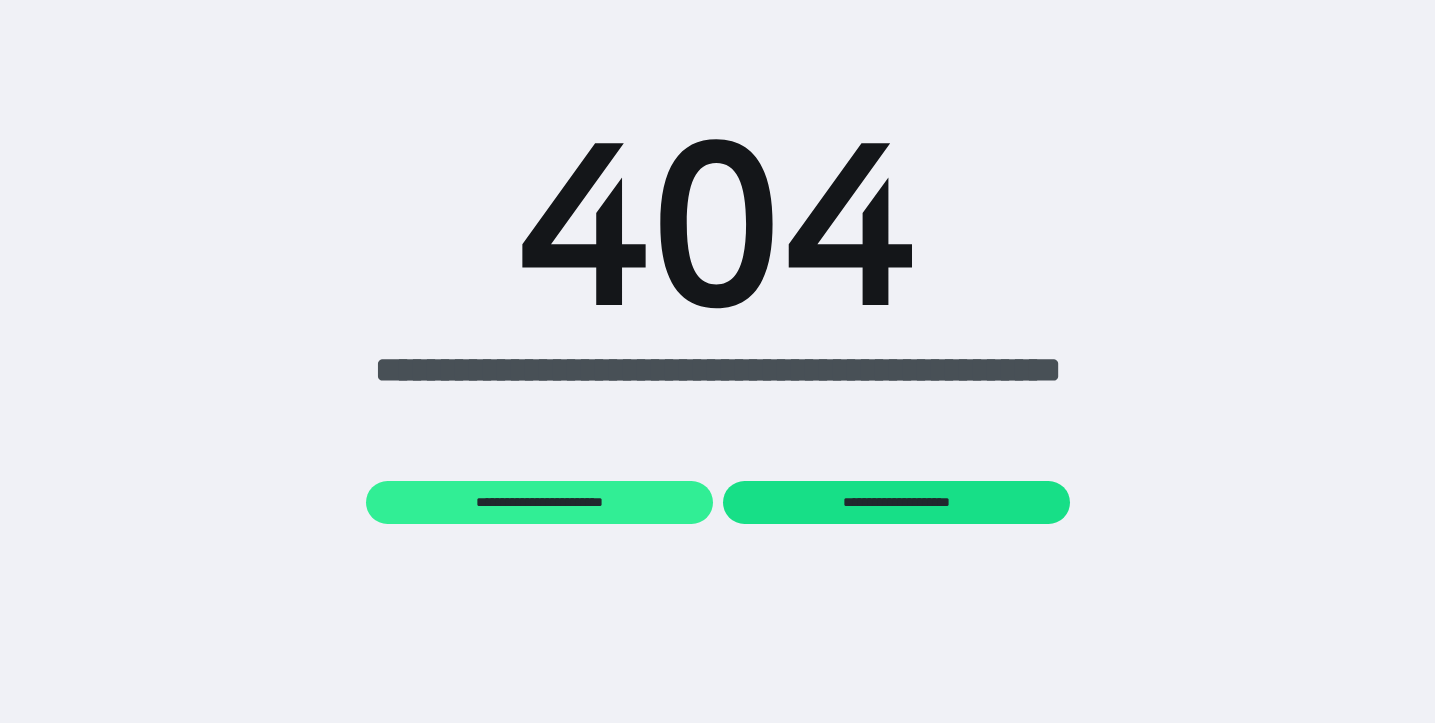 click on "**********" at bounding box center (539, 502) 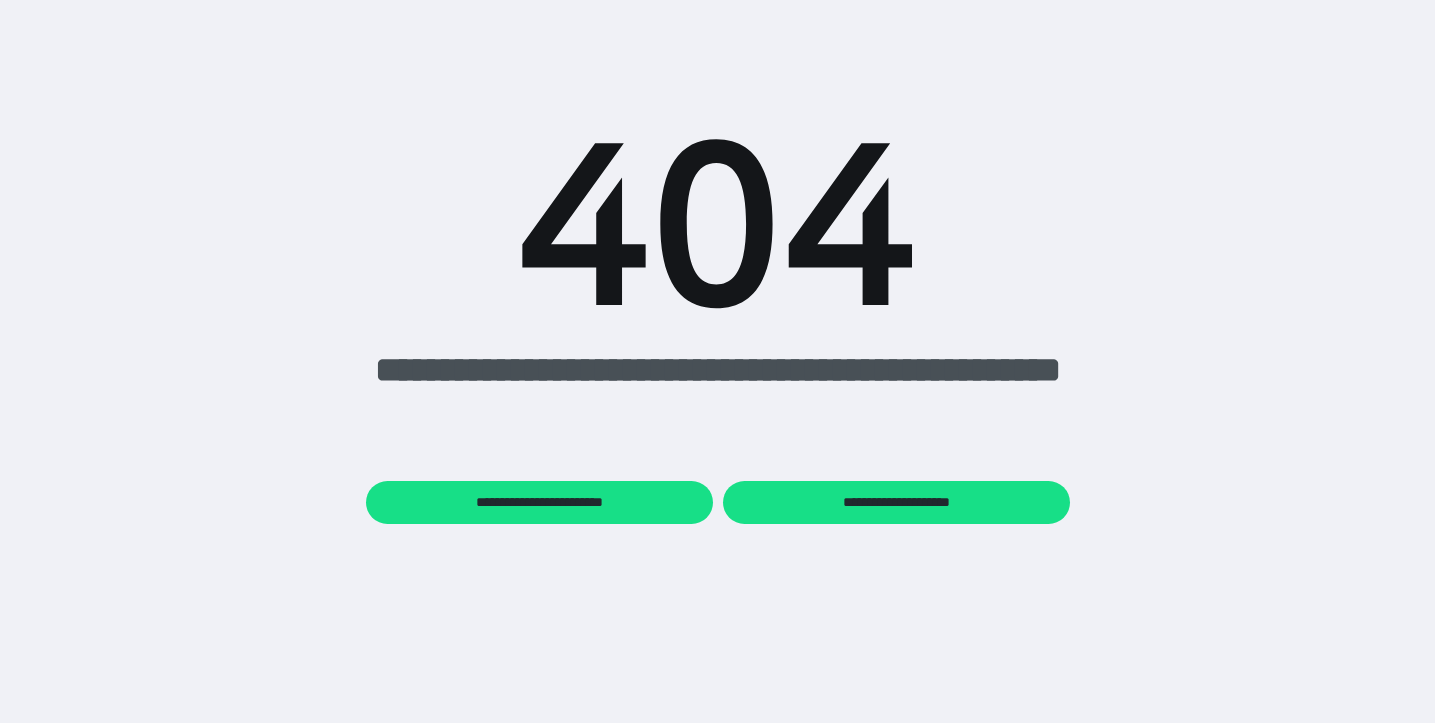 scroll, scrollTop: 0, scrollLeft: 0, axis: both 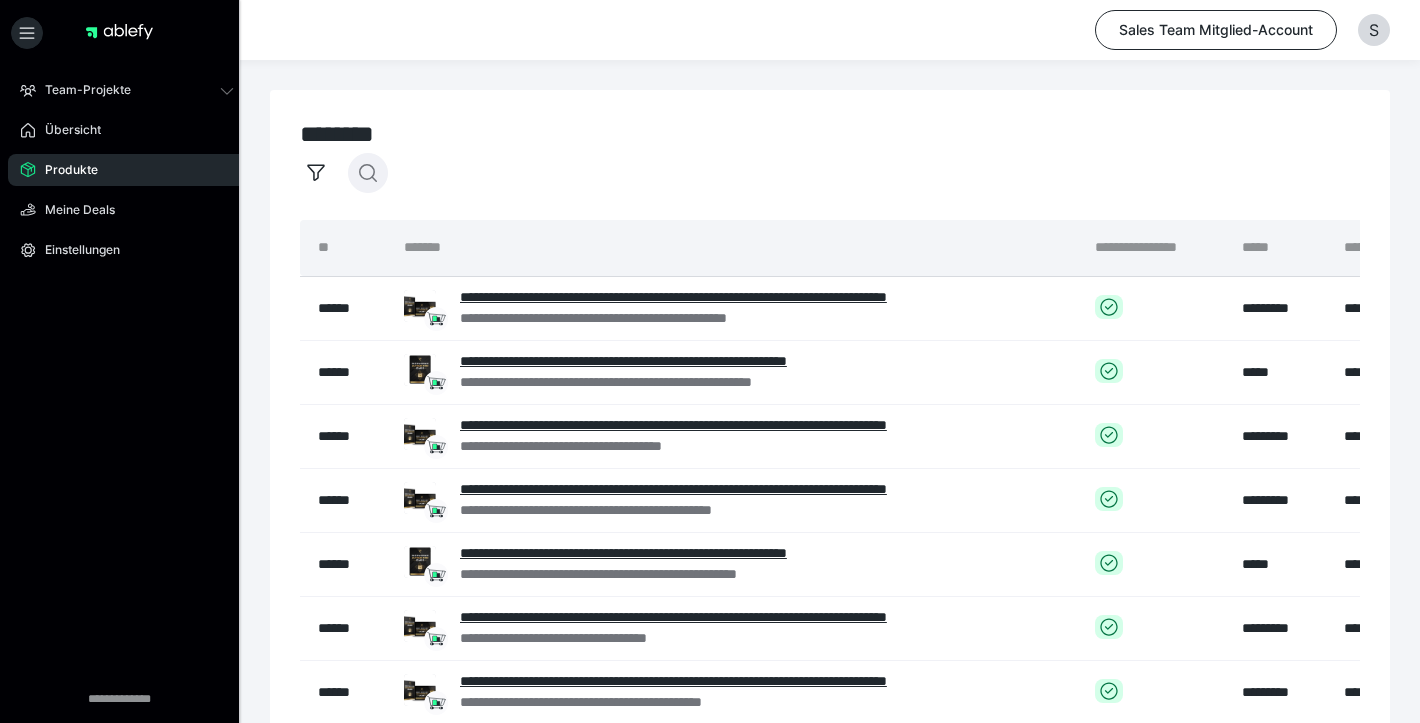 click 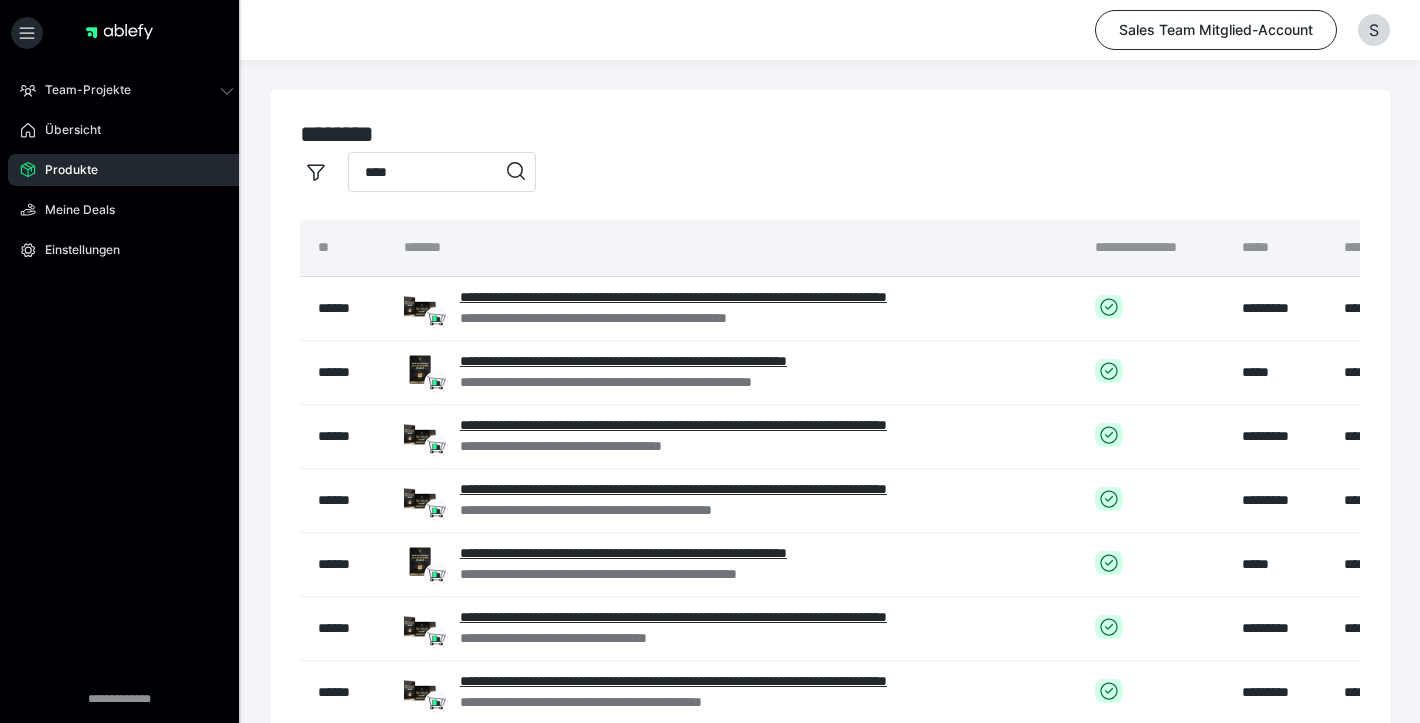 type on "****" 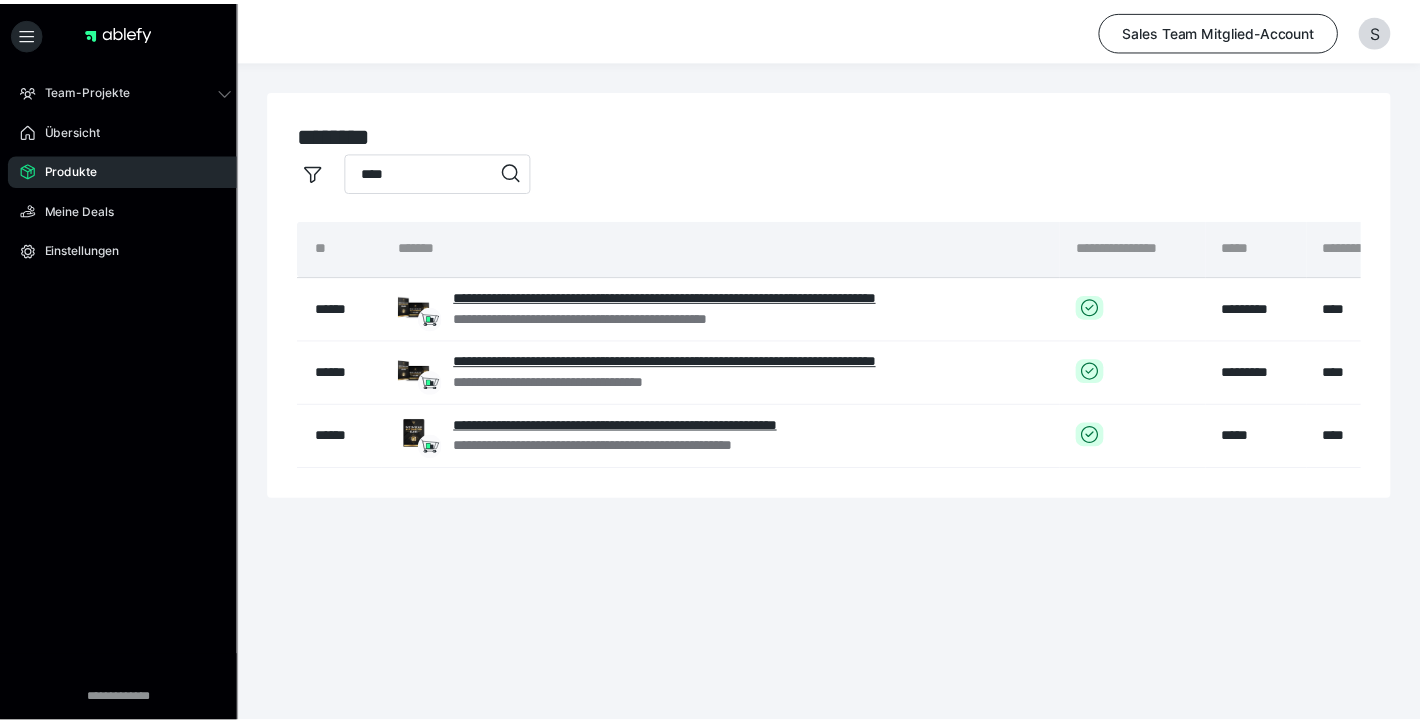 scroll, scrollTop: 0, scrollLeft: 290, axis: horizontal 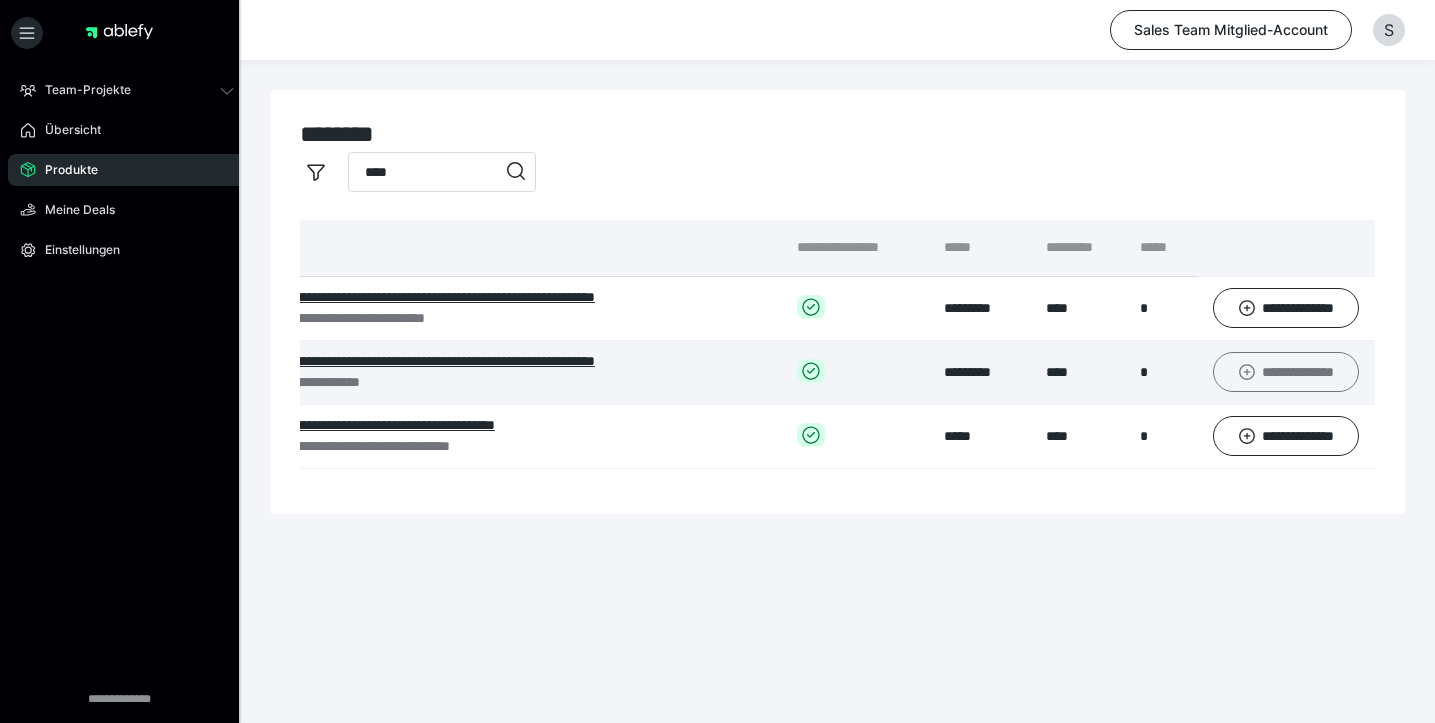 click on "**********" at bounding box center (1286, 372) 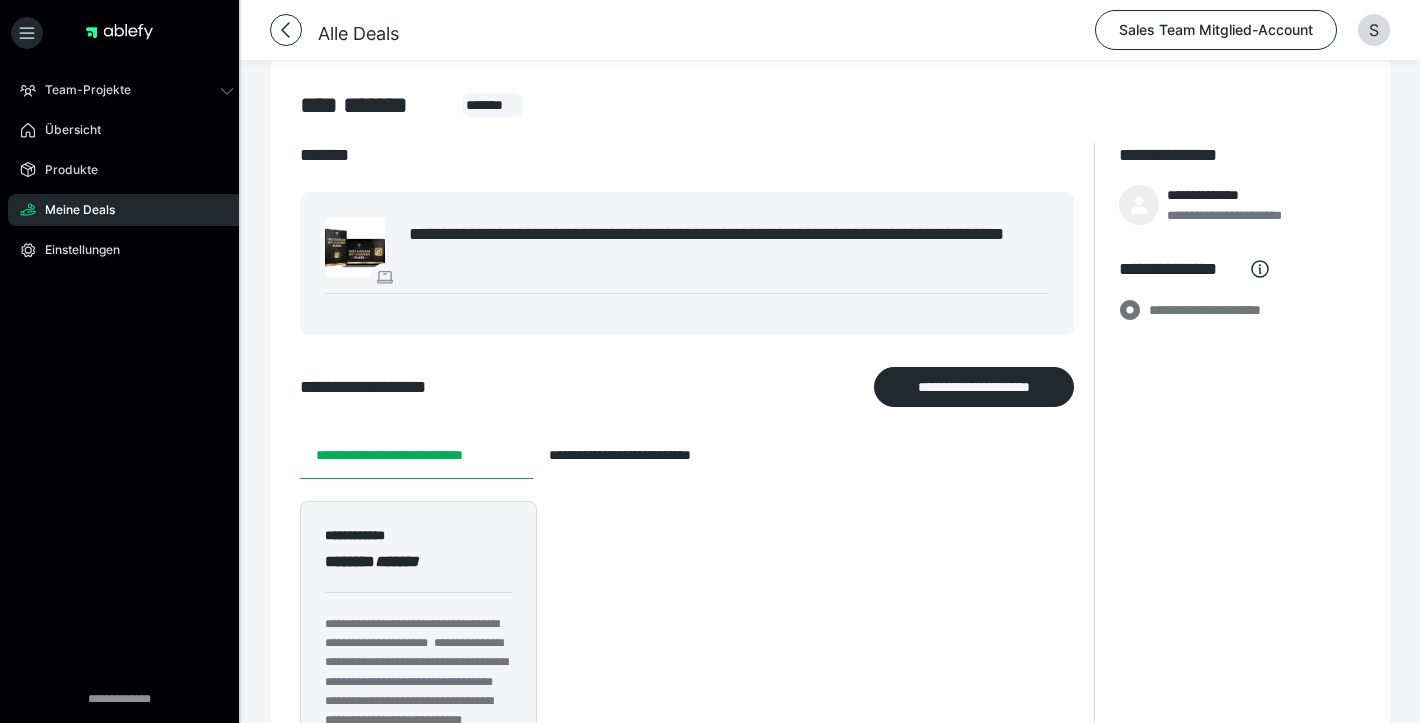 scroll, scrollTop: 101, scrollLeft: 0, axis: vertical 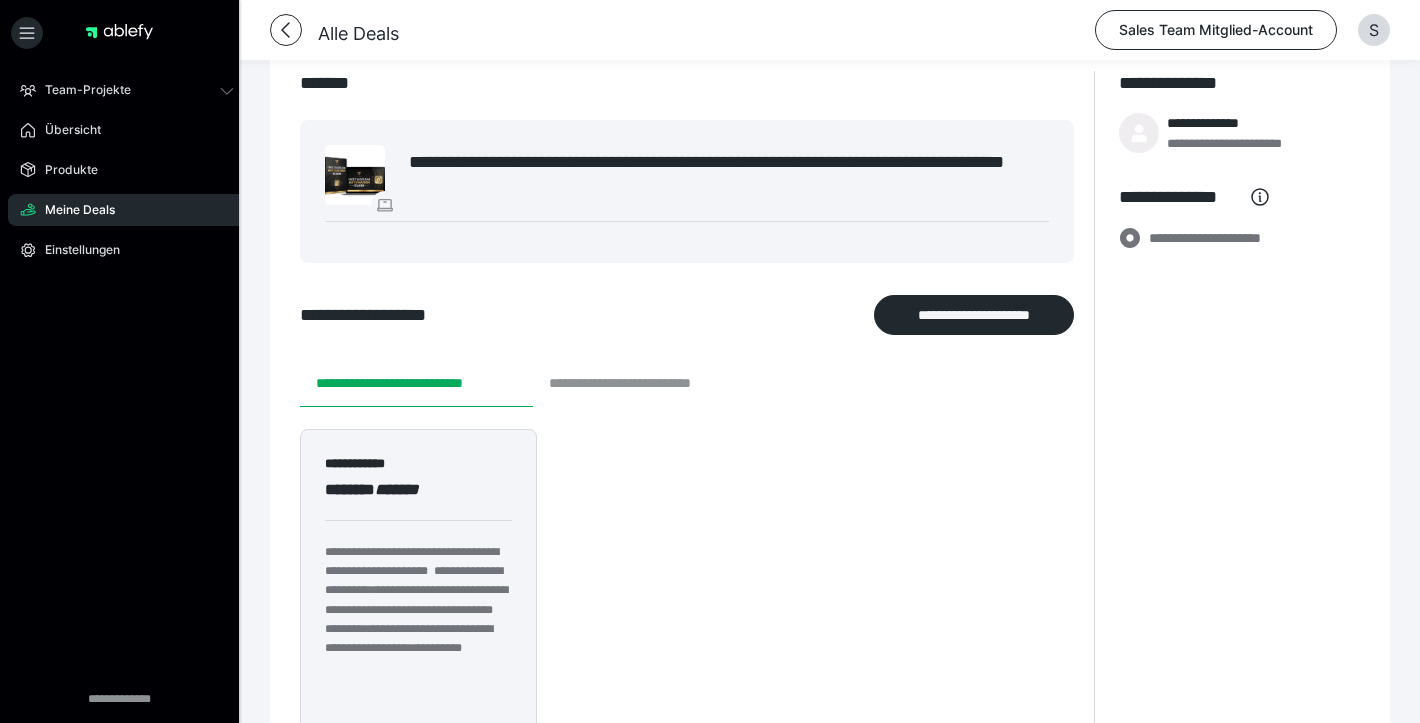 click on "**********" at bounding box center [648, 383] 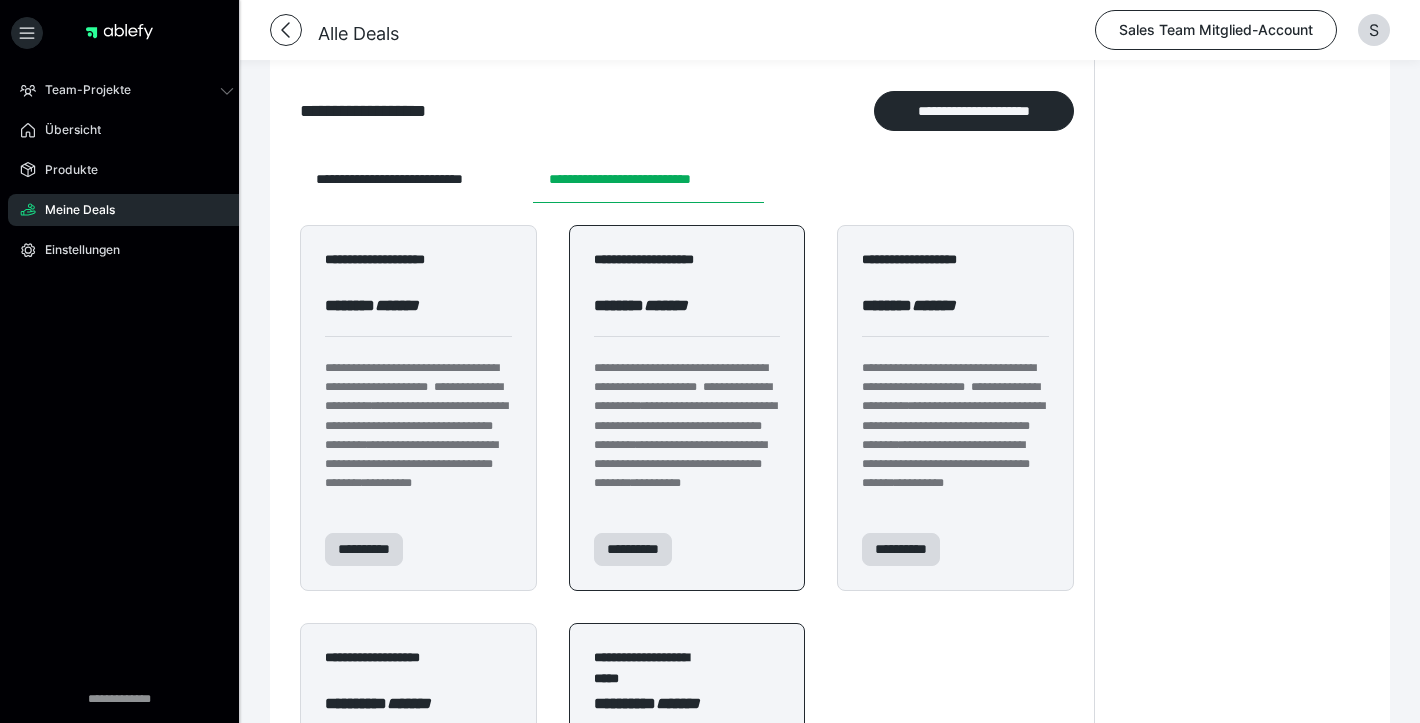 scroll, scrollTop: 273, scrollLeft: 0, axis: vertical 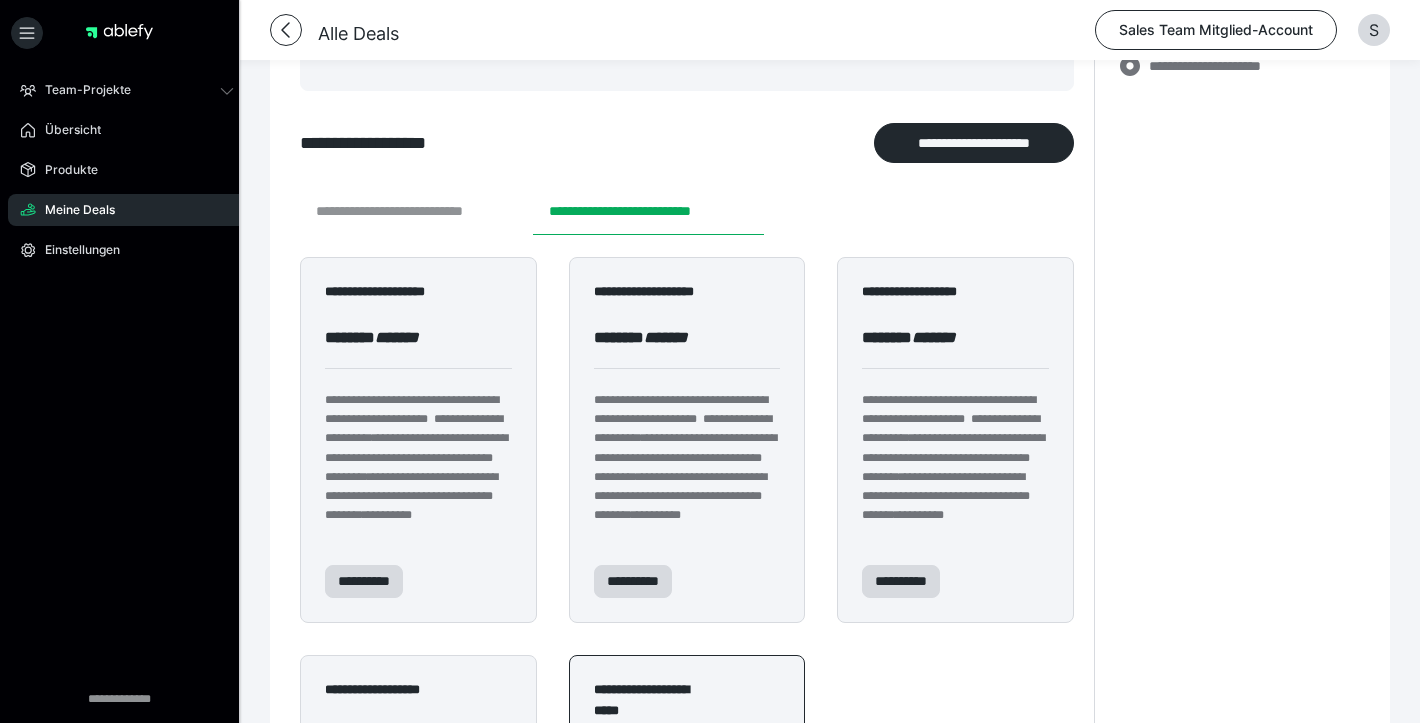 click on "**********" at bounding box center (416, 211) 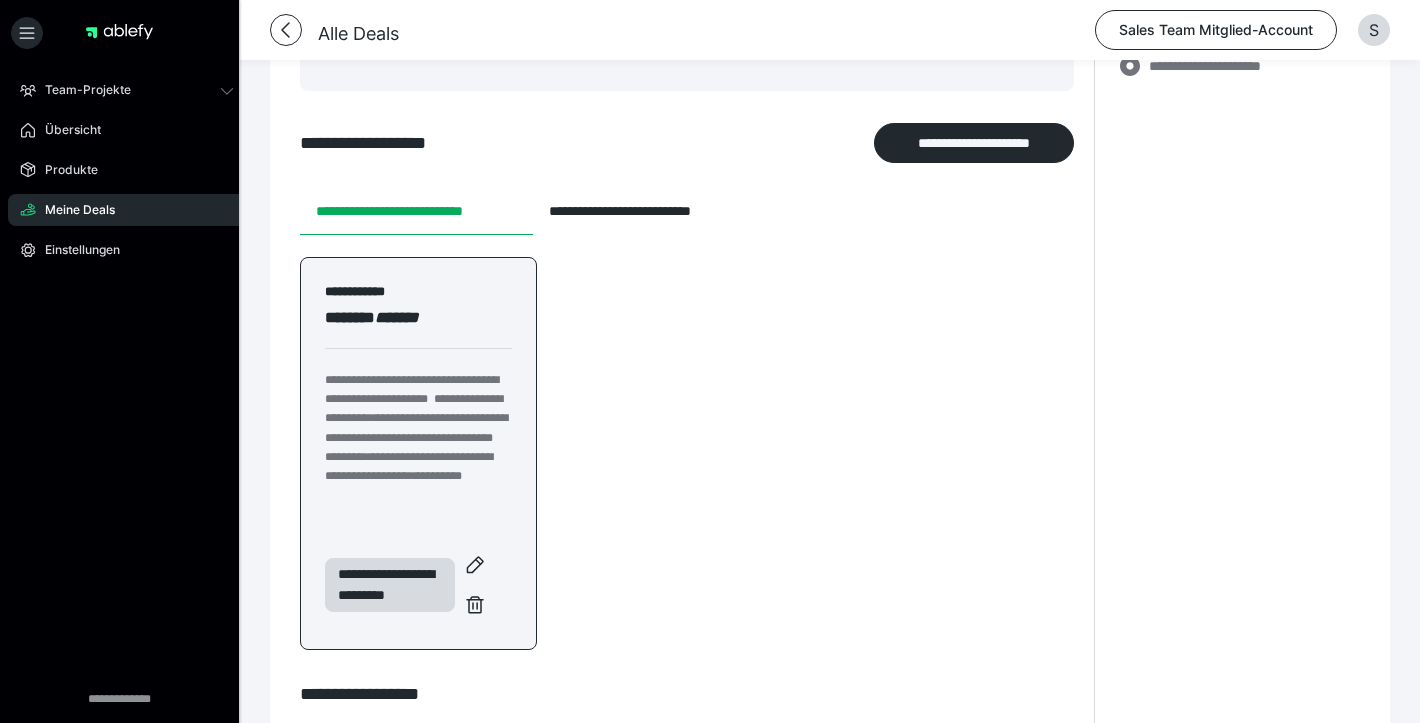 click on "**********" at bounding box center (416, 428) 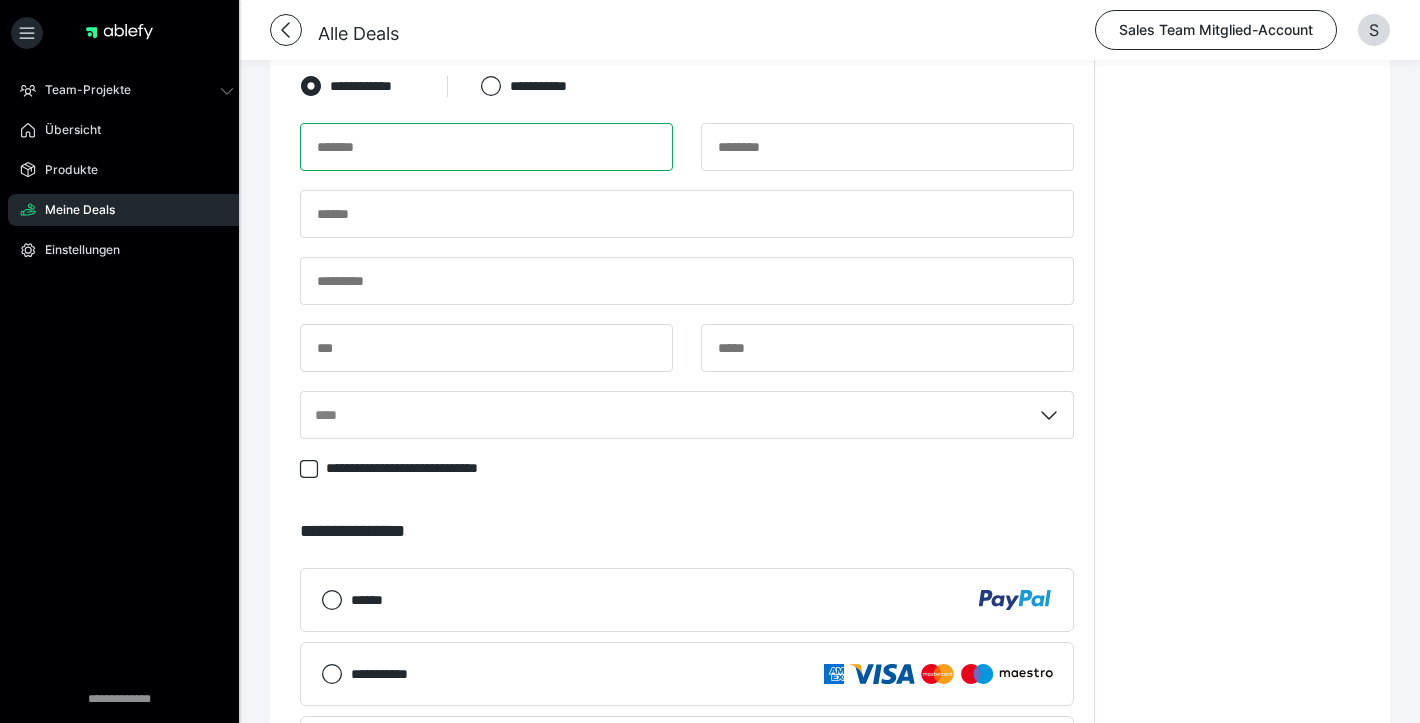 click at bounding box center [486, 147] 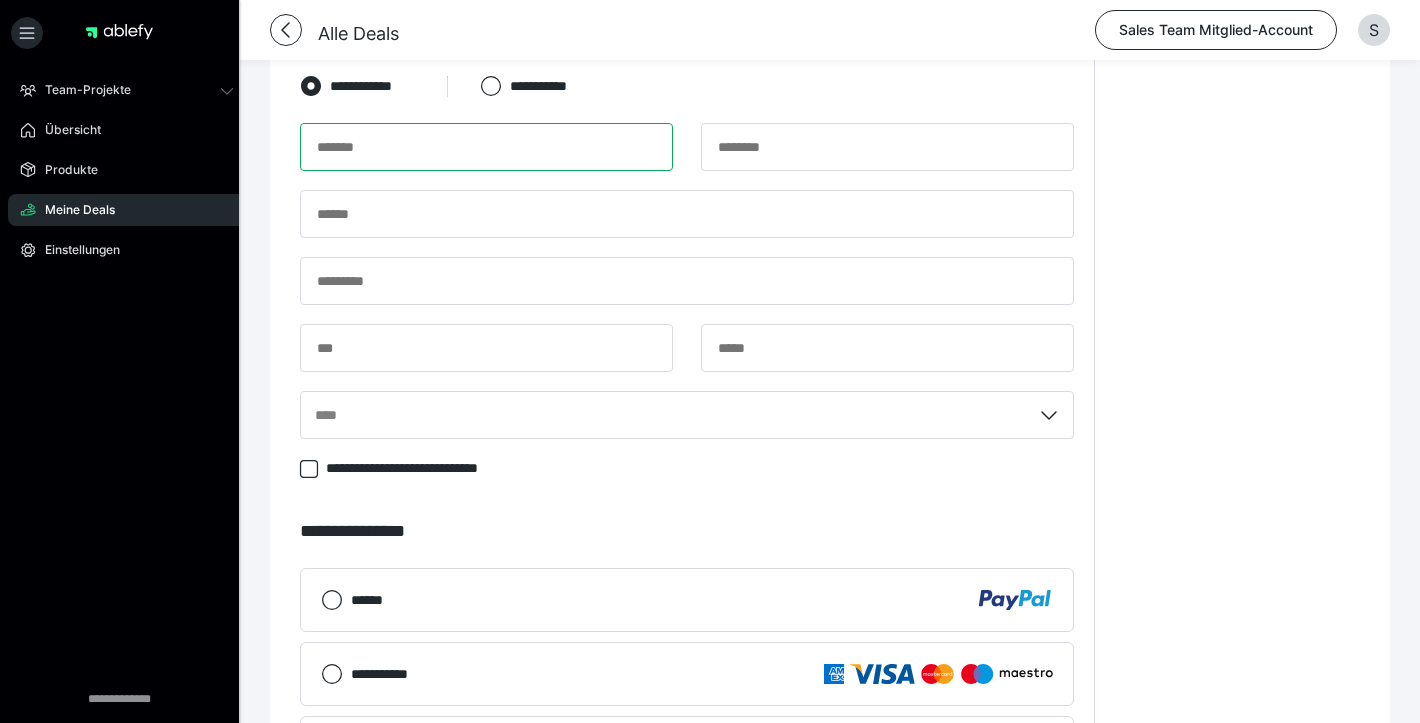 paste on "******" 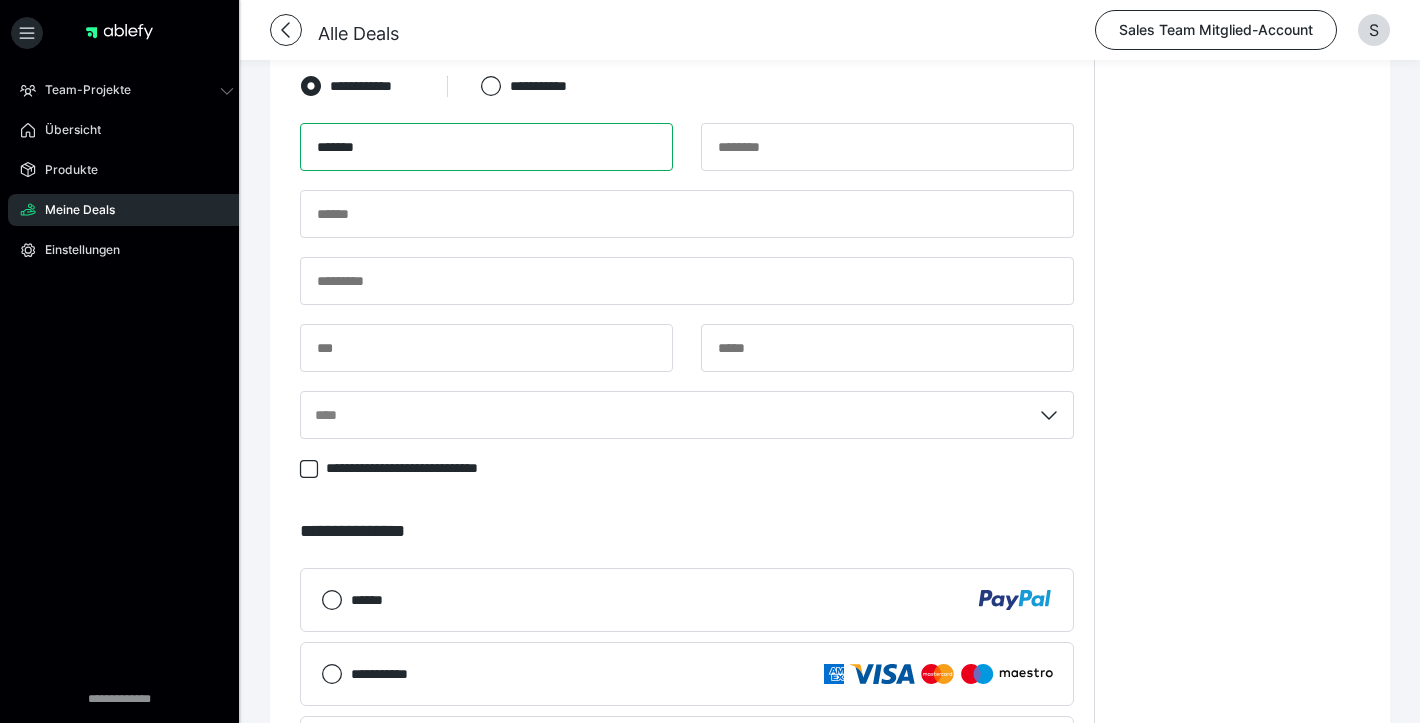 type on "******" 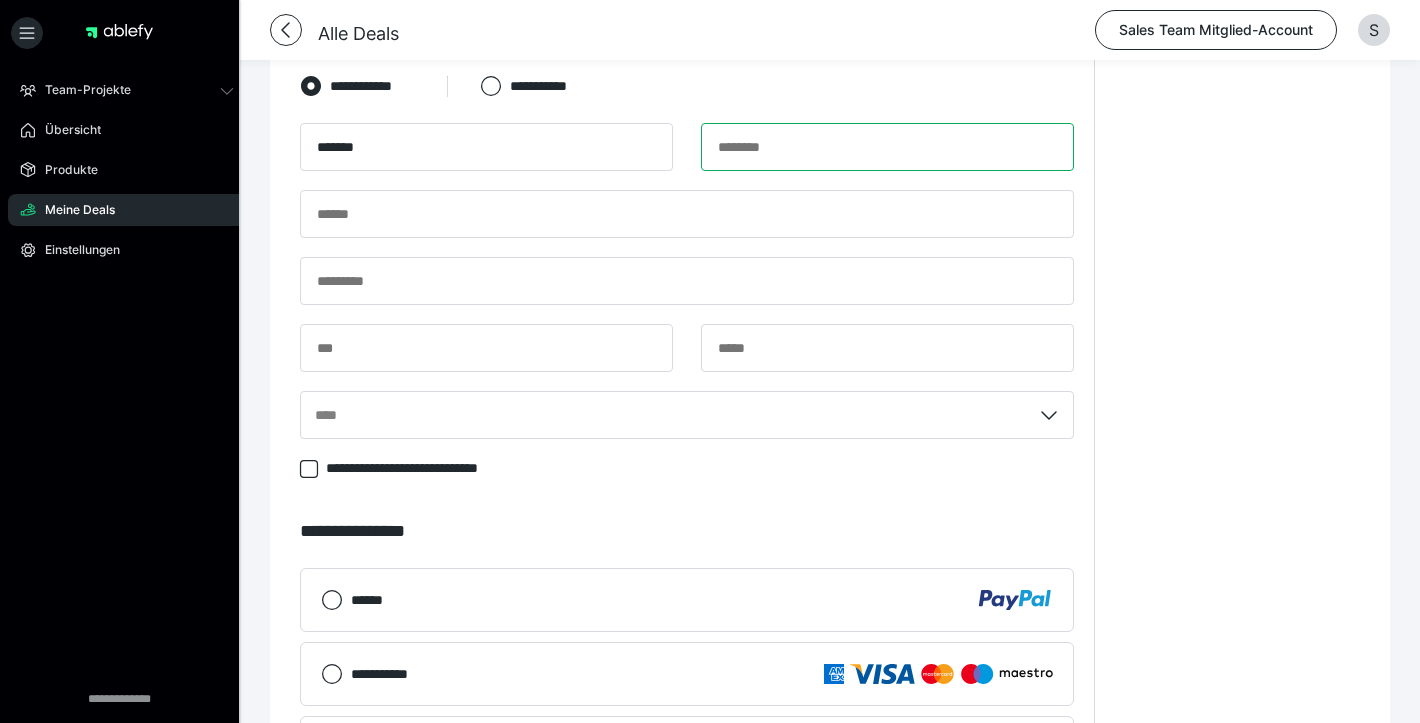 click at bounding box center (887, 147) 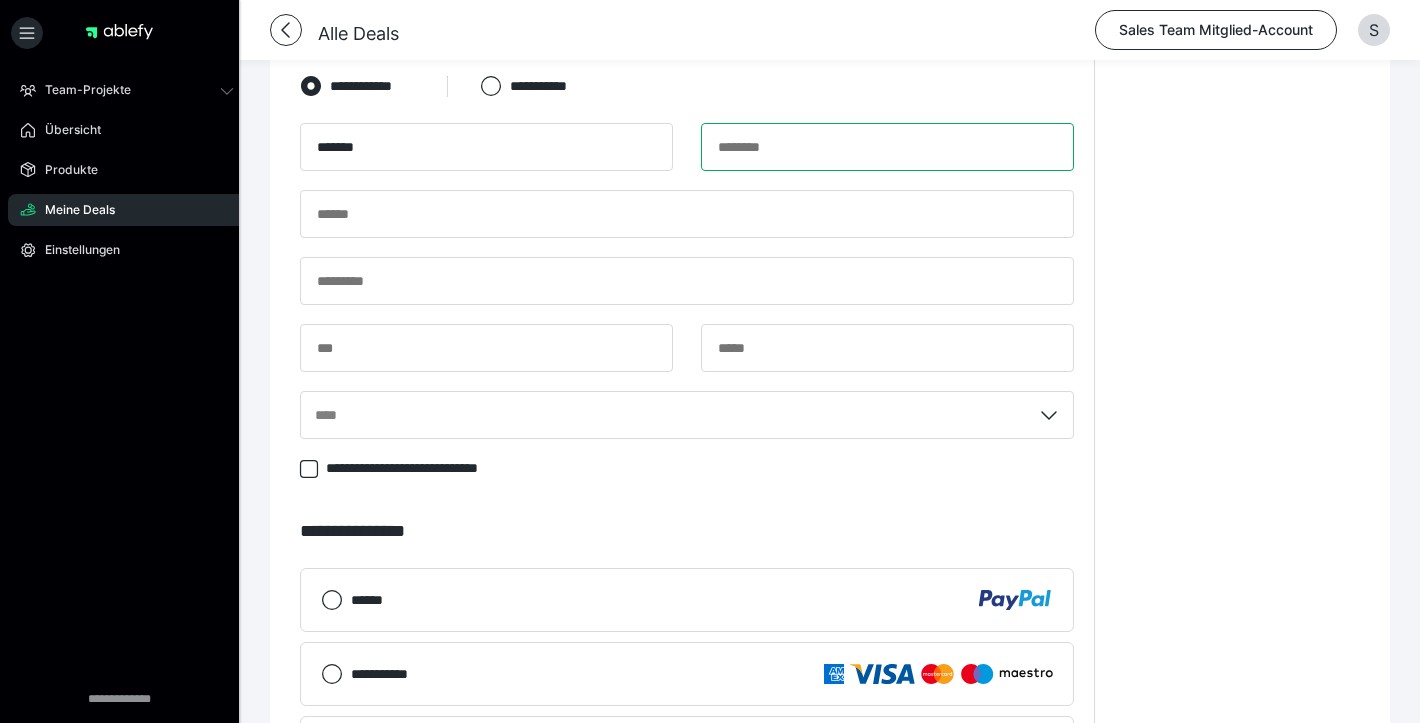 click at bounding box center [887, 147] 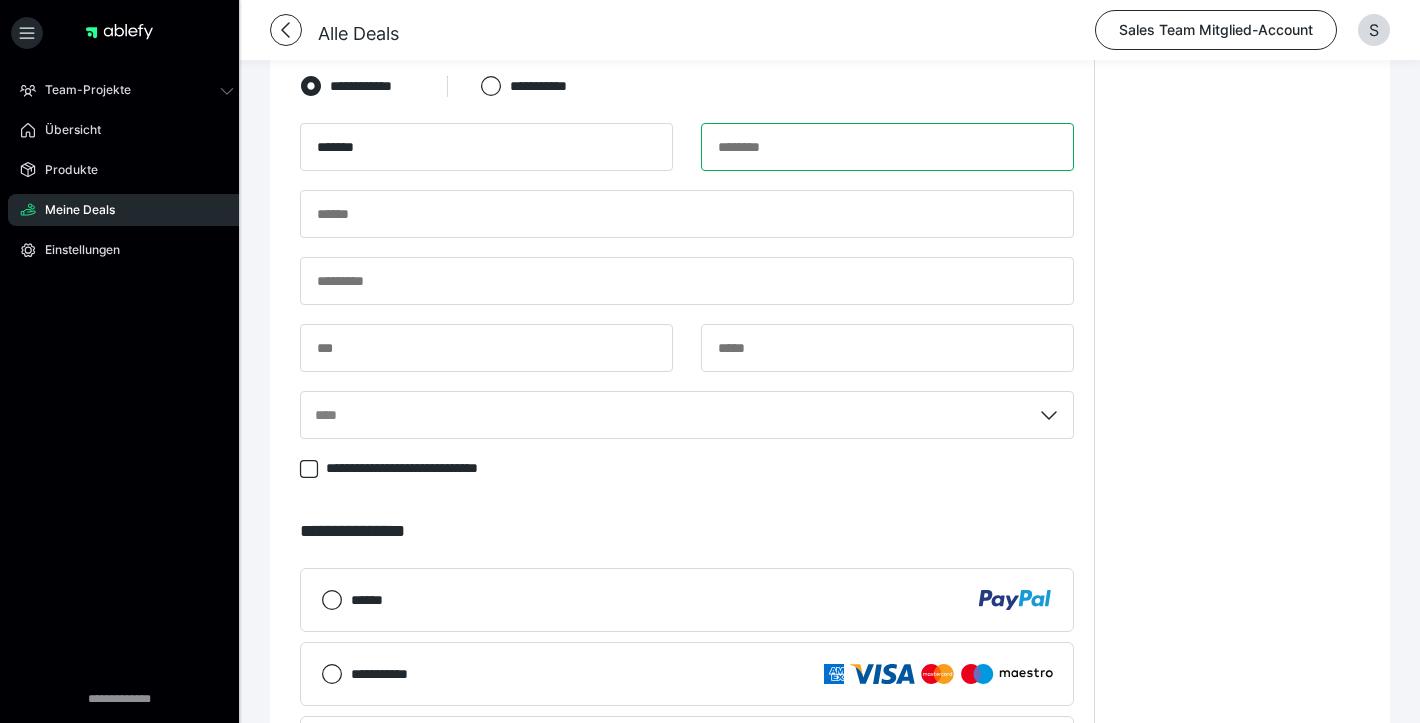 paste on "*********" 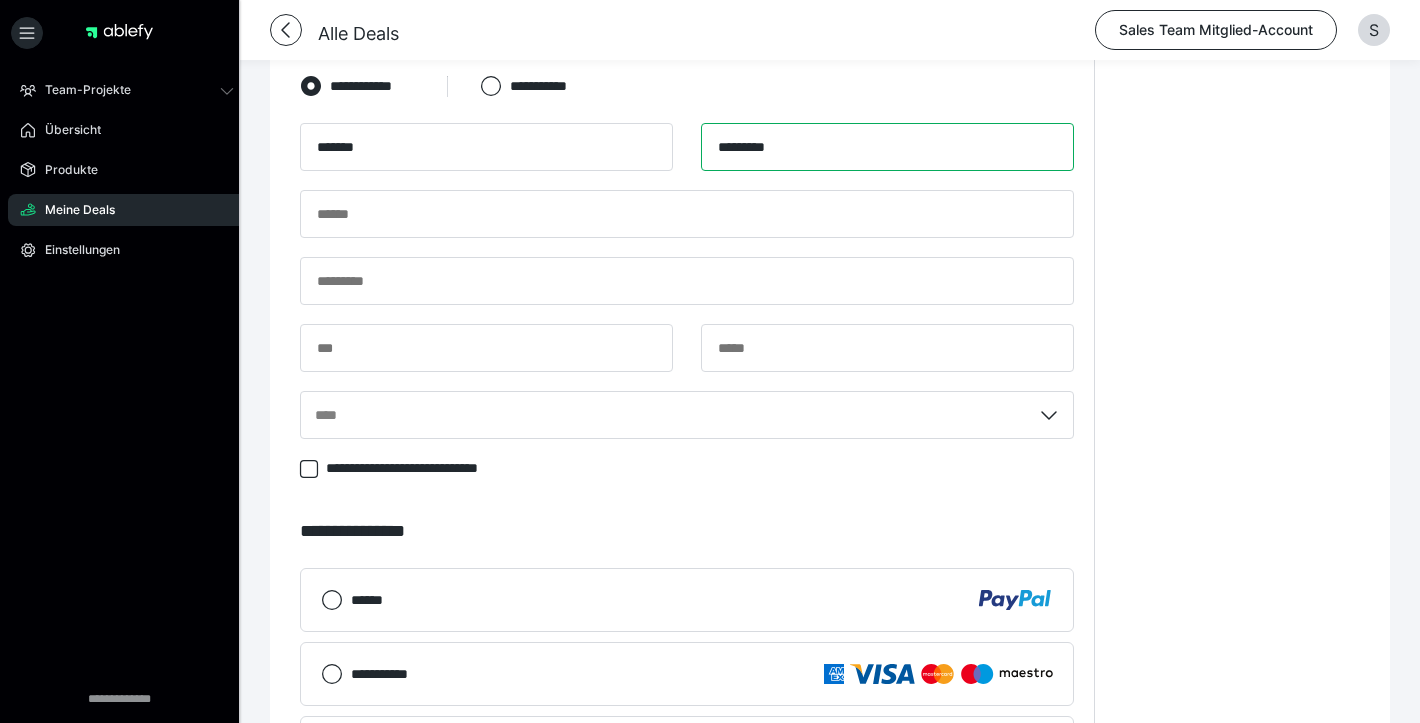 type on "*********" 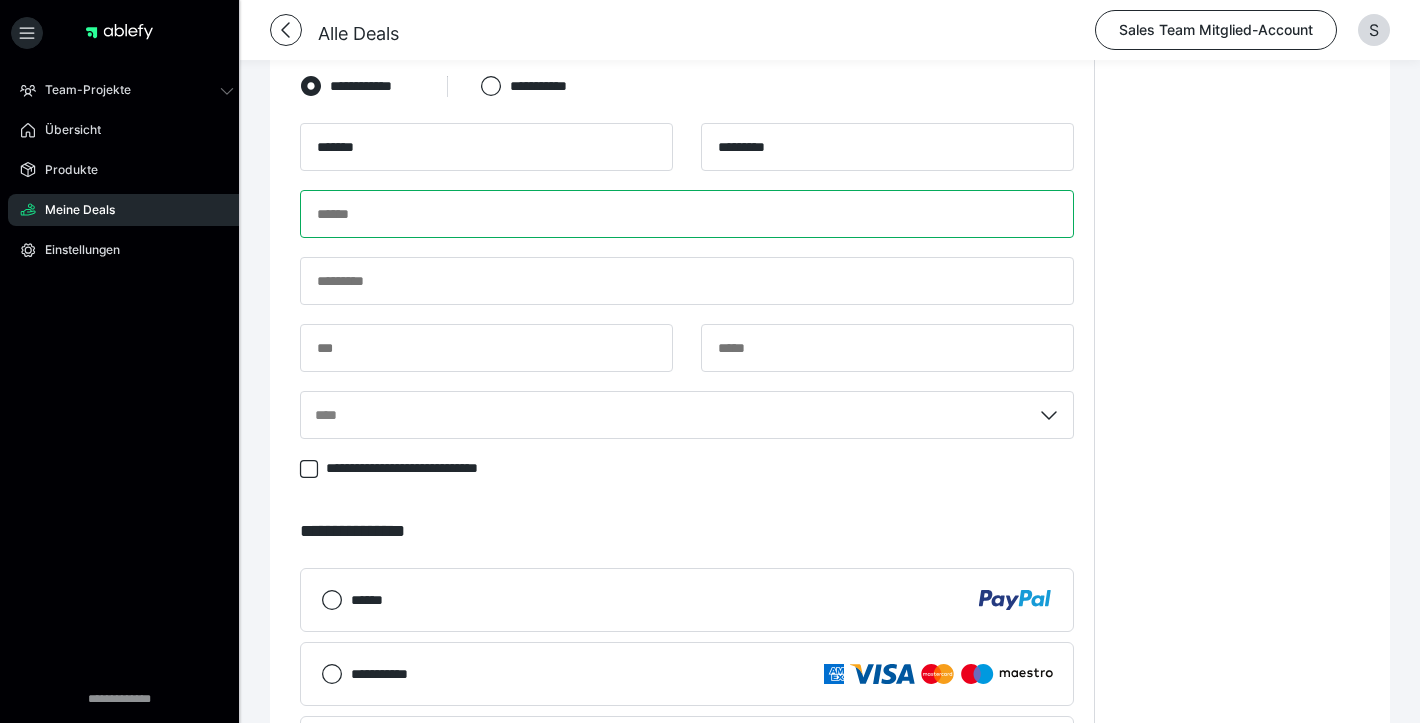 click at bounding box center (687, 214) 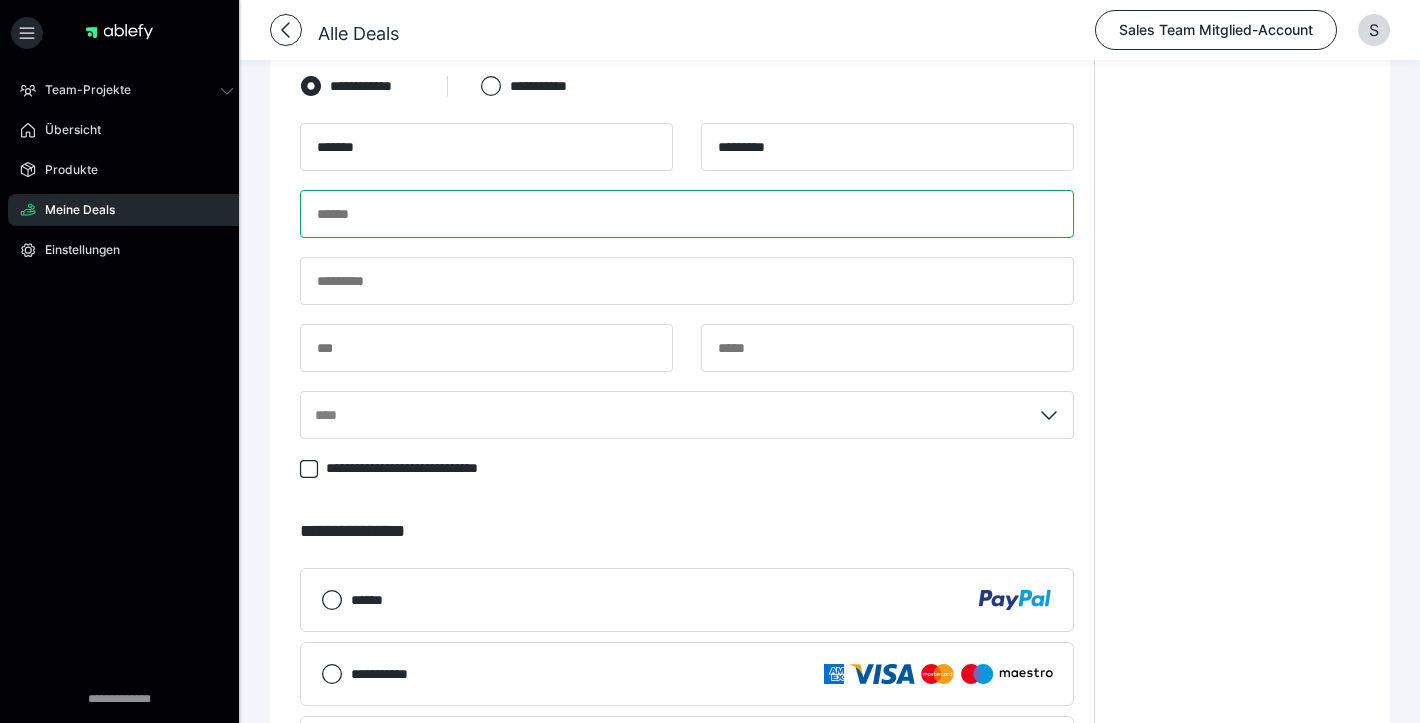 paste on "**********" 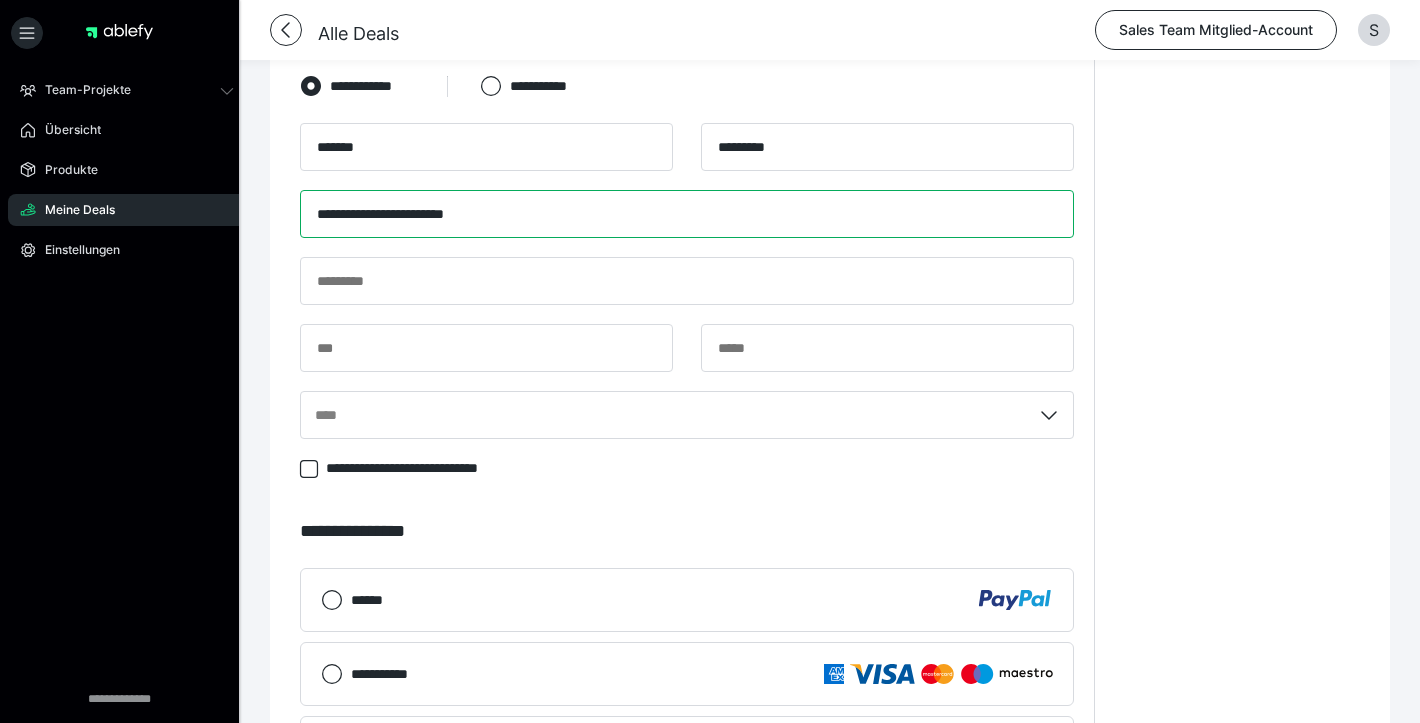 type on "**********" 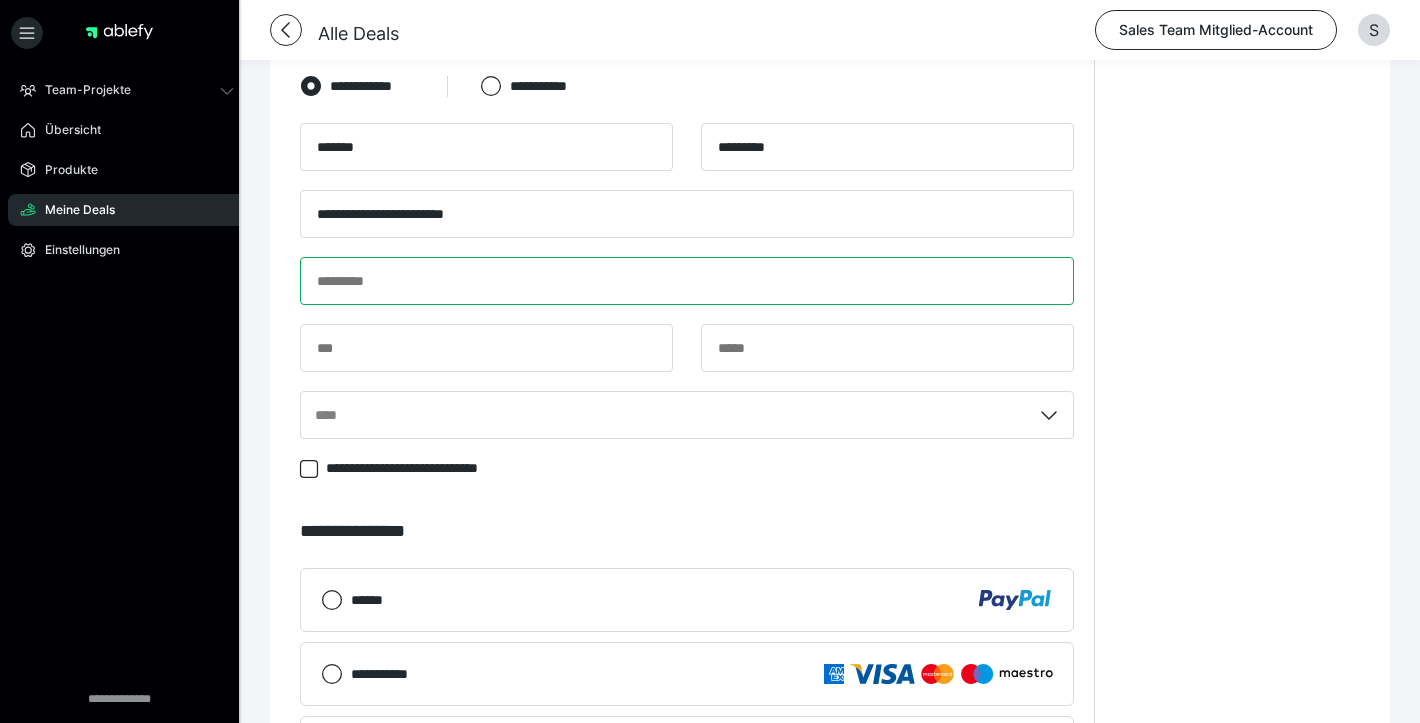 click at bounding box center [687, 281] 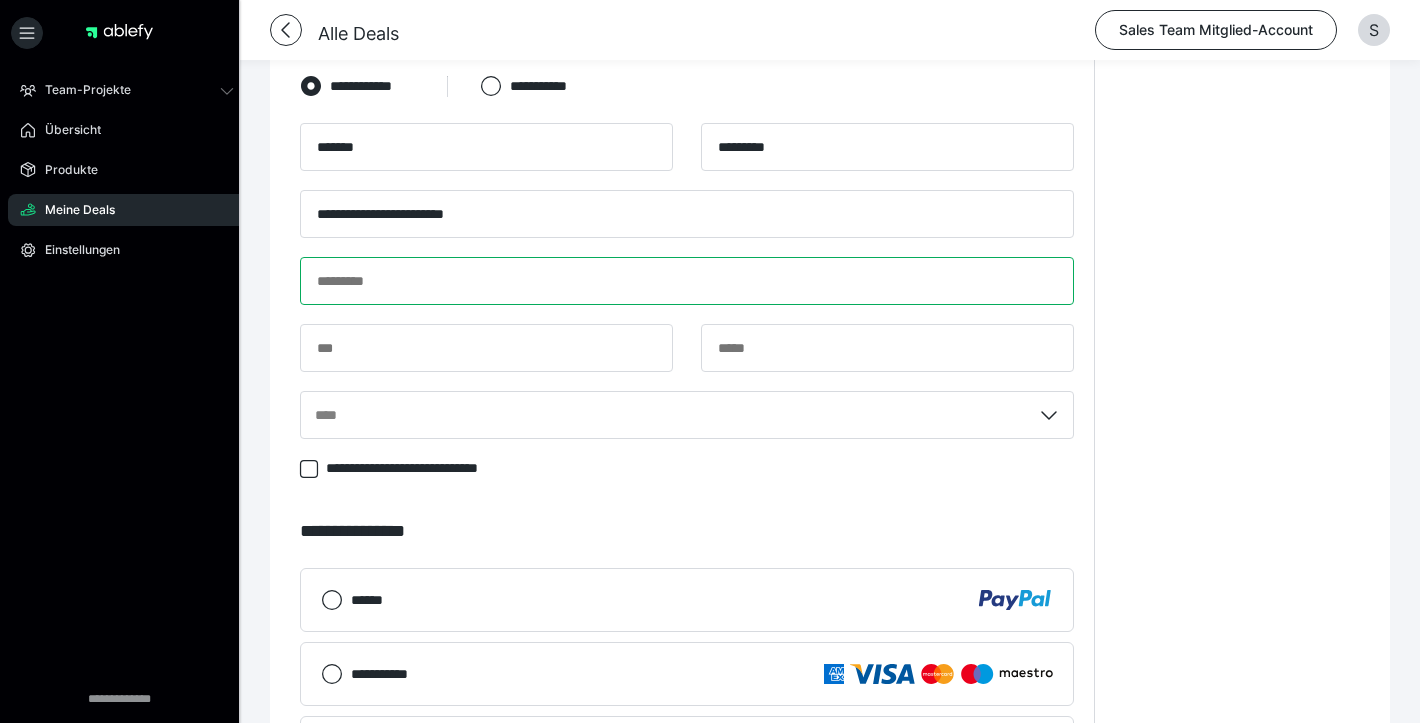 click at bounding box center [687, 281] 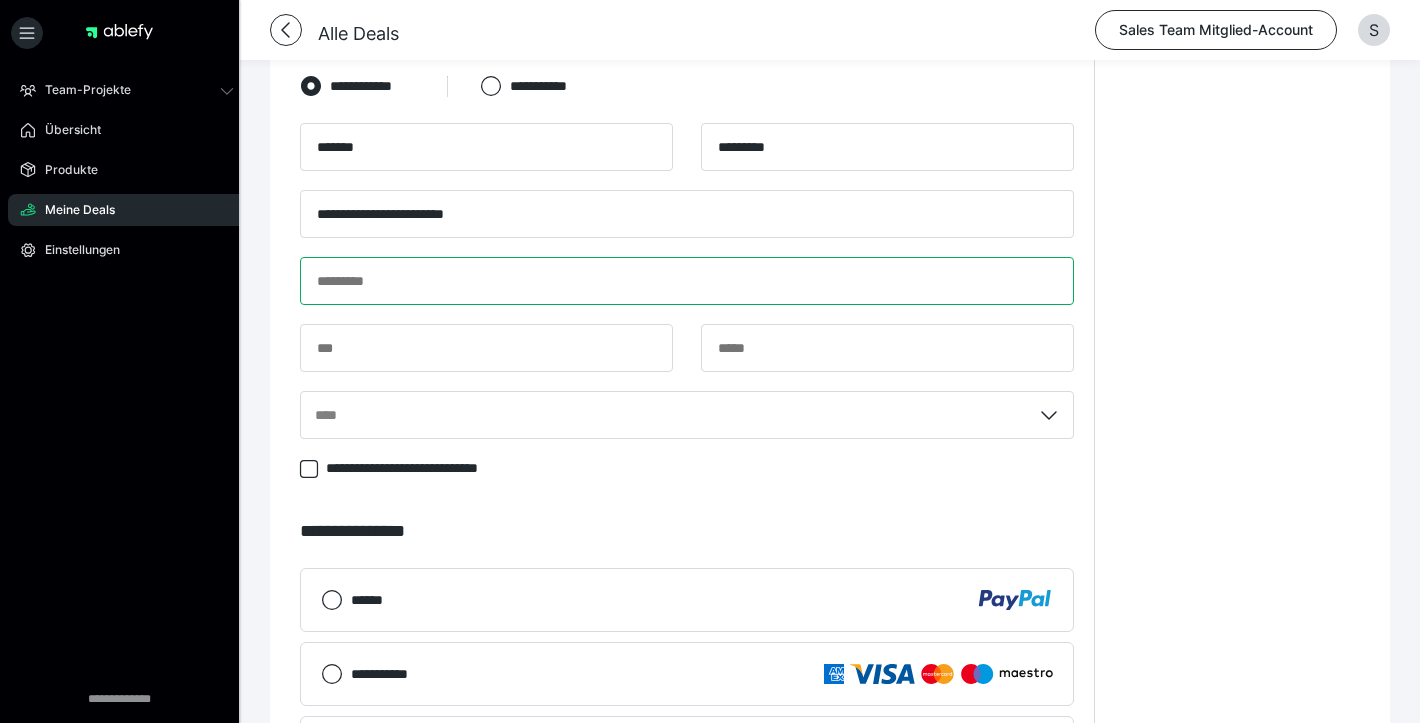 paste on "**********" 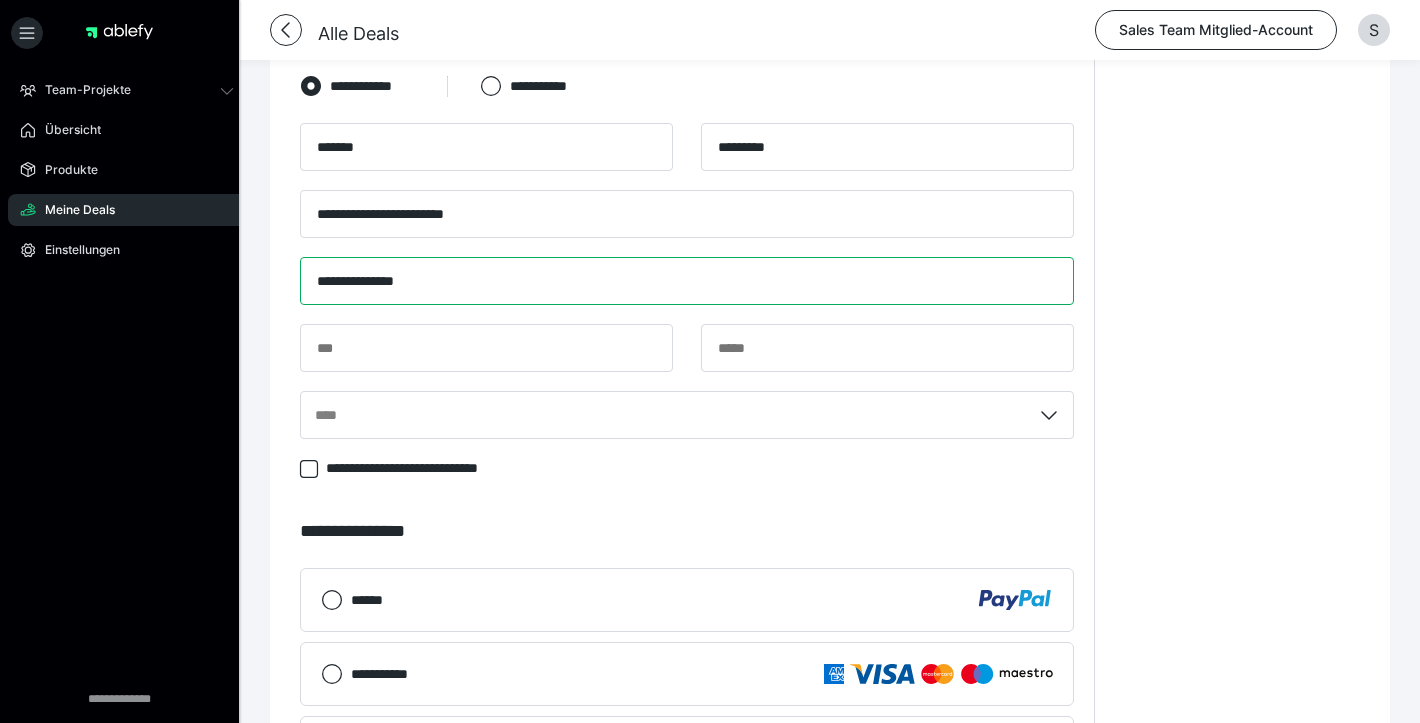 type on "**********" 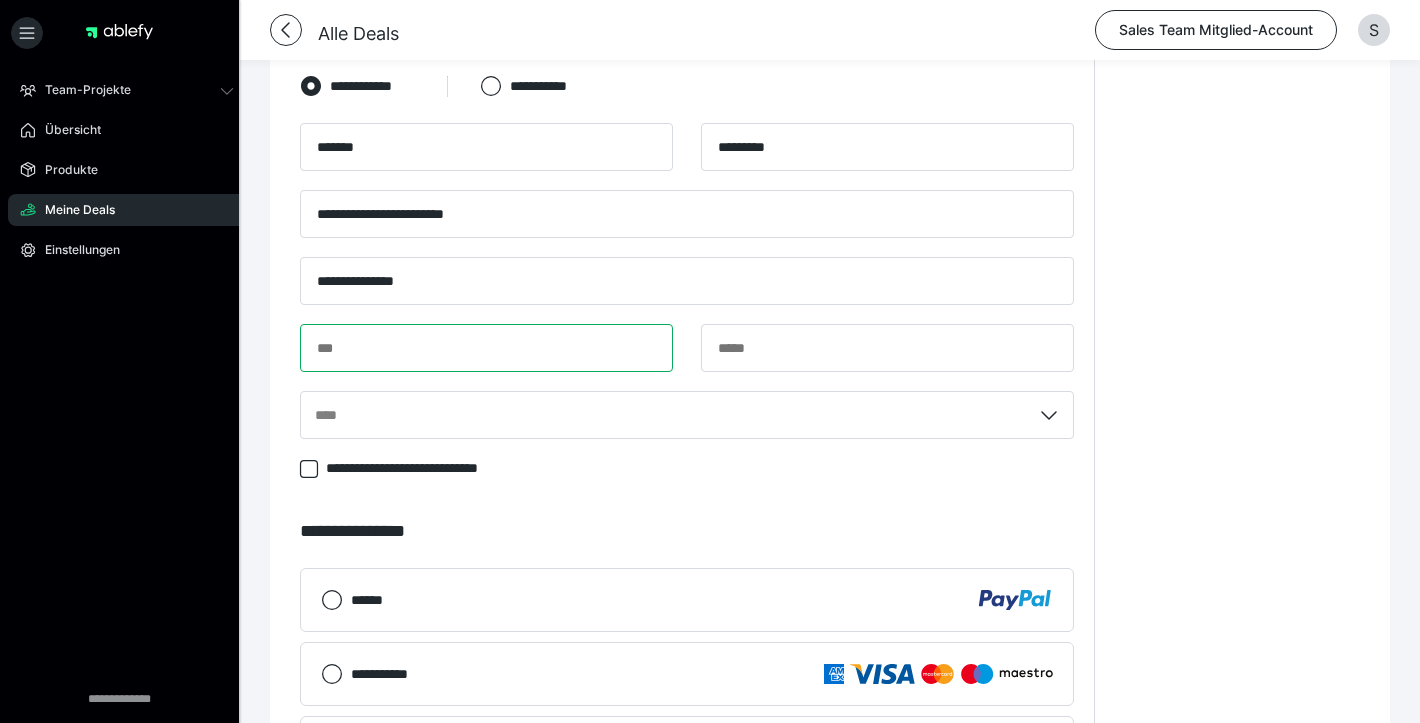 click at bounding box center (486, 348) 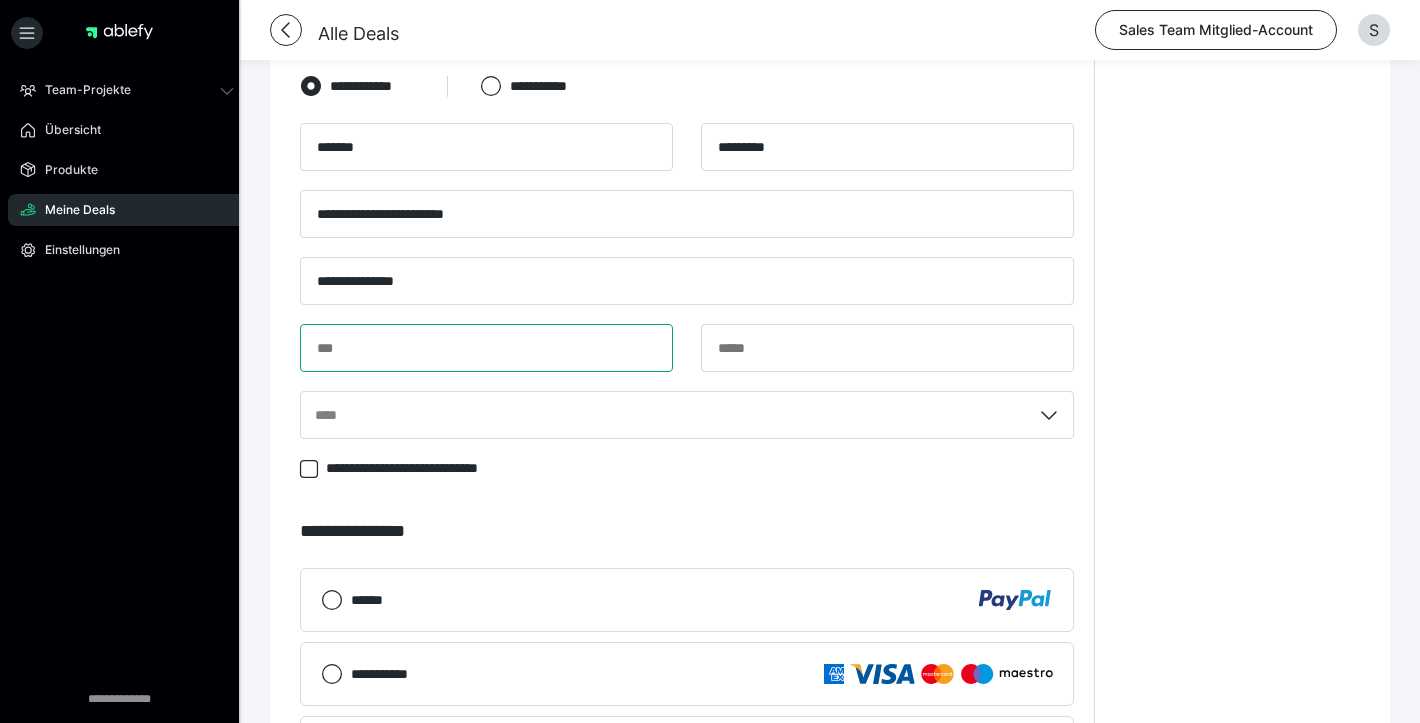 click at bounding box center (486, 348) 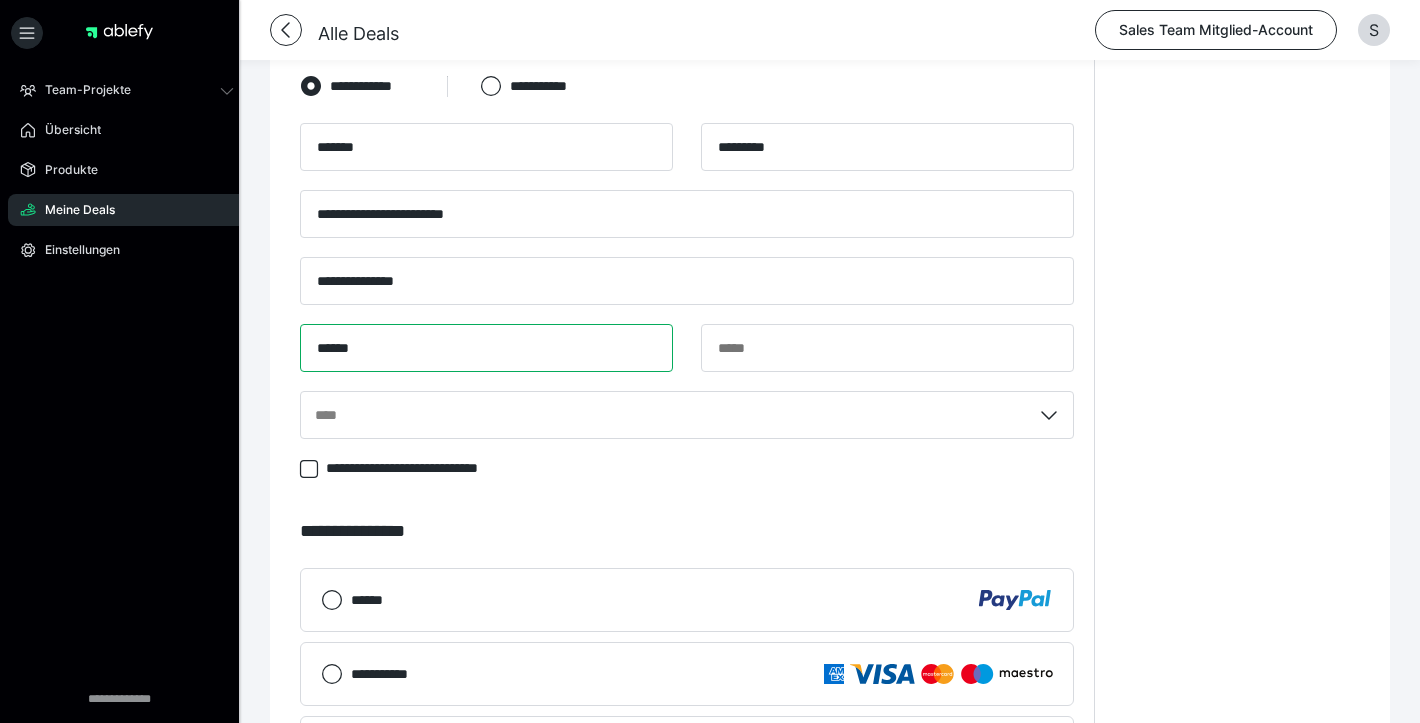 type on "*****" 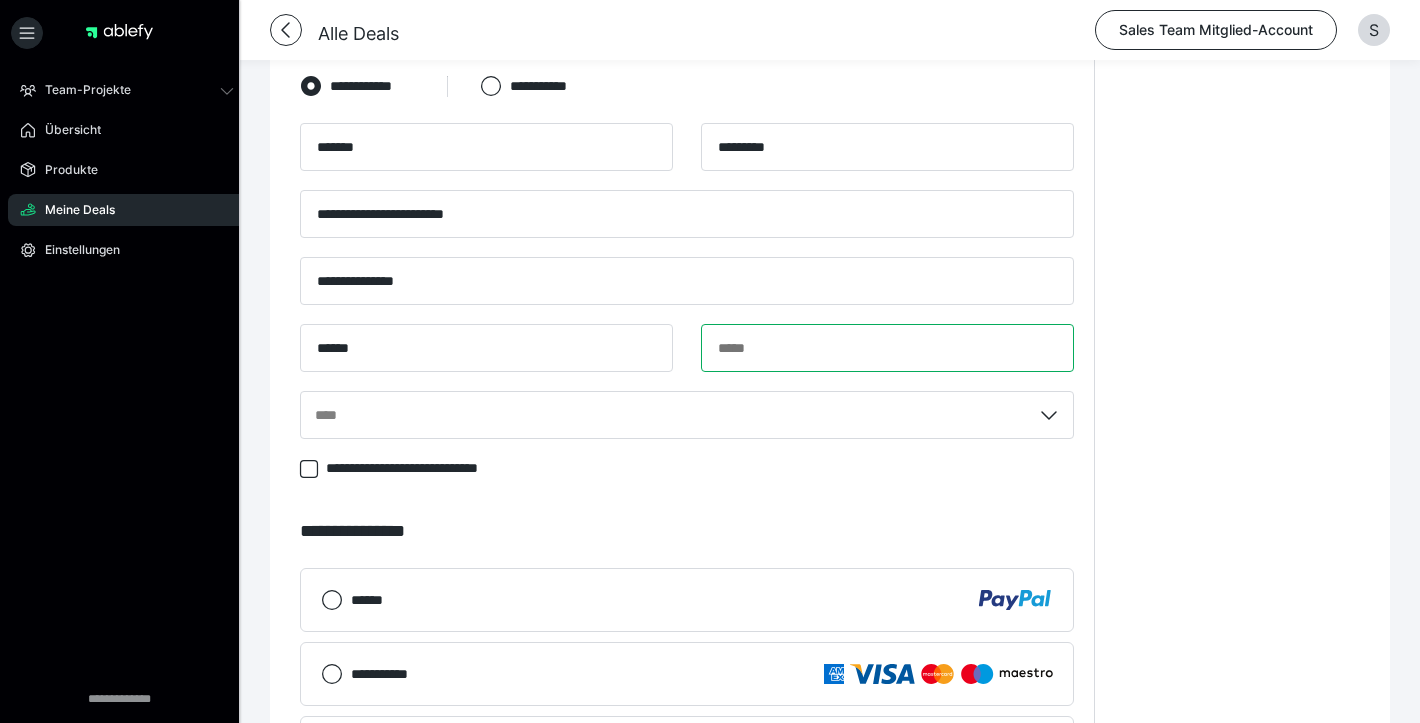 click at bounding box center (887, 348) 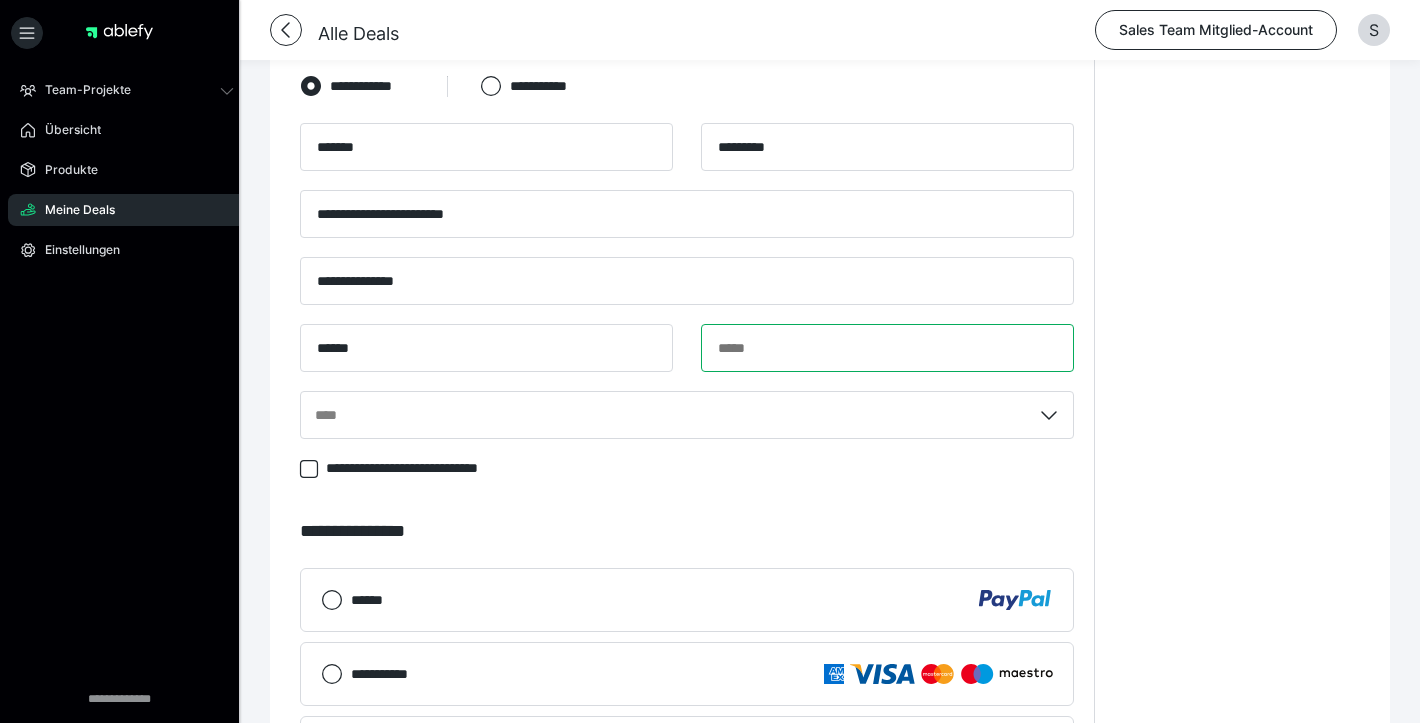 click at bounding box center (887, 348) 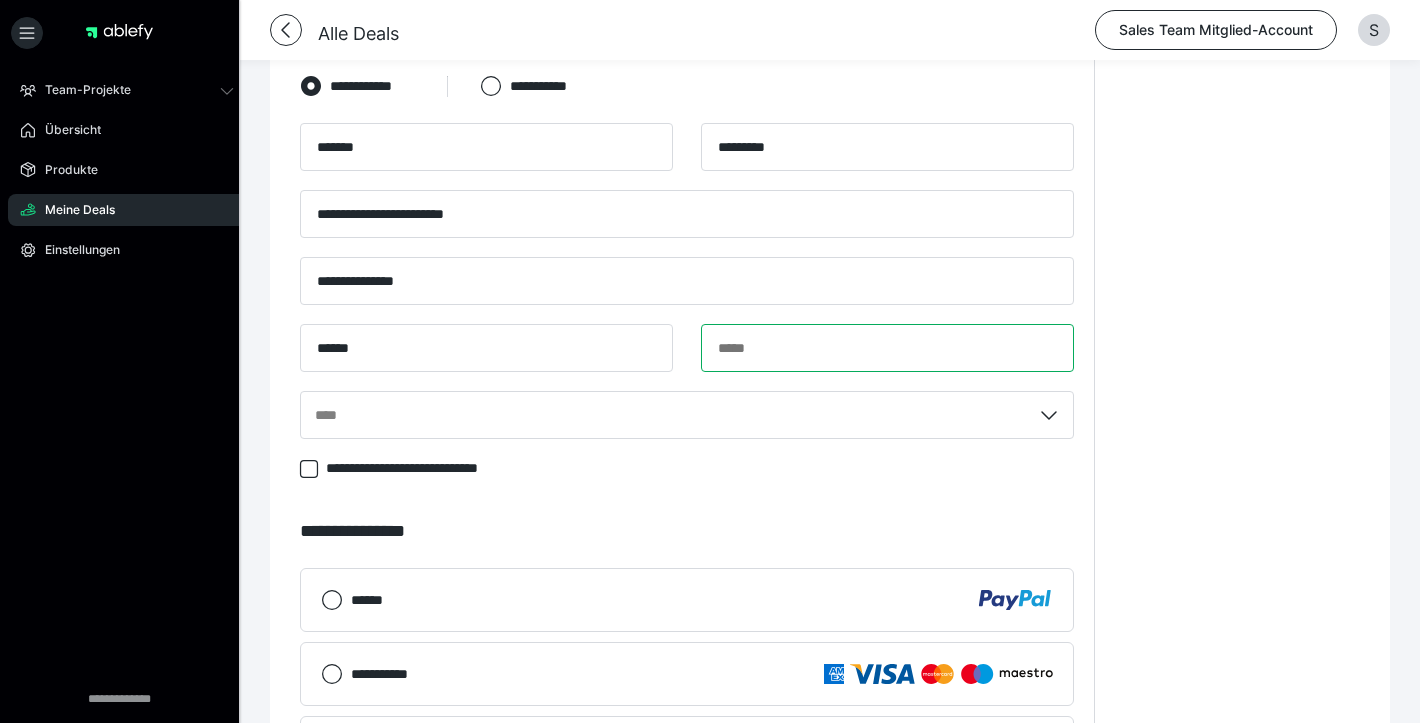 paste on "**********" 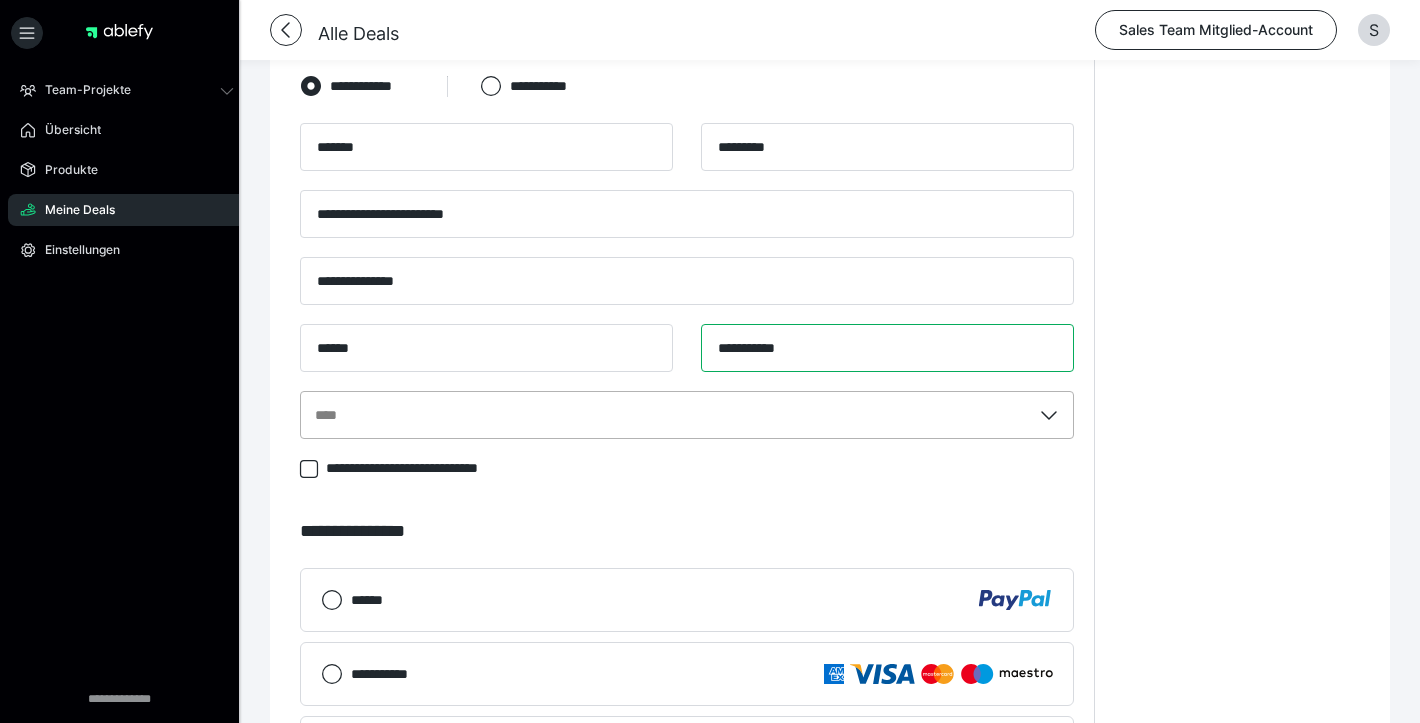 type on "**********" 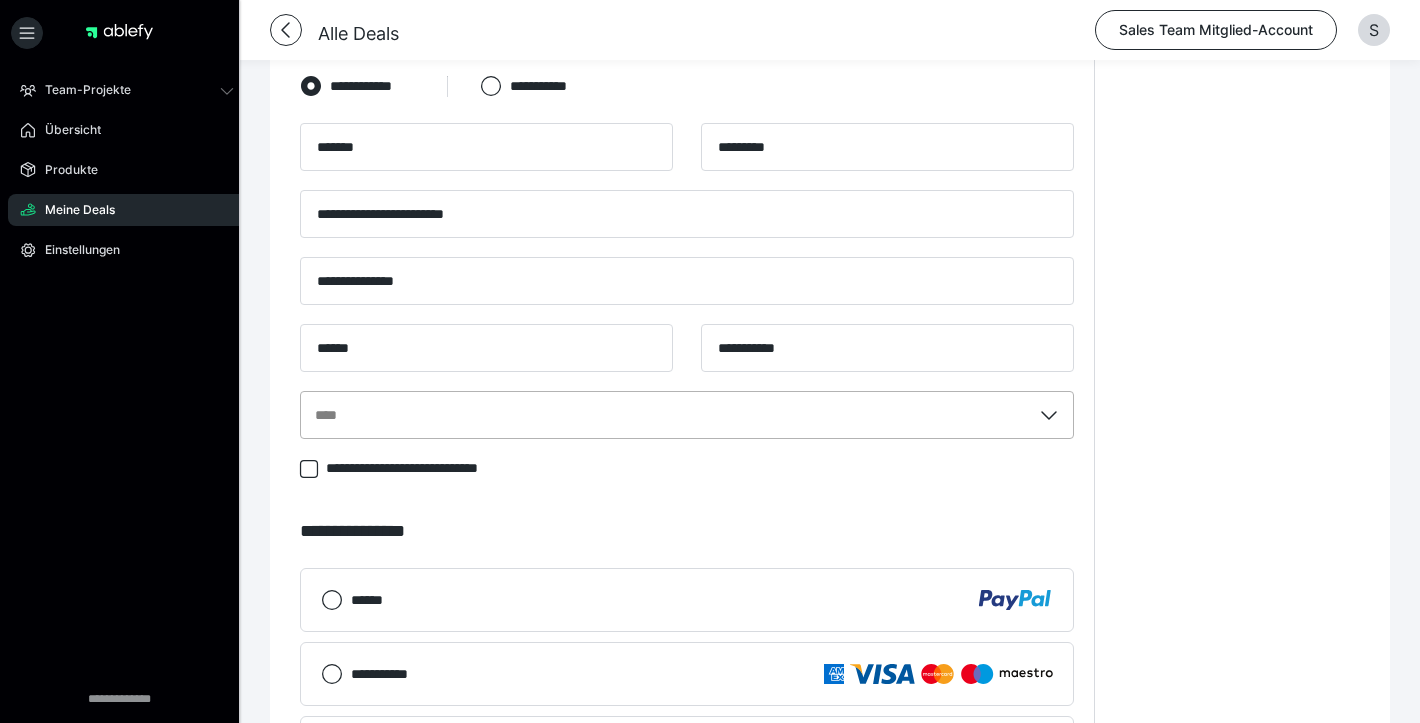 click on "****" at bounding box center (666, 415) 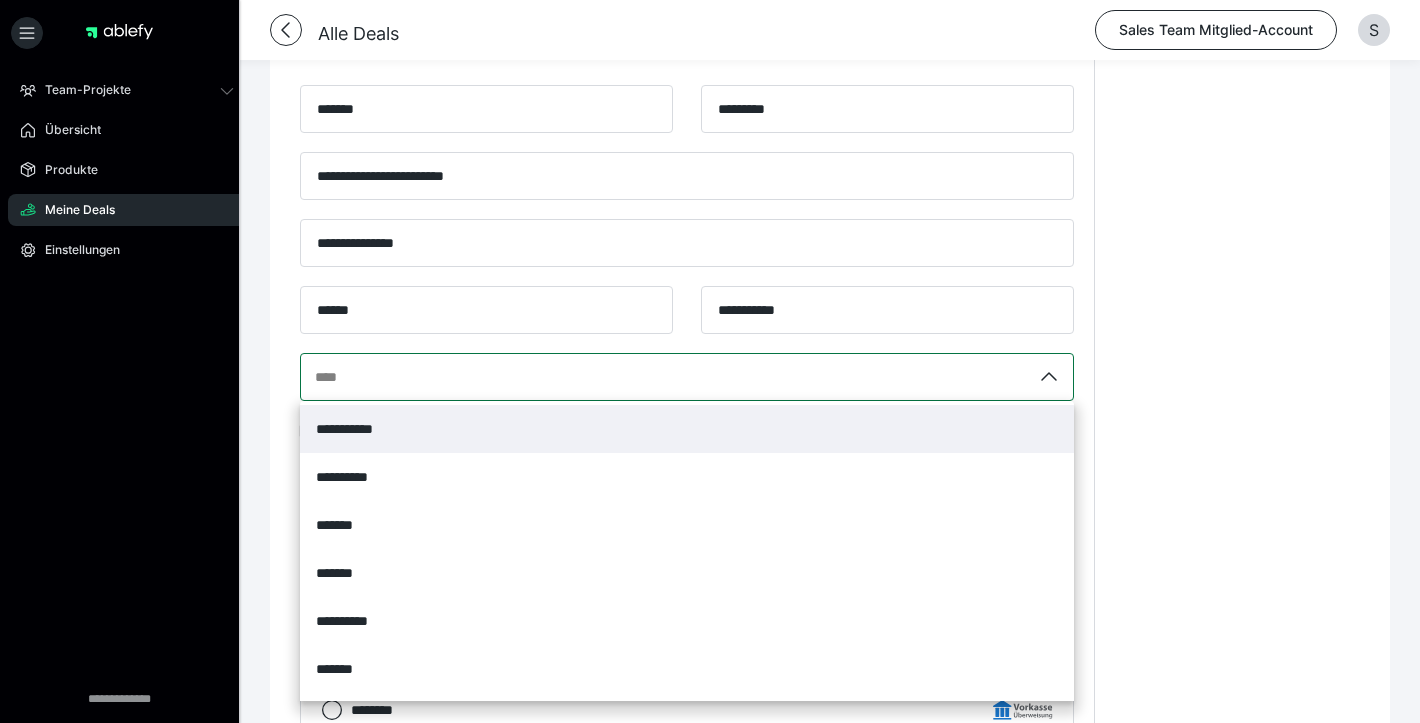 scroll, scrollTop: 968, scrollLeft: 0, axis: vertical 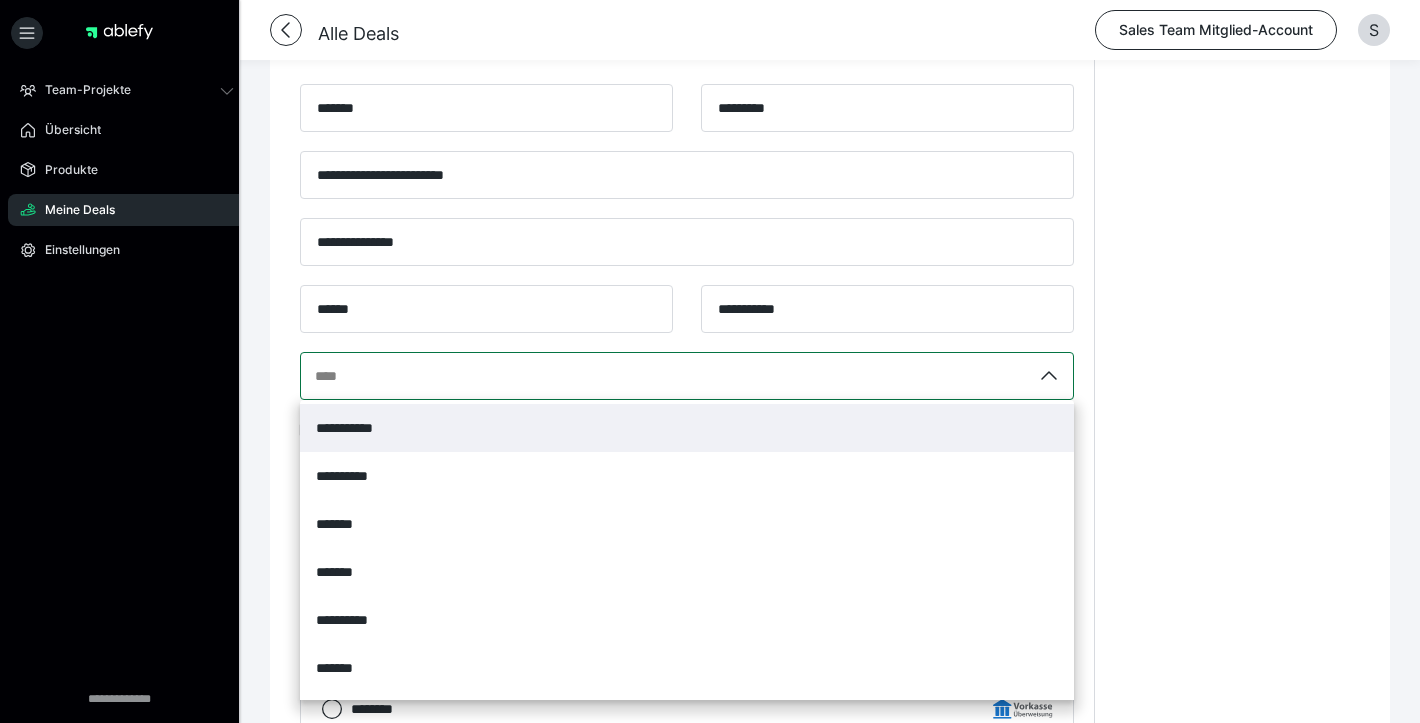 click on "**********" at bounding box center (687, 428) 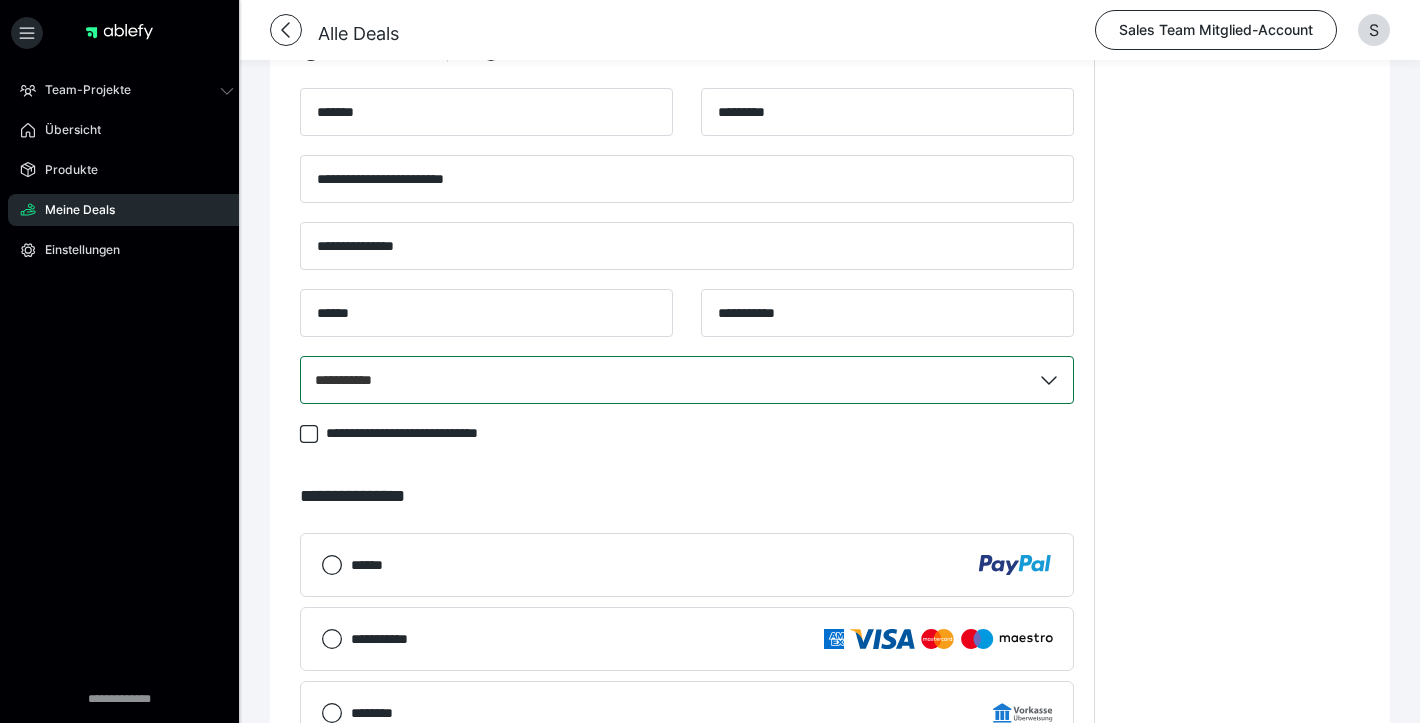 scroll, scrollTop: 1347, scrollLeft: 0, axis: vertical 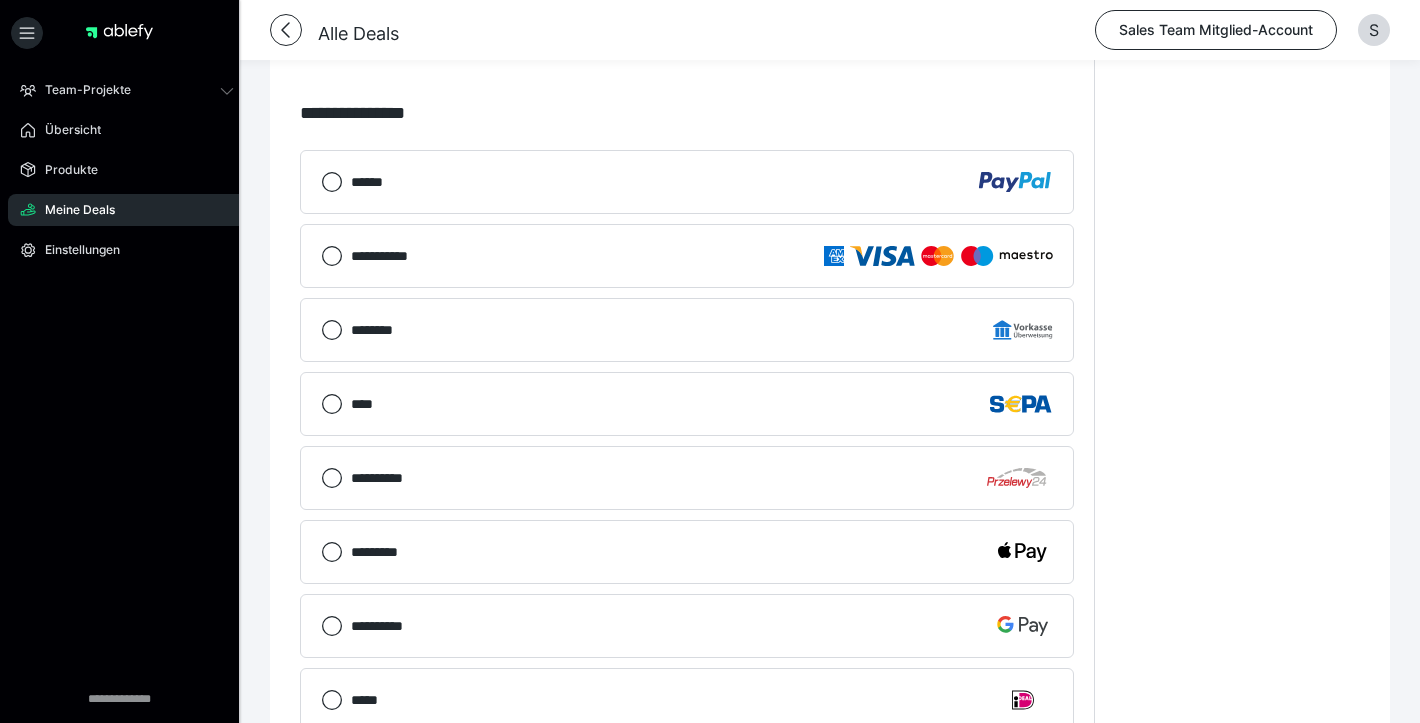 click on "****" at bounding box center [702, 404] 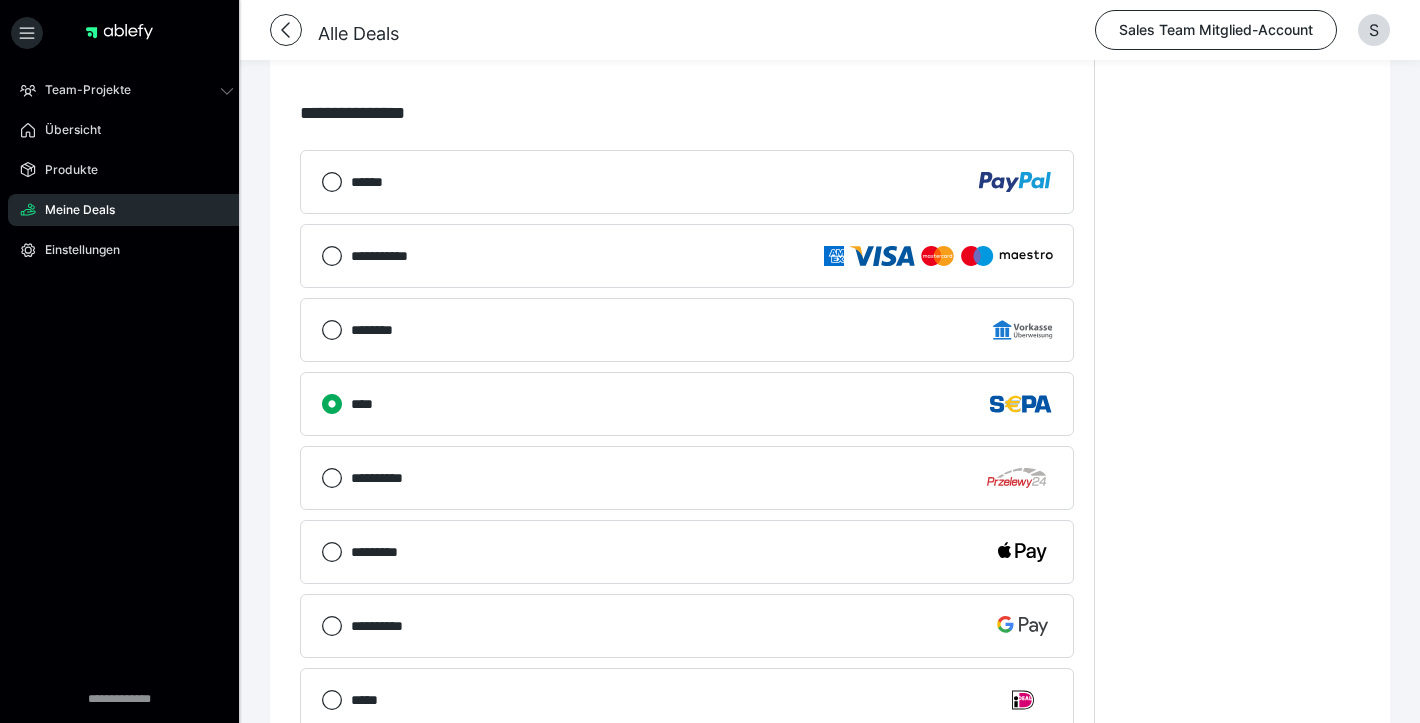 scroll, scrollTop: 1612, scrollLeft: 0, axis: vertical 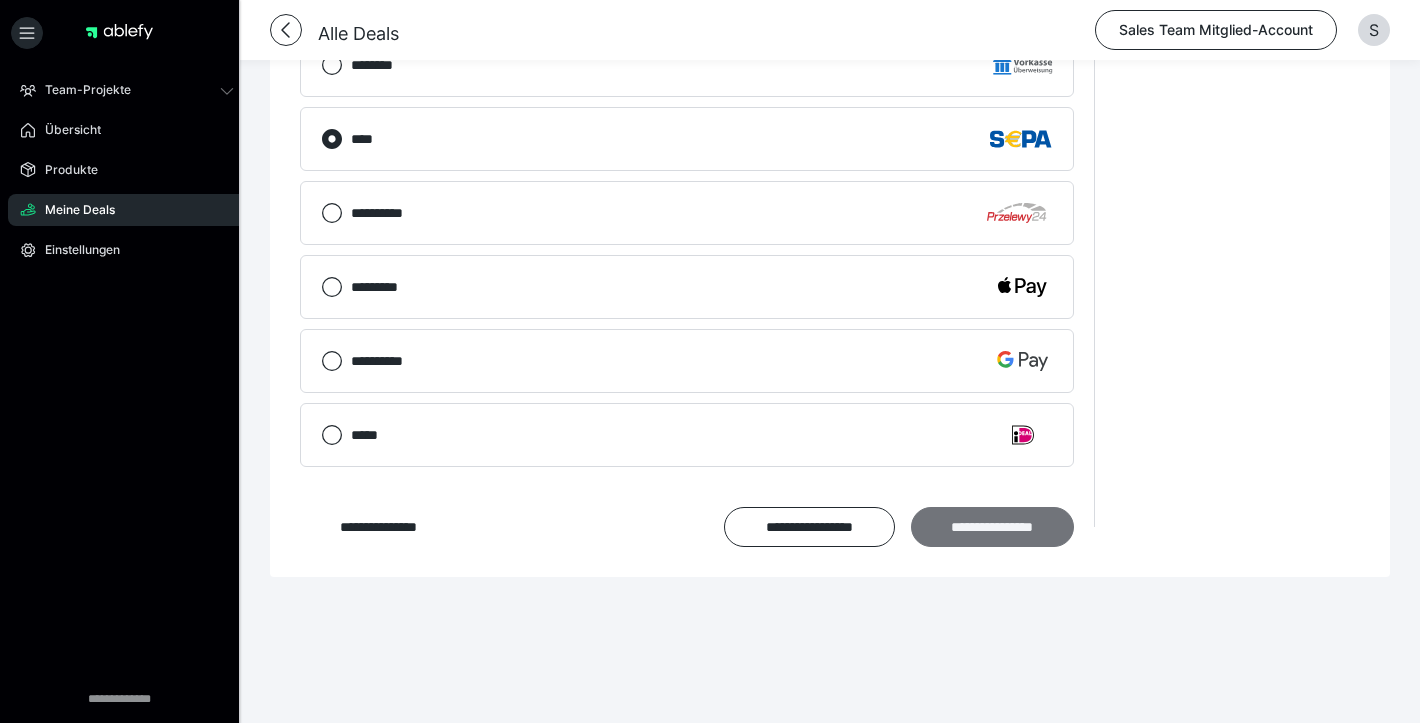 click on "**********" at bounding box center [992, 527] 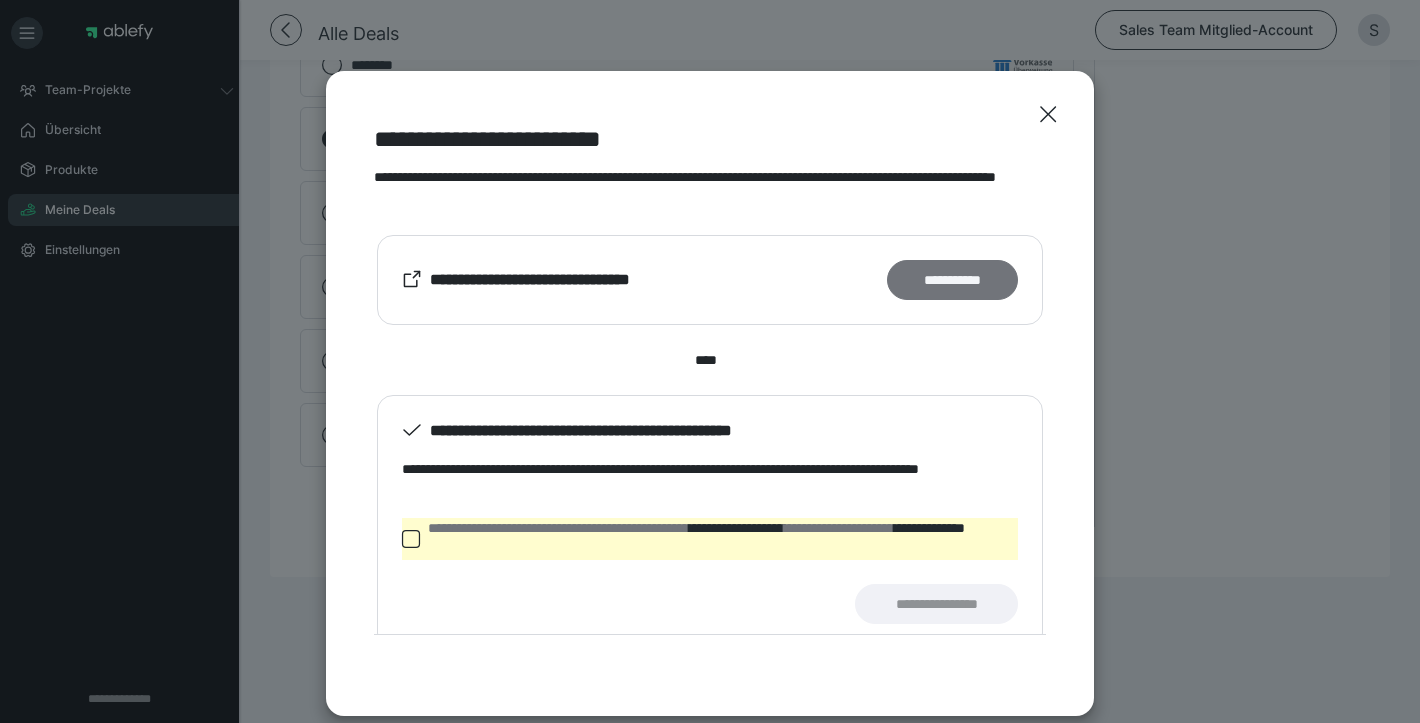 click on "**********" at bounding box center [952, 280] 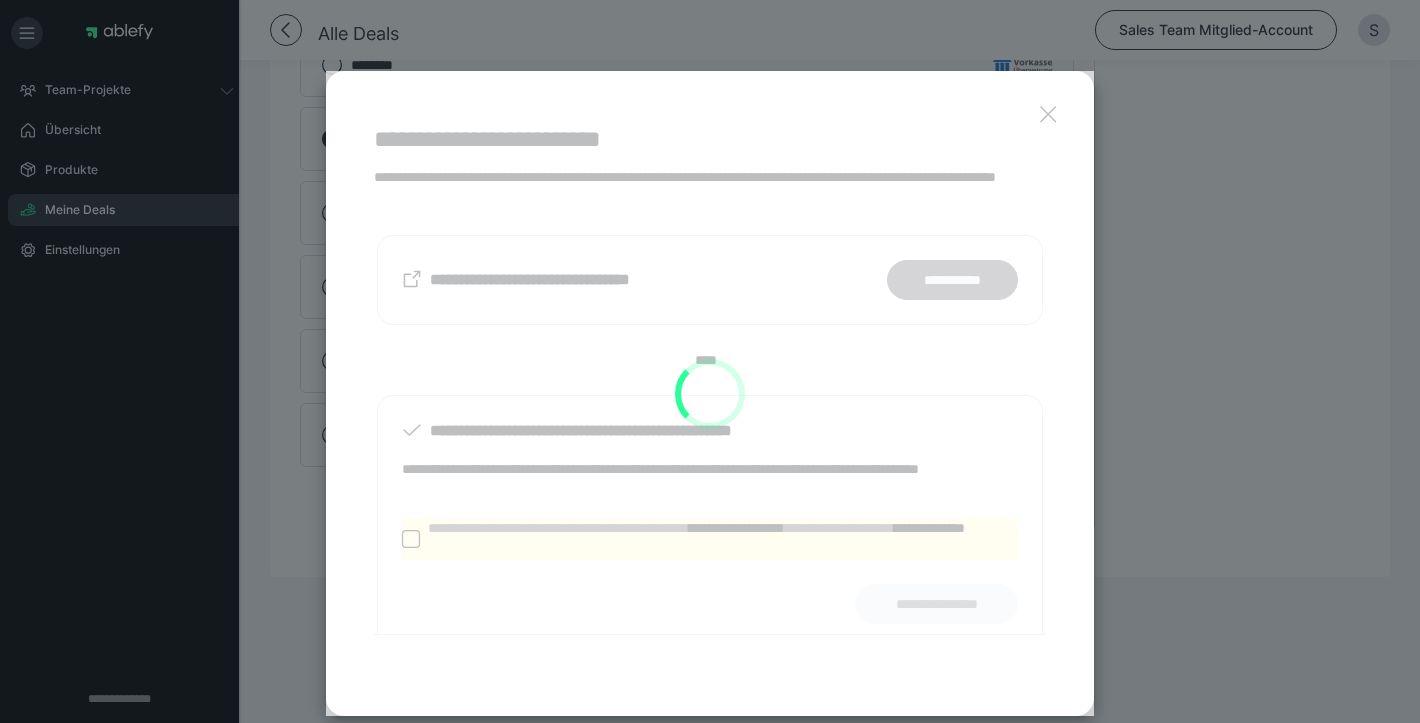 scroll, scrollTop: 997, scrollLeft: 0, axis: vertical 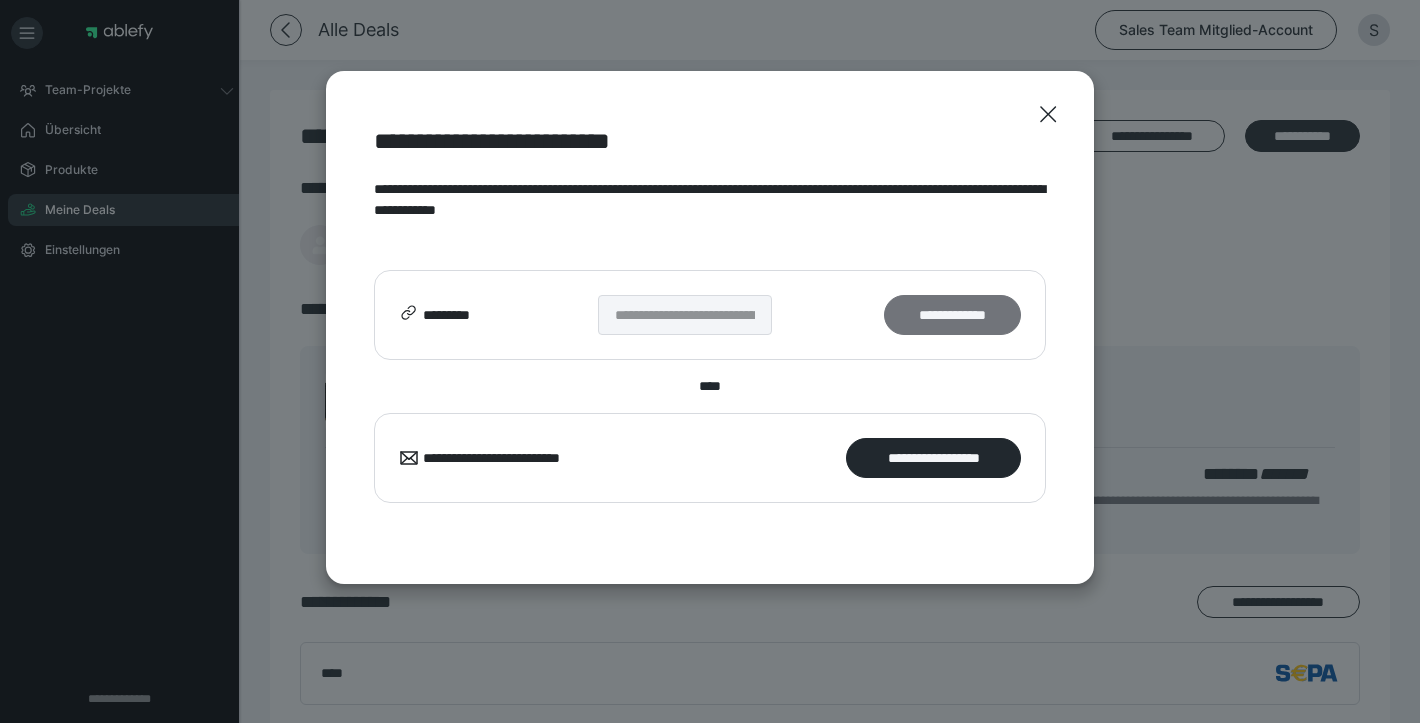 click on "**********" at bounding box center [952, 315] 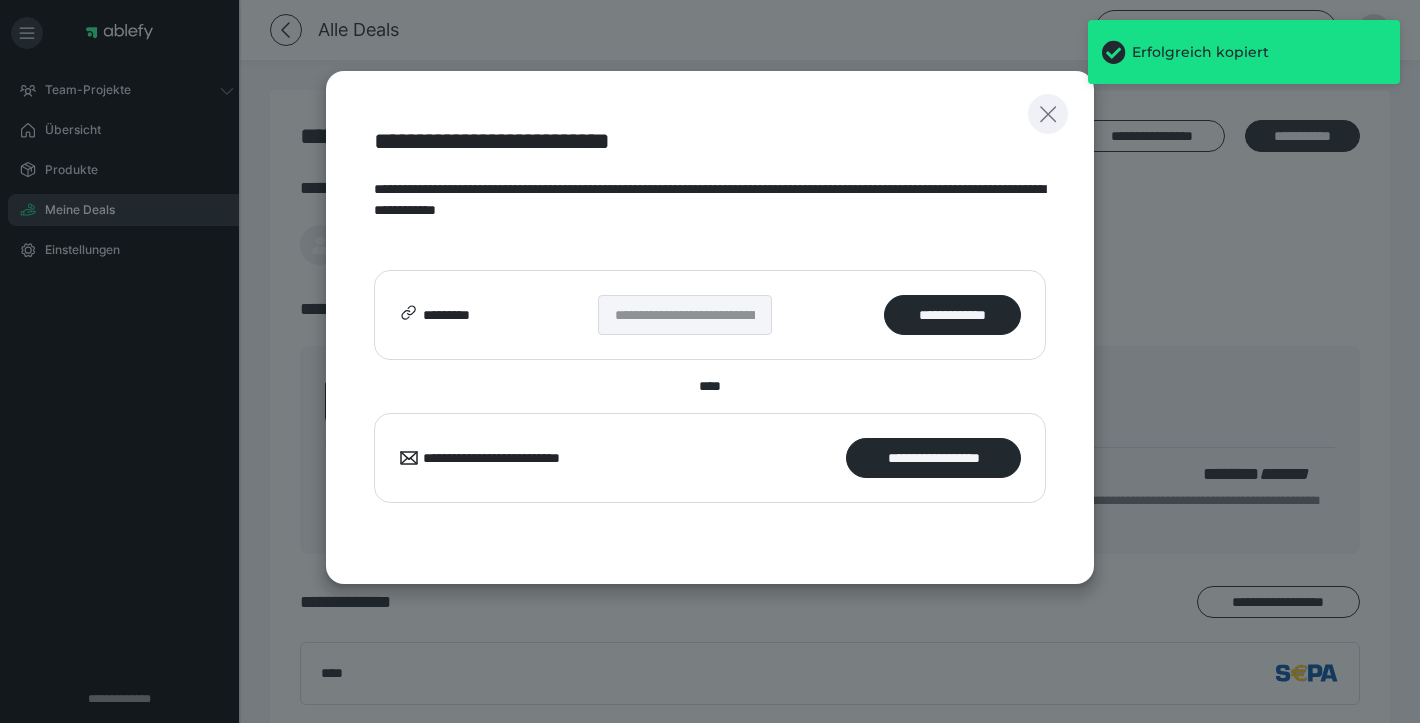 click 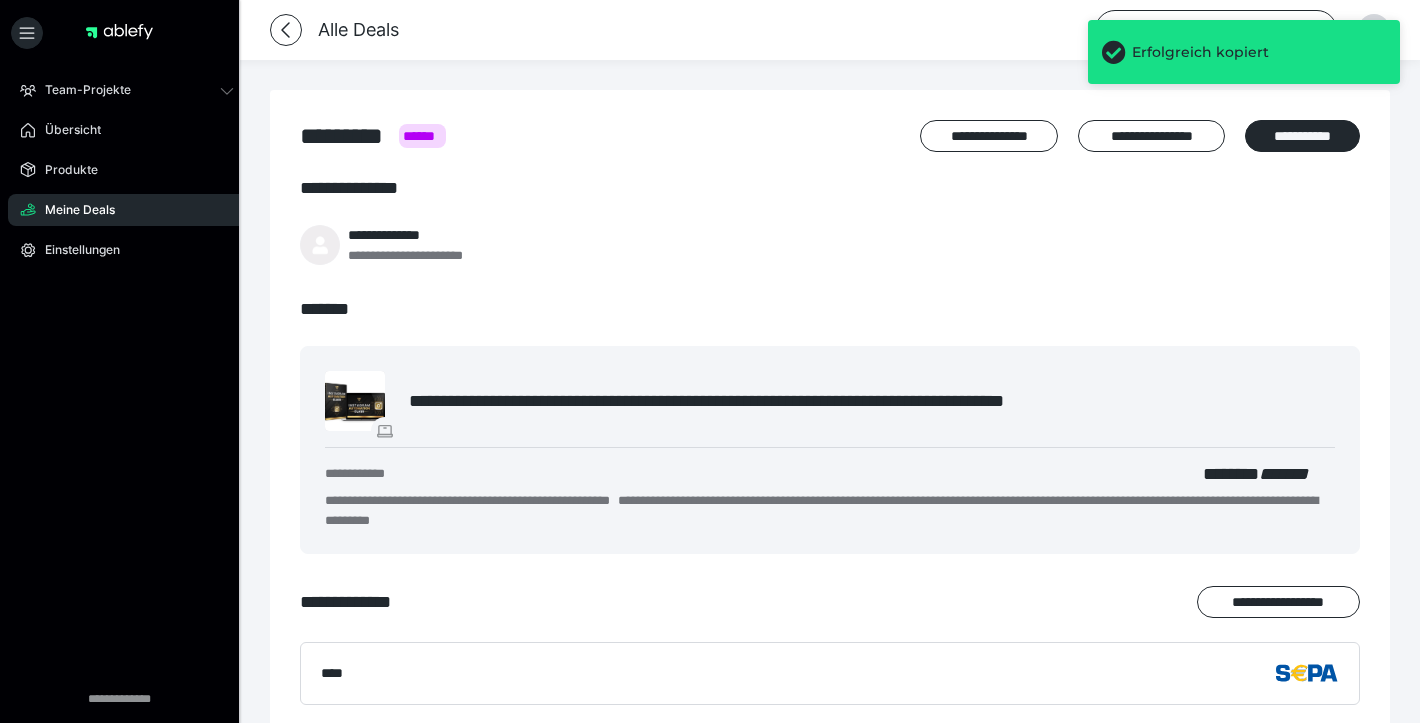 click on "Erfolgreich kopiert" at bounding box center [1244, 52] 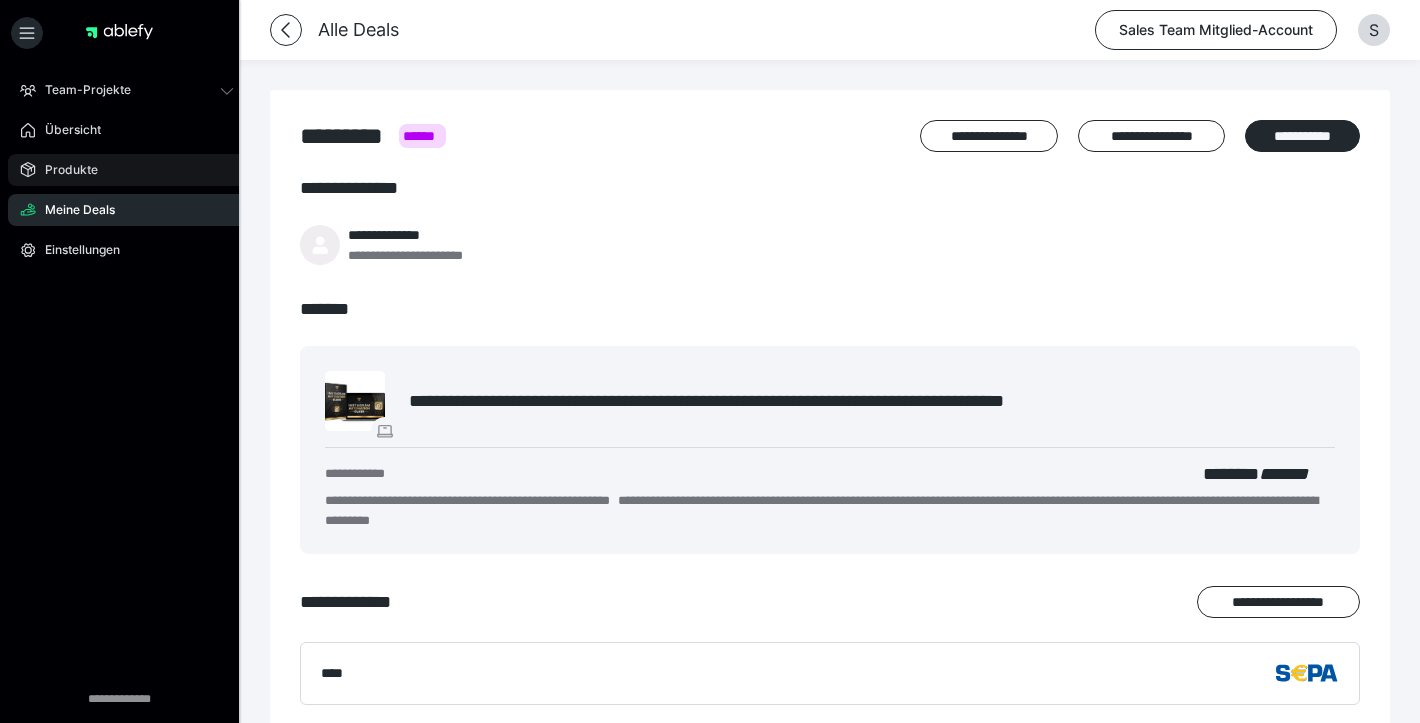 click on "Produkte" at bounding box center (64, 170) 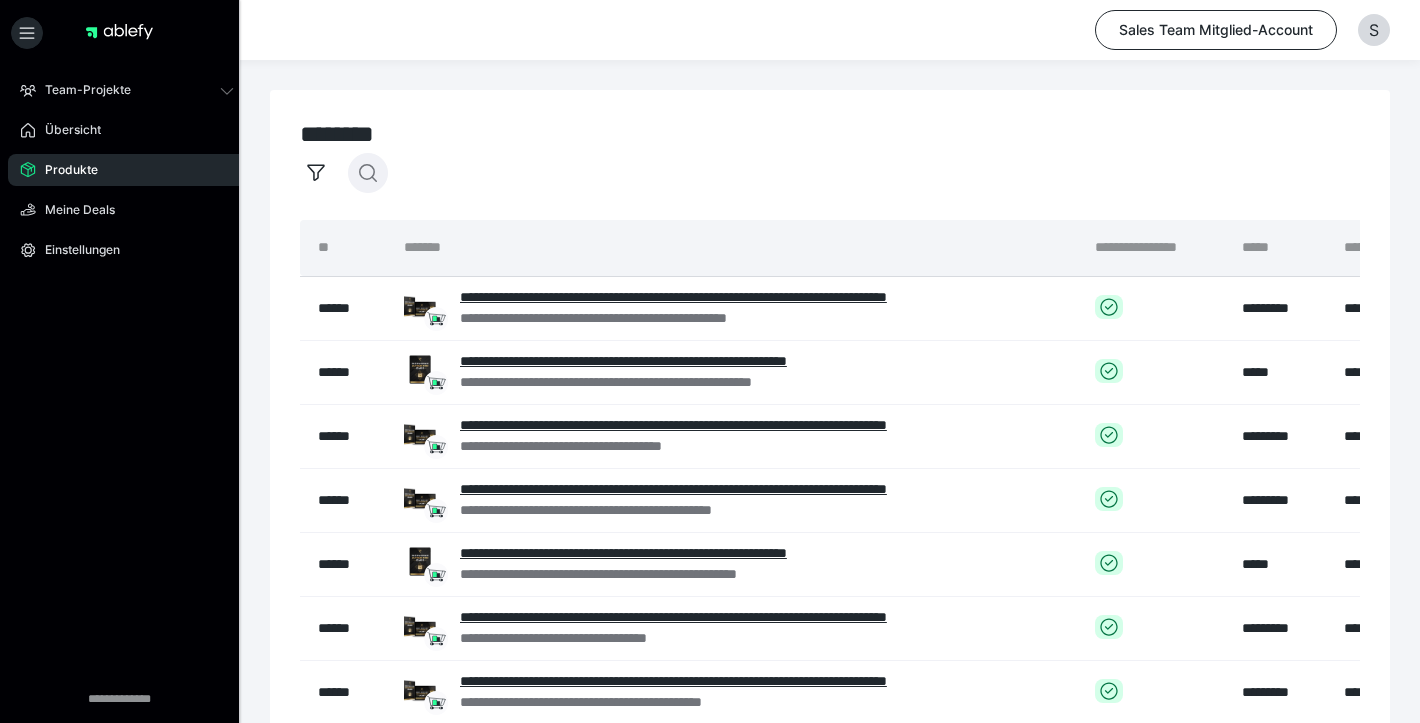 click 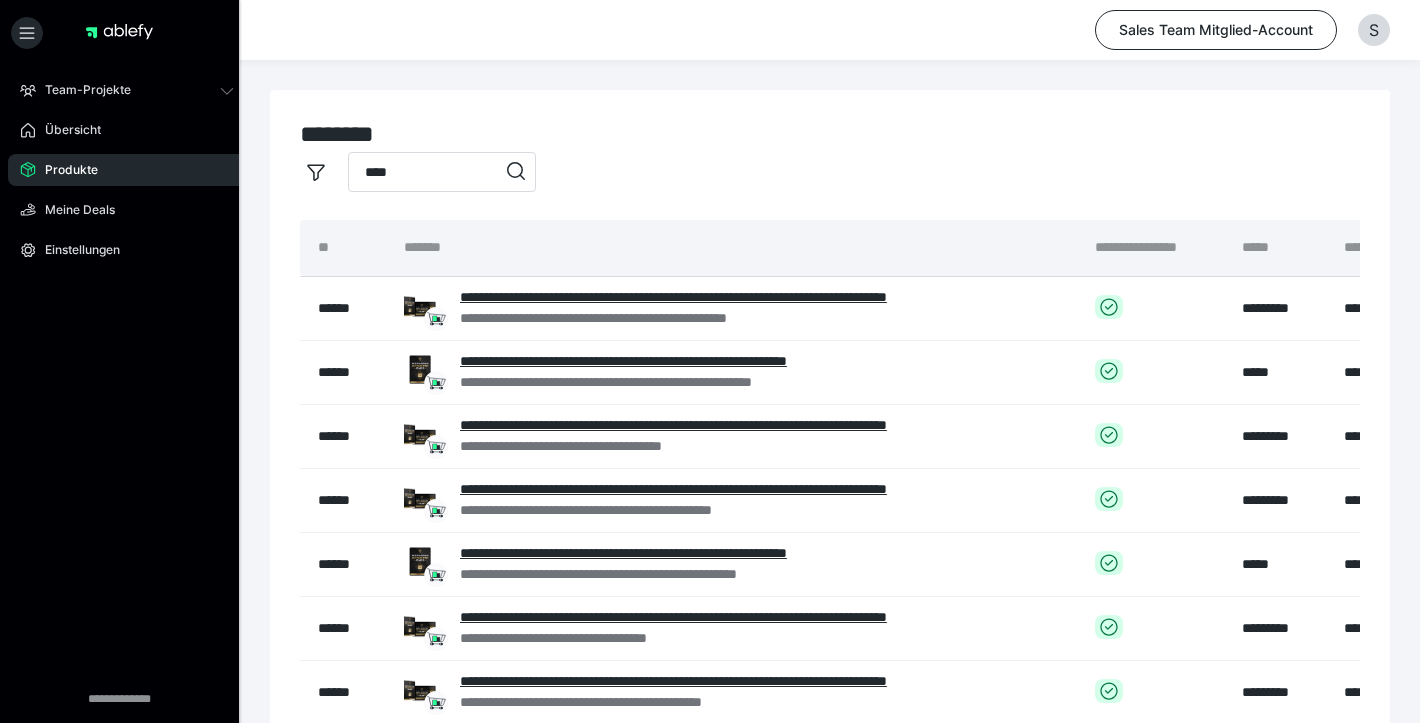 type on "****" 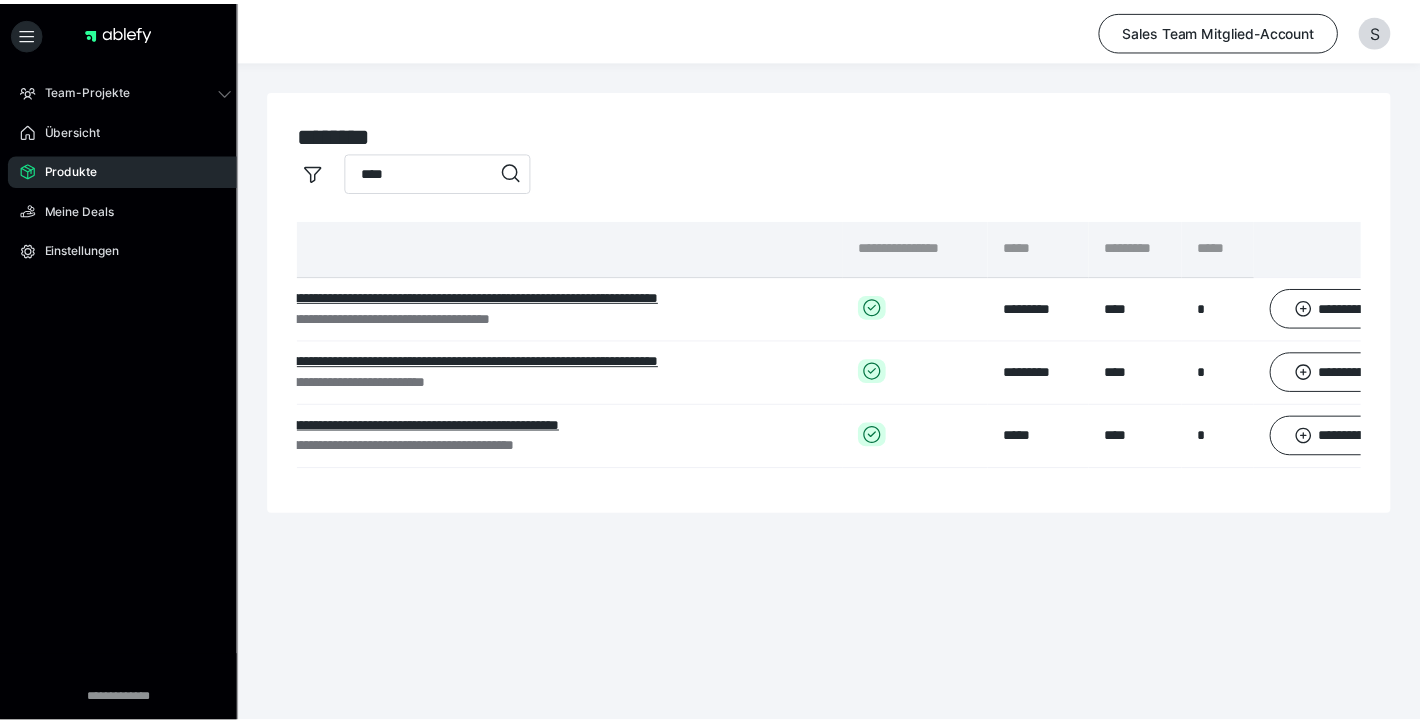 scroll, scrollTop: 0, scrollLeft: 290, axis: horizontal 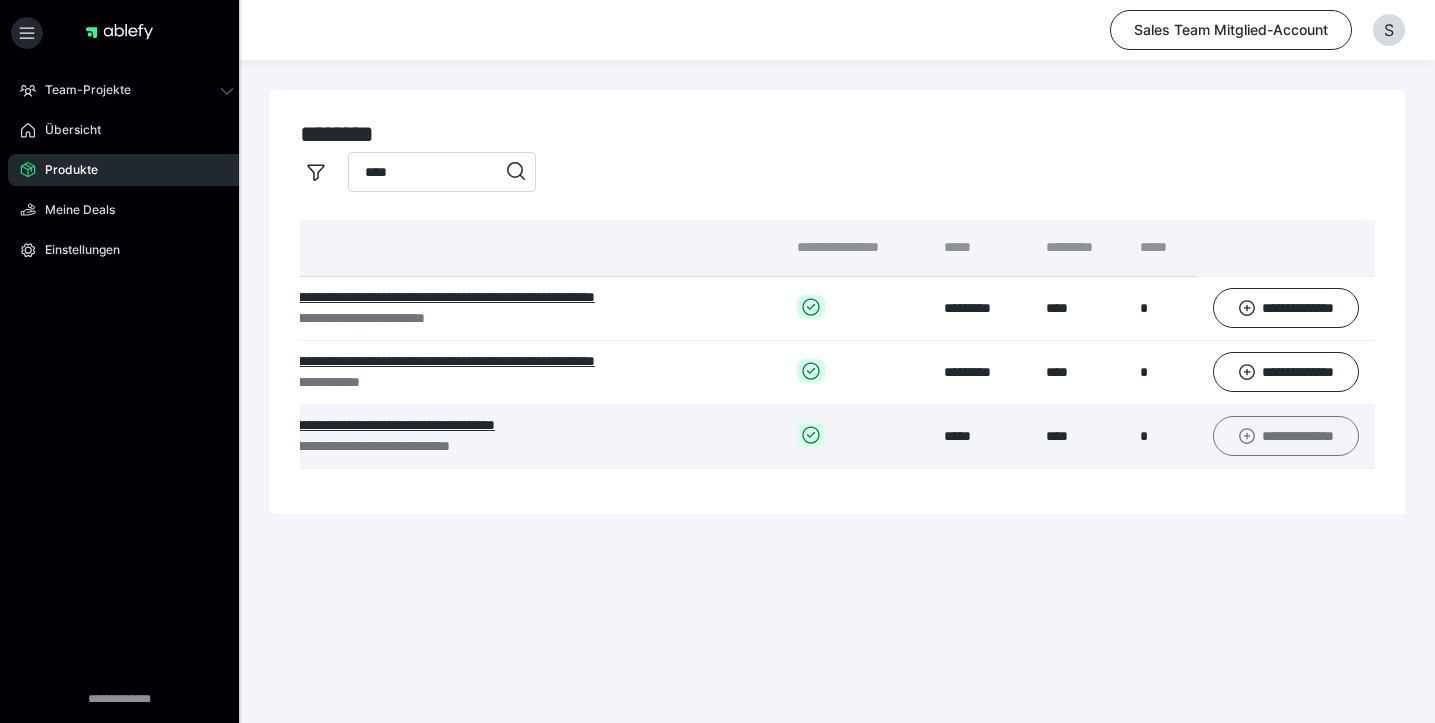 click on "**********" at bounding box center [1286, 436] 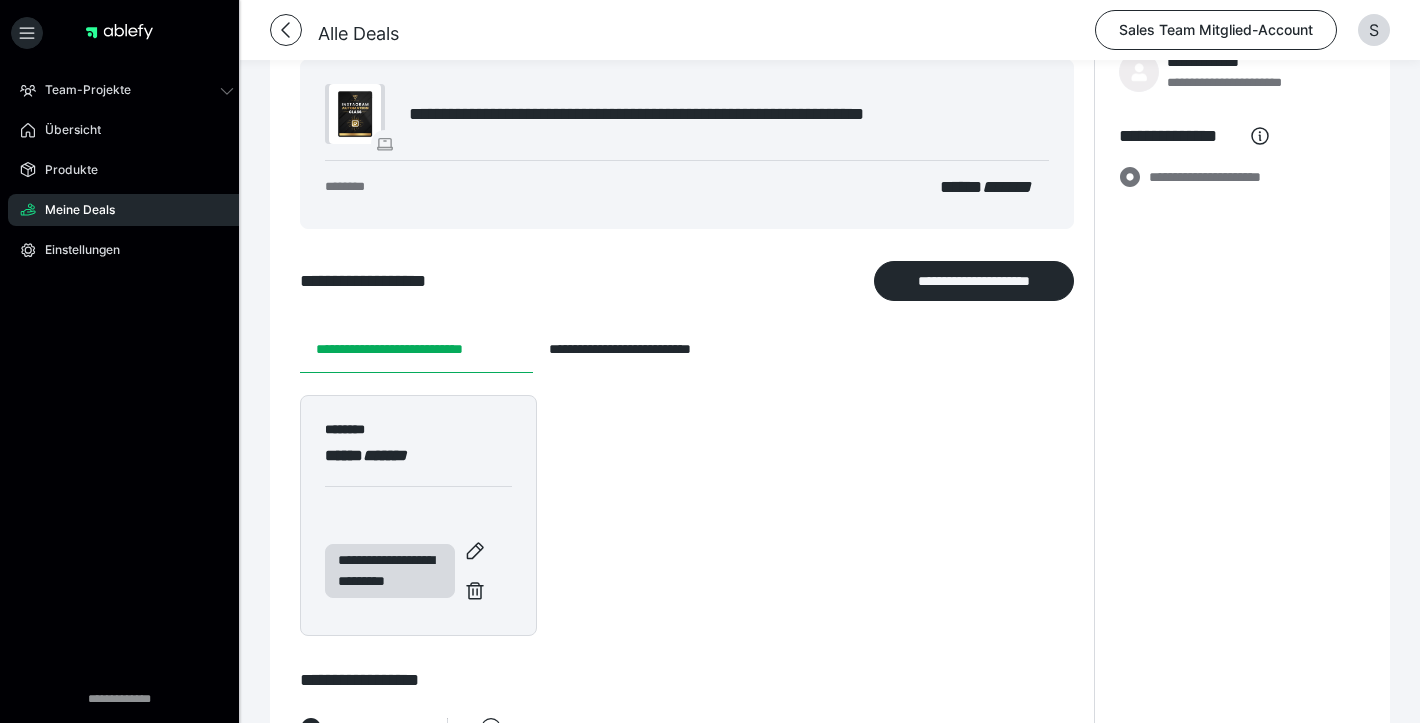 scroll, scrollTop: 332, scrollLeft: 0, axis: vertical 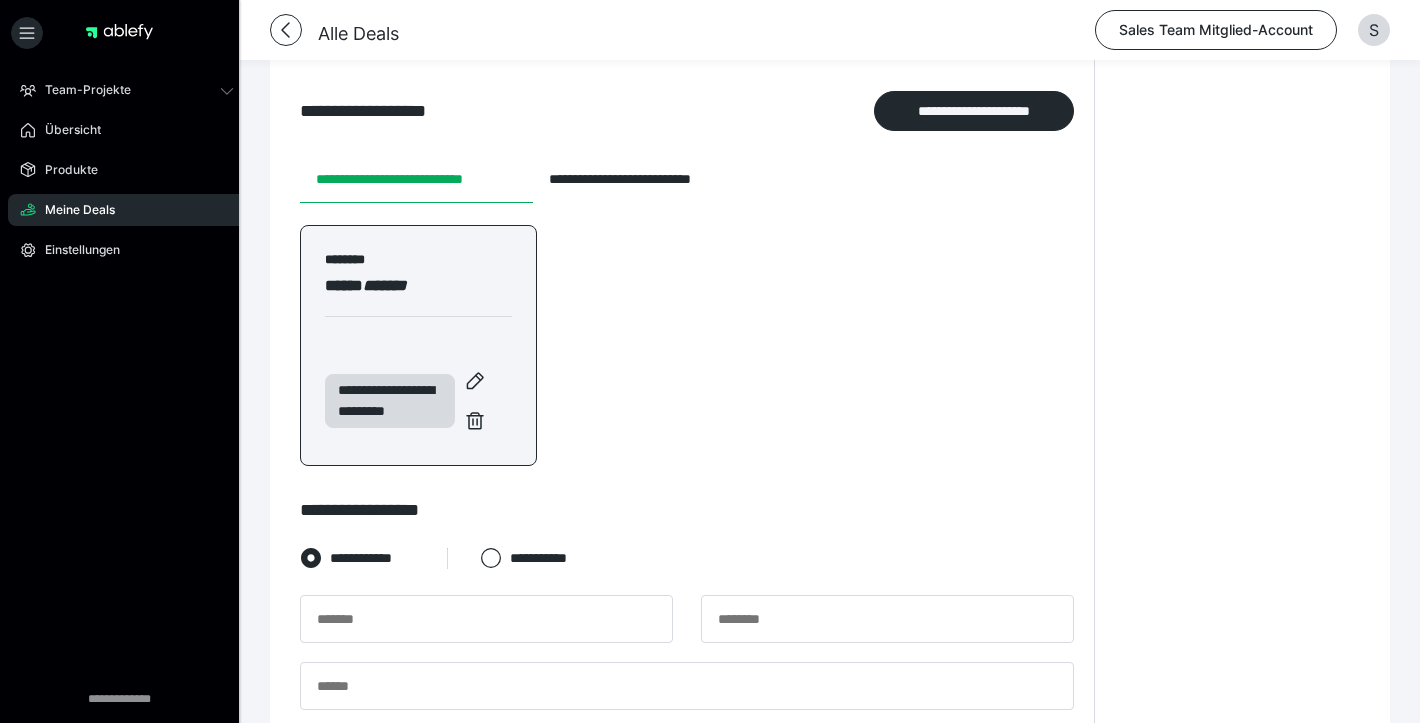 click on "**********" at bounding box center [418, 390] 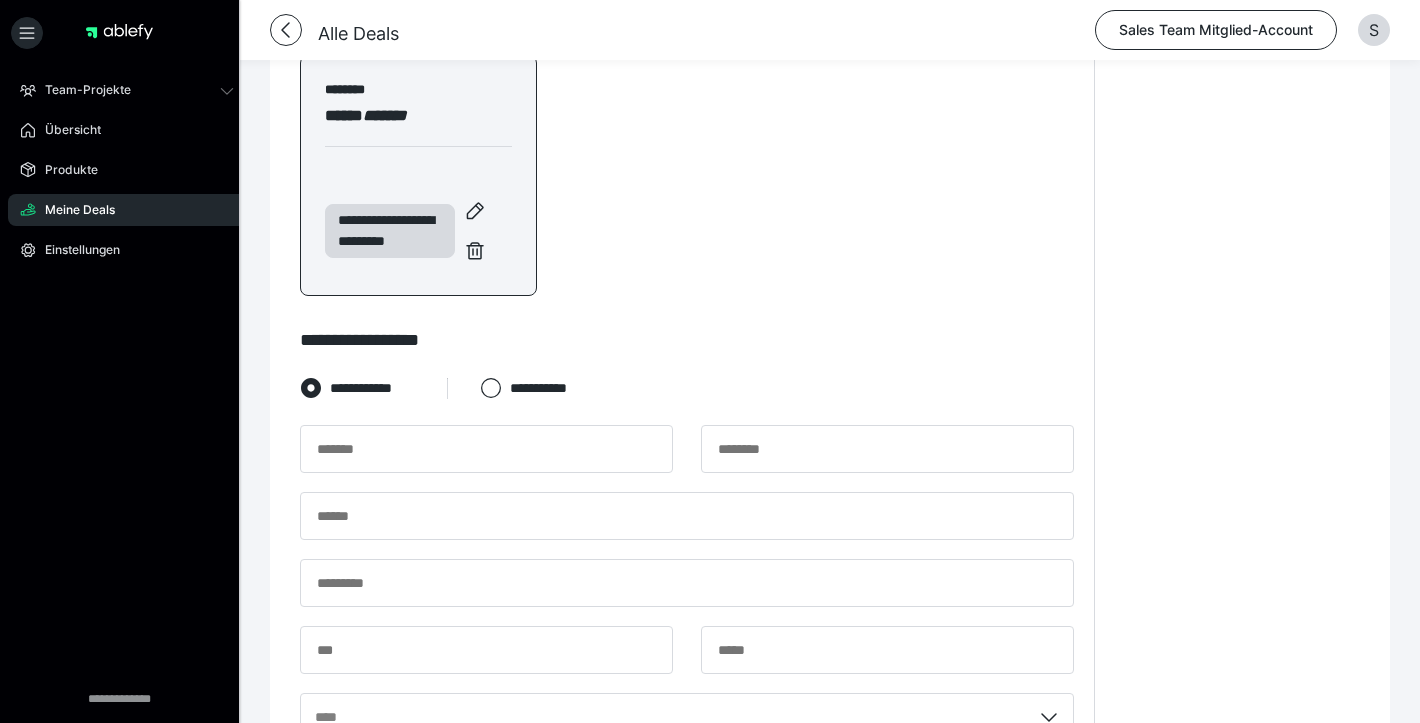 scroll, scrollTop: 670, scrollLeft: 0, axis: vertical 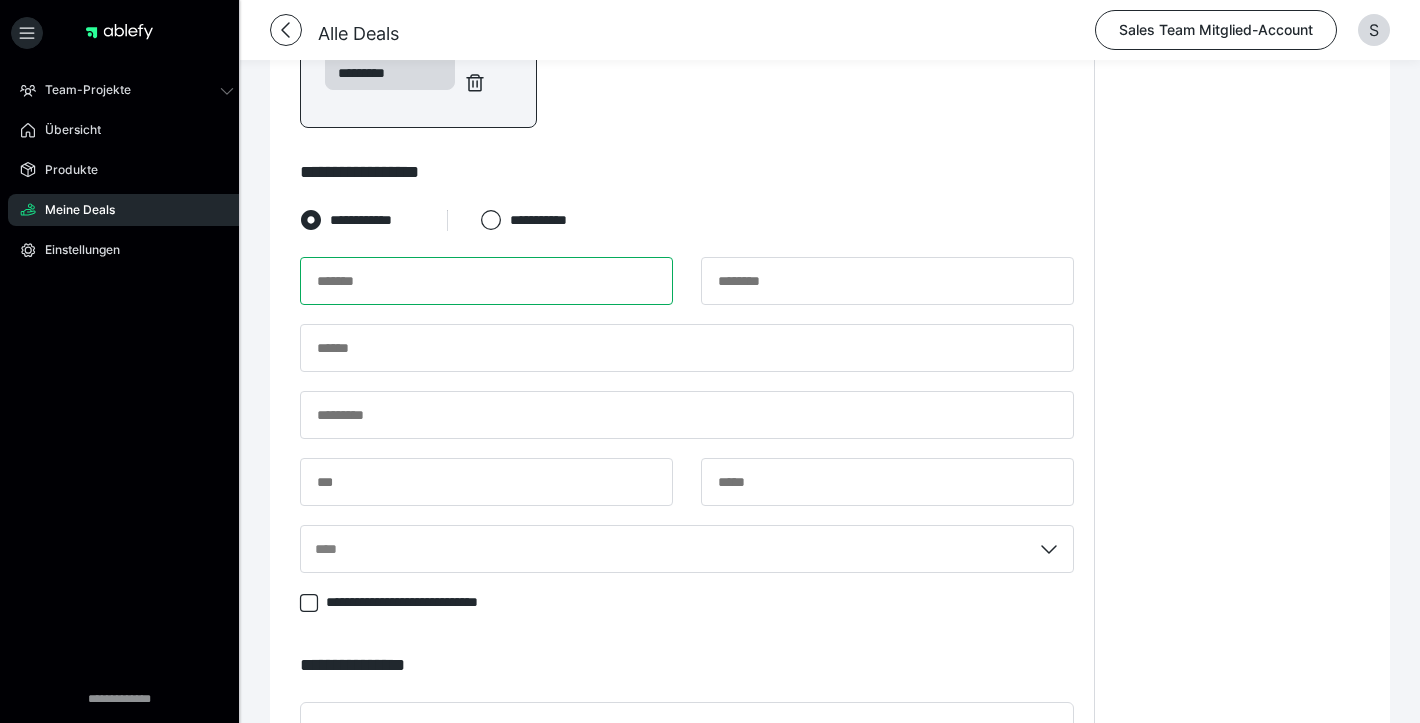 click at bounding box center (486, 281) 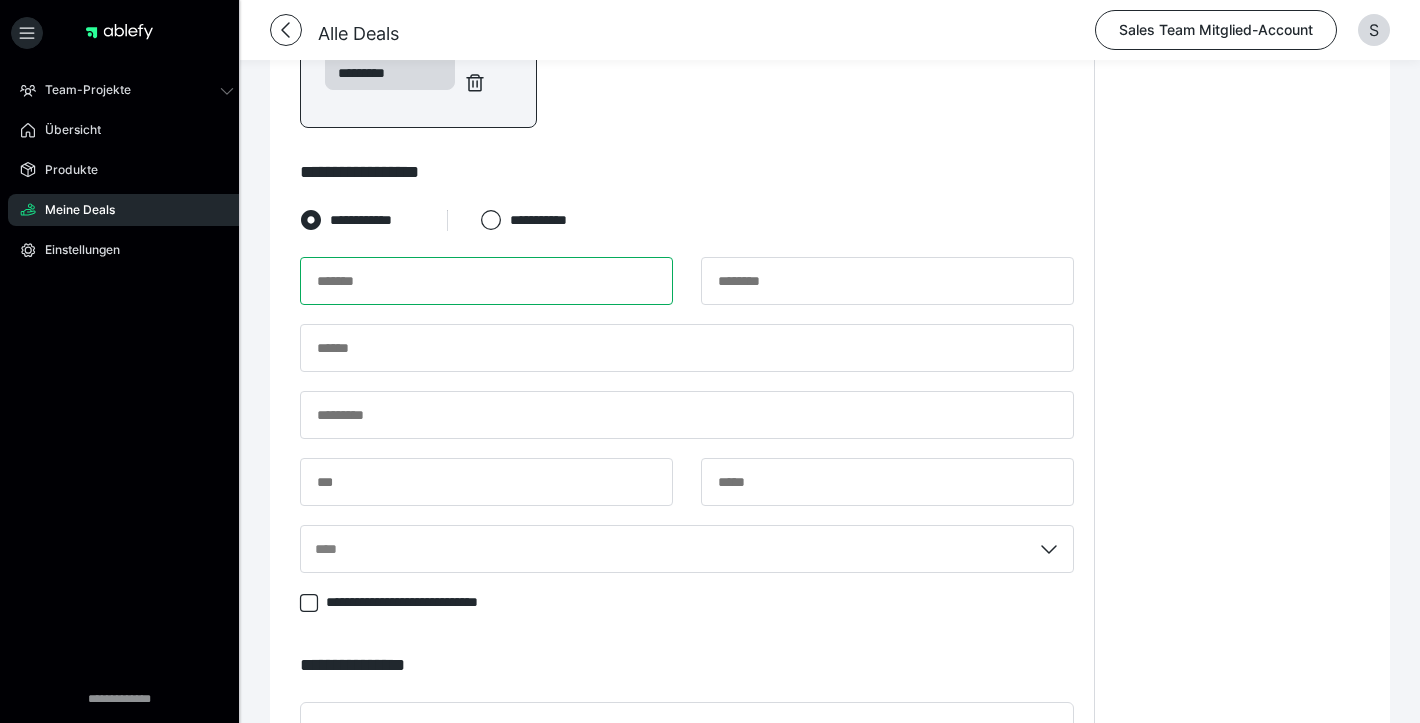 paste on "******" 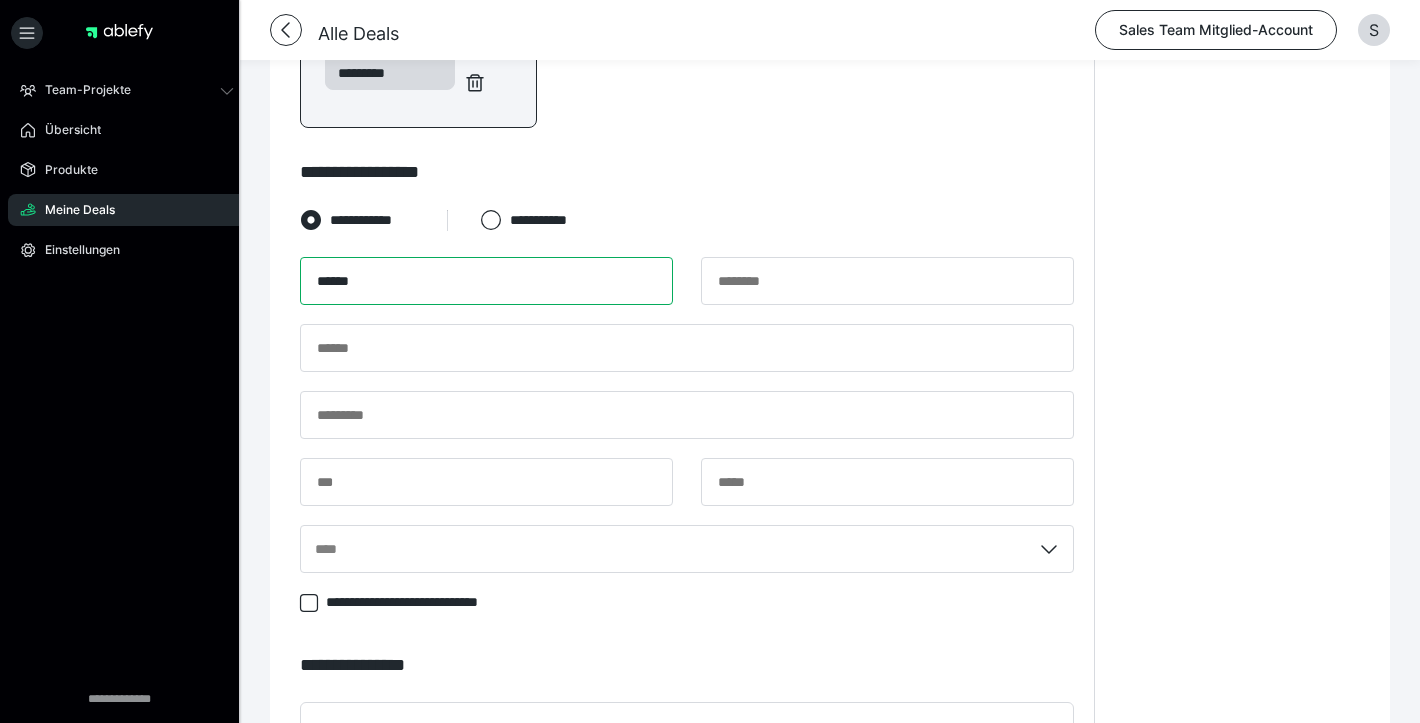 type on "******" 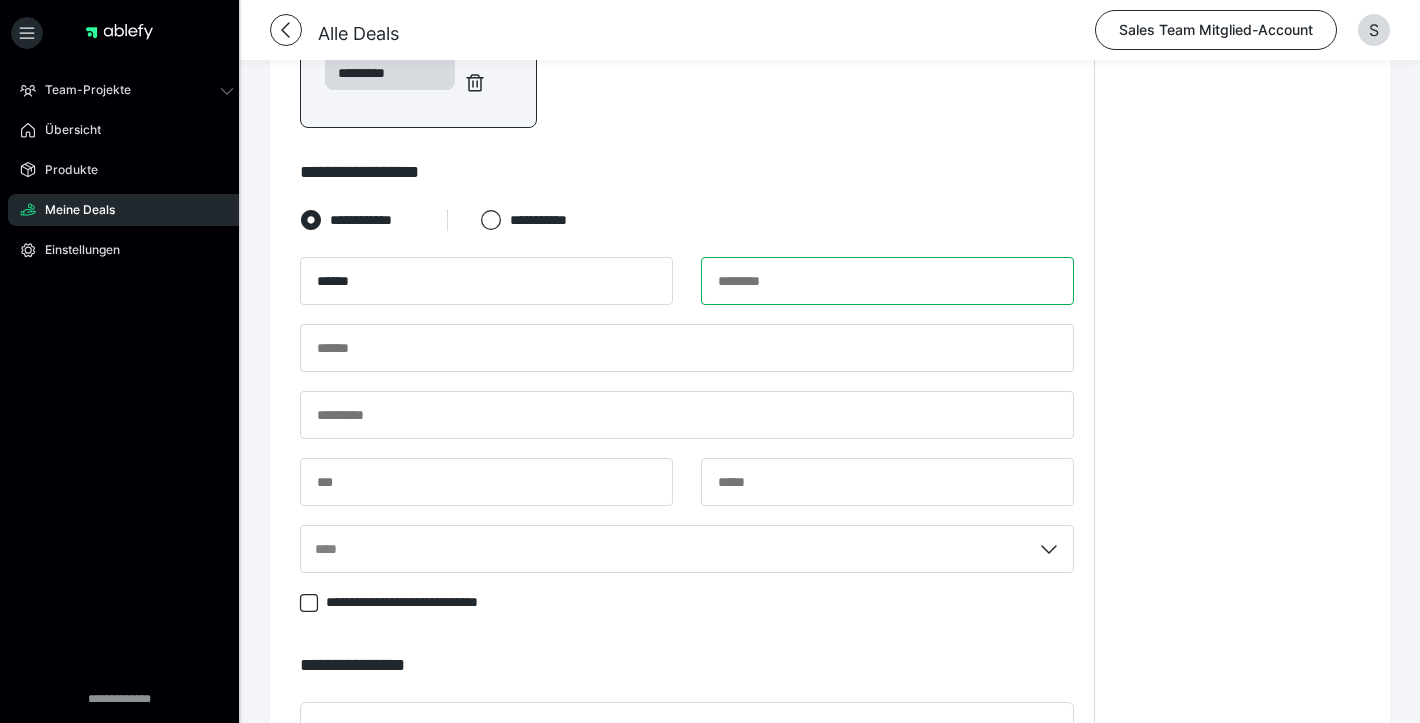 click at bounding box center [887, 281] 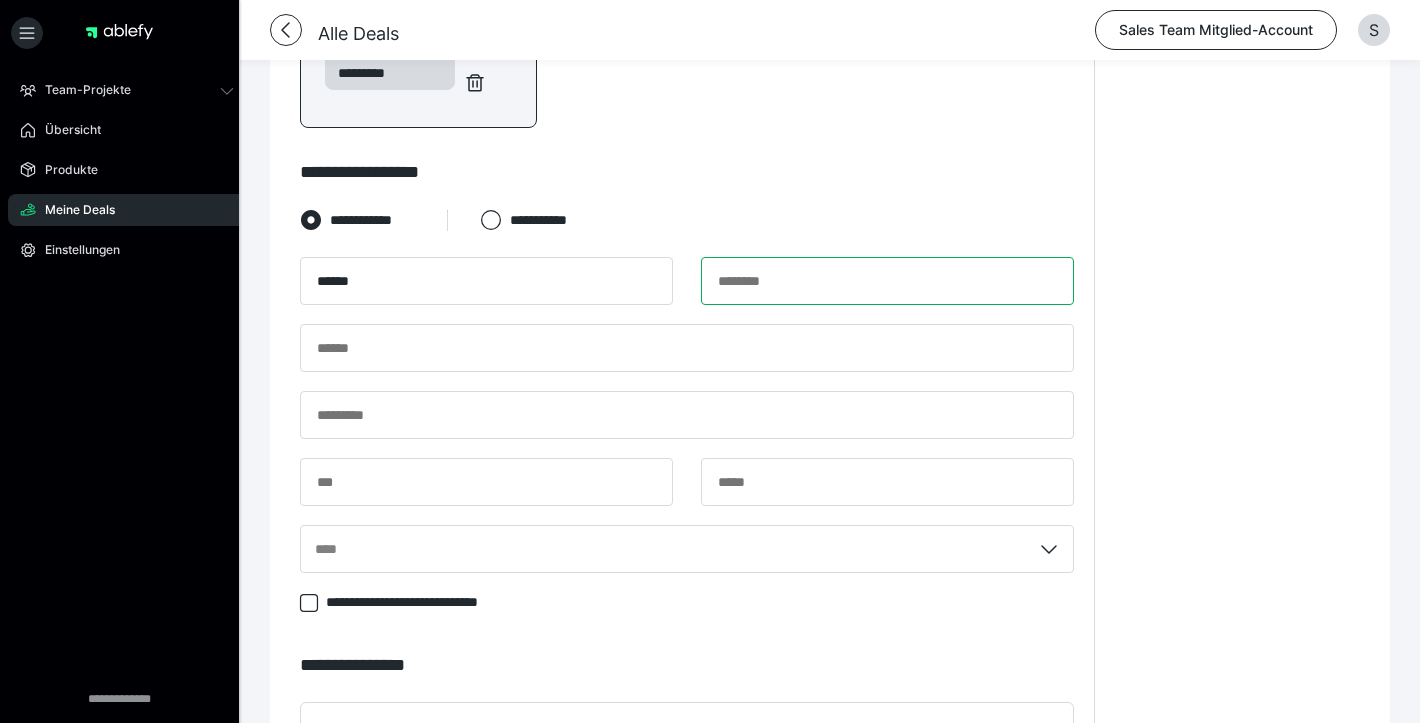 click at bounding box center [887, 281] 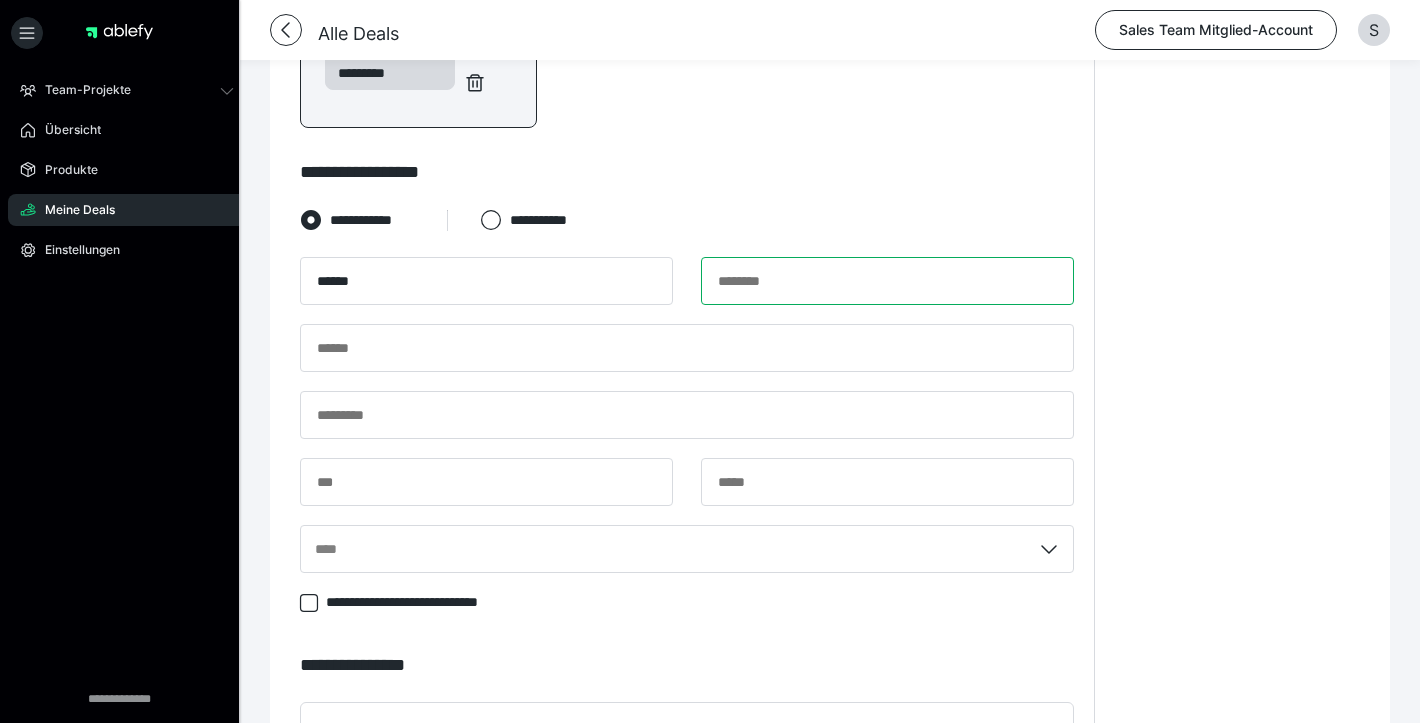 paste on "*********" 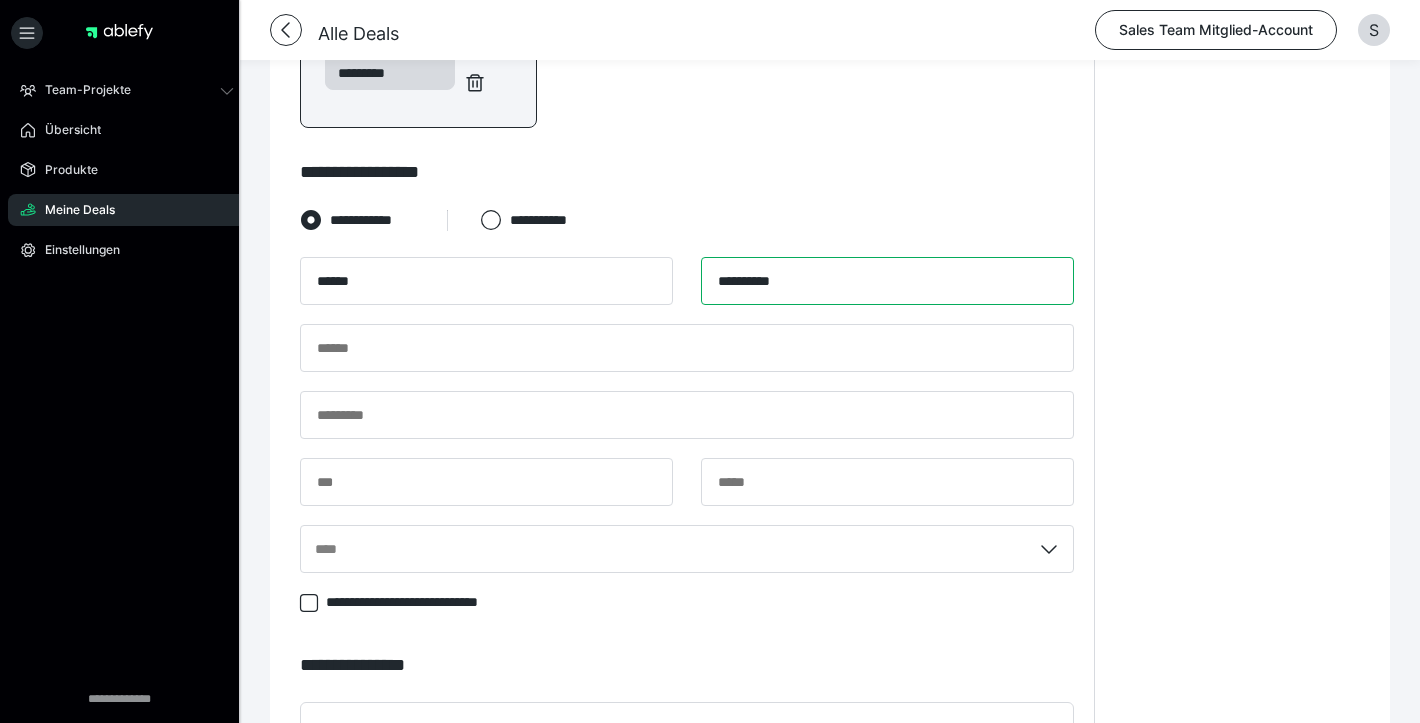type on "*********" 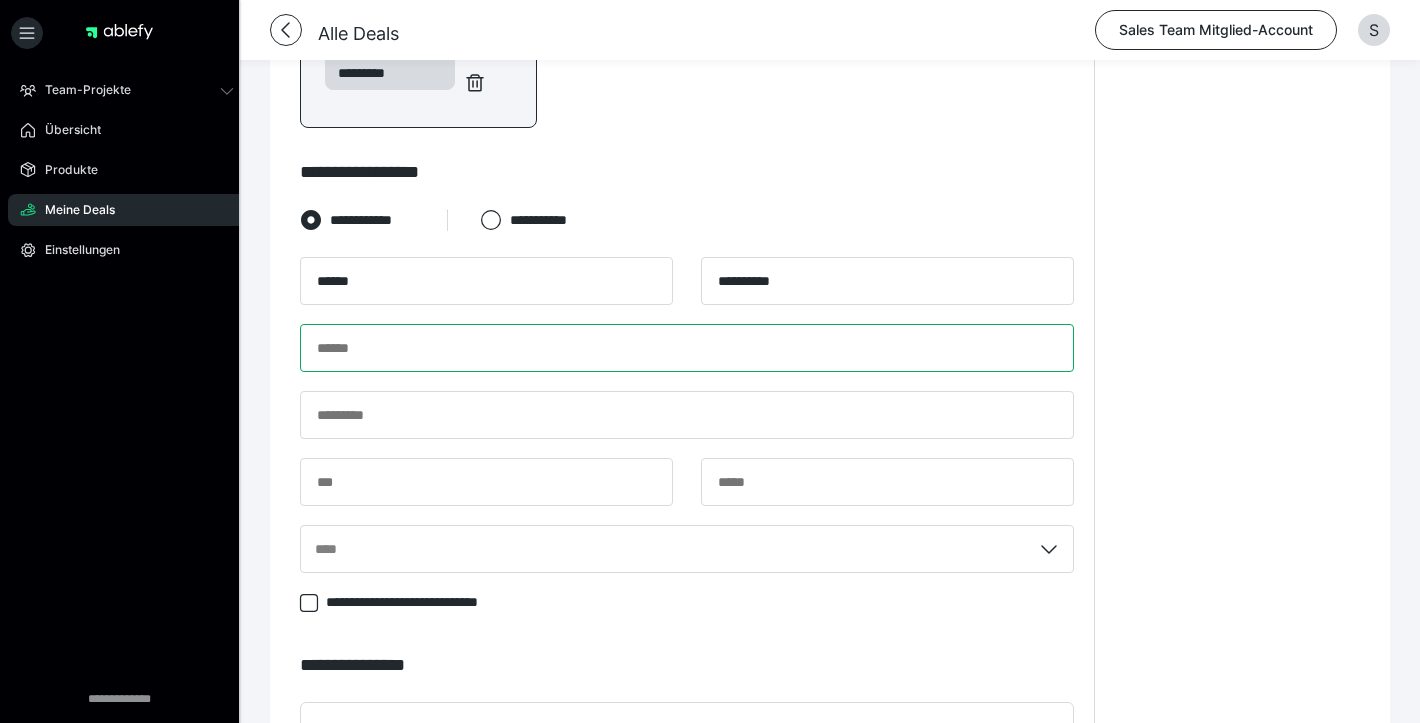click at bounding box center (687, 348) 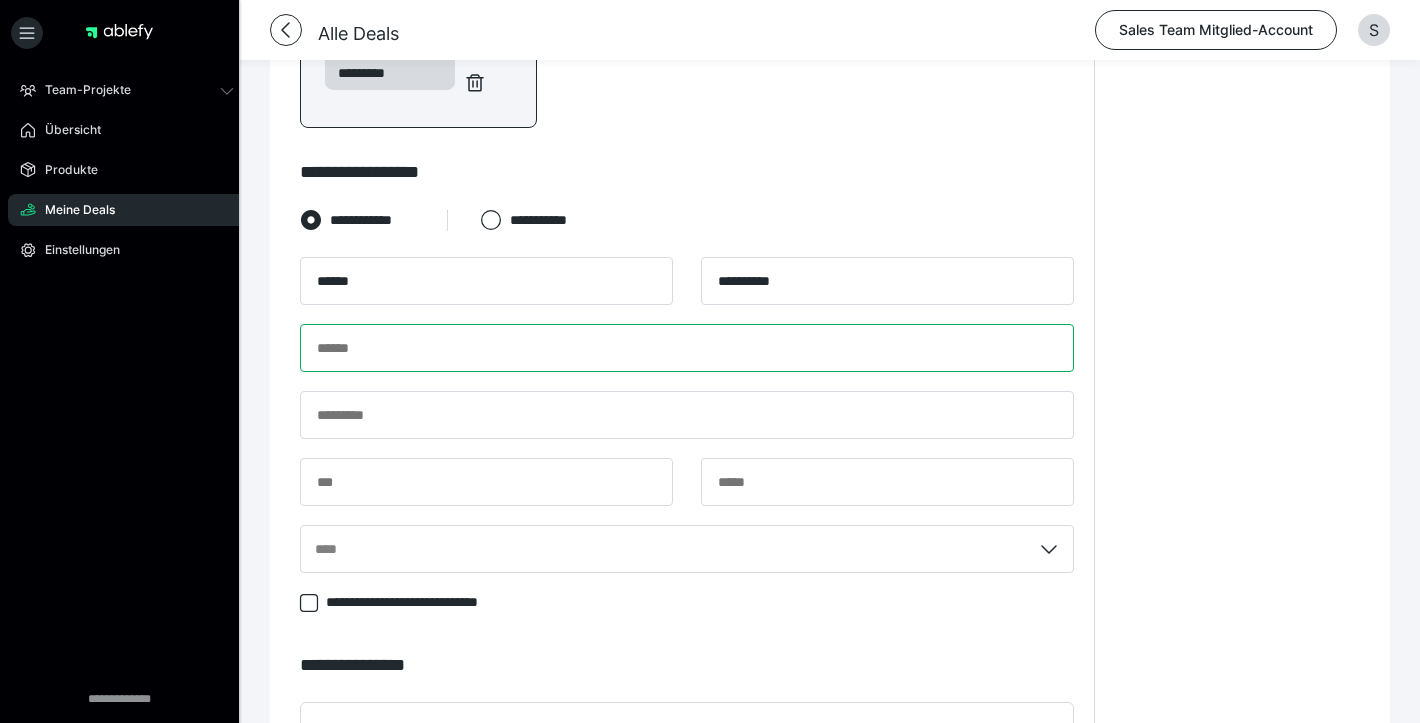 paste on "**********" 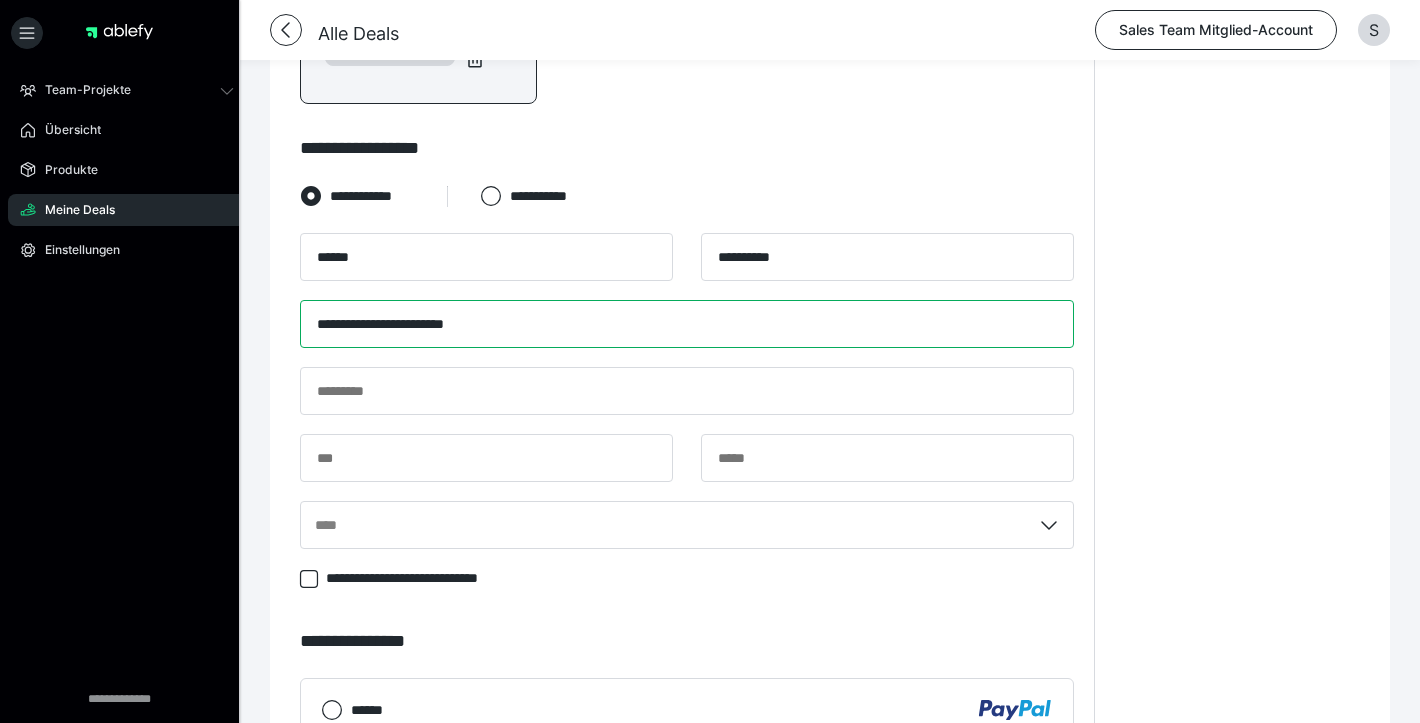 scroll, scrollTop: 739, scrollLeft: 0, axis: vertical 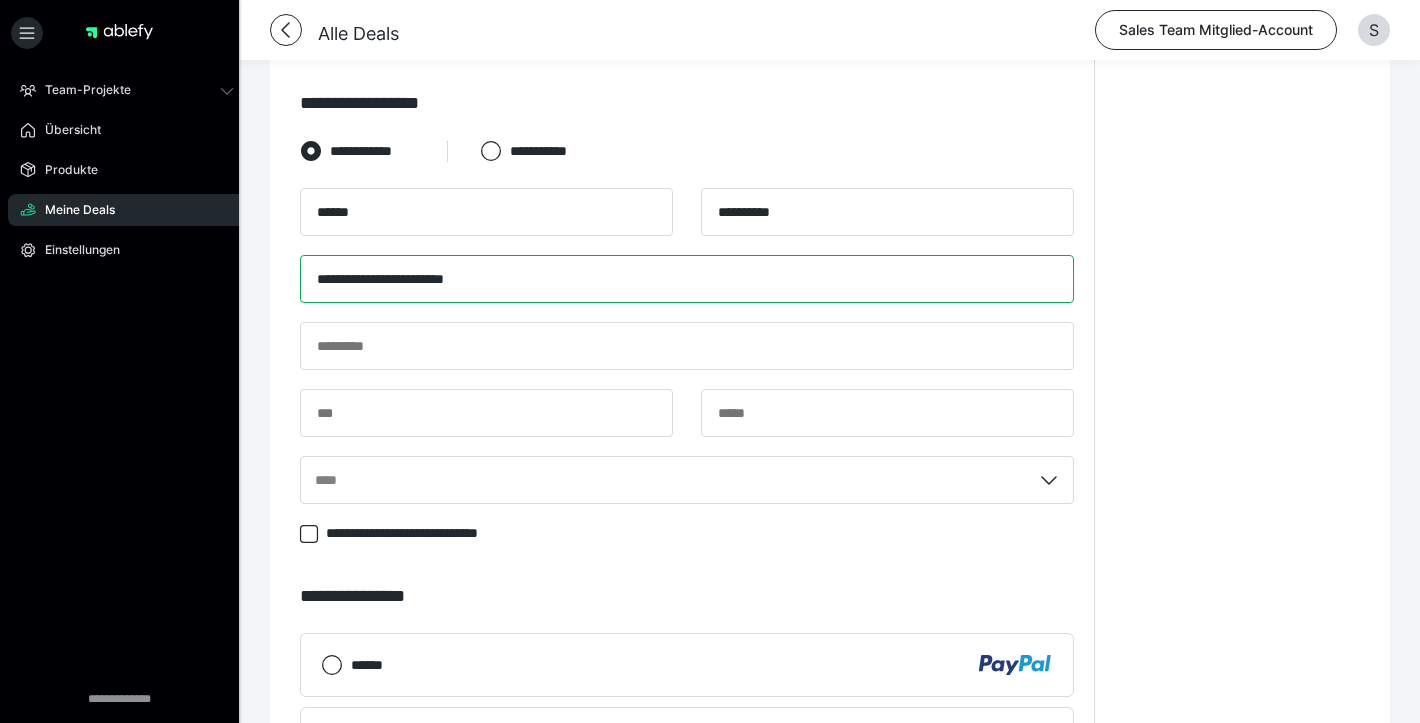type on "**********" 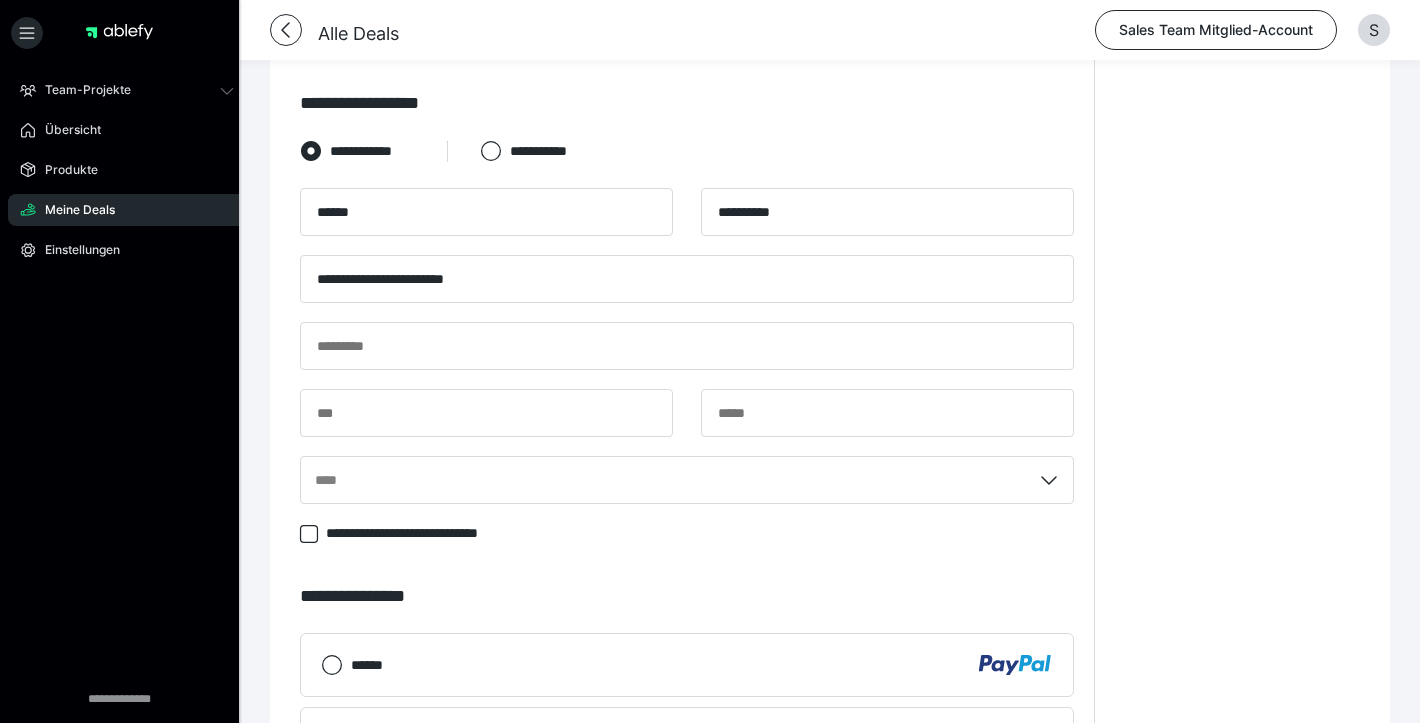 click on "**********" at bounding box center (687, 355) 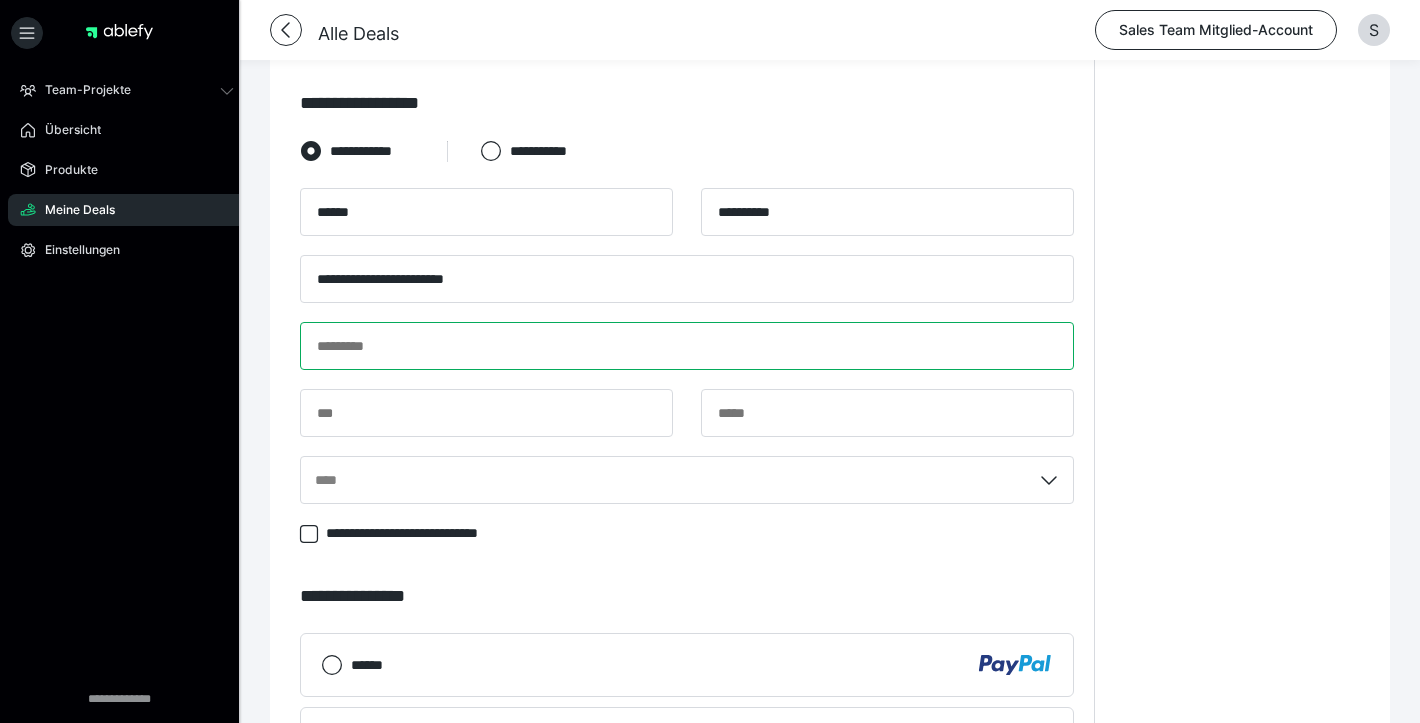 click at bounding box center [687, 346] 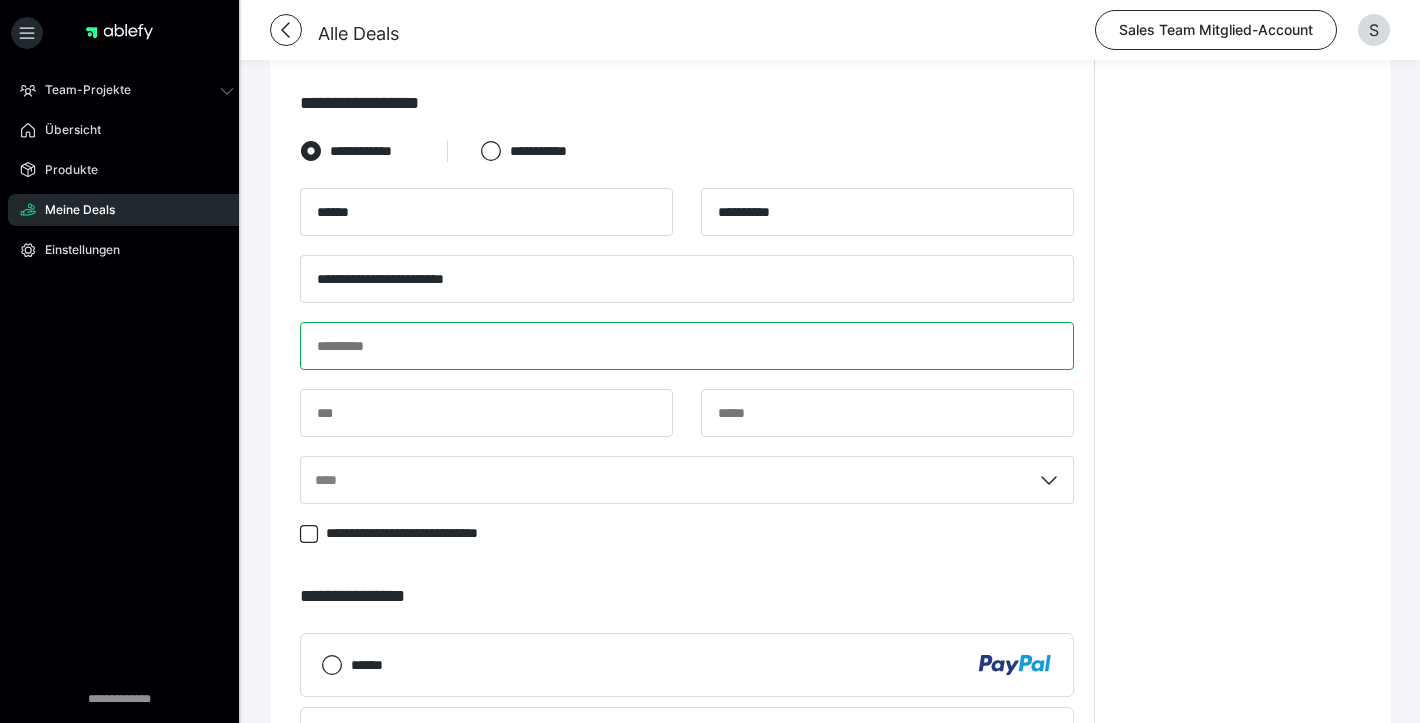 click at bounding box center (687, 346) 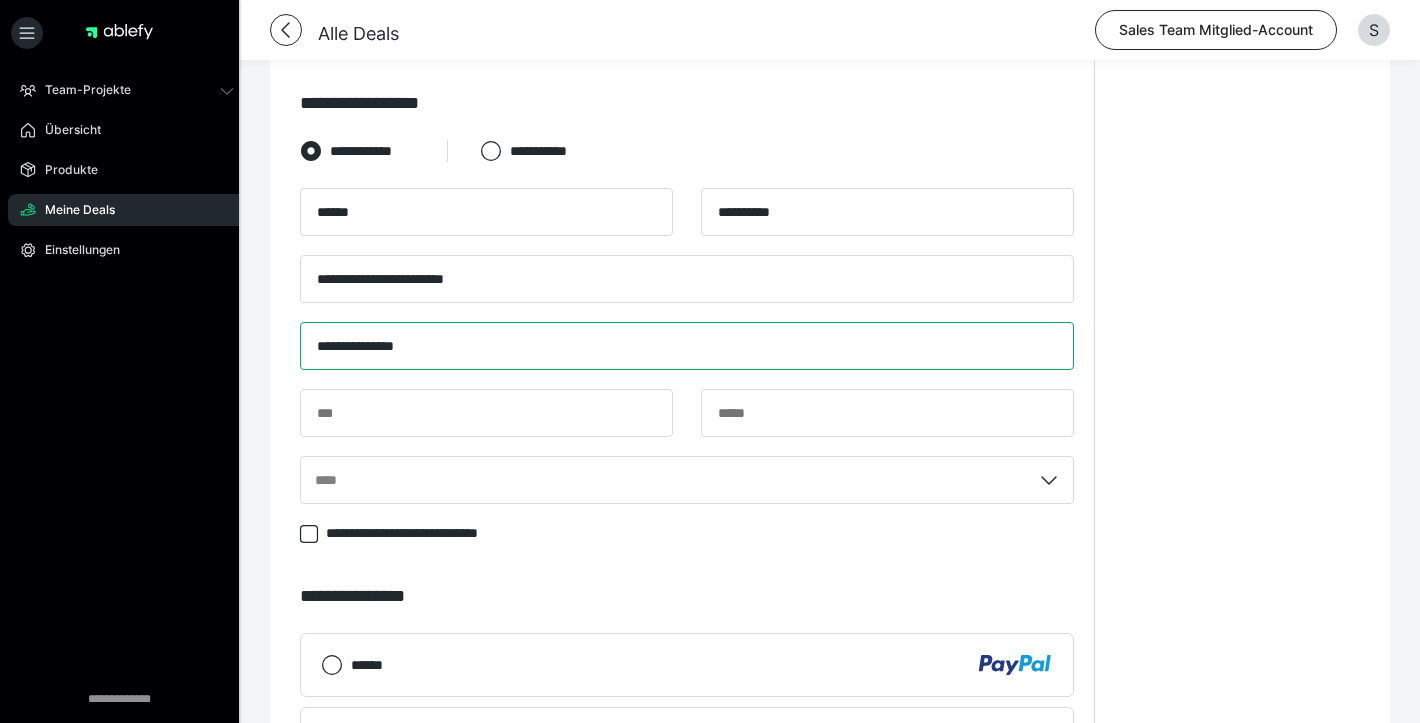 type on "**********" 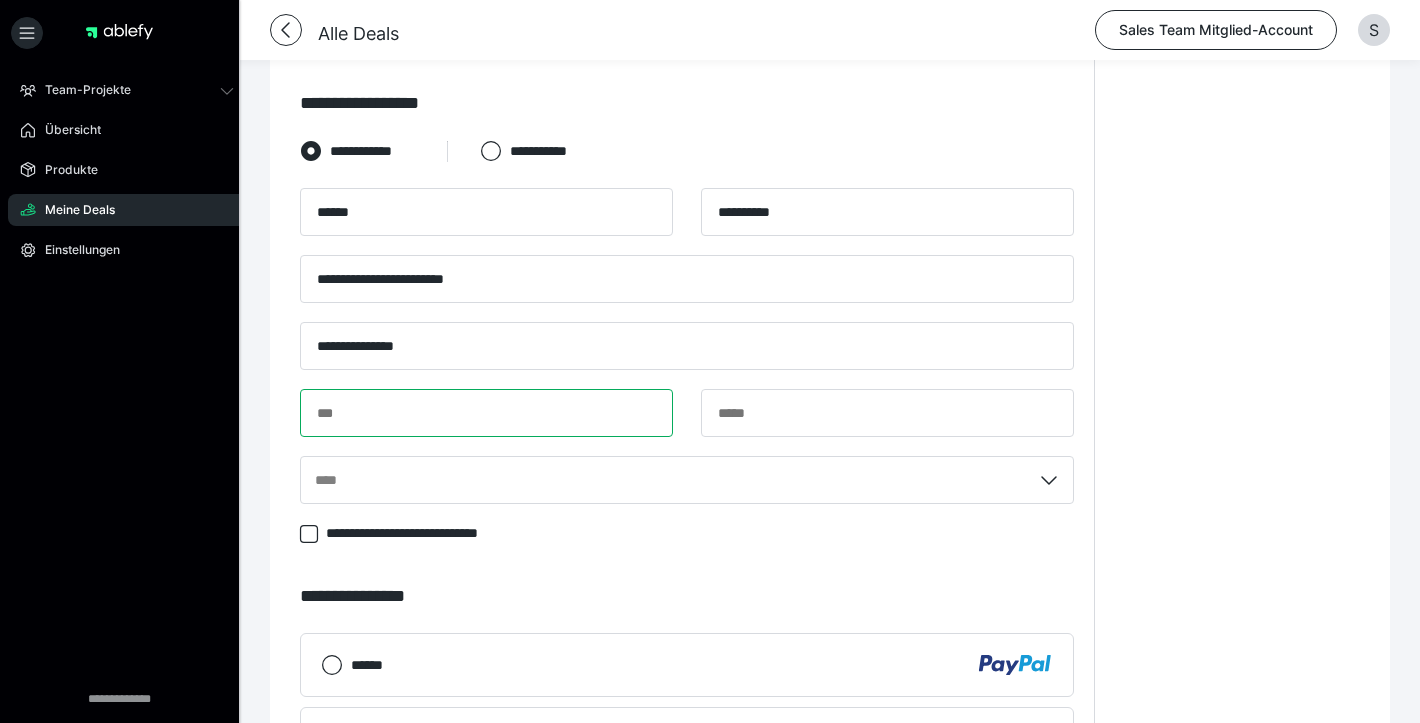 click at bounding box center (486, 413) 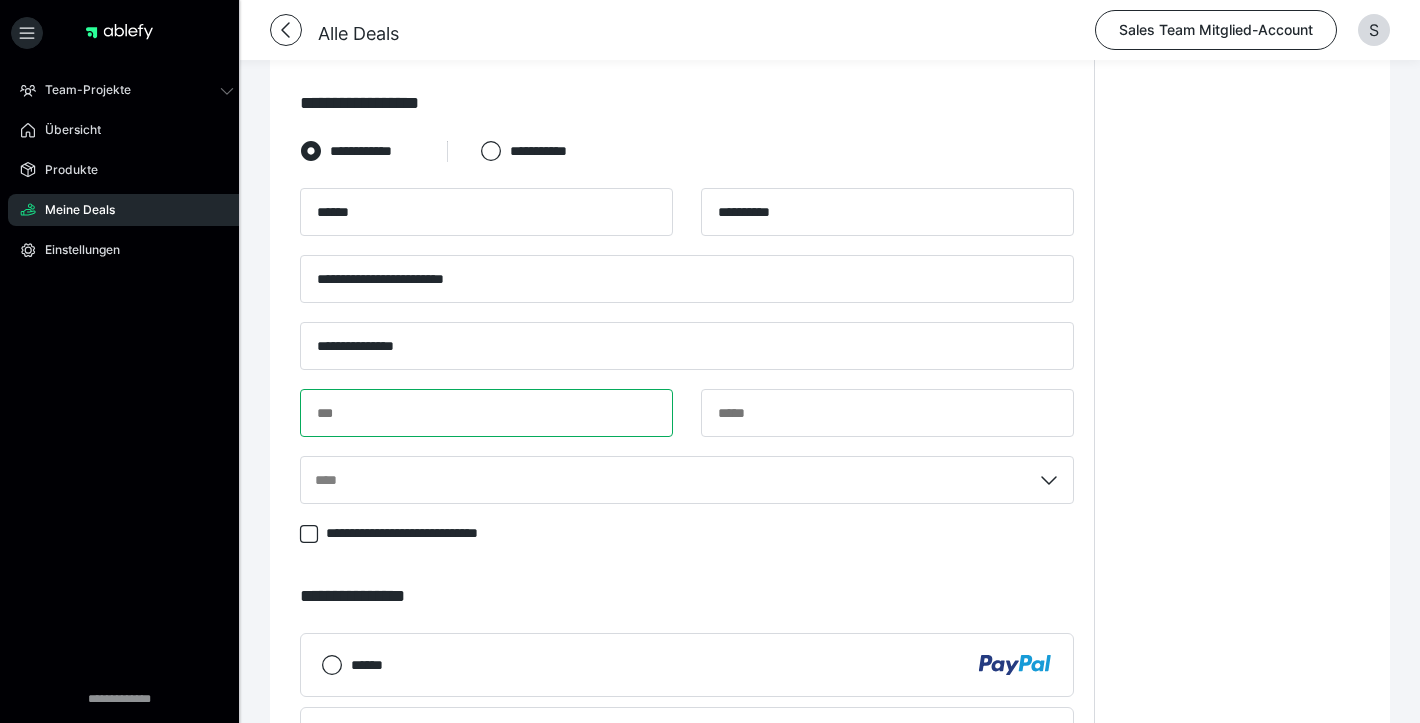 paste on "*****" 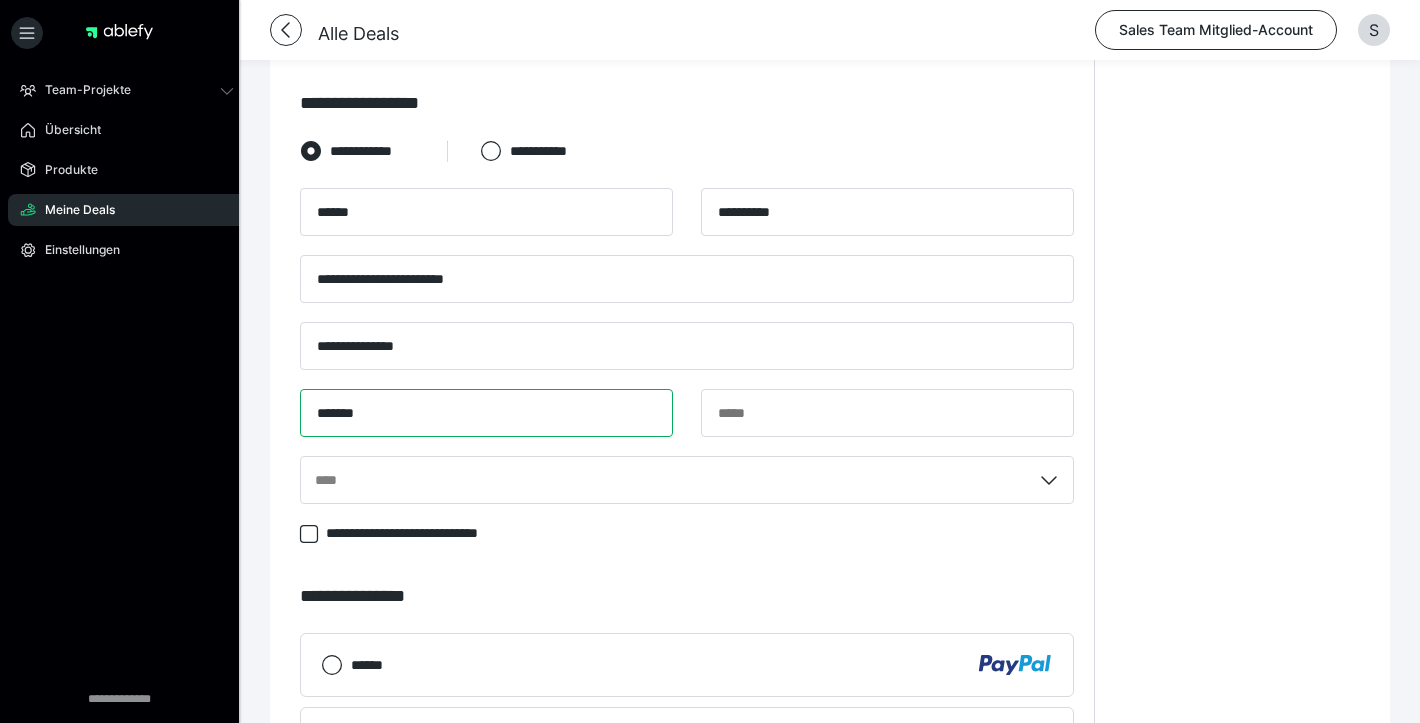 type on "*****" 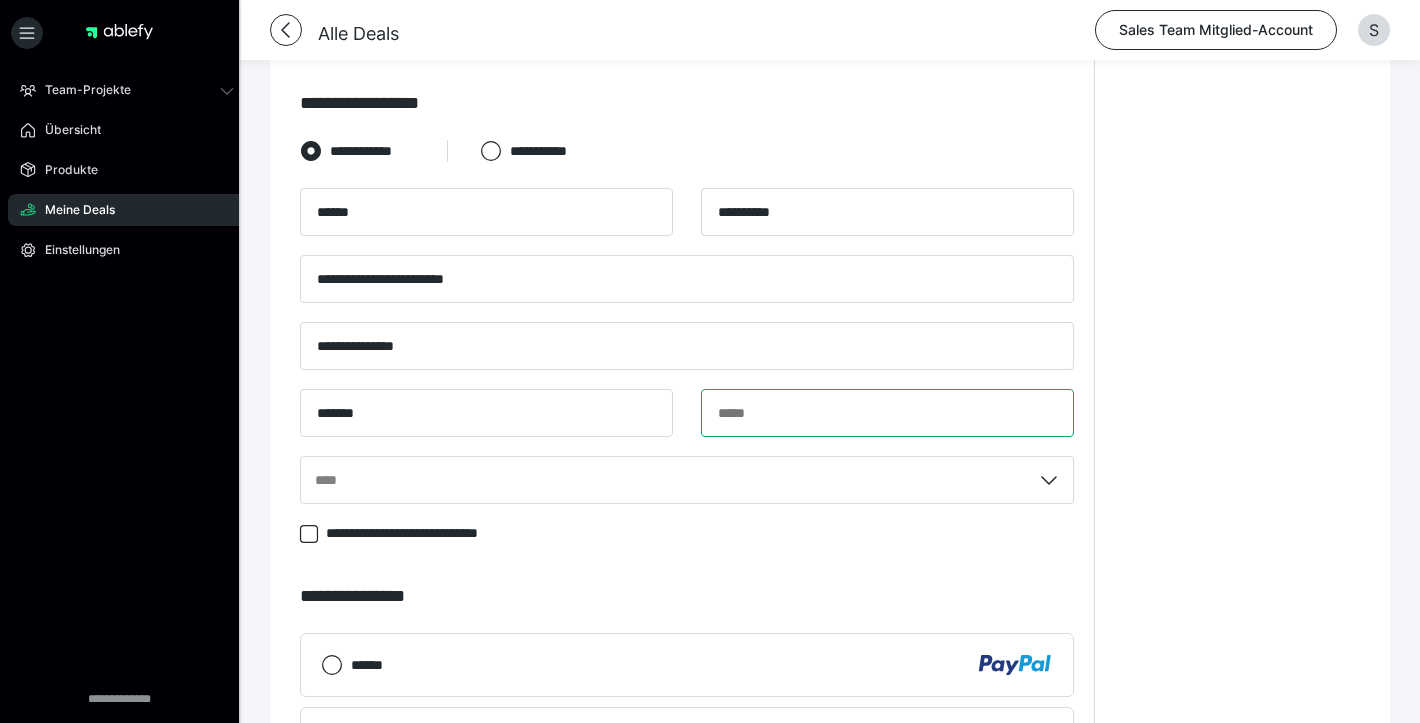click at bounding box center [887, 413] 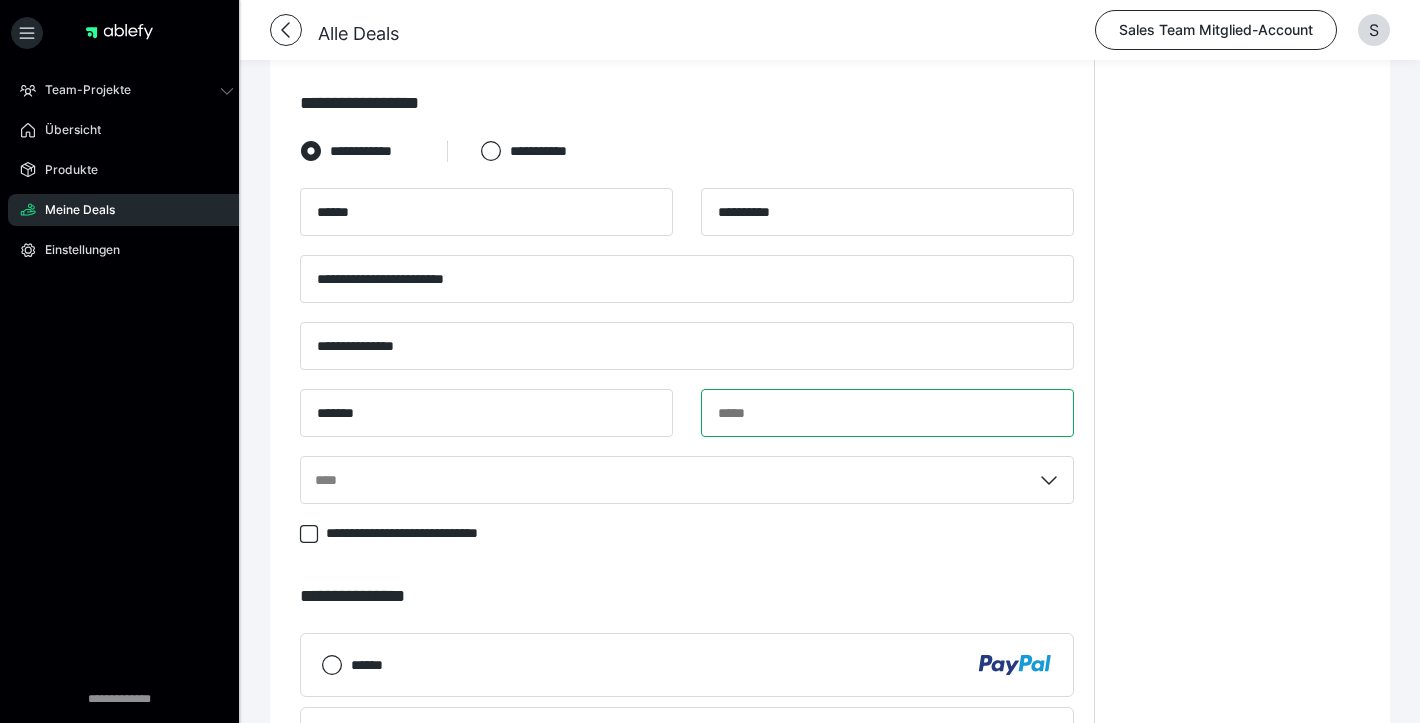 click at bounding box center (887, 413) 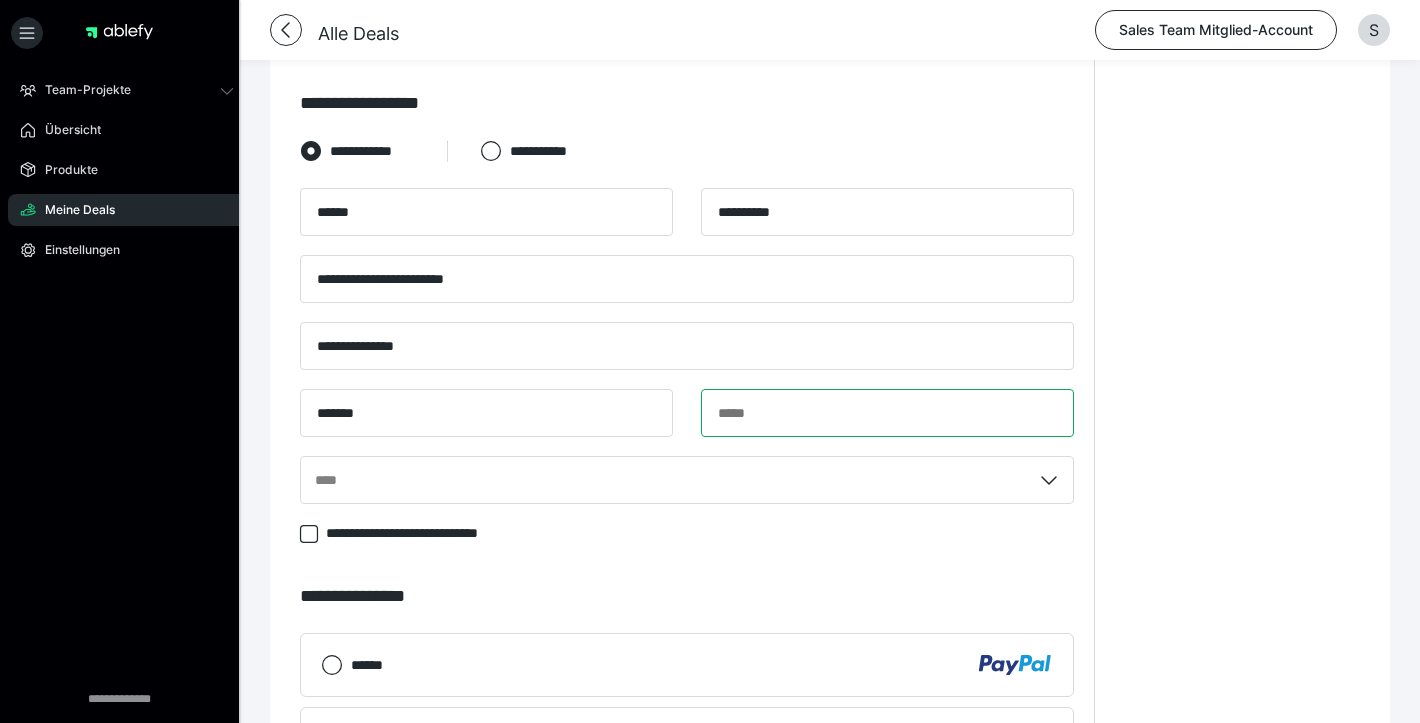 paste on "**********" 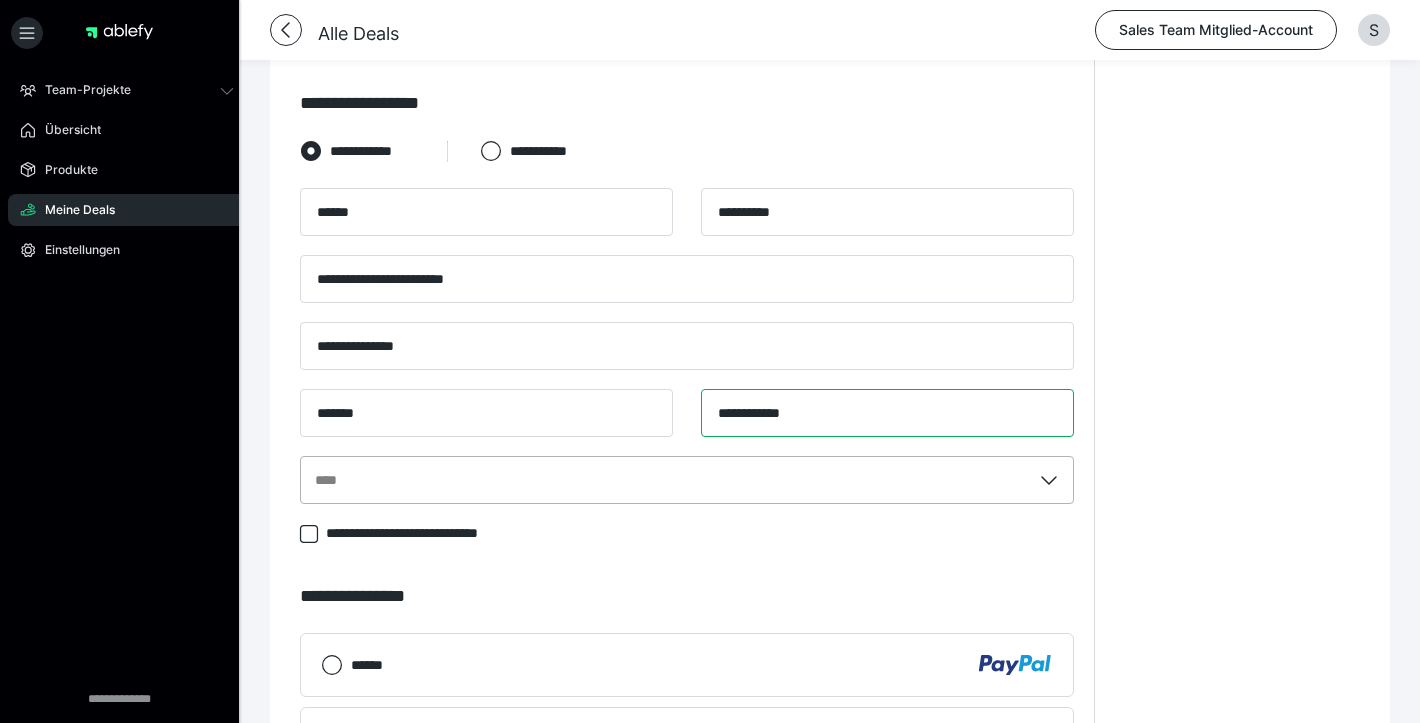 type on "**********" 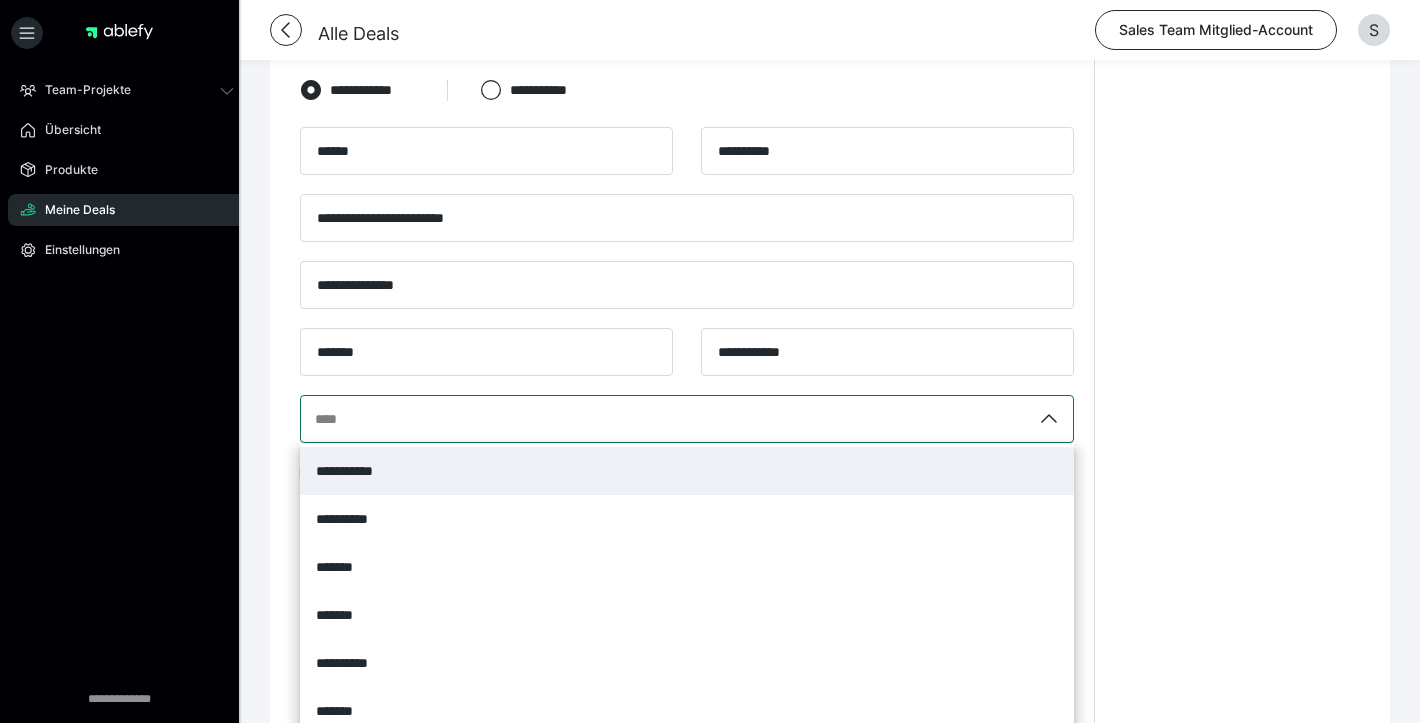 click on "**********" at bounding box center [687, 419] 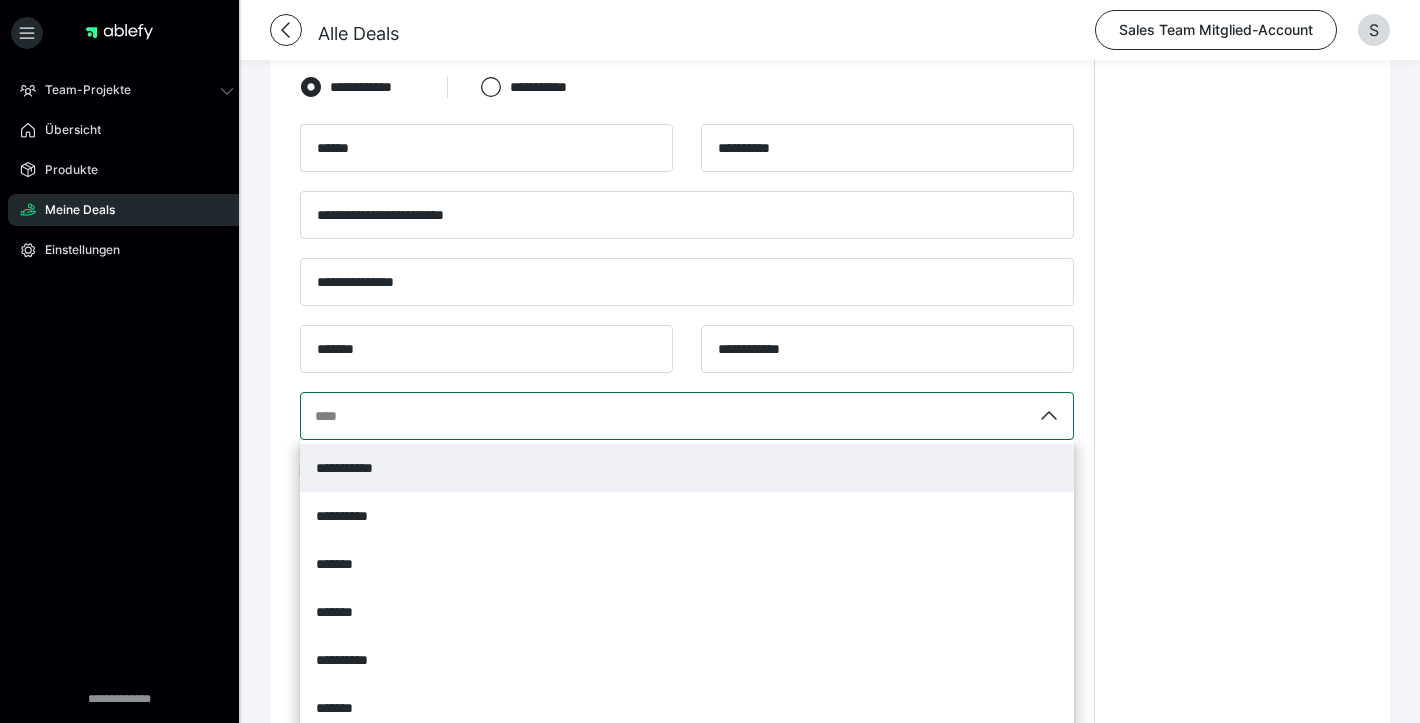 click on "**********" at bounding box center [316, 416] 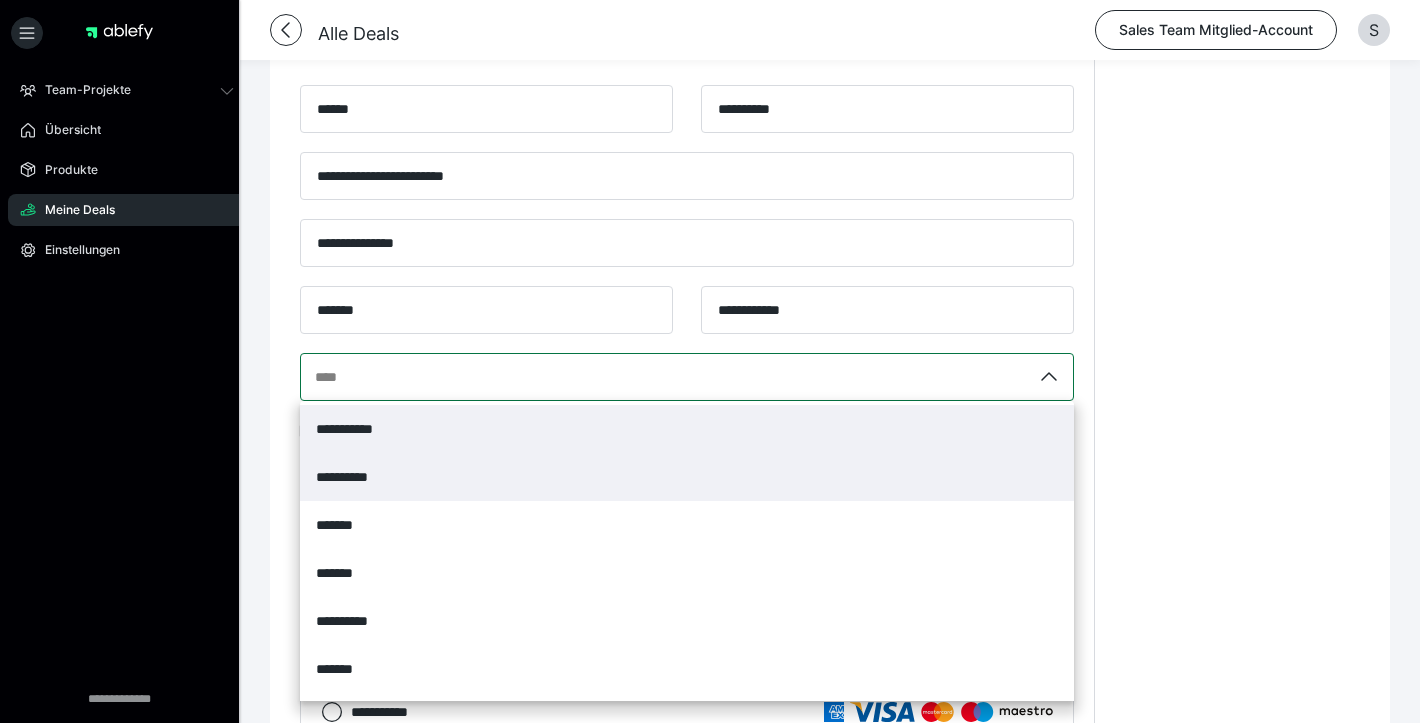 scroll, scrollTop: 843, scrollLeft: 0, axis: vertical 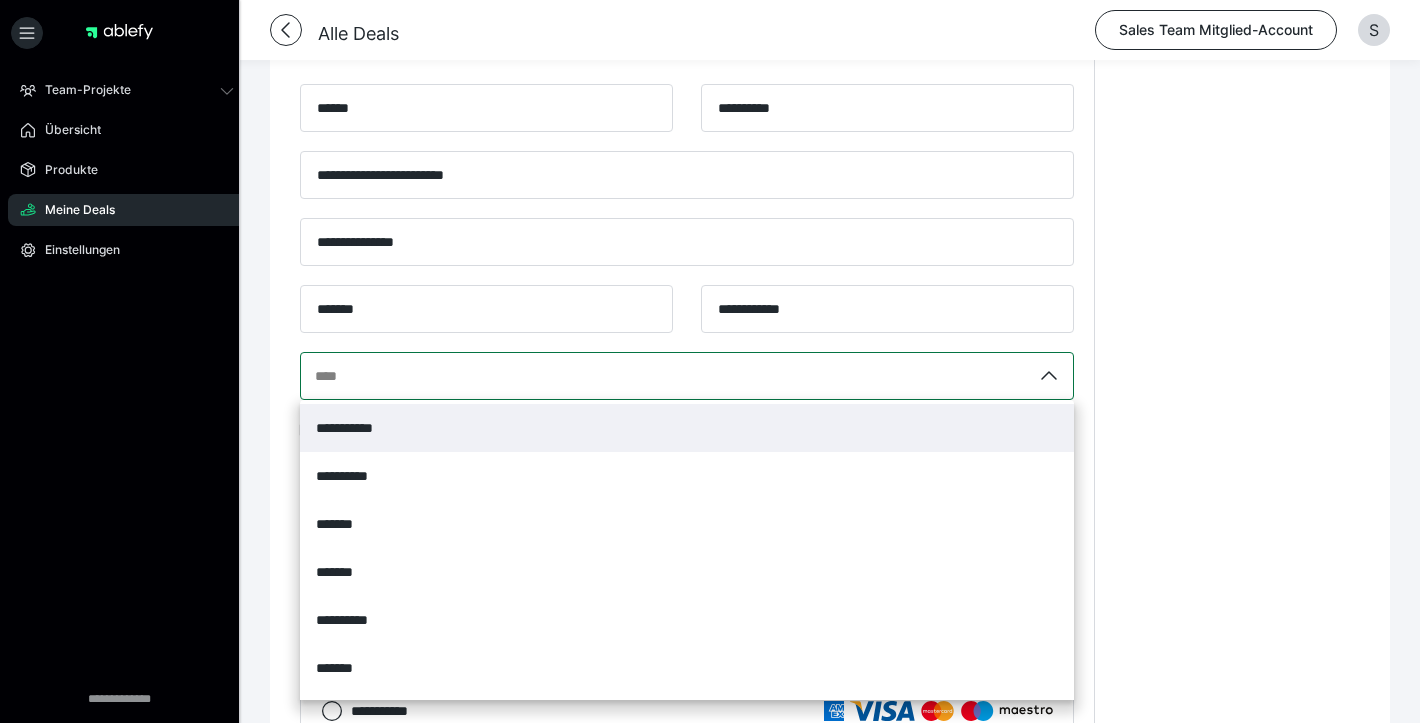 click on "**********" at bounding box center [687, 428] 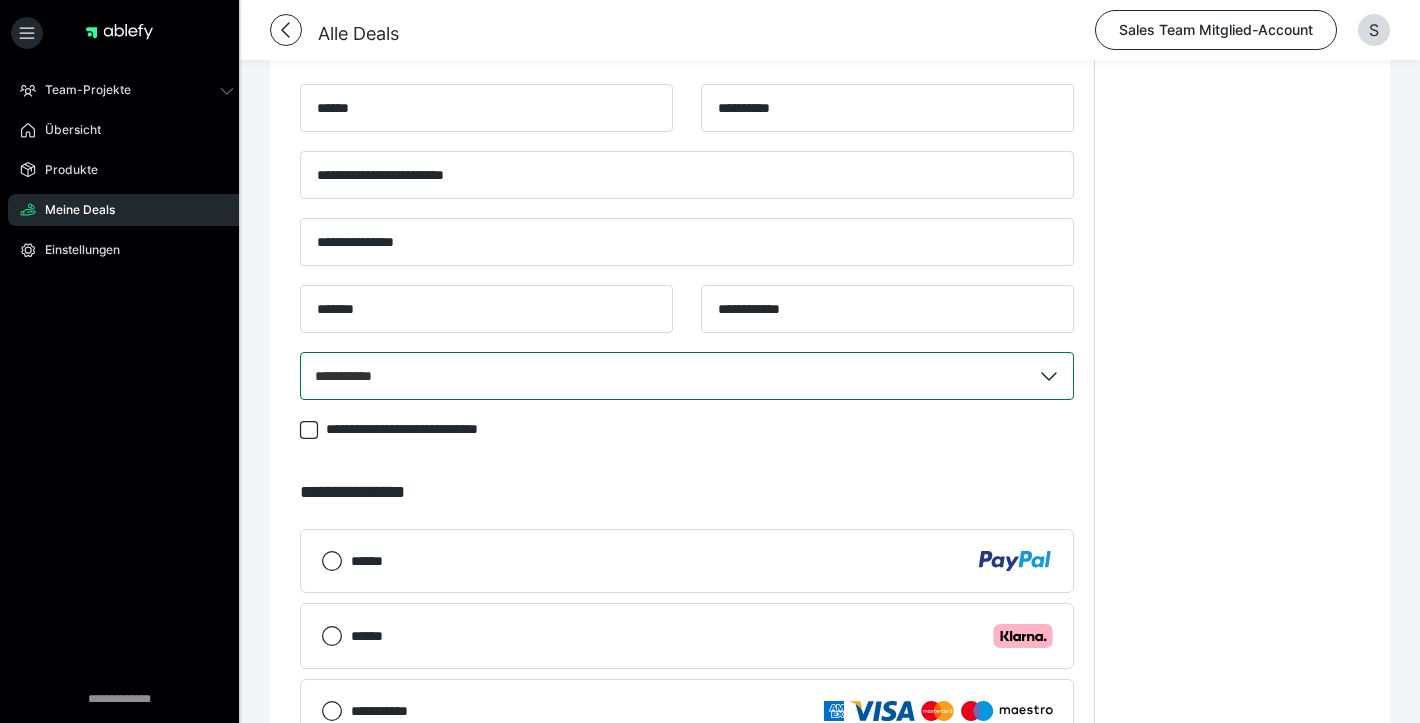 scroll, scrollTop: 1260, scrollLeft: 0, axis: vertical 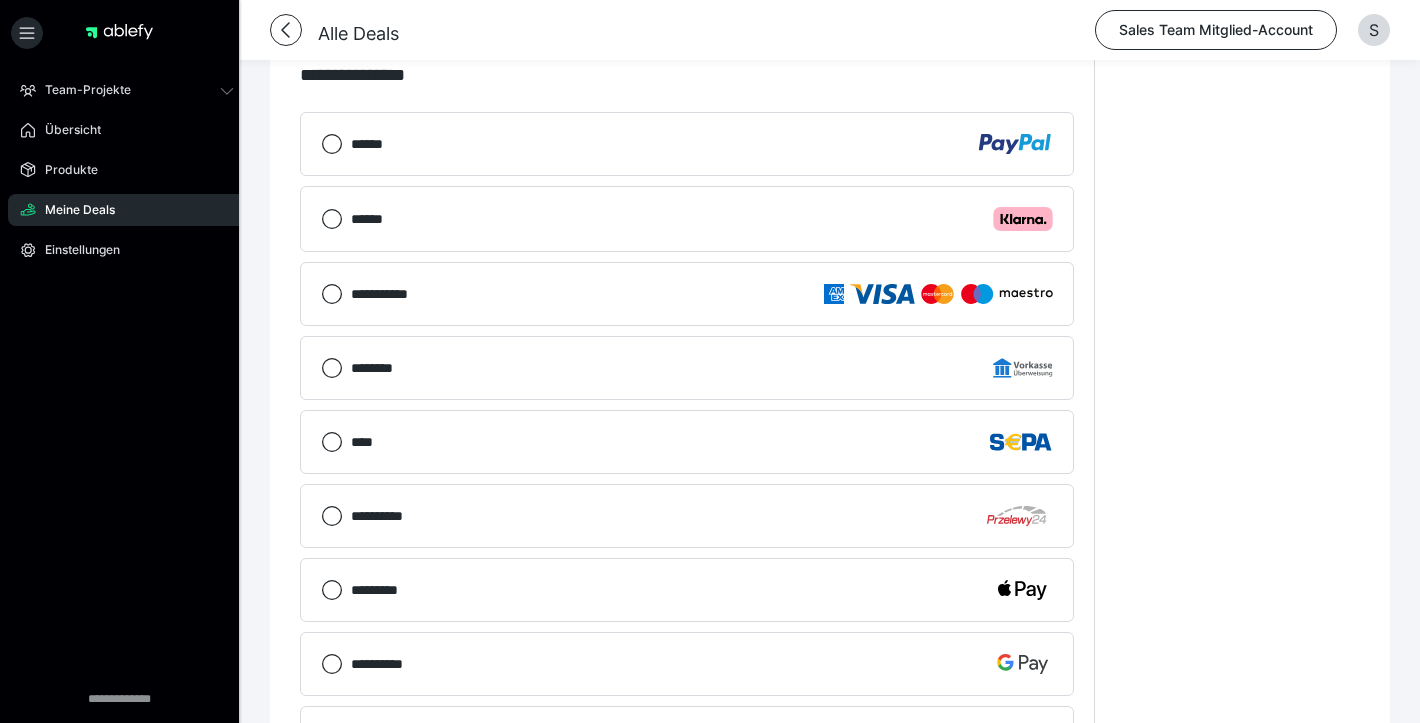 click on "****" at bounding box center (702, 442) 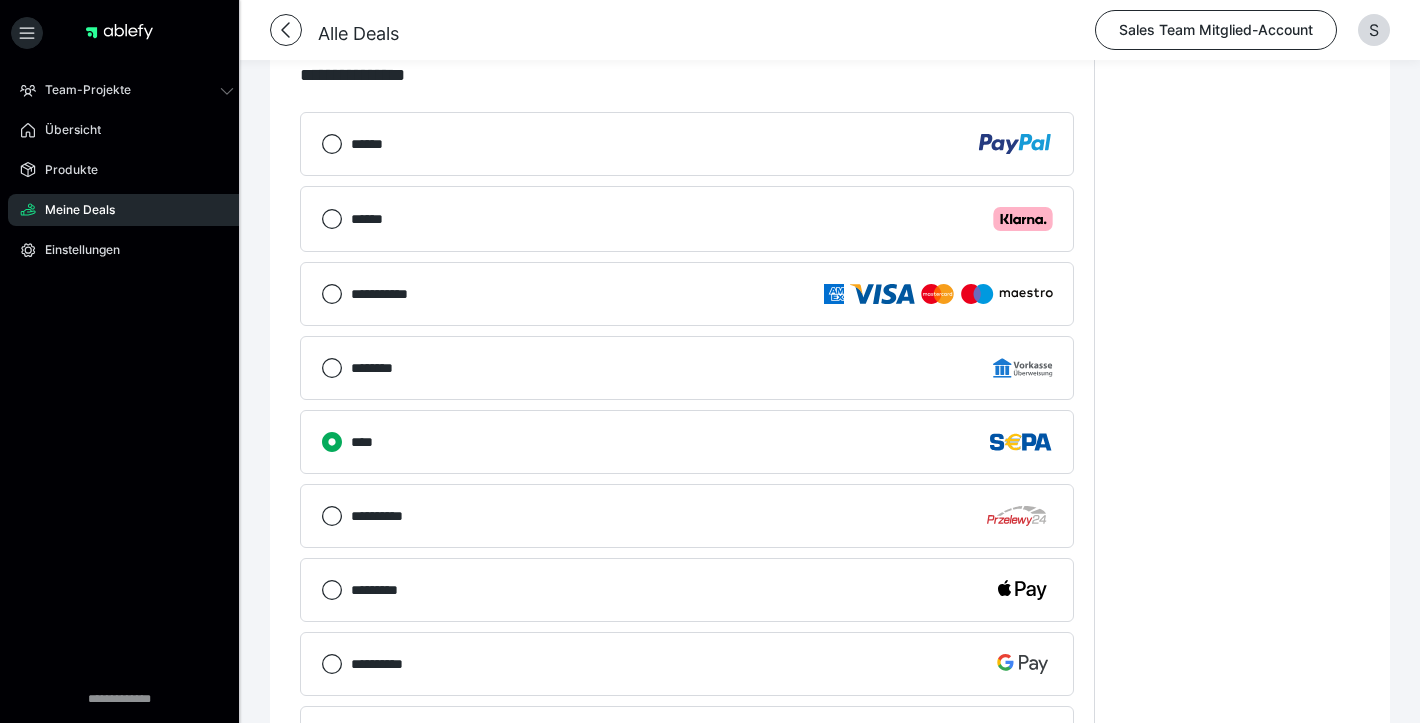 scroll, scrollTop: 1563, scrollLeft: 0, axis: vertical 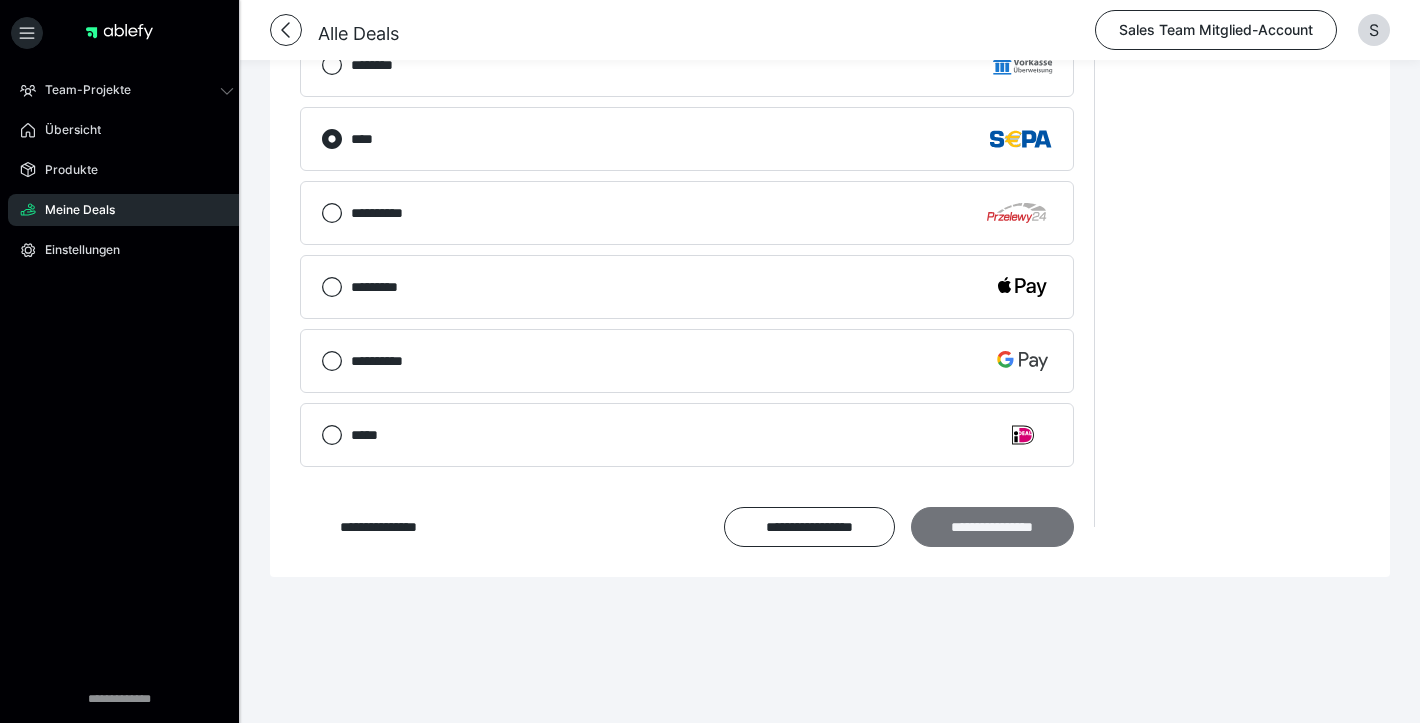 click on "**********" at bounding box center (992, 527) 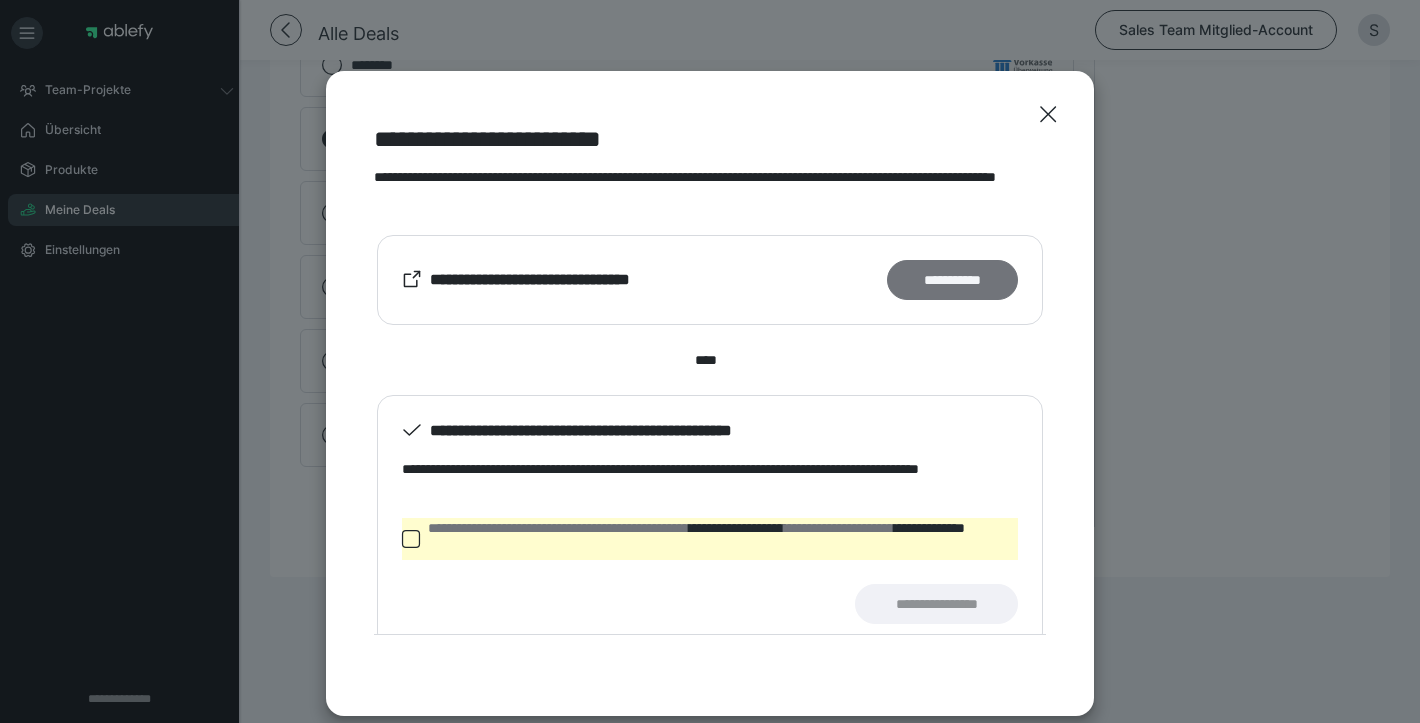click on "**********" at bounding box center (952, 280) 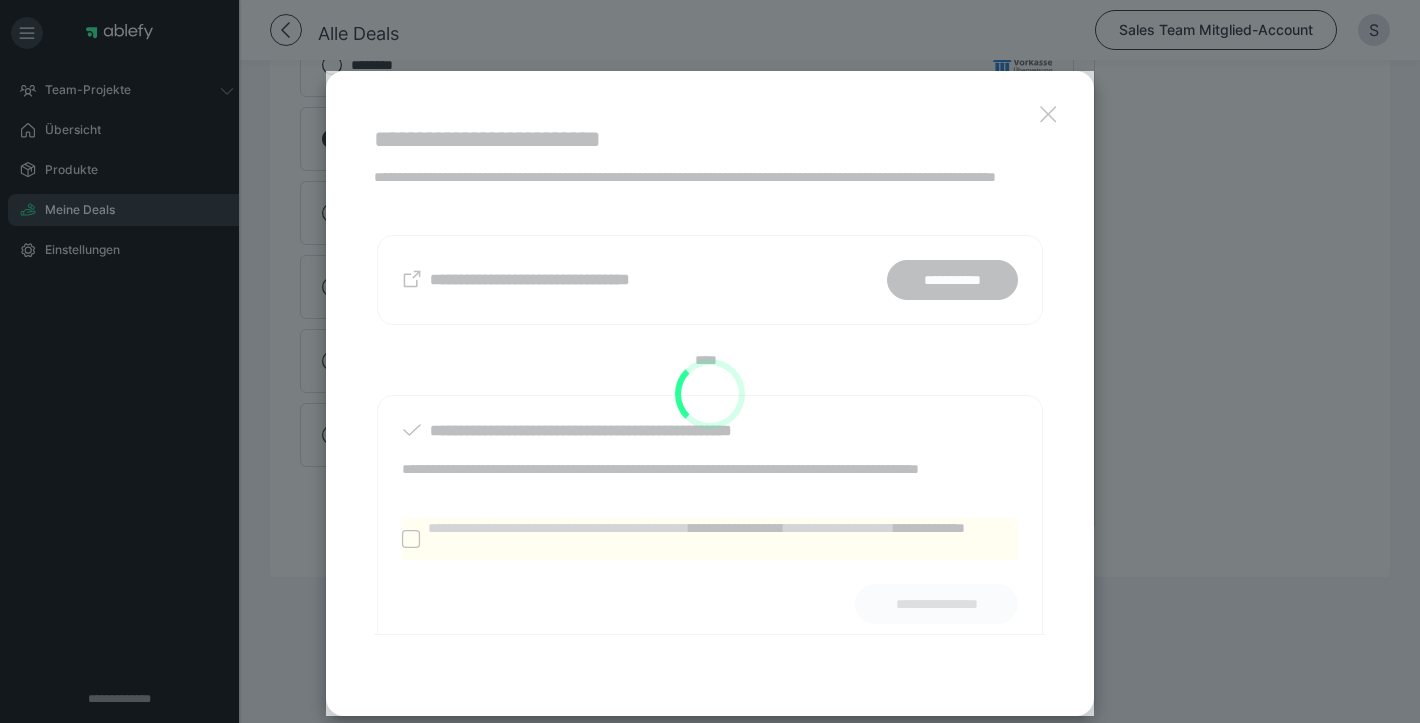 scroll, scrollTop: 845, scrollLeft: 0, axis: vertical 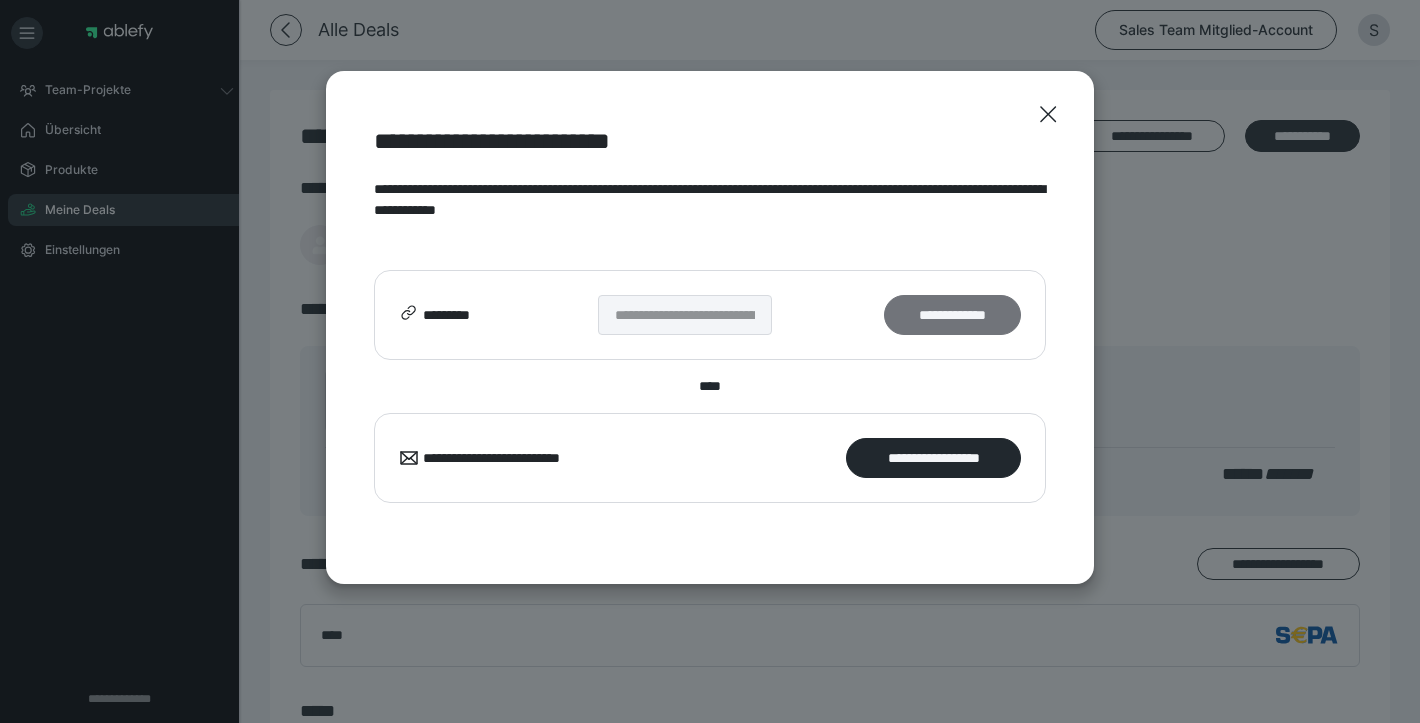 click on "**********" at bounding box center [952, 315] 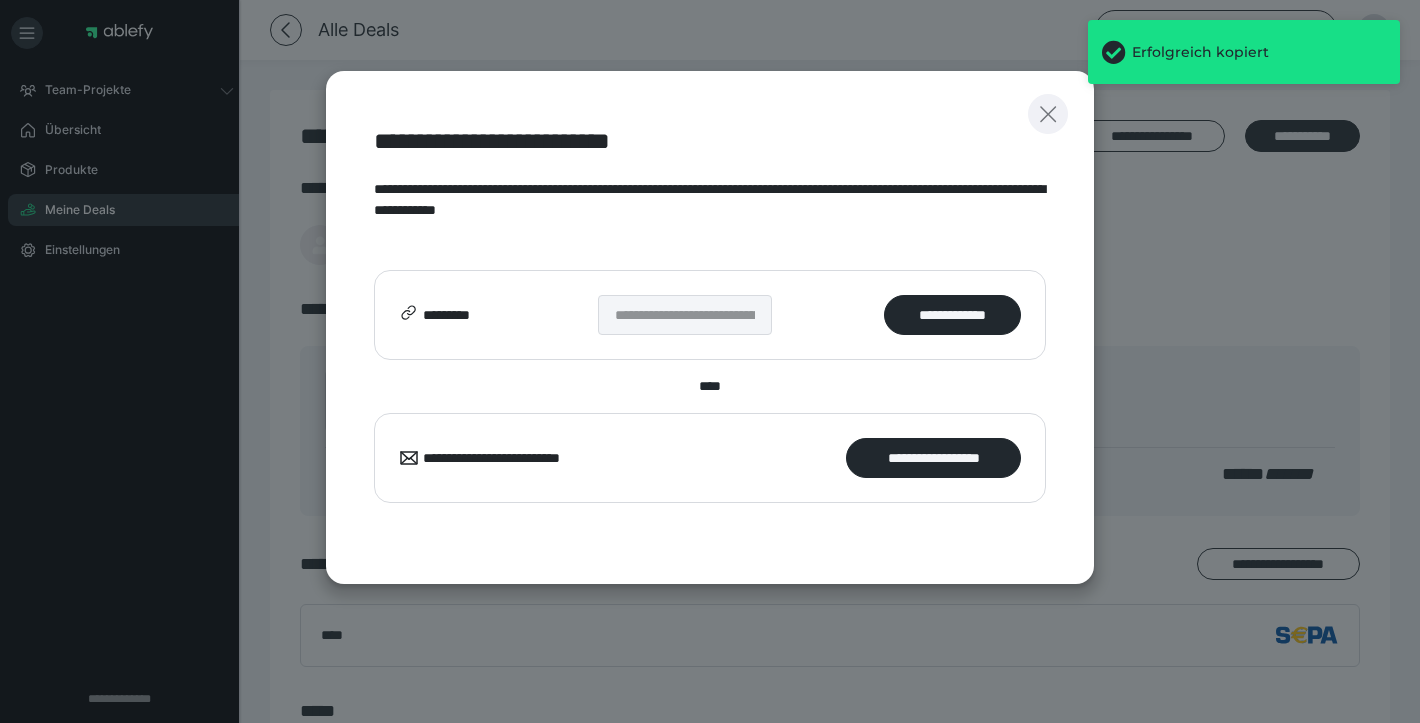click at bounding box center (1048, 114) 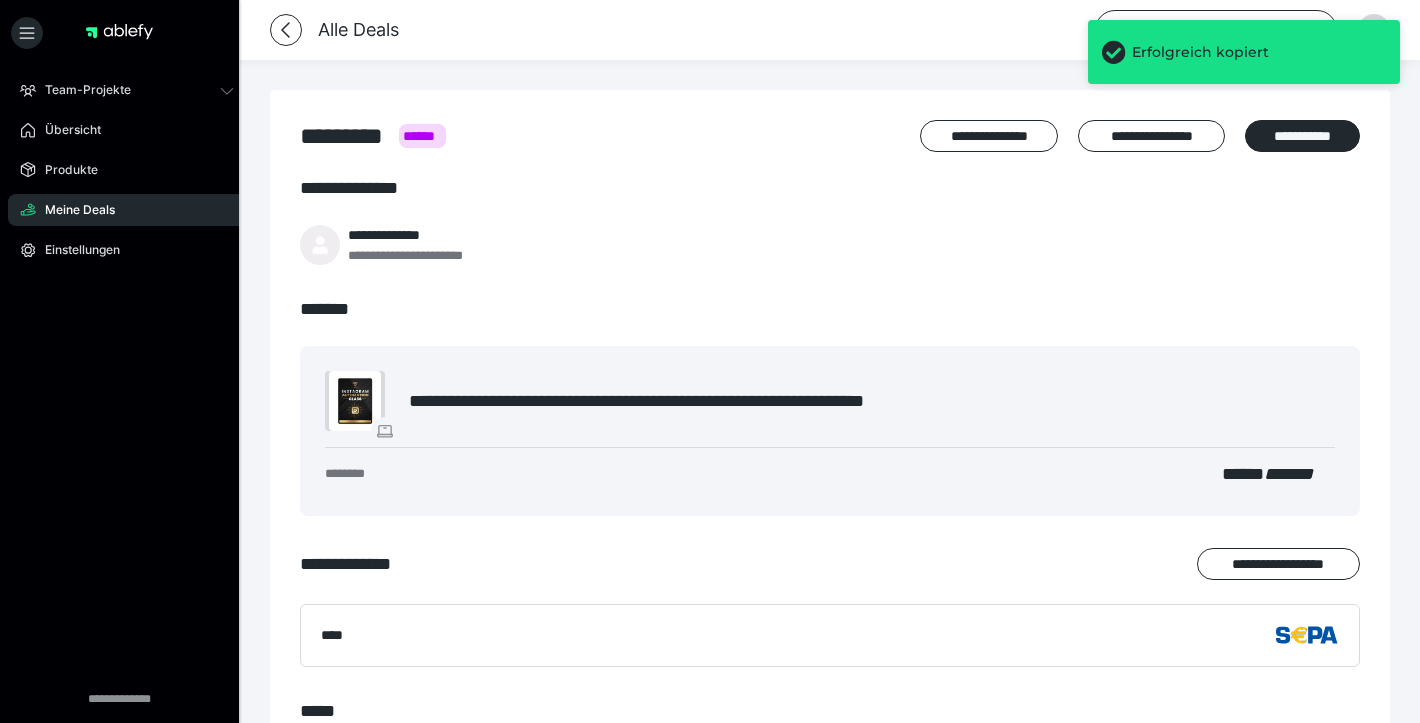 click on "Erfolgreich kopiert" at bounding box center [1244, 52] 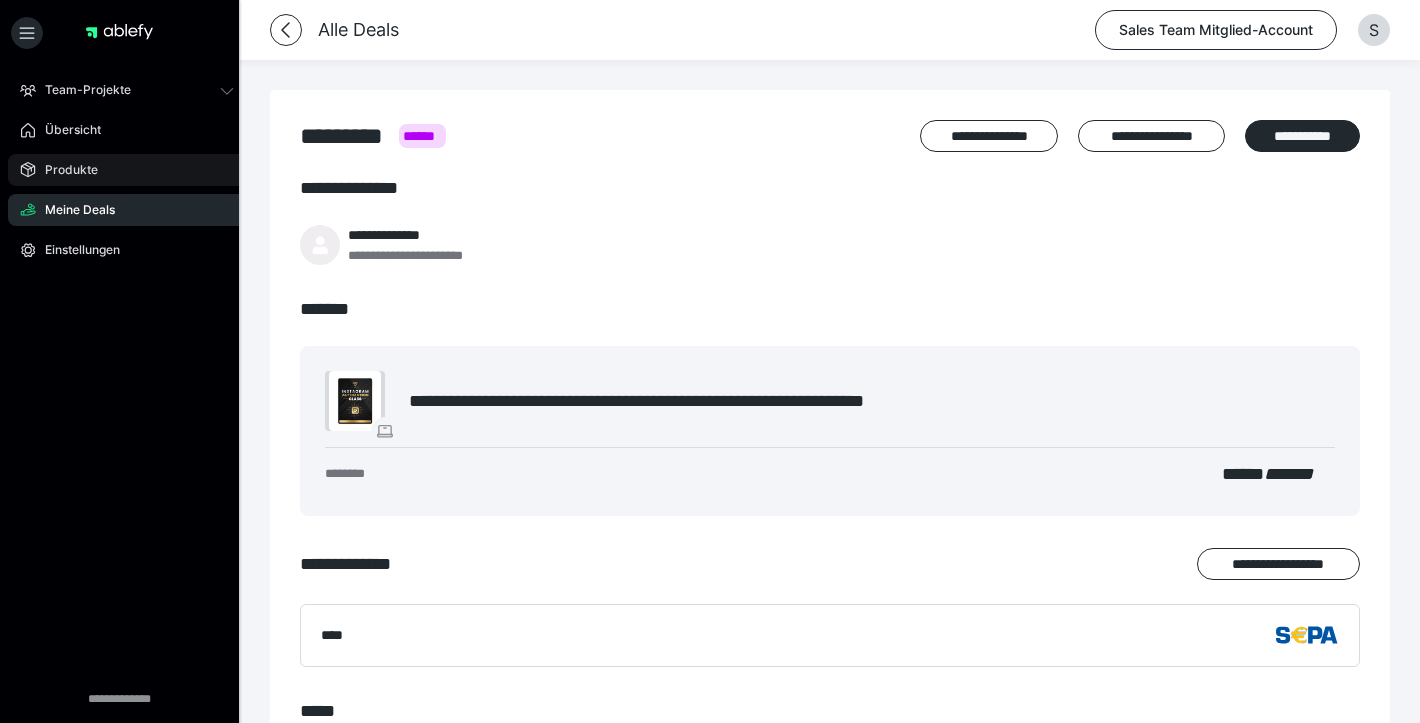 click on "Produkte" at bounding box center (127, 170) 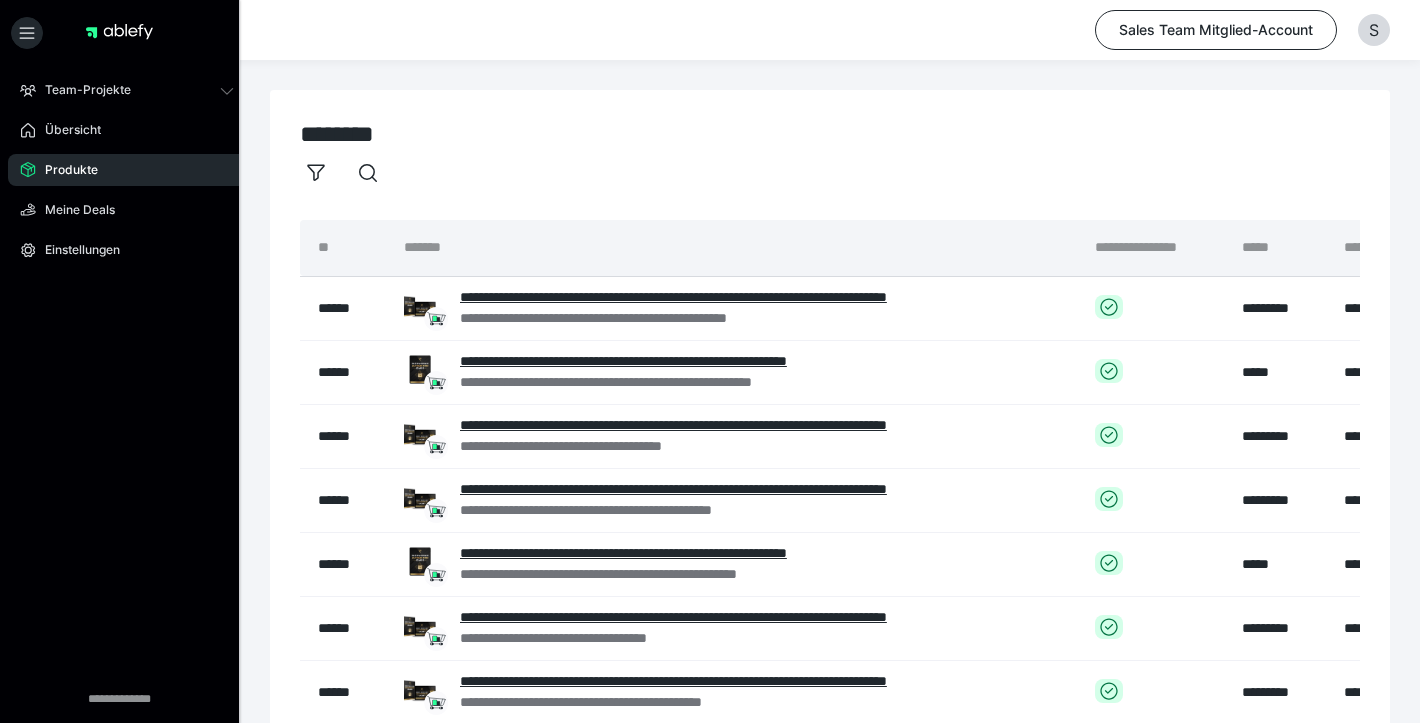 click on "Sales Team Mitglied-Account S" at bounding box center [710, 30] 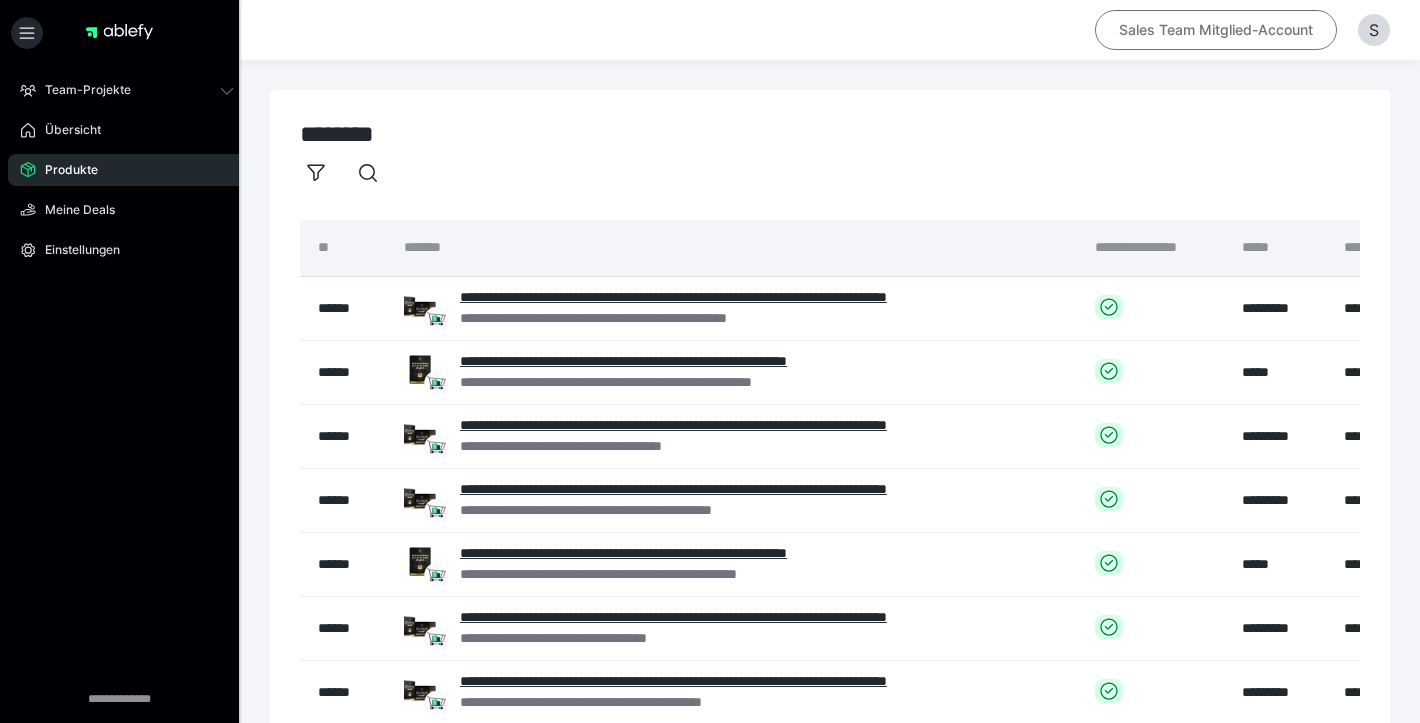 click on "Sales Team Mitglied-Account" at bounding box center (1216, 30) 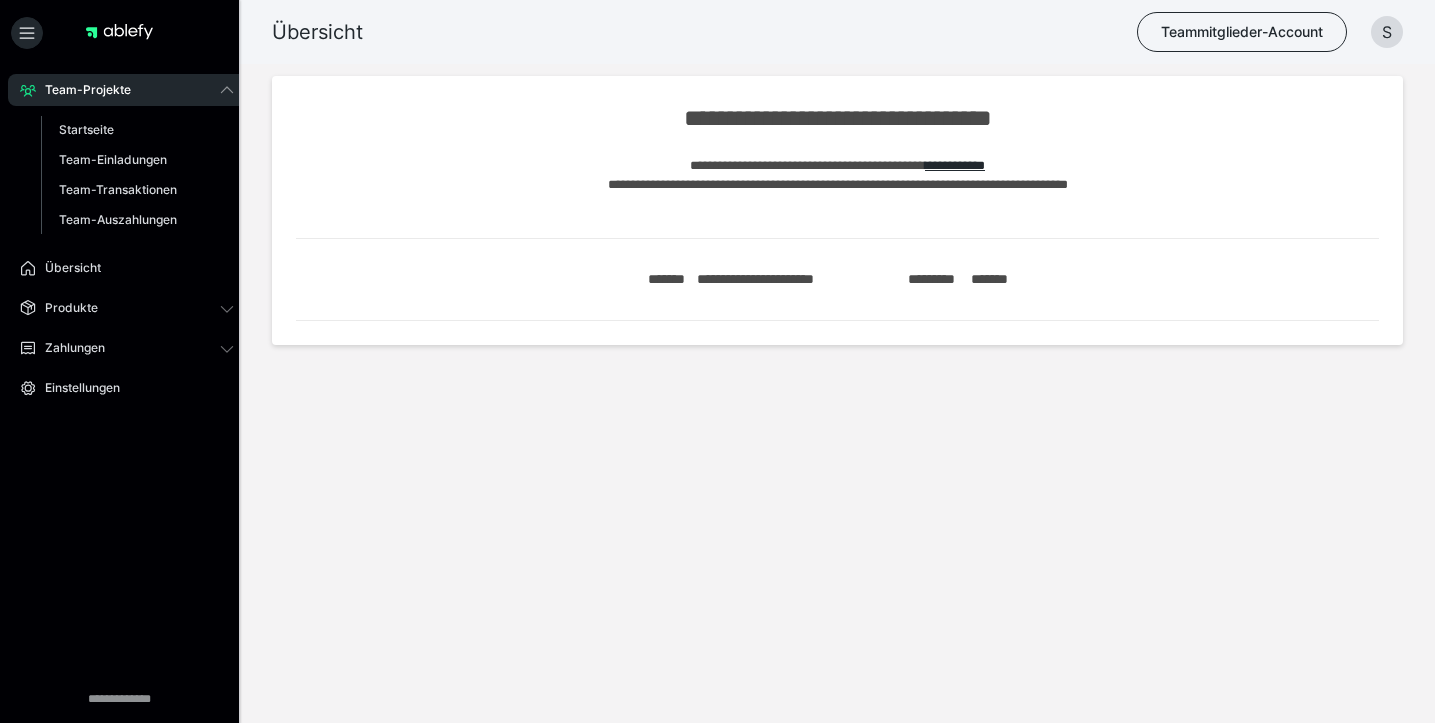 scroll, scrollTop: 0, scrollLeft: 0, axis: both 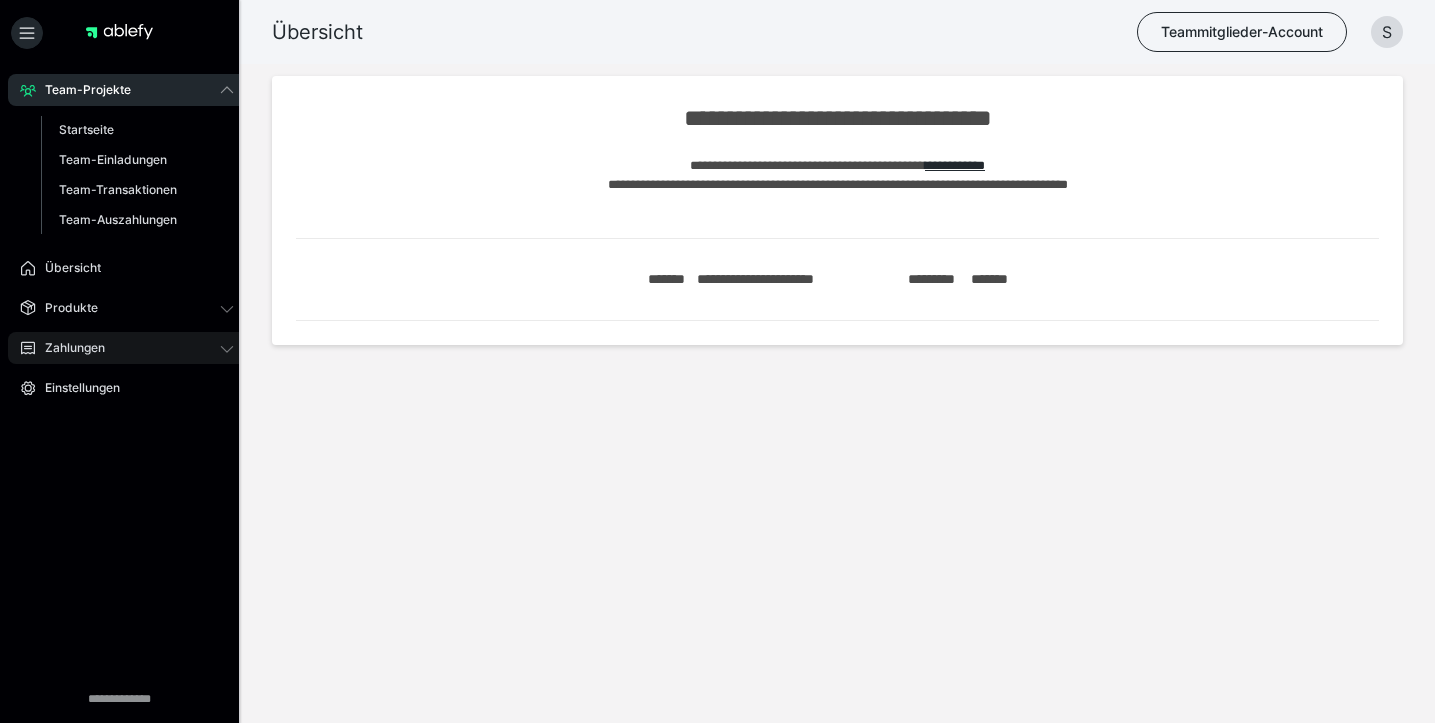 click on "Zahlungen" at bounding box center (127, 348) 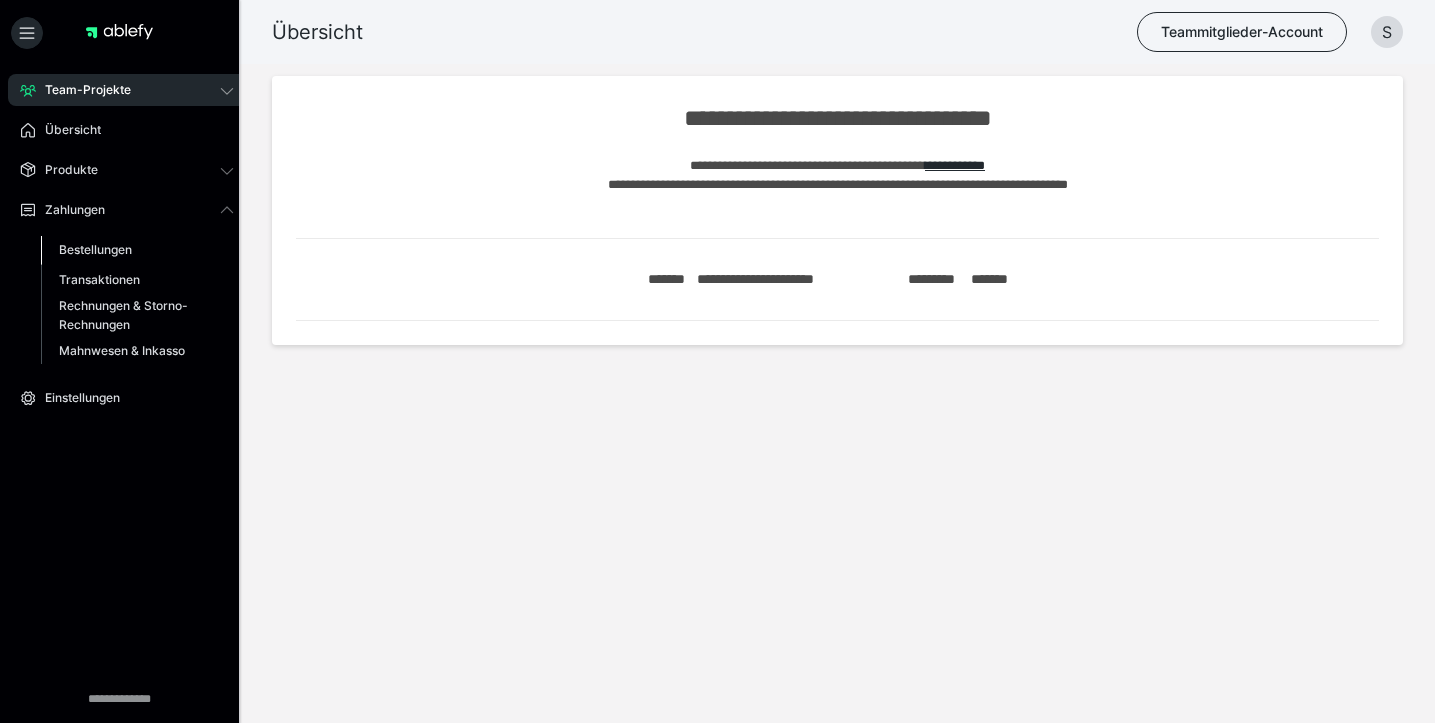 click on "Bestellungen" at bounding box center (95, 249) 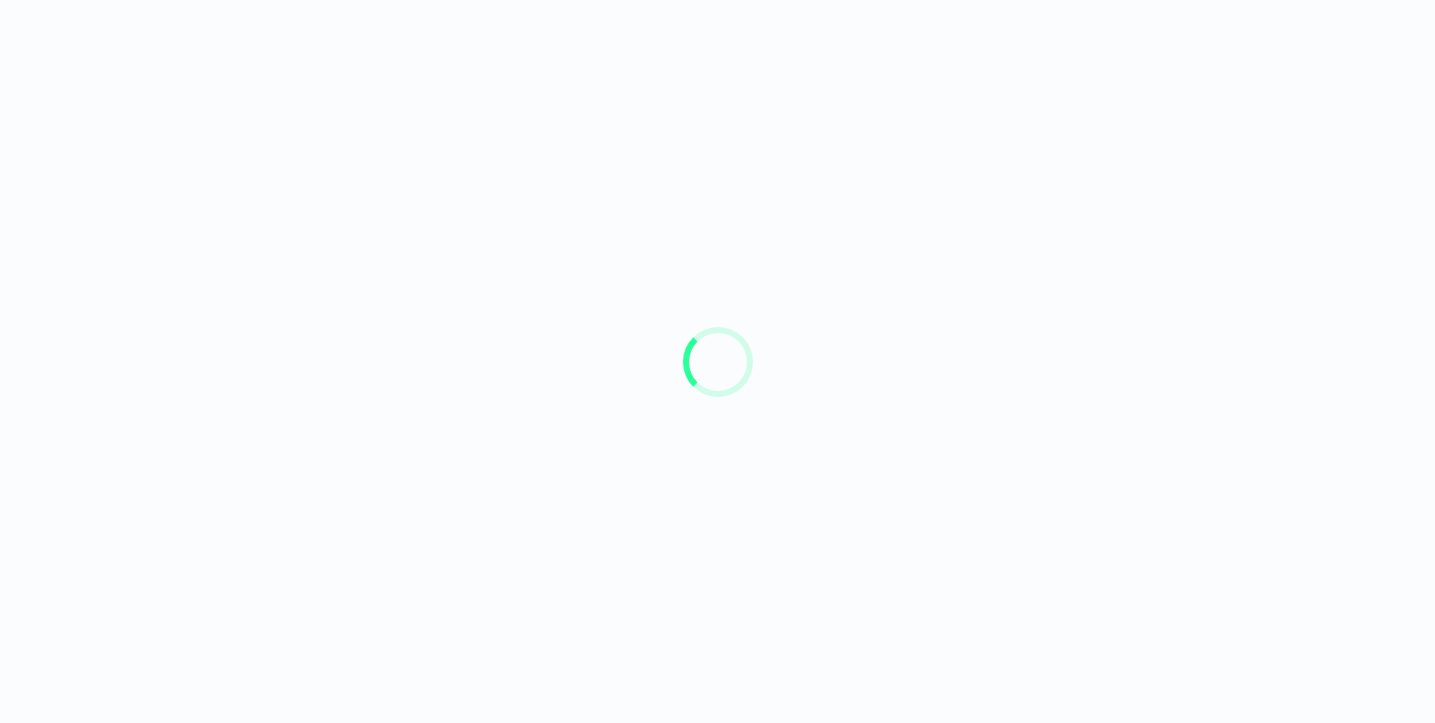 scroll, scrollTop: 0, scrollLeft: 0, axis: both 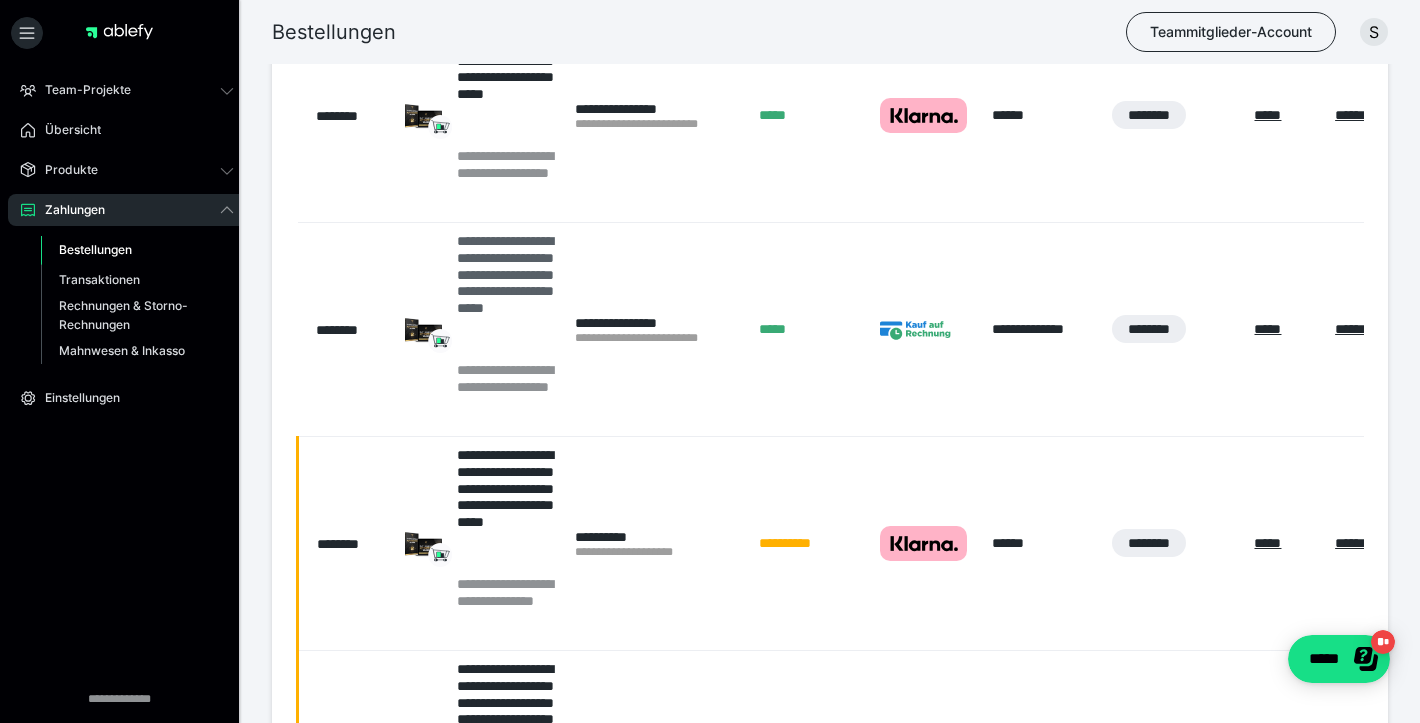 click on "**********" at bounding box center (480, 329) 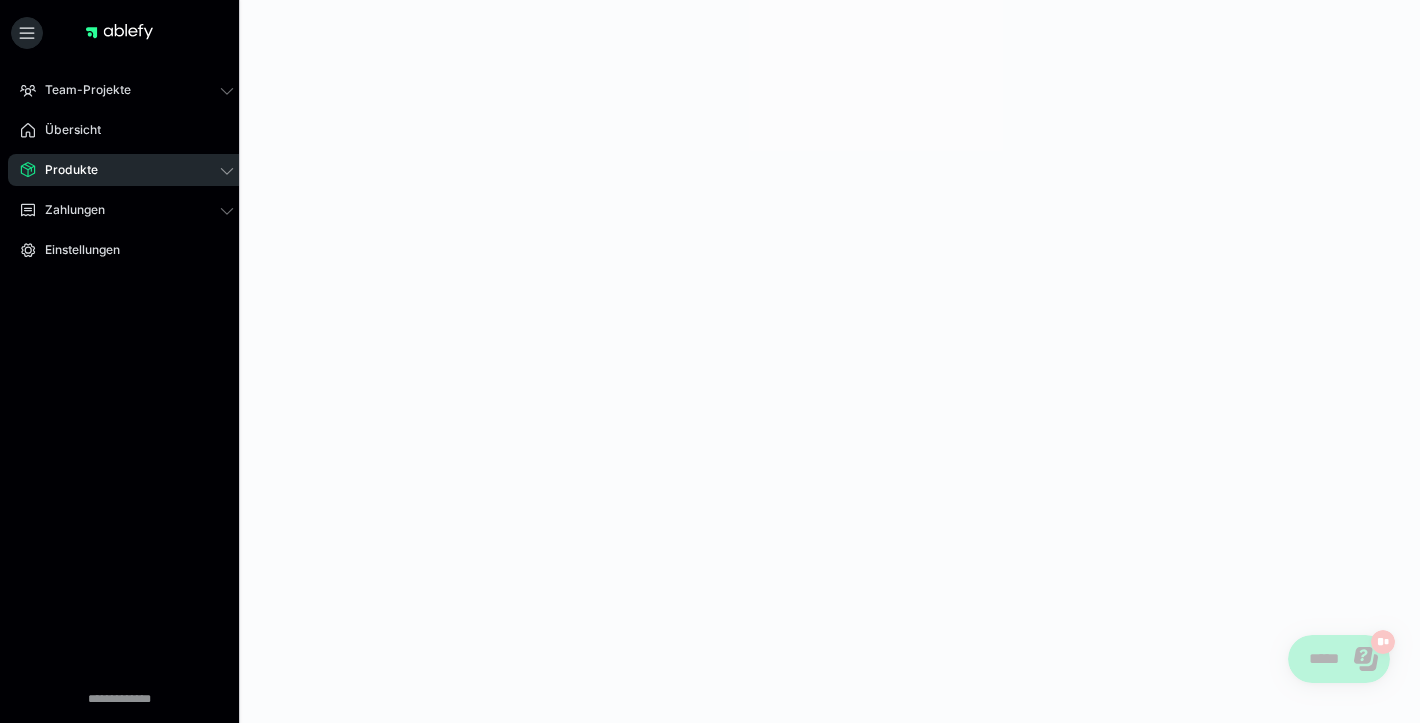 scroll, scrollTop: 0, scrollLeft: 0, axis: both 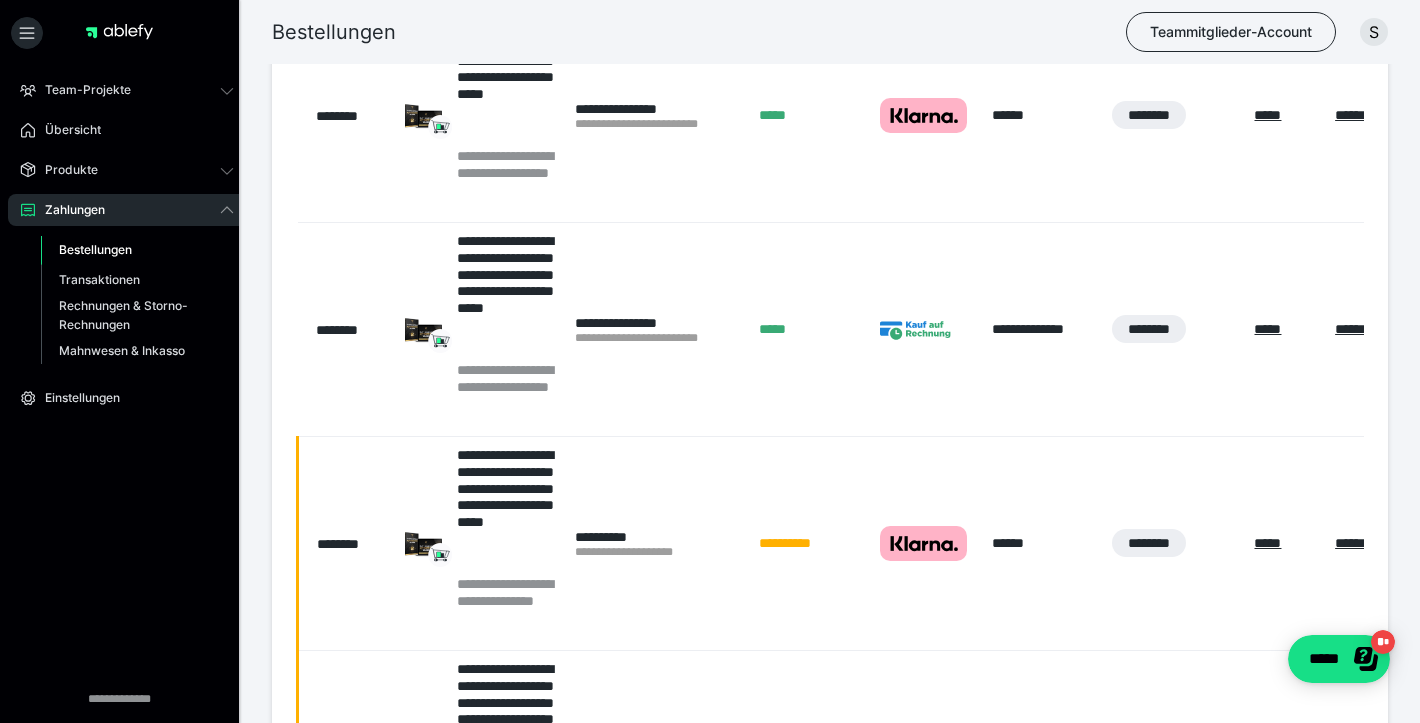 click on "********" at bounding box center [347, 330] 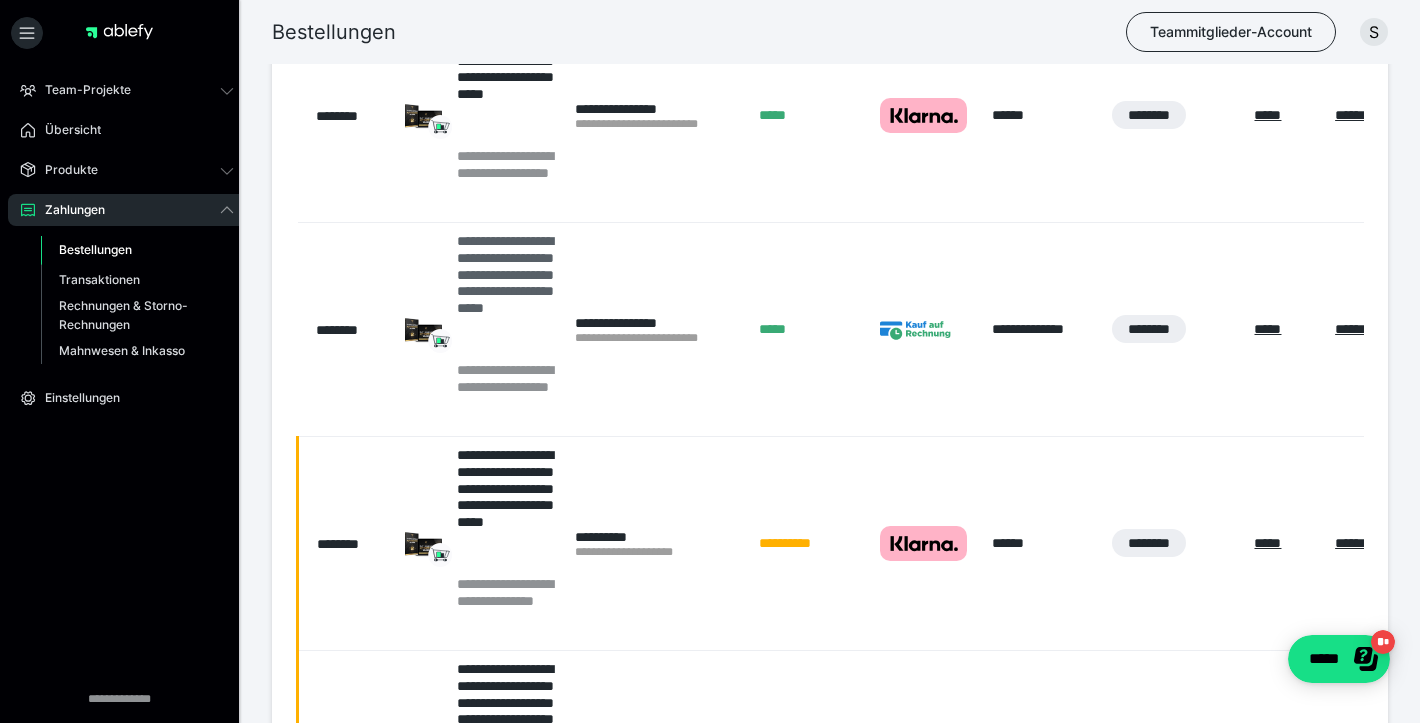click on "**********" at bounding box center (506, 297) 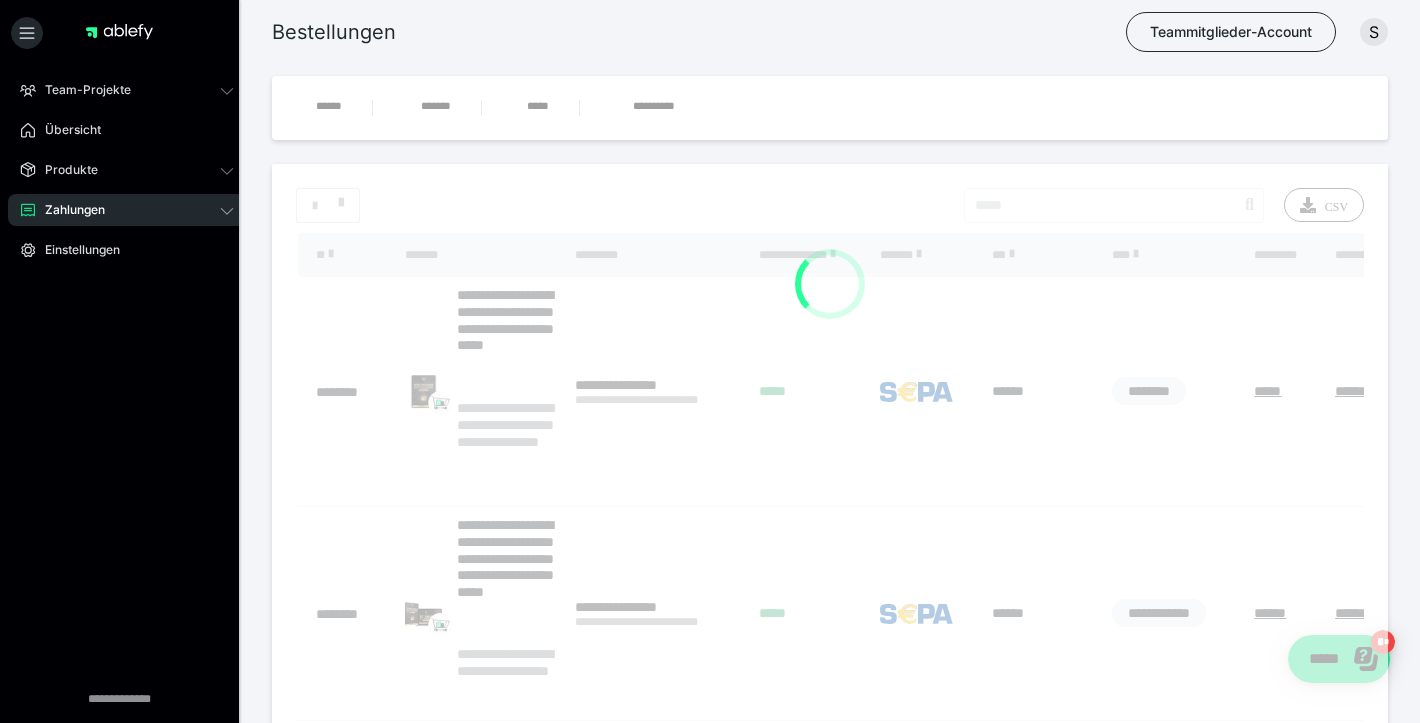 scroll, scrollTop: 1374, scrollLeft: 0, axis: vertical 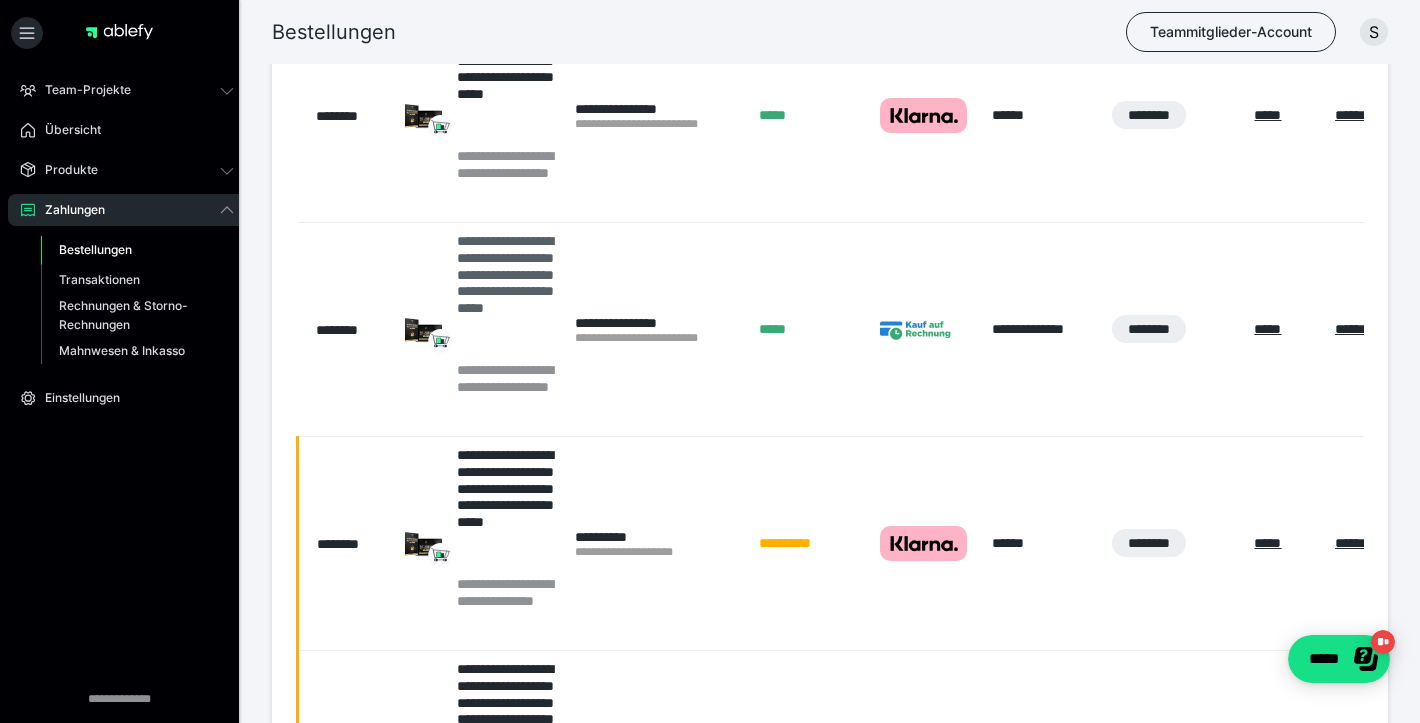 click on "**********" at bounding box center [506, 297] 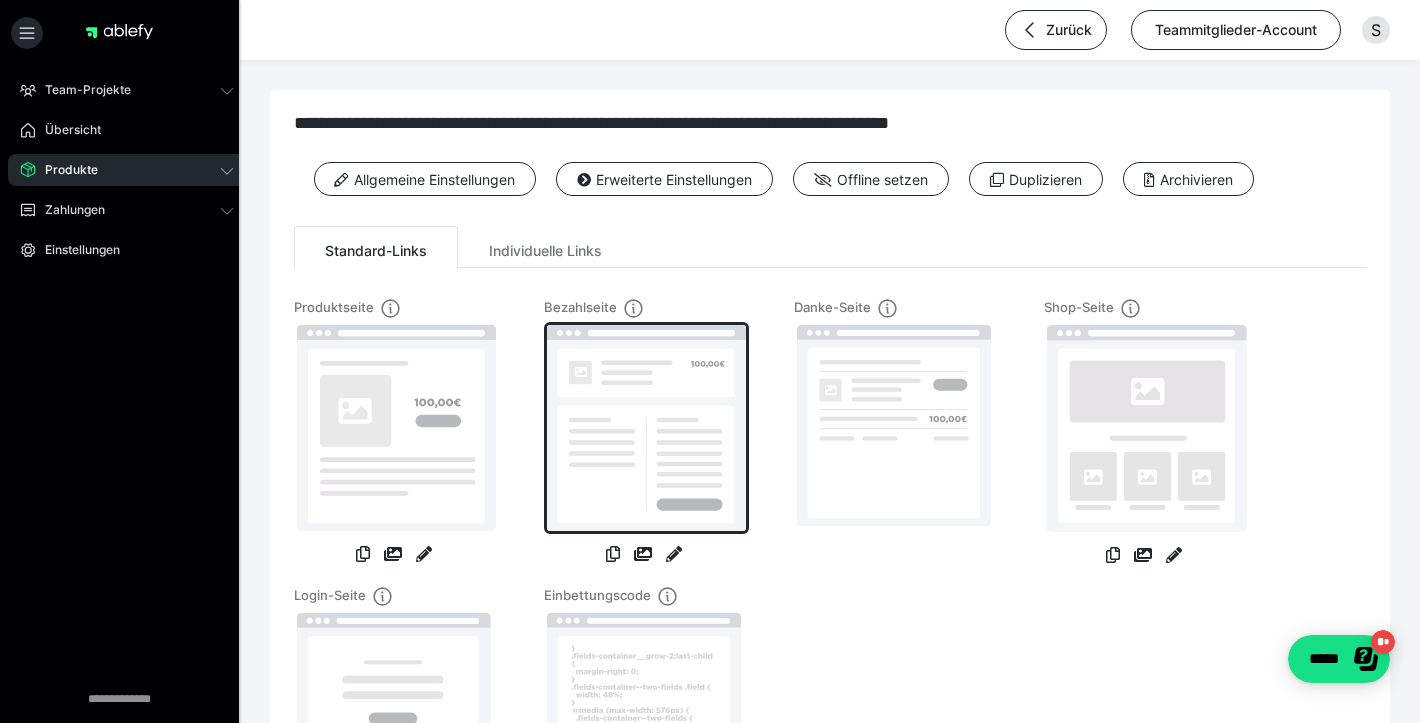 scroll, scrollTop: 144, scrollLeft: 0, axis: vertical 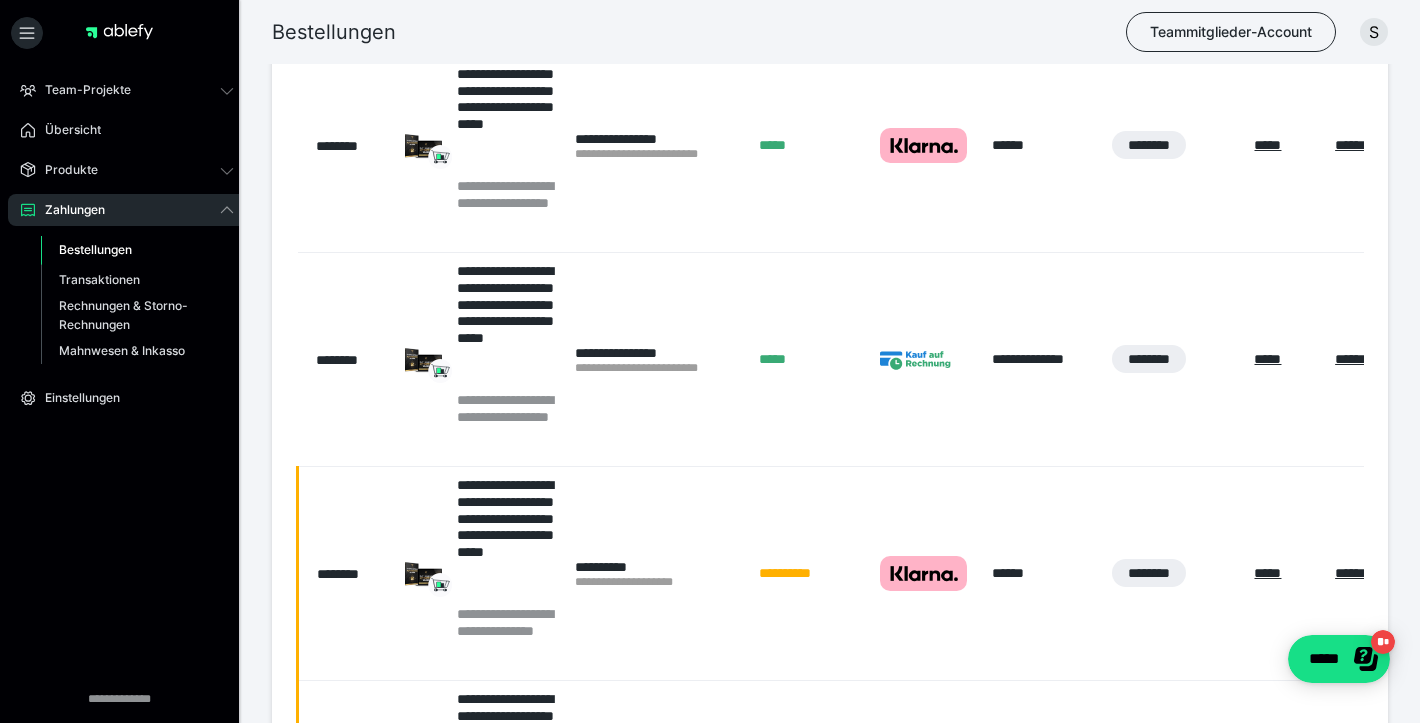 click on "********" at bounding box center (347, 146) 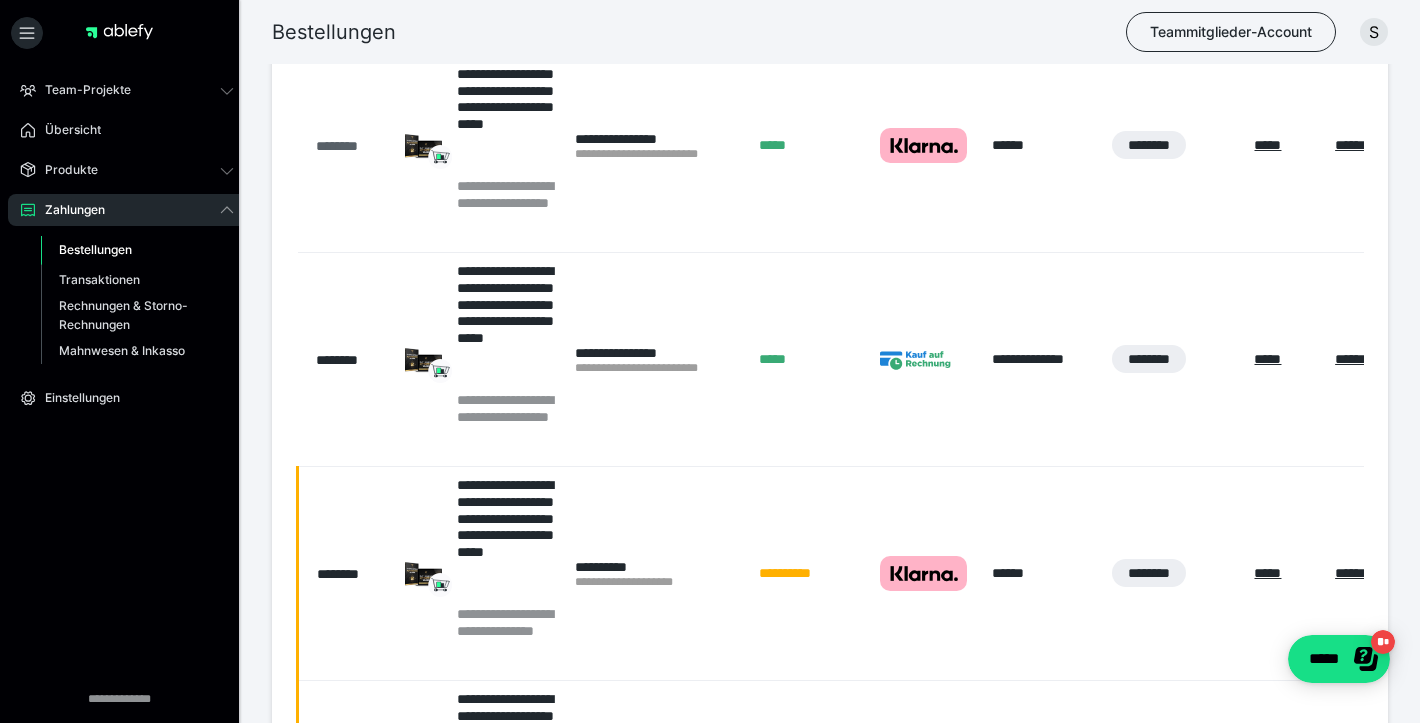 click on "********" at bounding box center [351, 146] 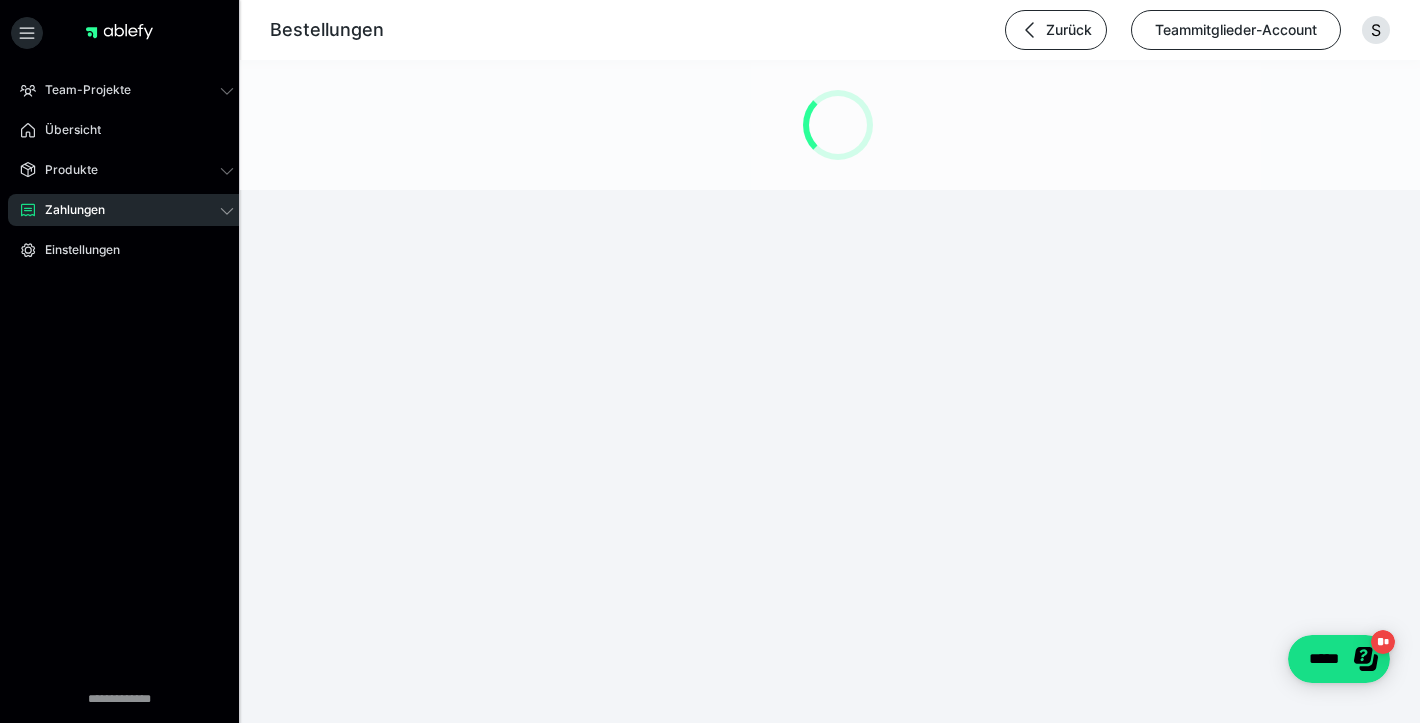 scroll, scrollTop: 0, scrollLeft: 0, axis: both 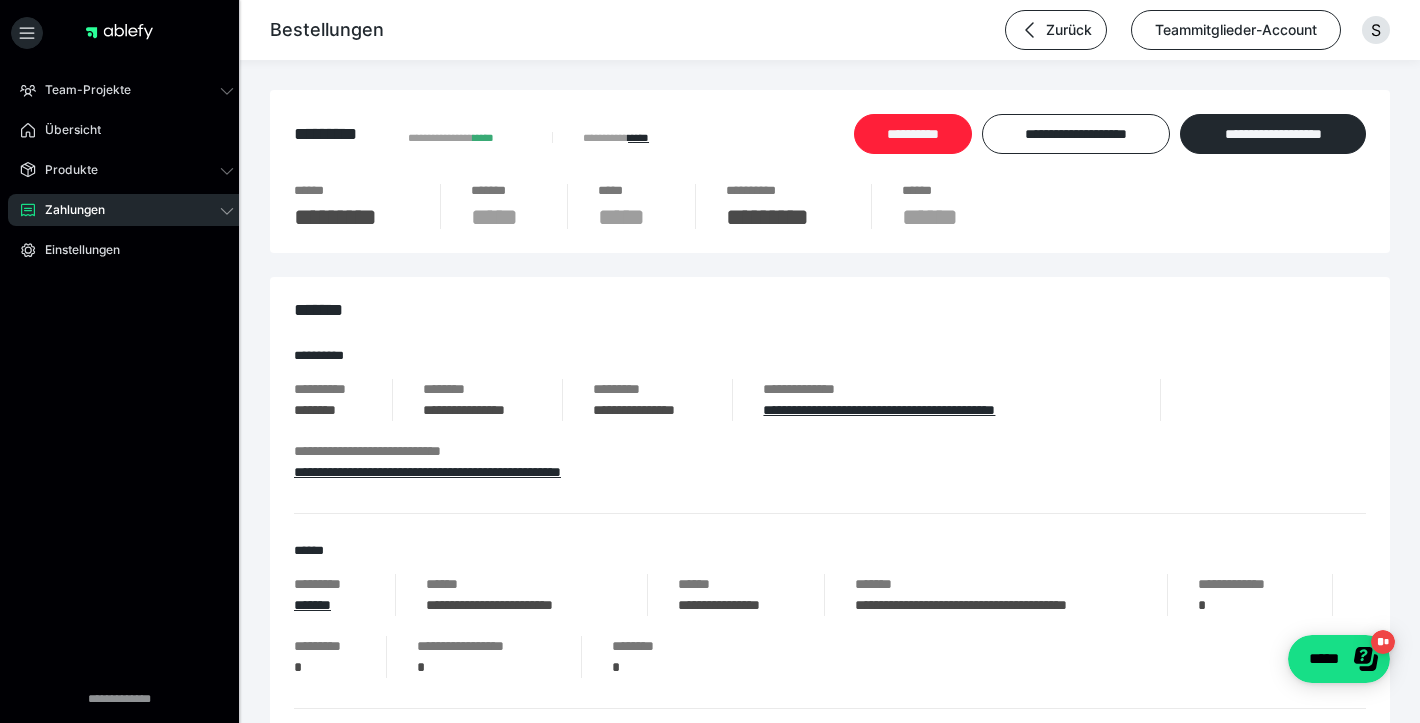 click on "**********" at bounding box center (913, 134) 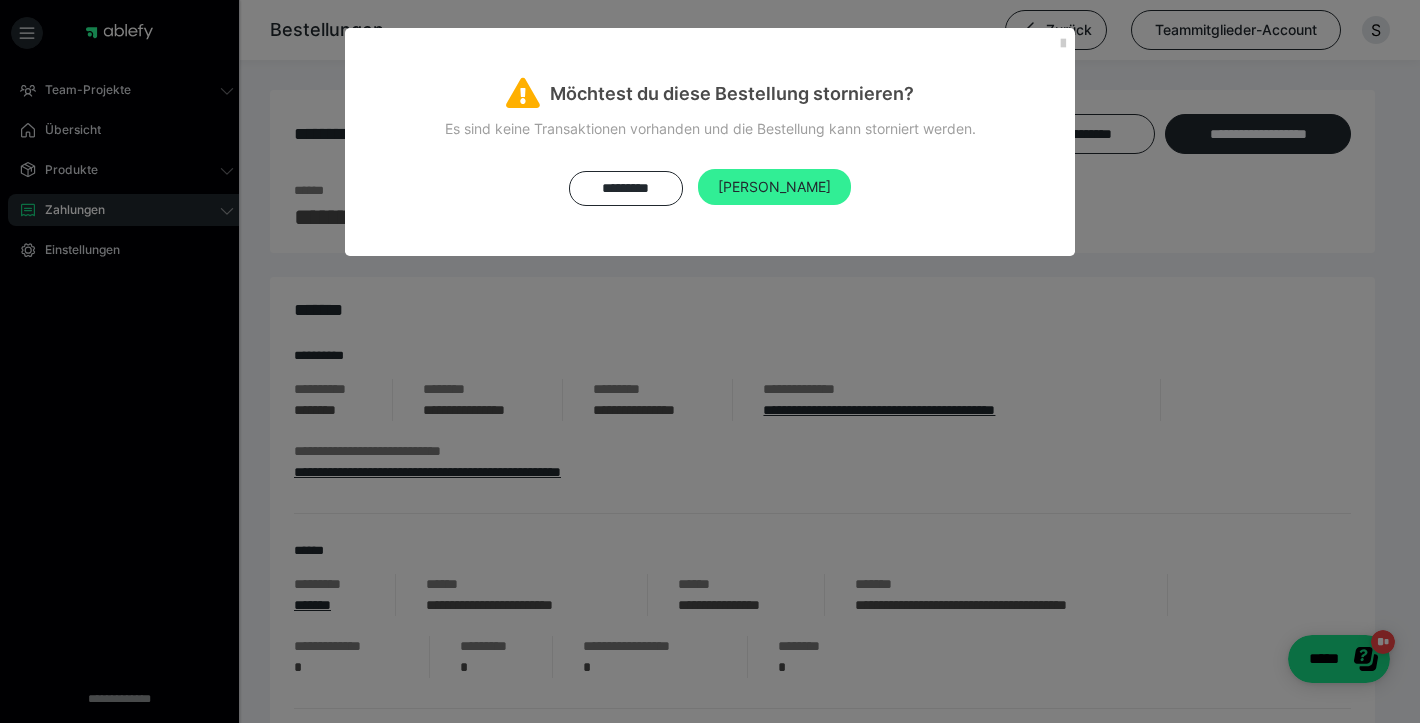 click on "Ja" at bounding box center (774, 187) 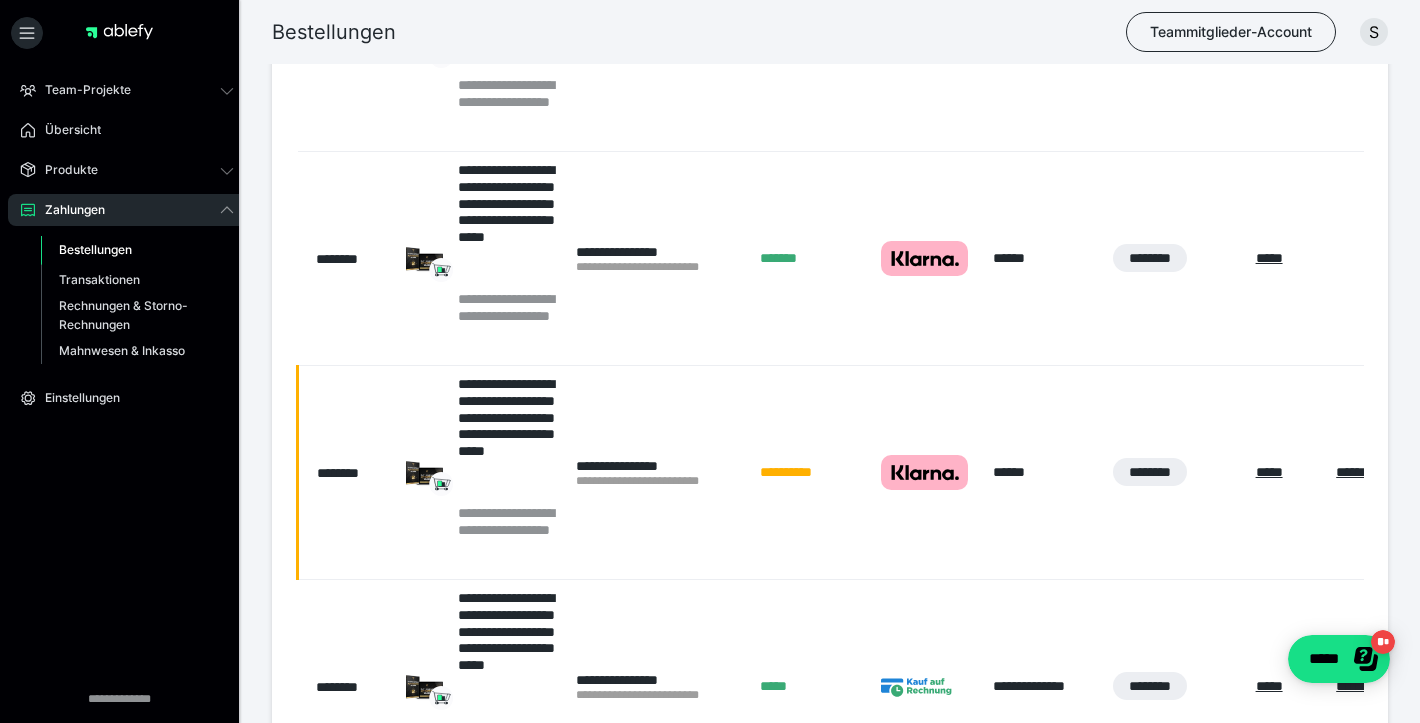 scroll, scrollTop: 839, scrollLeft: 0, axis: vertical 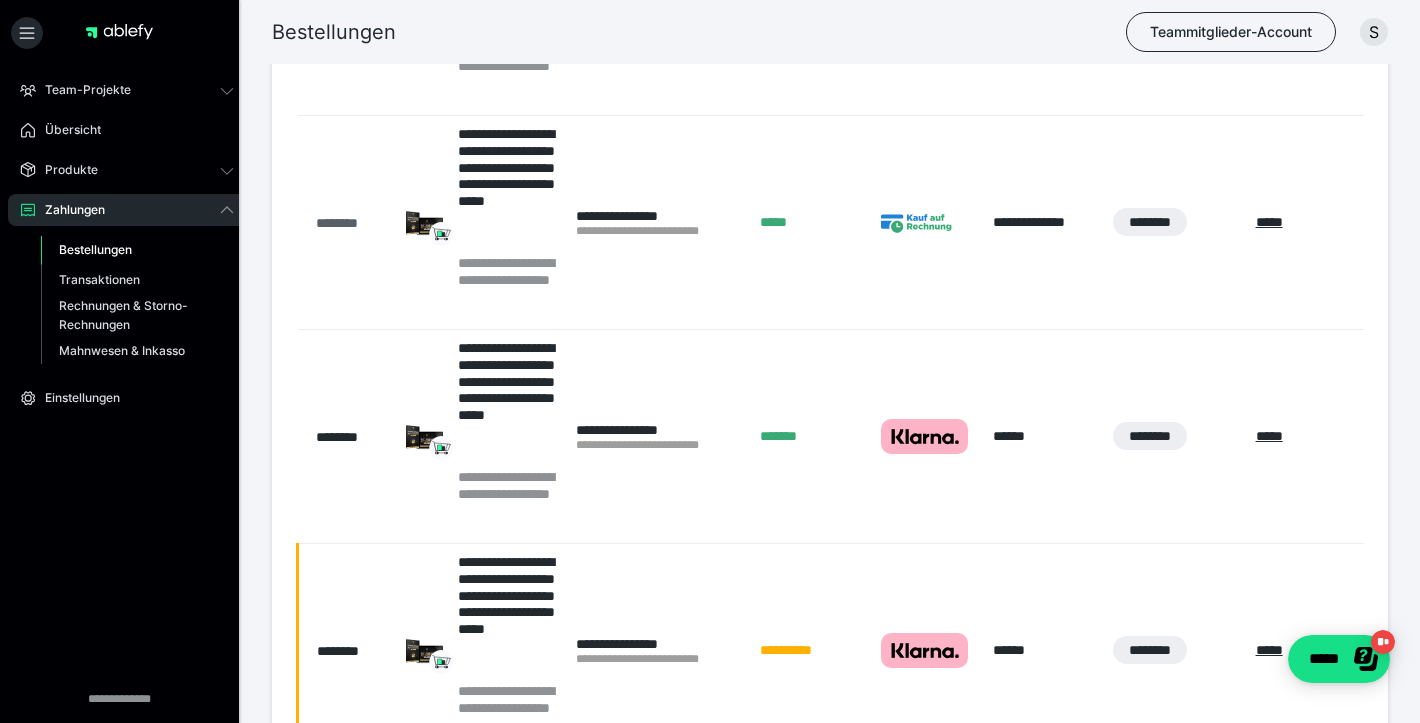 click on "********" at bounding box center [351, 223] 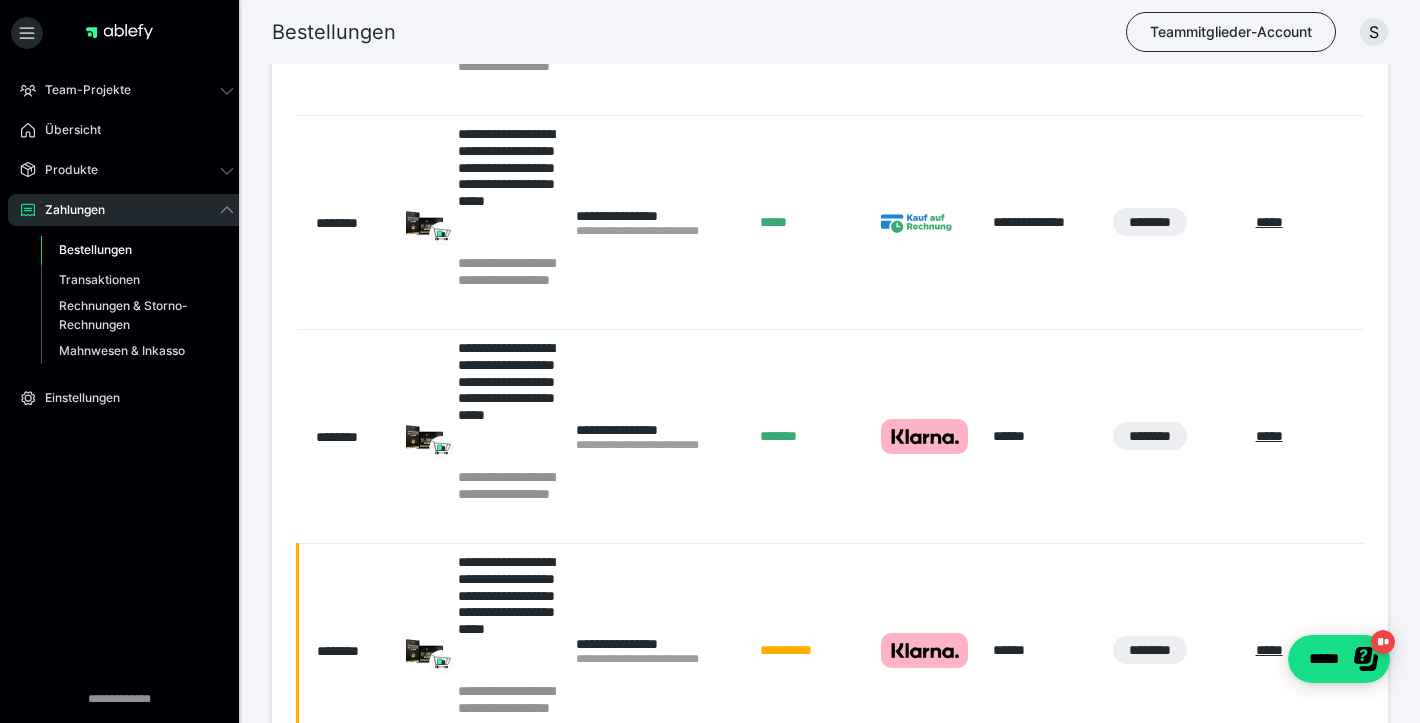 scroll, scrollTop: 0, scrollLeft: 0, axis: both 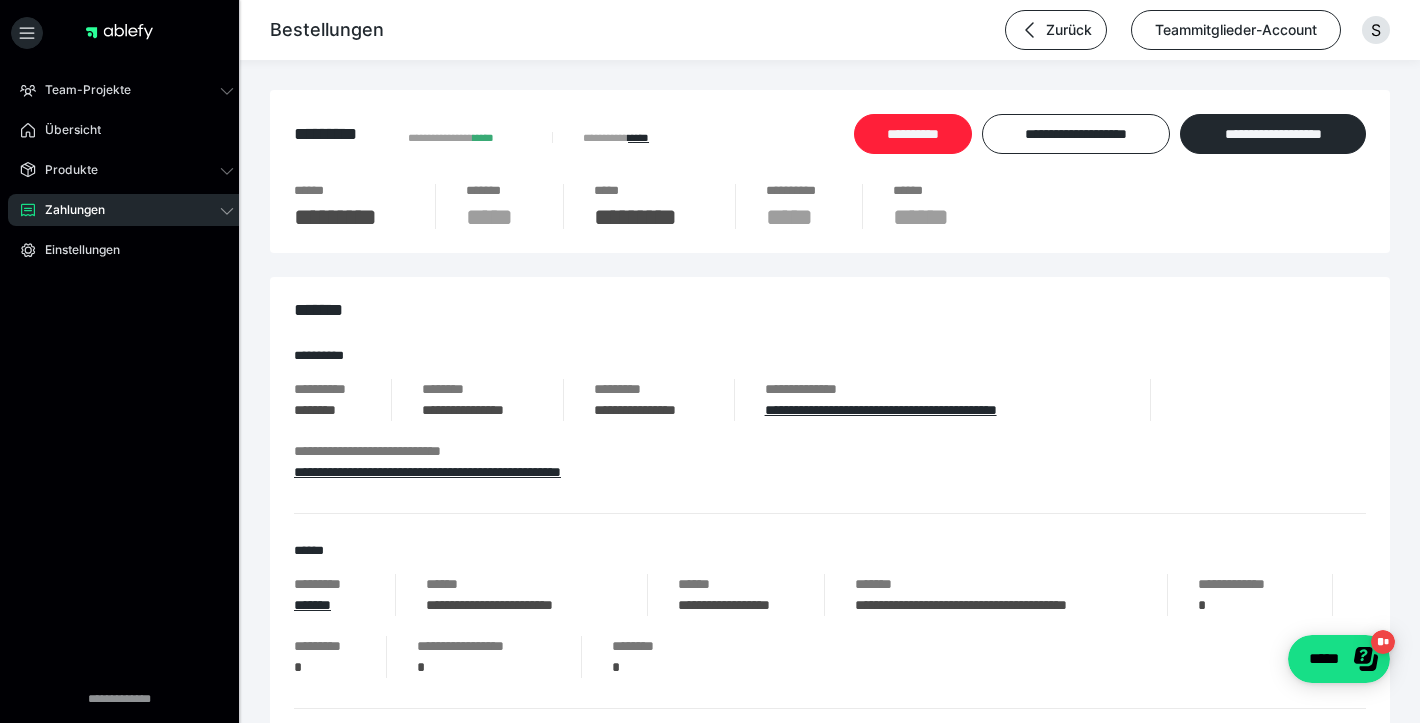 click on "**********" at bounding box center [913, 134] 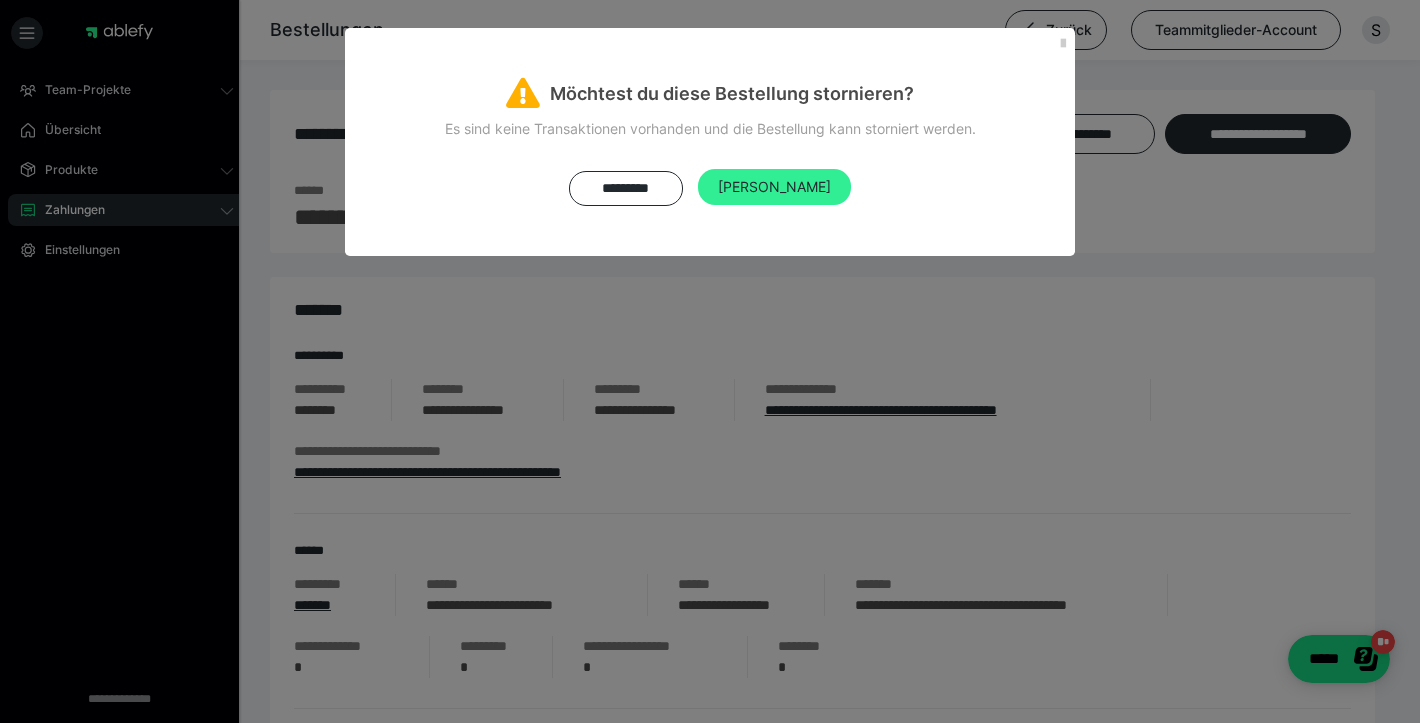 click on "Ja" at bounding box center (774, 187) 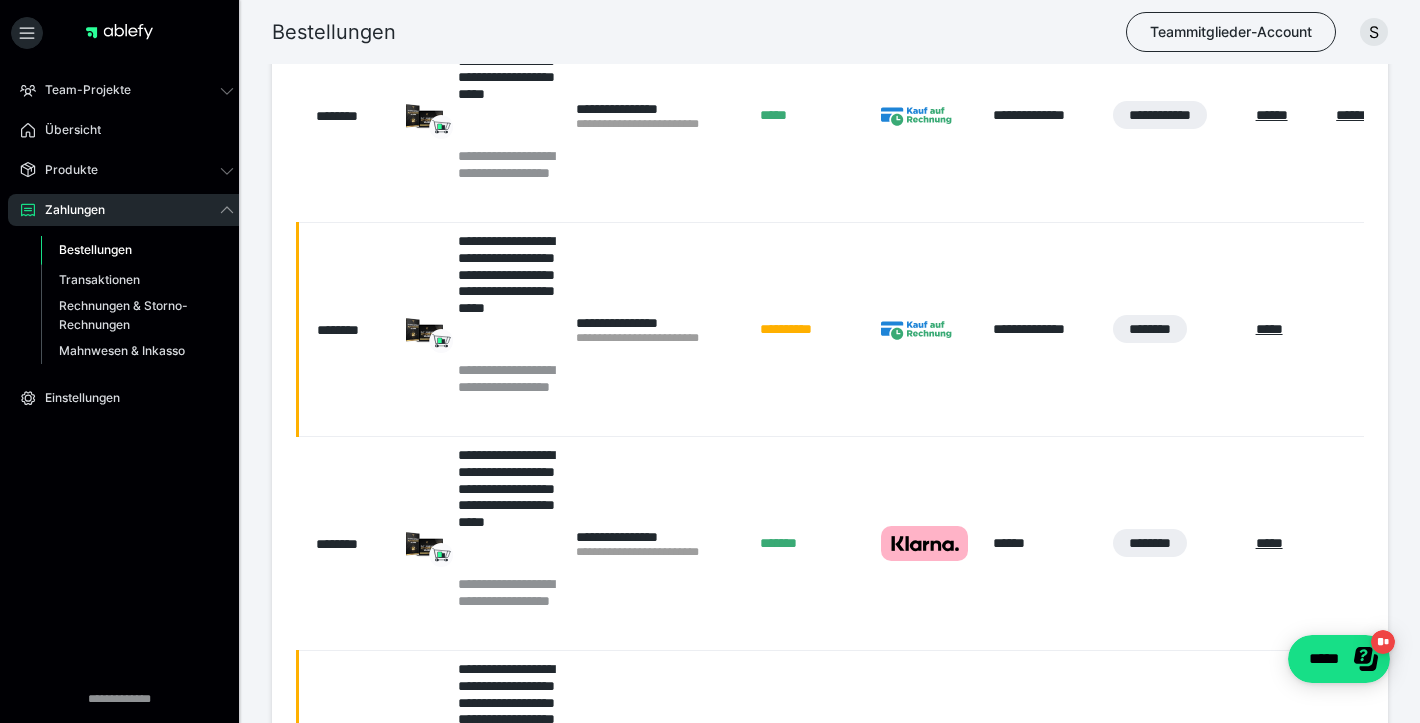 scroll, scrollTop: 631, scrollLeft: 0, axis: vertical 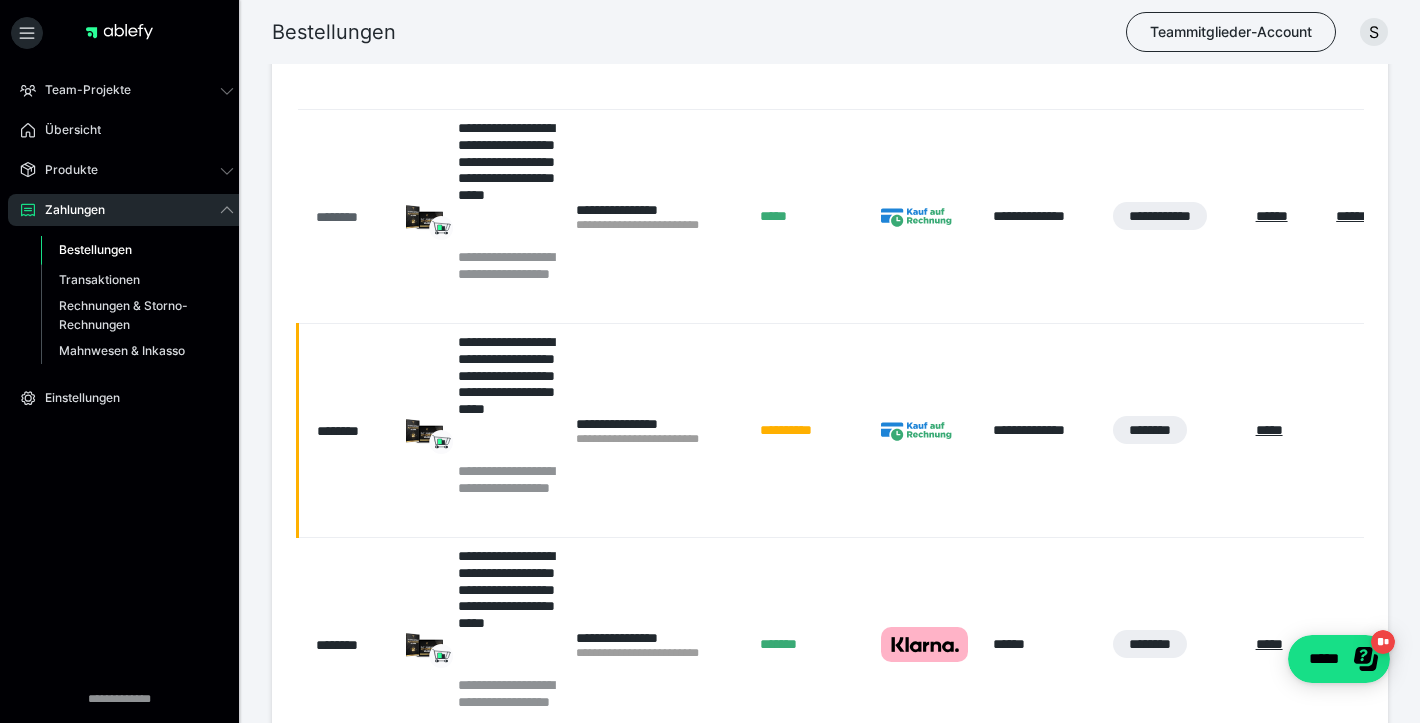click on "********" at bounding box center [351, 217] 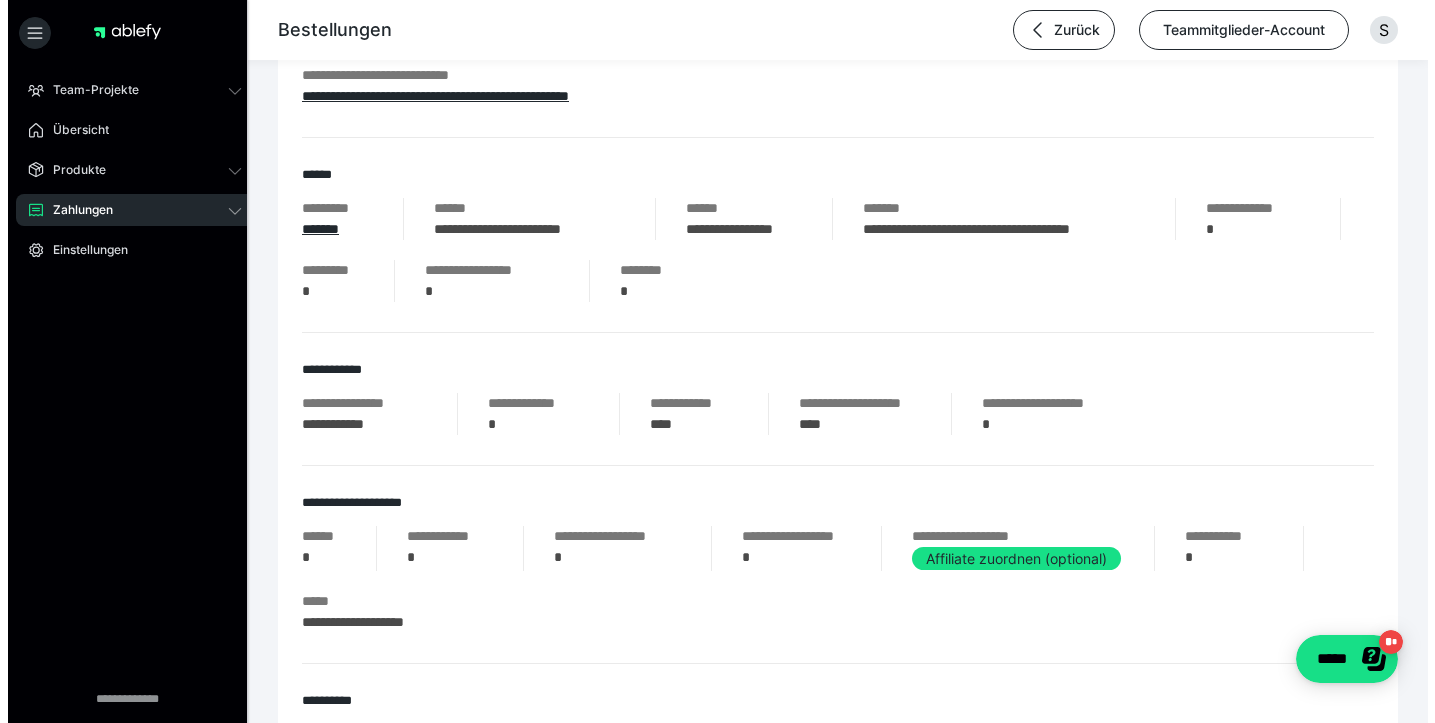 scroll, scrollTop: 0, scrollLeft: 0, axis: both 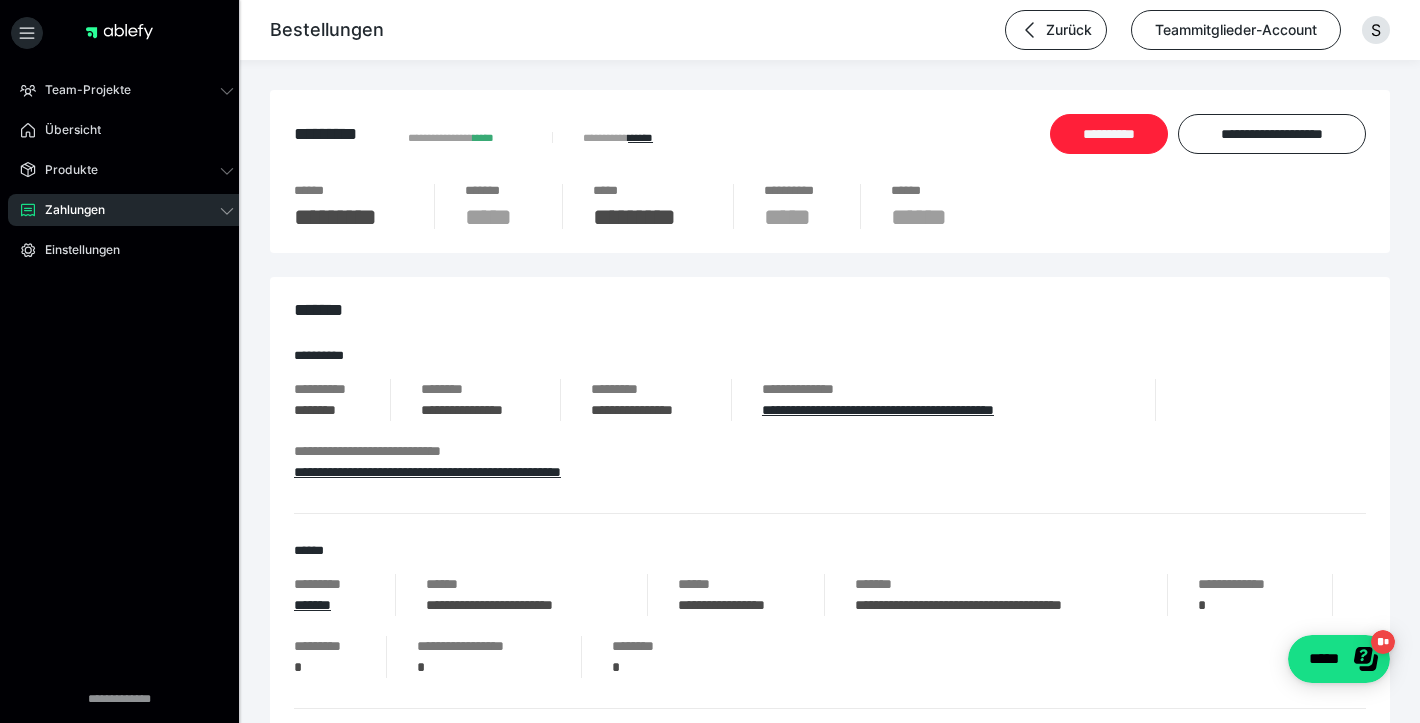 click on "**********" at bounding box center (1109, 134) 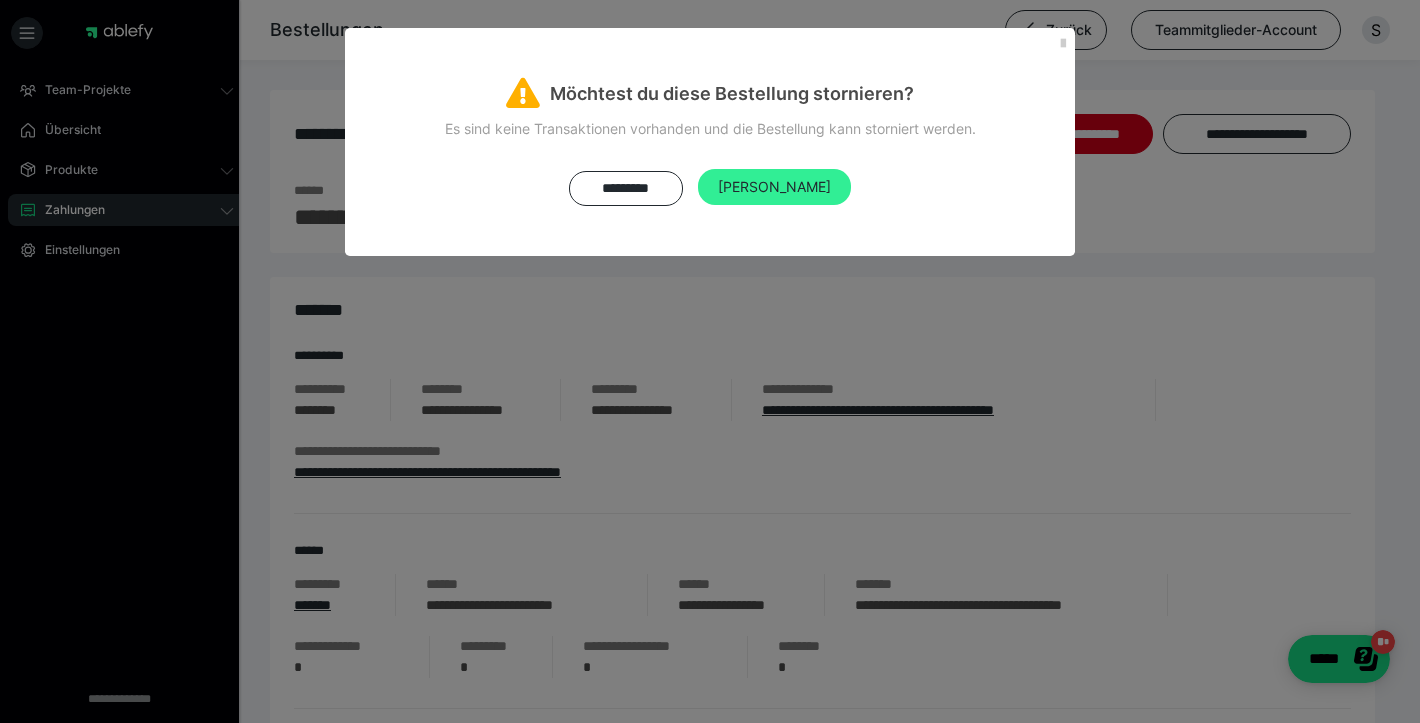 click on "Ja" at bounding box center (774, 186) 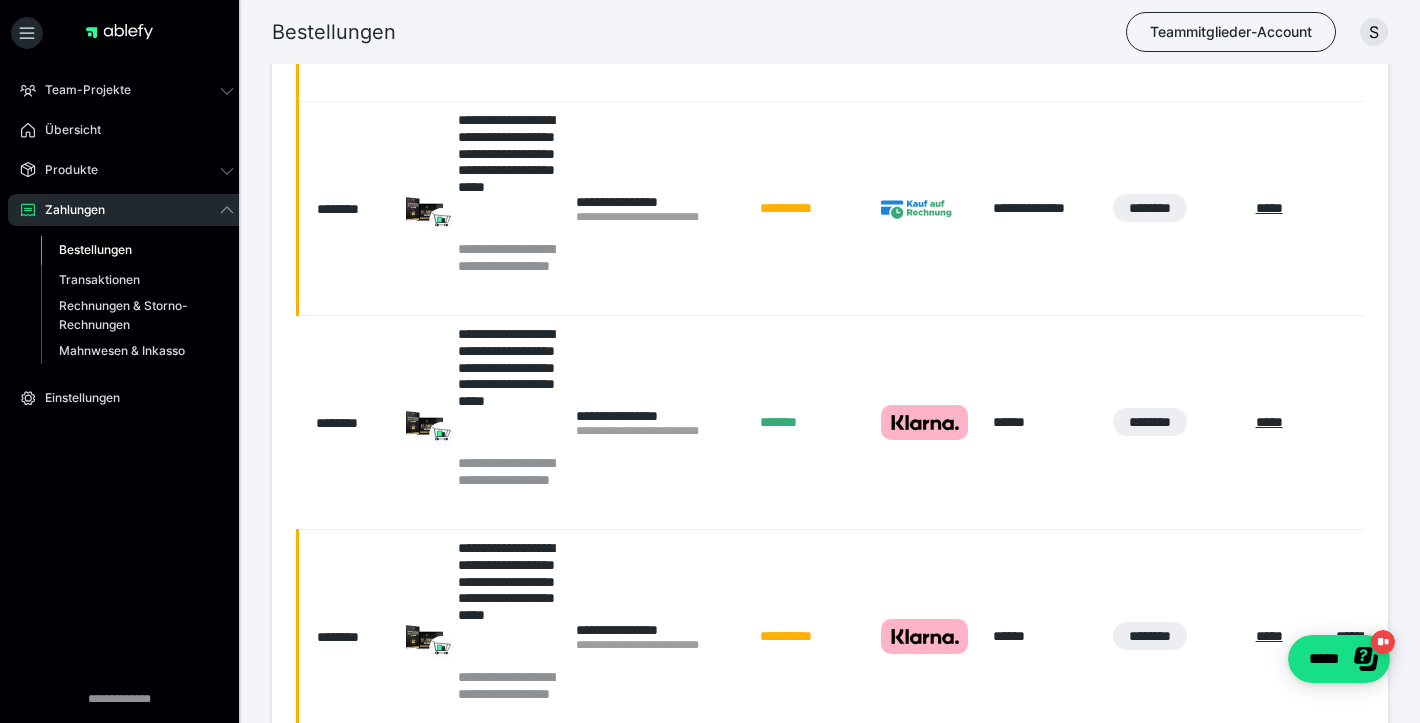 scroll, scrollTop: 968, scrollLeft: 0, axis: vertical 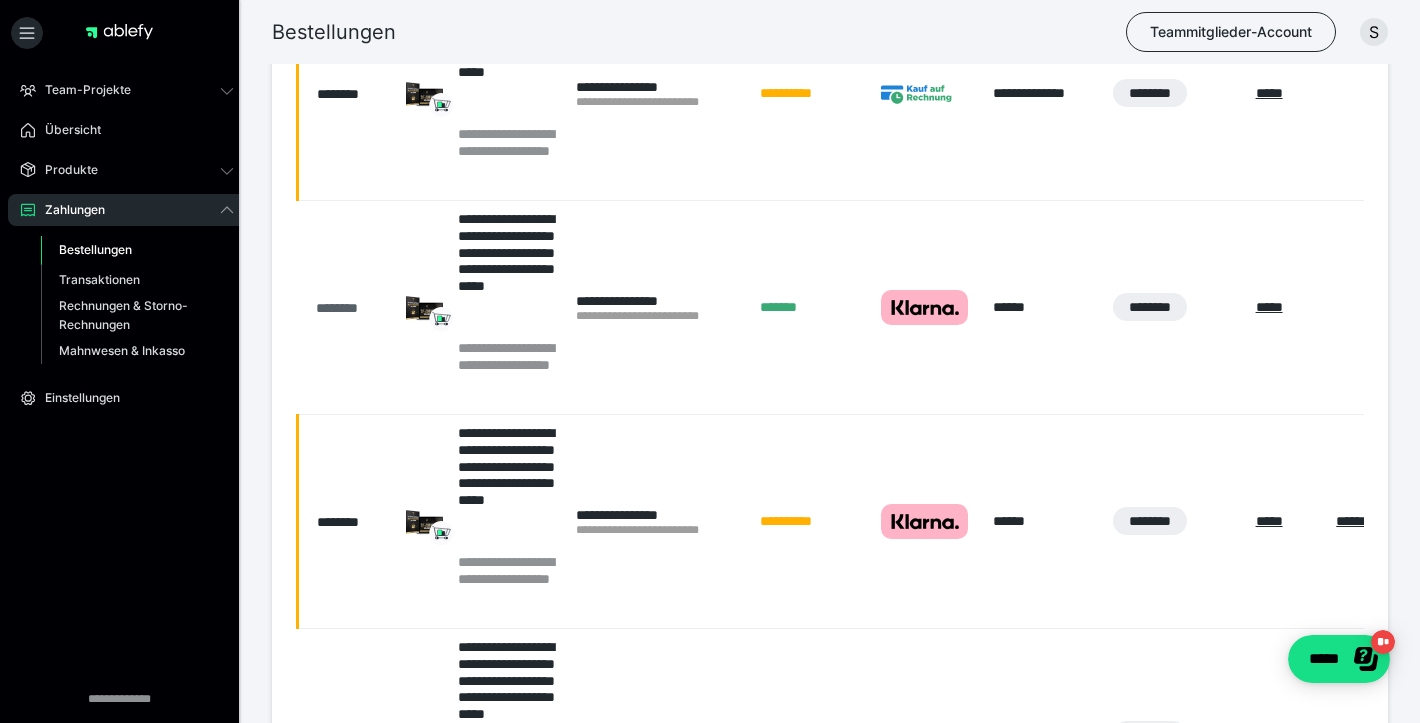 click on "********" at bounding box center (351, 308) 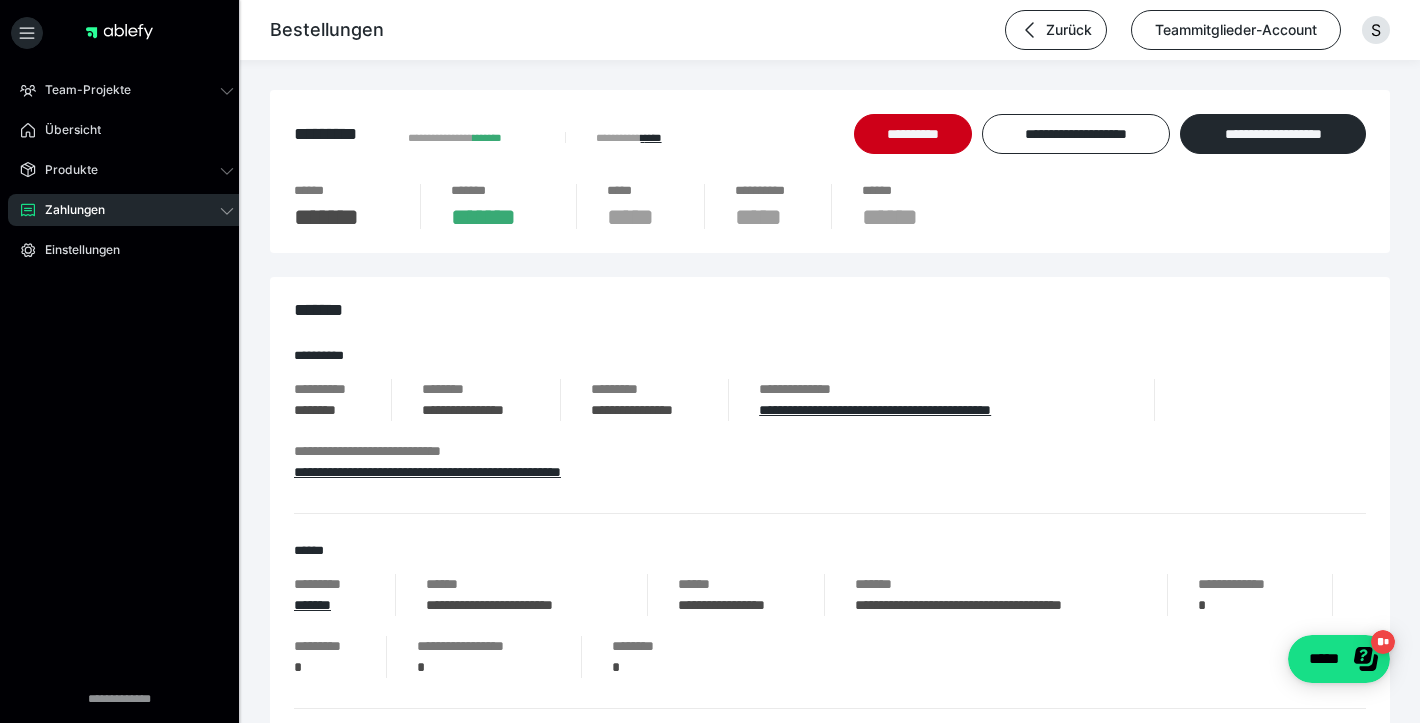 scroll, scrollTop: 156, scrollLeft: 0, axis: vertical 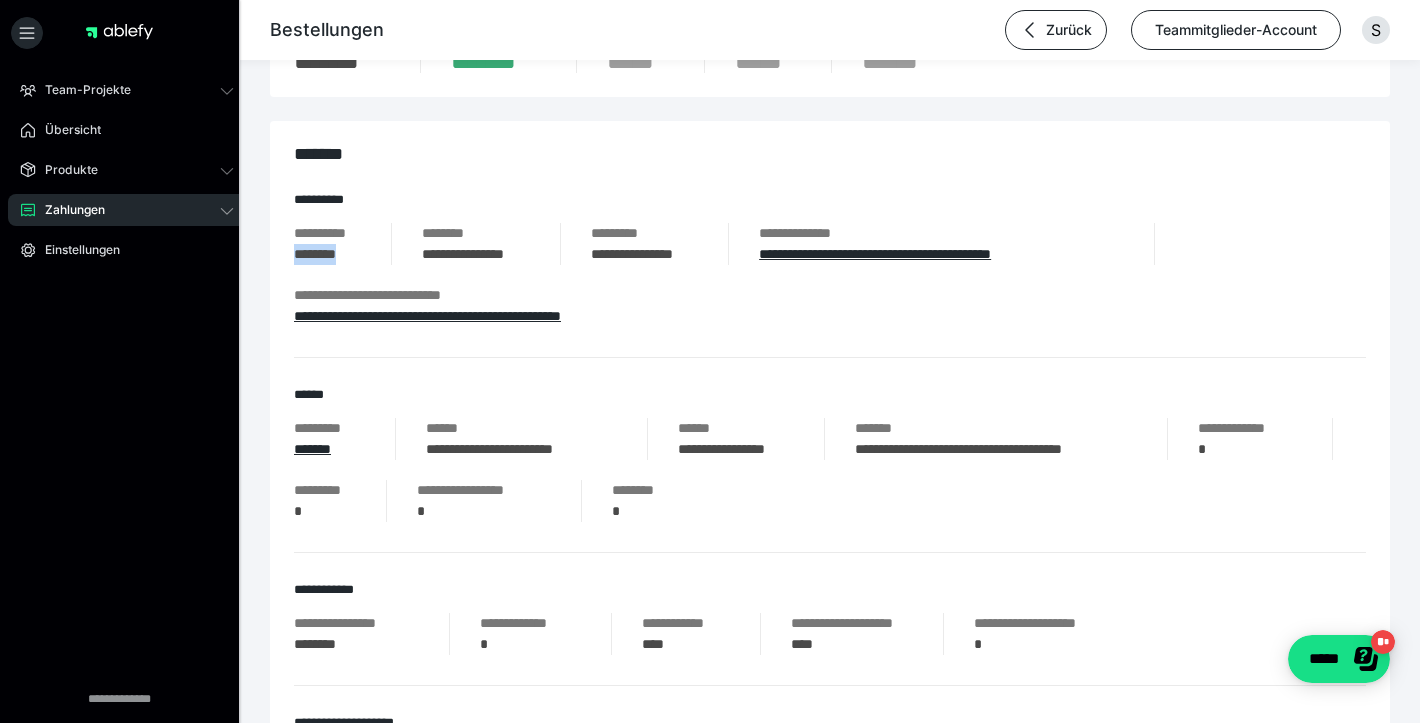 drag, startPoint x: 362, startPoint y: 254, endPoint x: 290, endPoint y: 256, distance: 72.02777 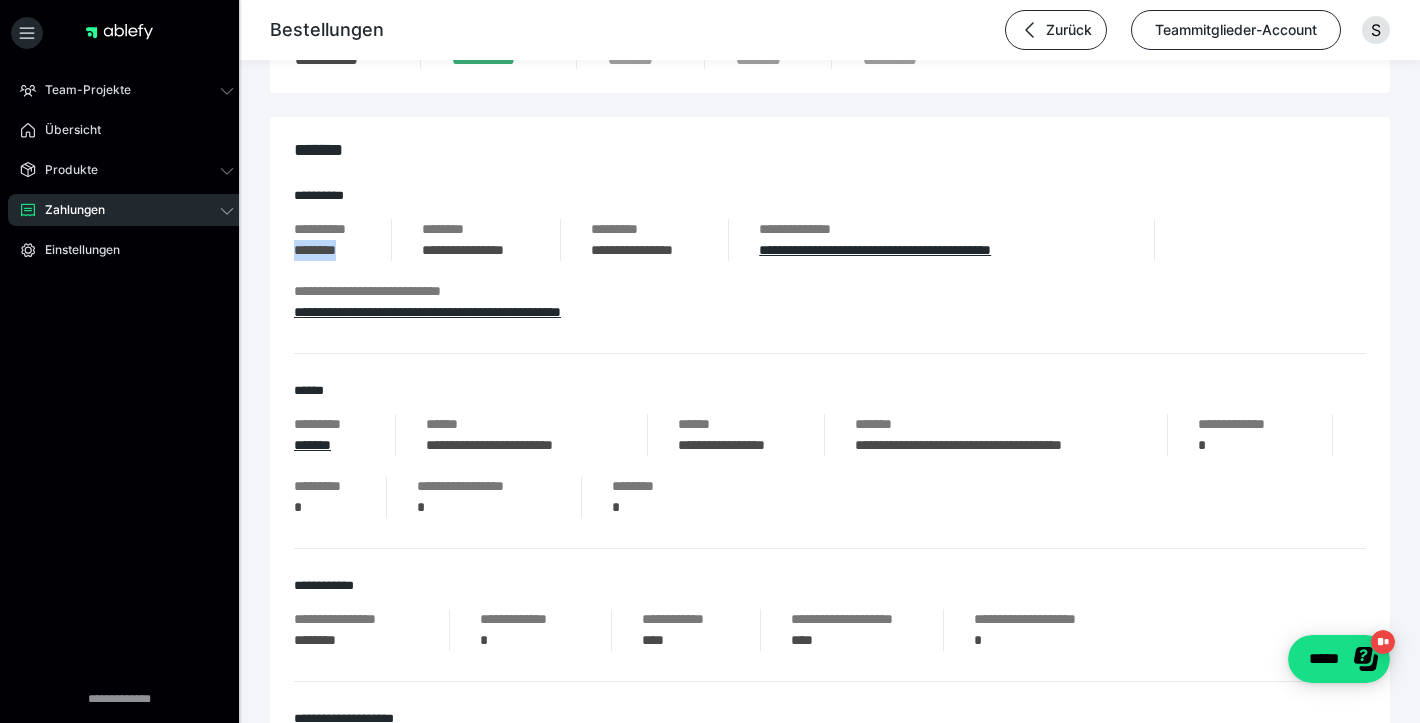 scroll, scrollTop: 358, scrollLeft: 0, axis: vertical 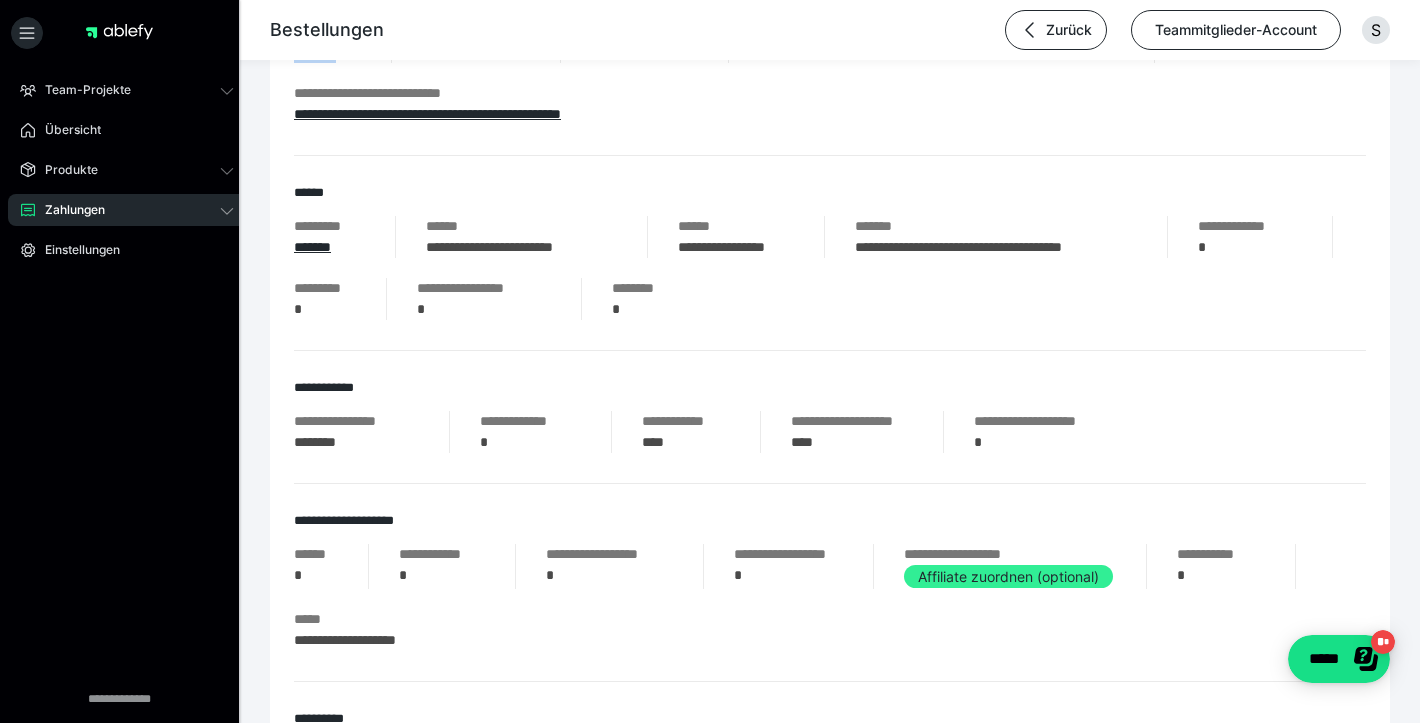 click on "Affiliate zuordnen (optional)" at bounding box center (1008, 576) 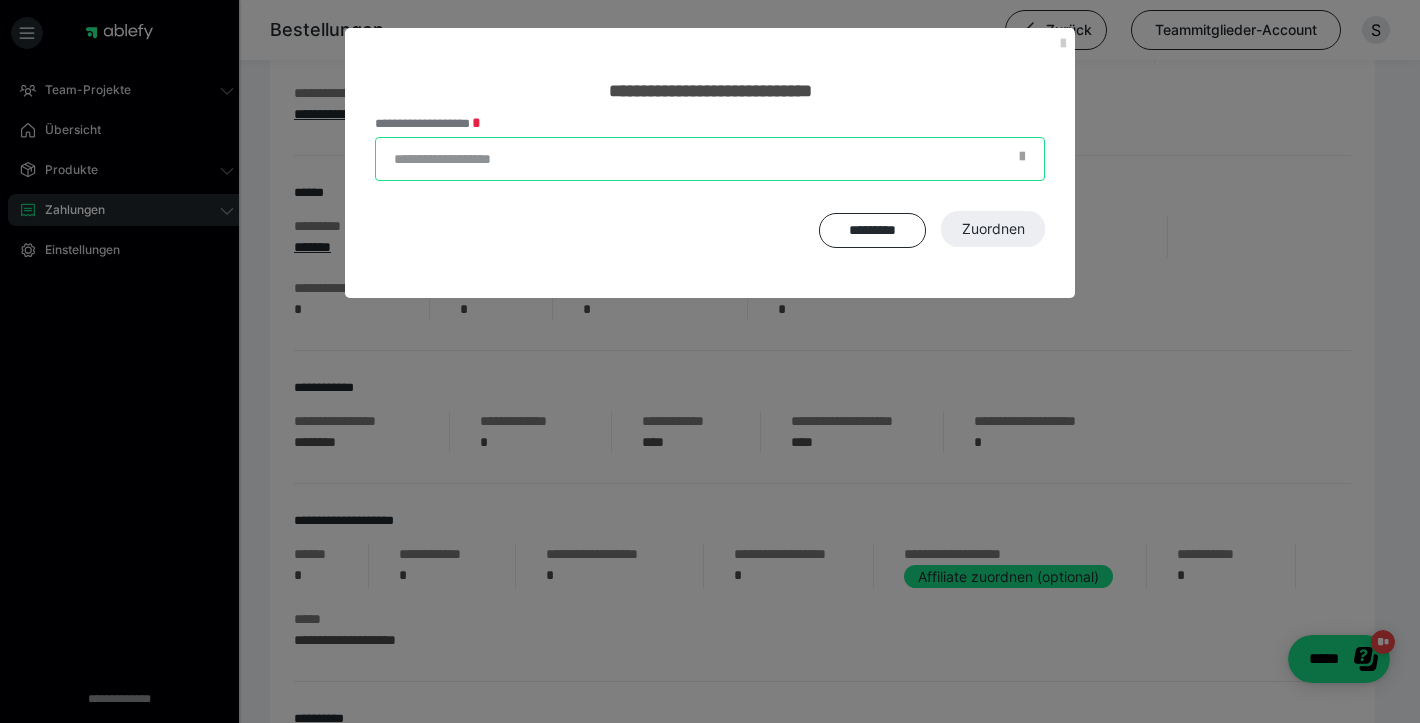 click on "**********" at bounding box center (710, 159) 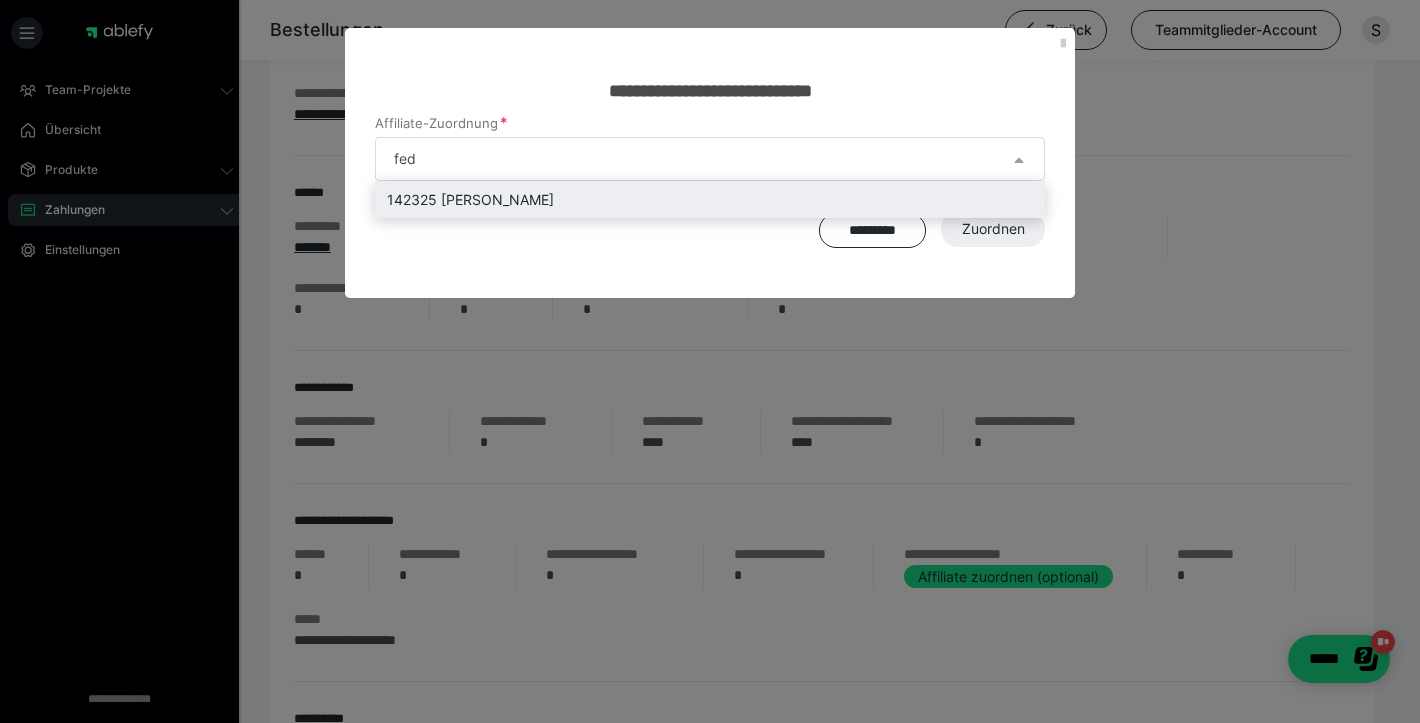 type on "fed" 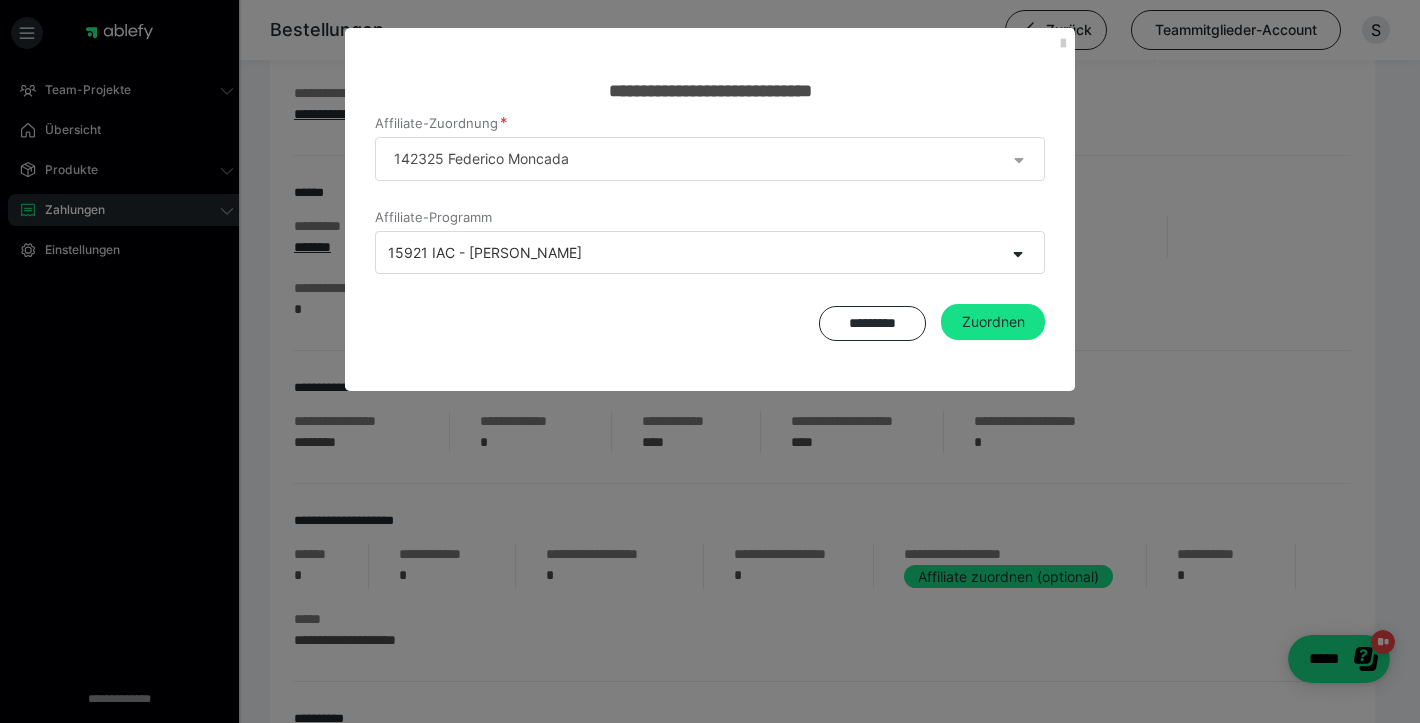 click on "15921 IAC - Federico Affiliates" at bounding box center [485, 252] 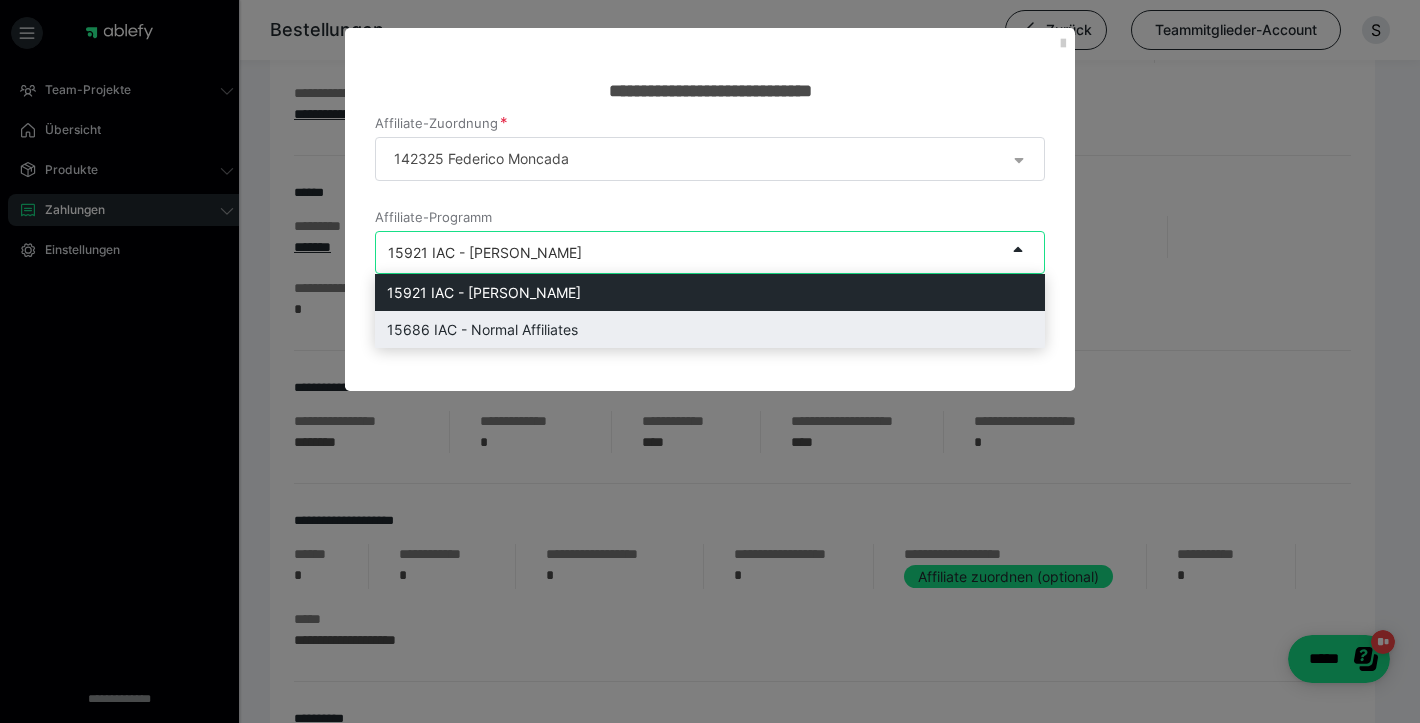 click on "15686 IAC - Normal Affiliates" at bounding box center (710, 329) 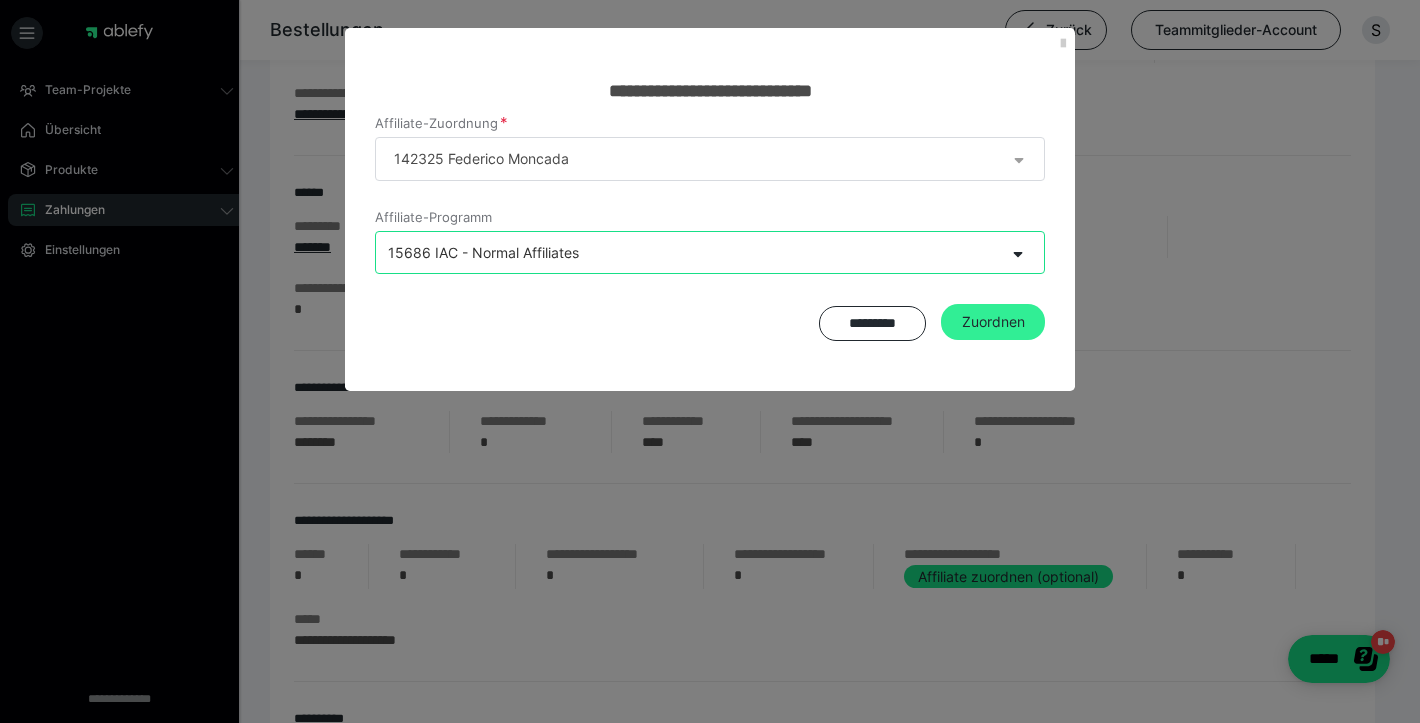 click on "Zuordnen" at bounding box center (993, 322) 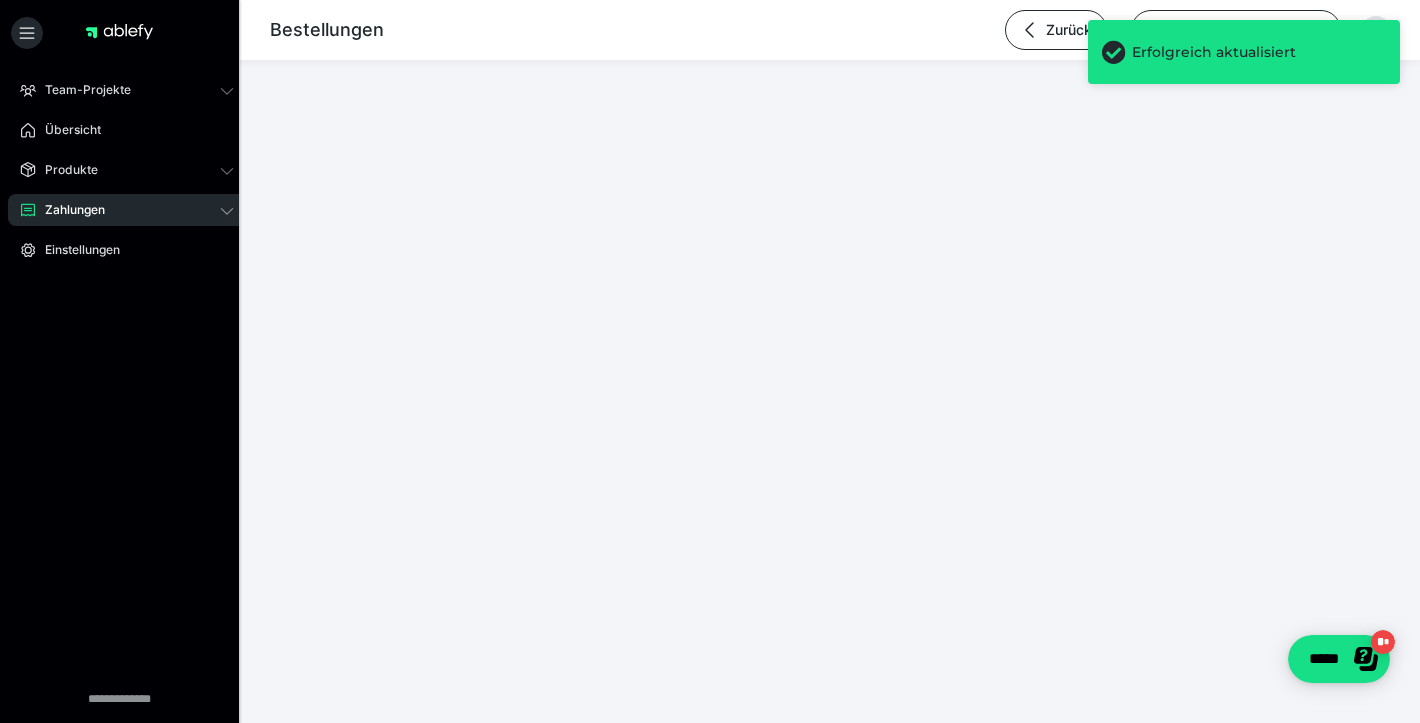 scroll, scrollTop: 0, scrollLeft: 0, axis: both 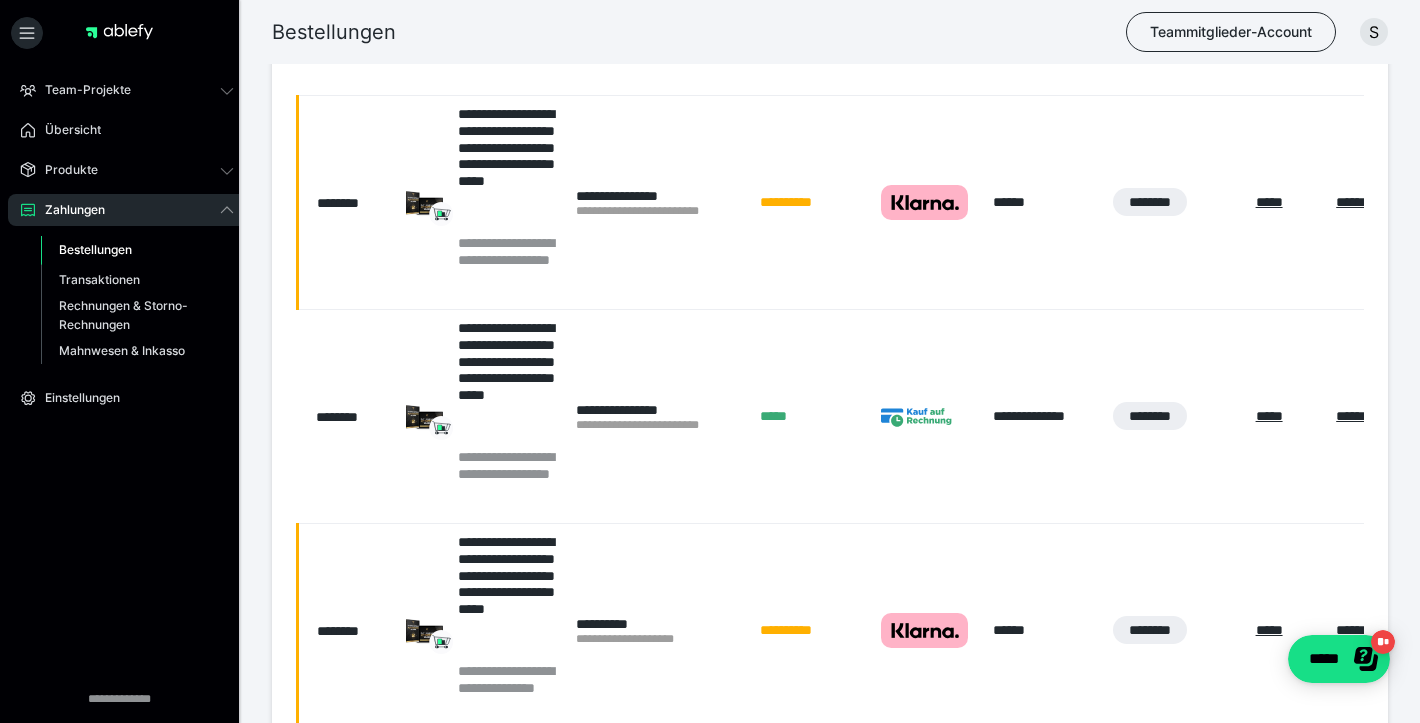 click on "********" at bounding box center (347, 417) 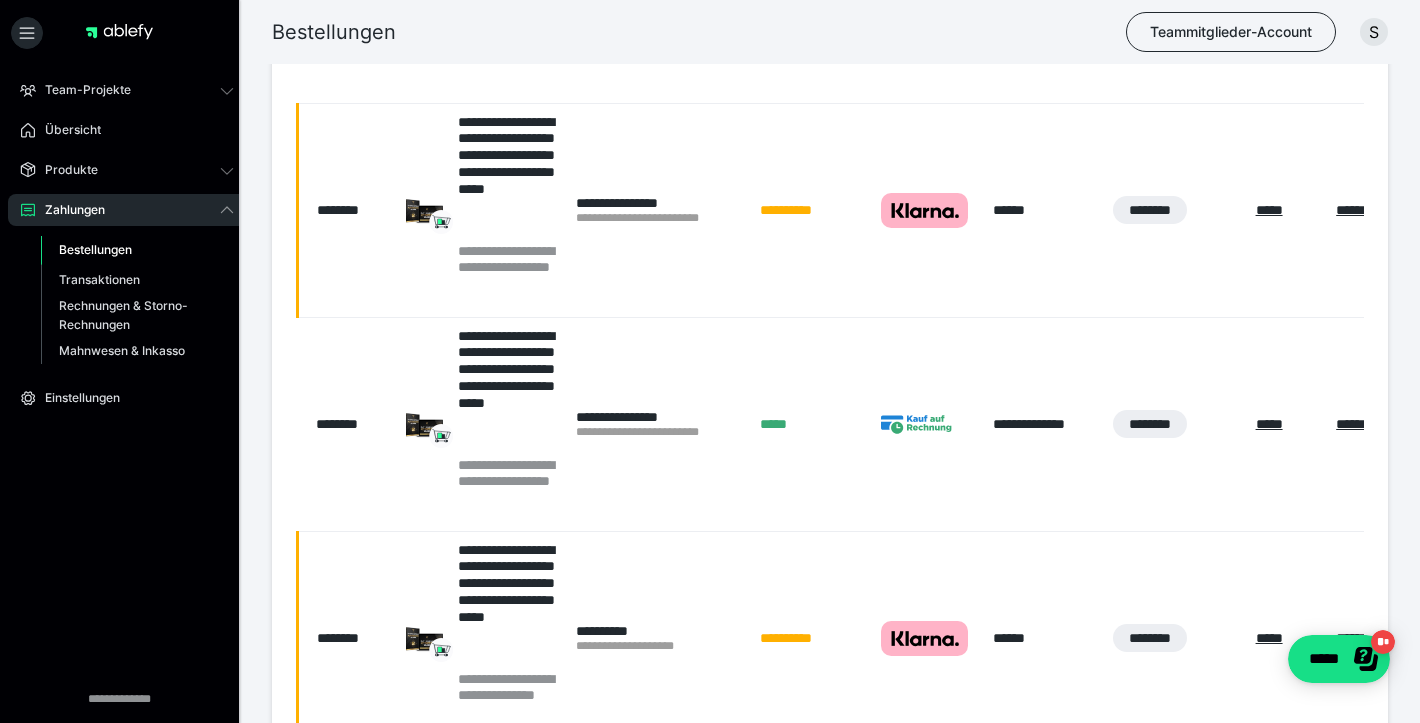 scroll, scrollTop: 0, scrollLeft: 0, axis: both 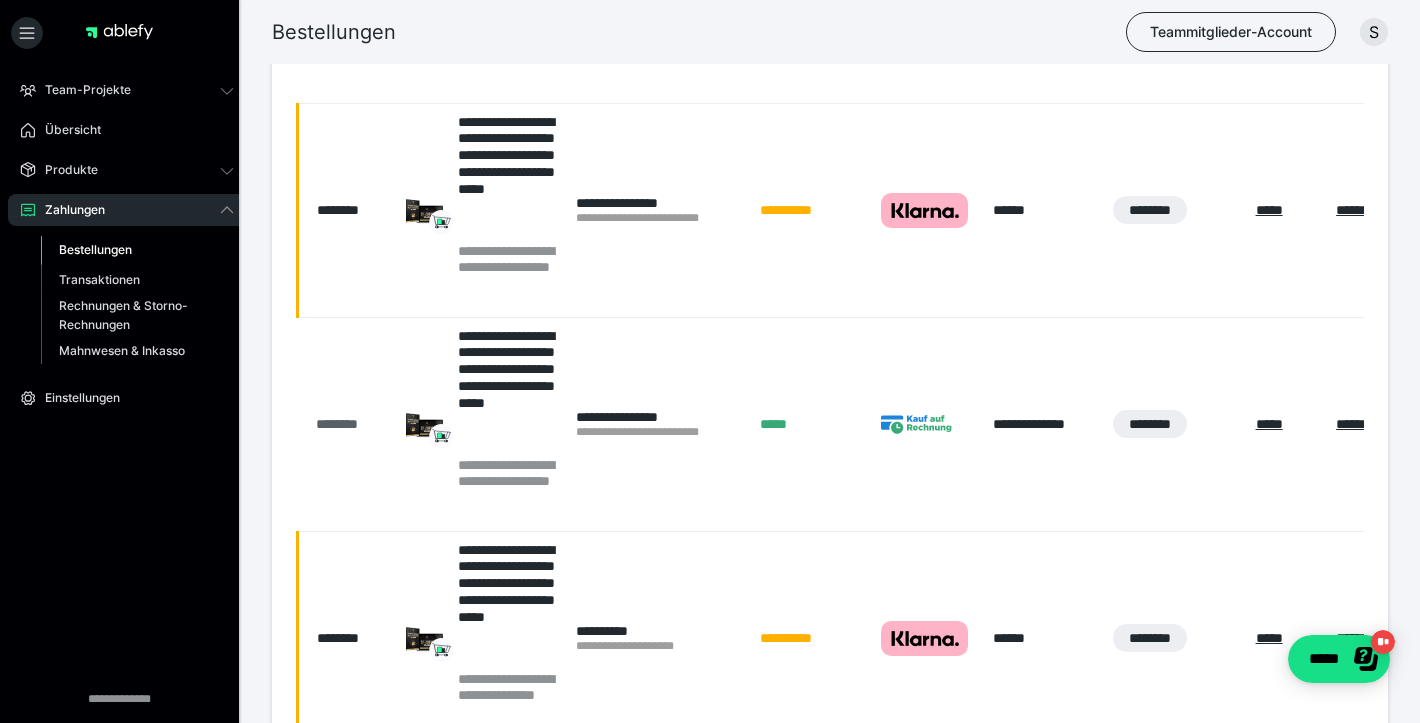 click on "********" at bounding box center [351, 424] 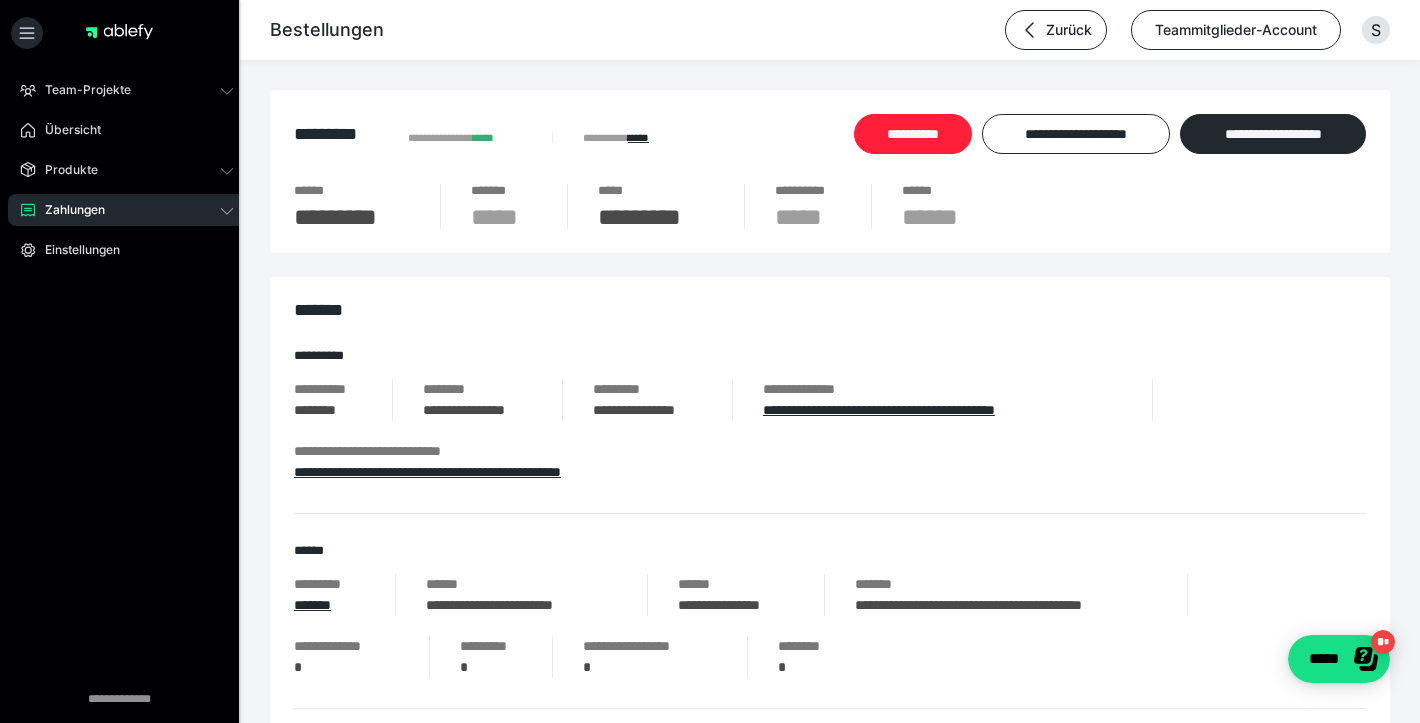 click on "**********" at bounding box center (913, 134) 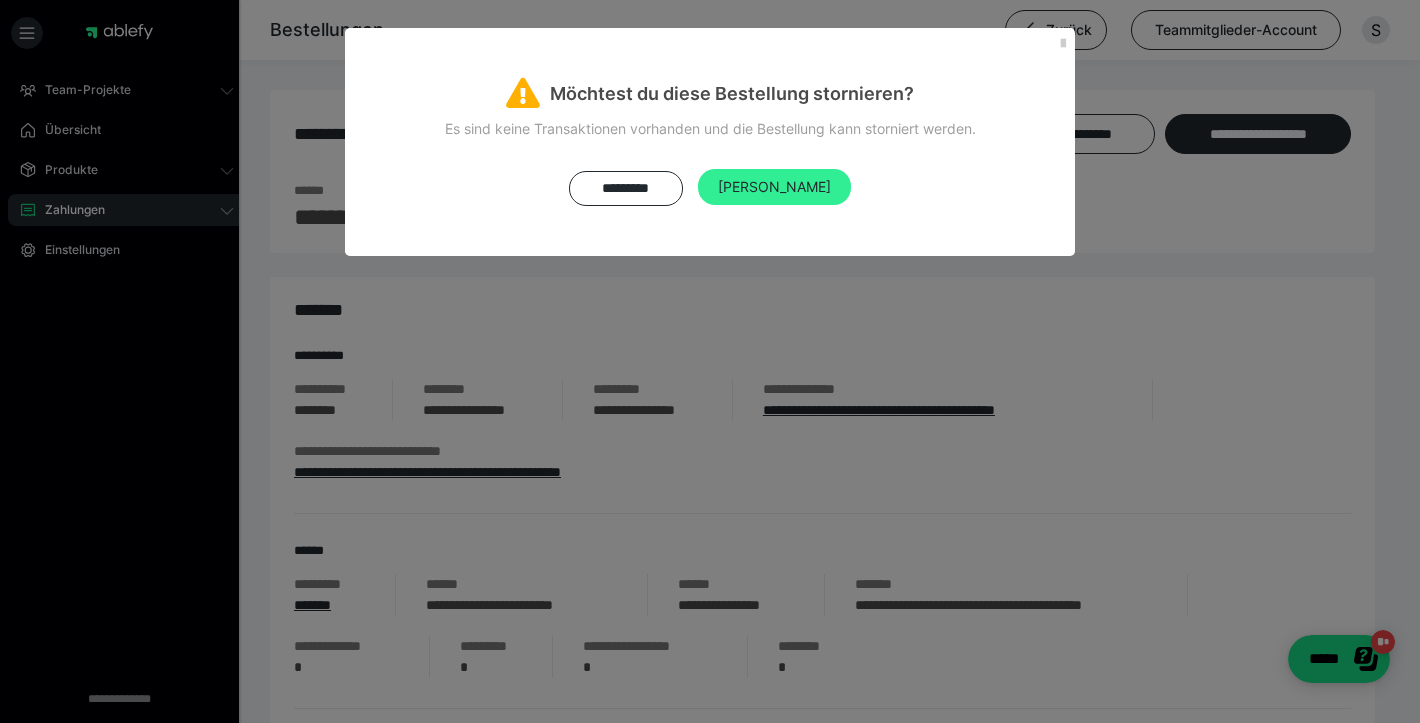click on "Ja" at bounding box center (774, 186) 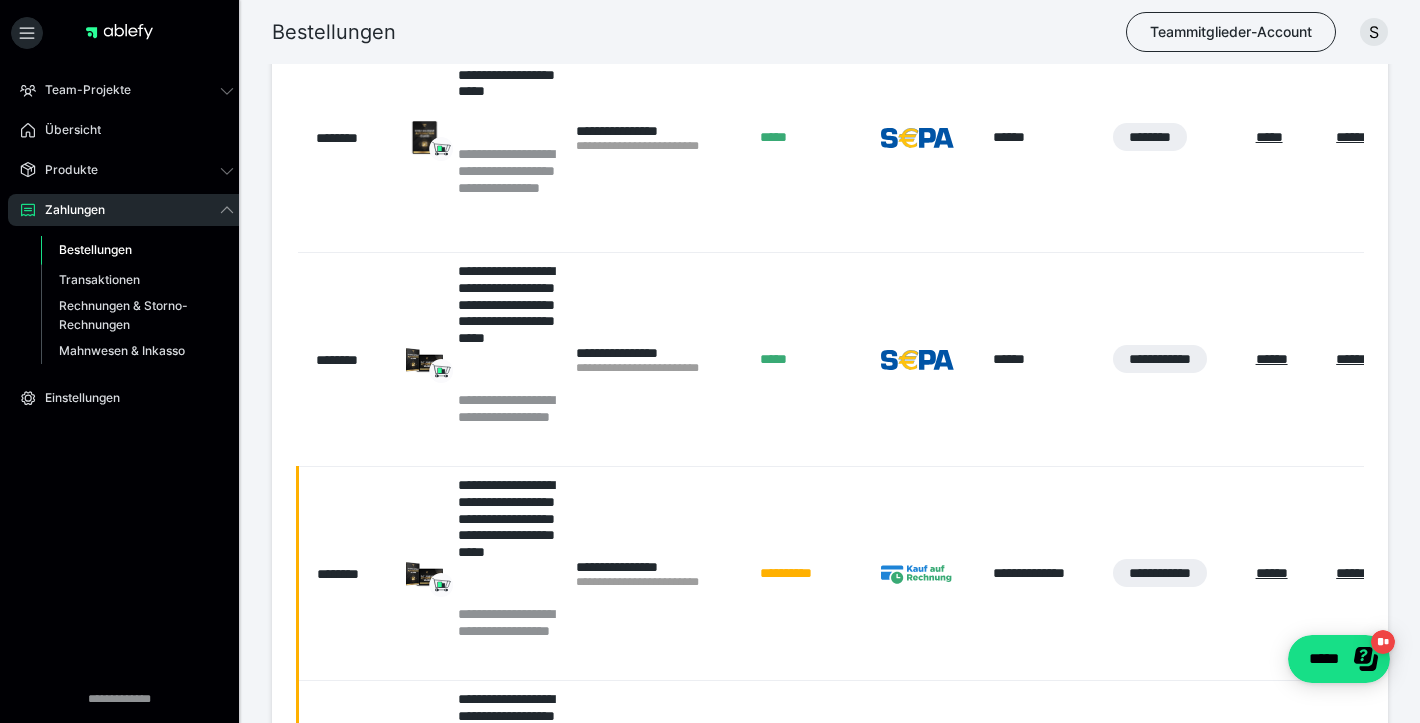 scroll, scrollTop: 248, scrollLeft: 0, axis: vertical 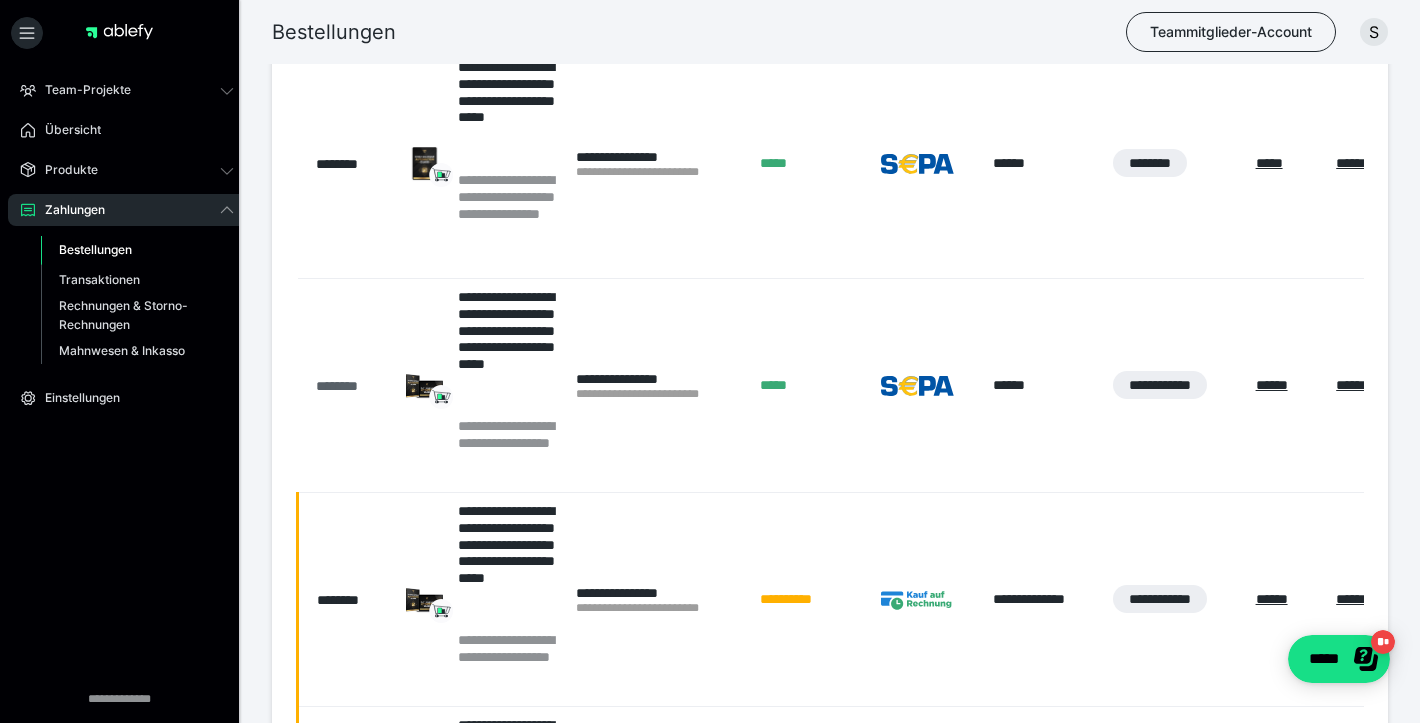 click on "********" at bounding box center (351, 386) 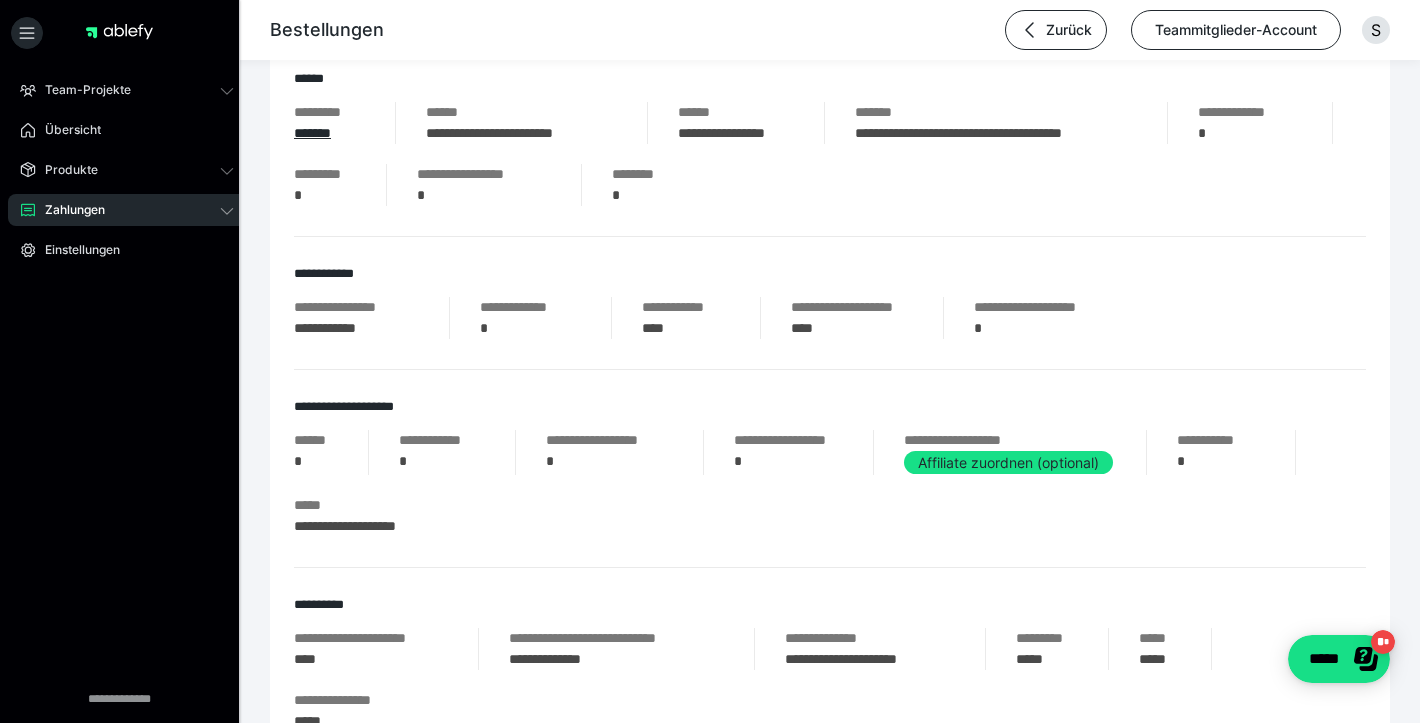 scroll, scrollTop: 687, scrollLeft: 0, axis: vertical 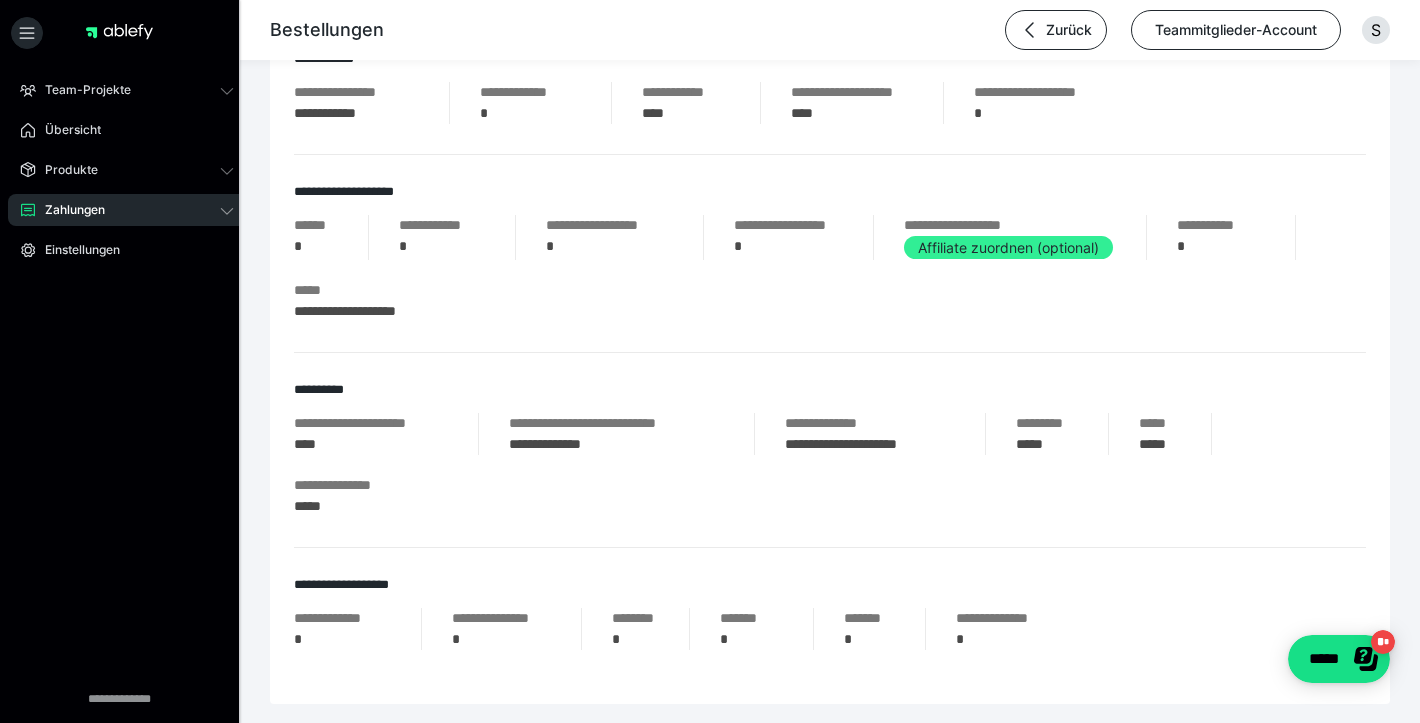 click on "Affiliate zuordnen (optional)" at bounding box center (1008, 247) 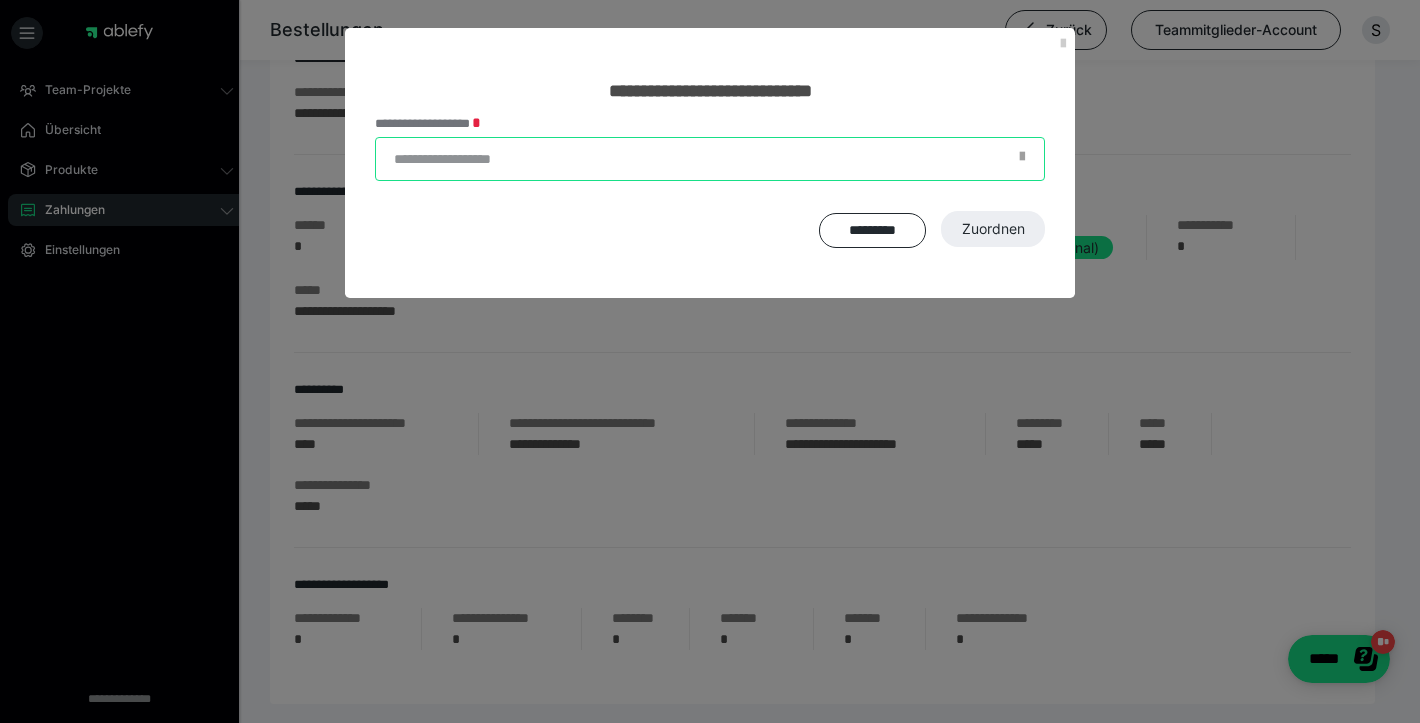 click on "**********" at bounding box center [710, 159] 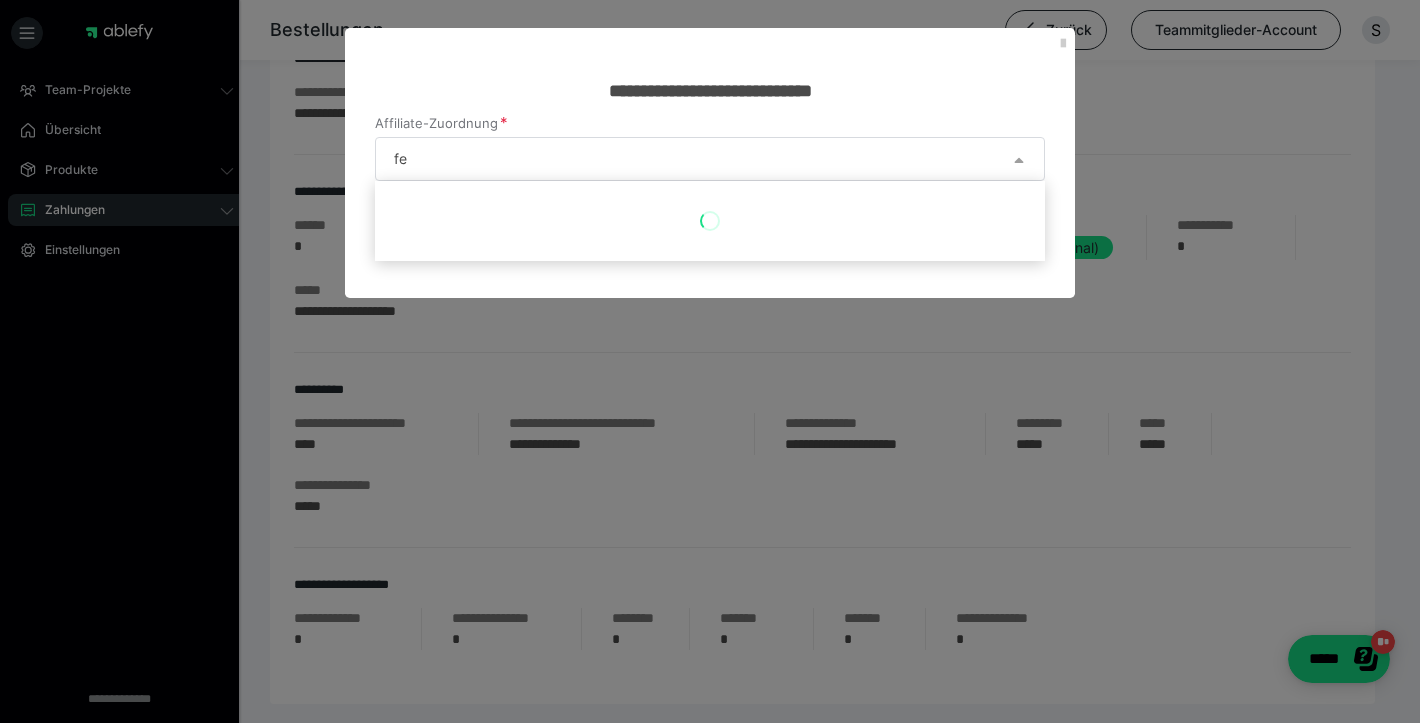 type on "f" 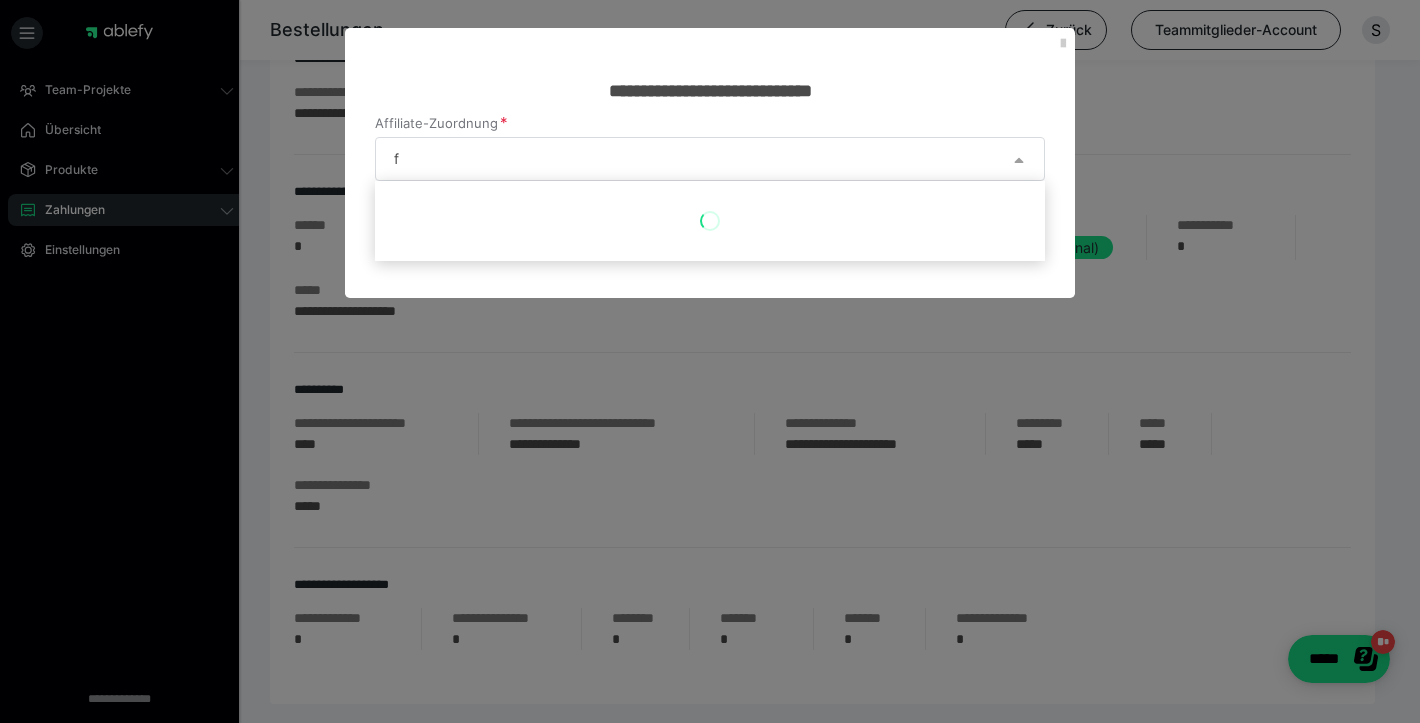 type 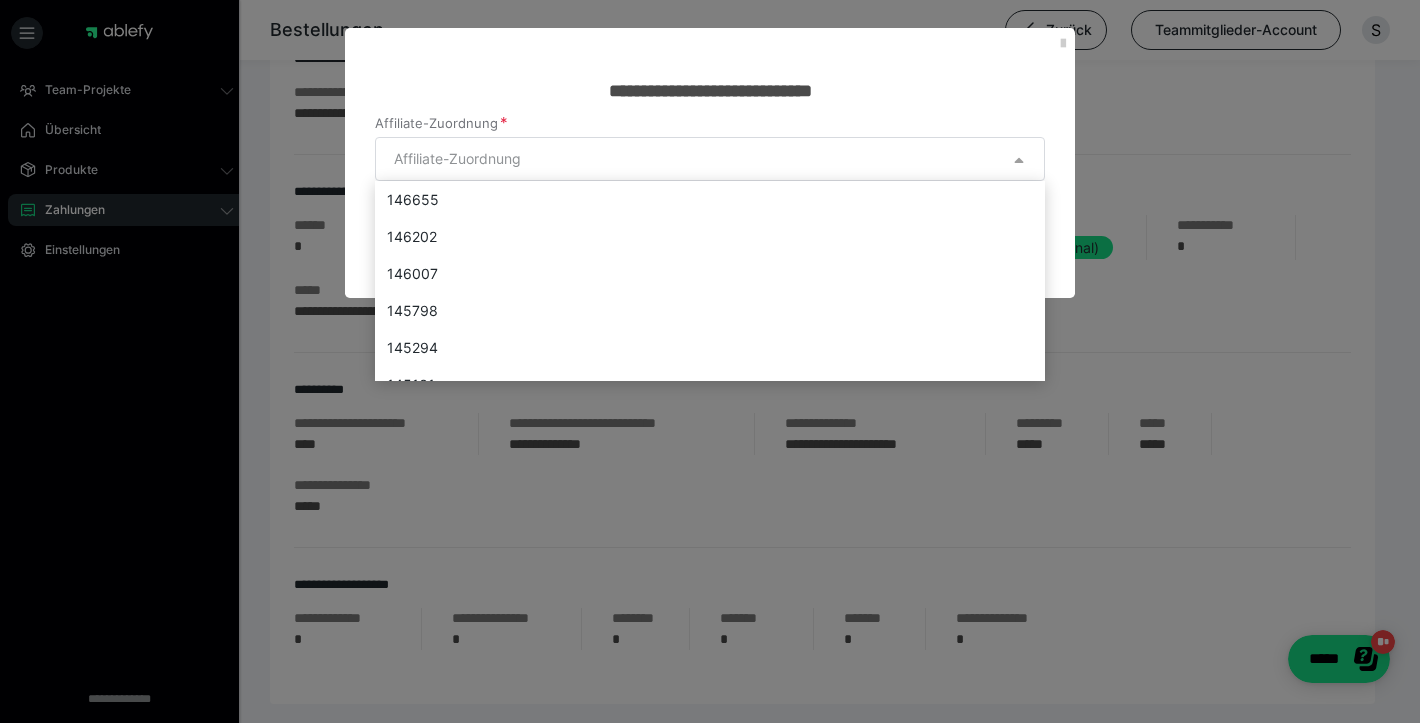 click at bounding box center (710, 361) 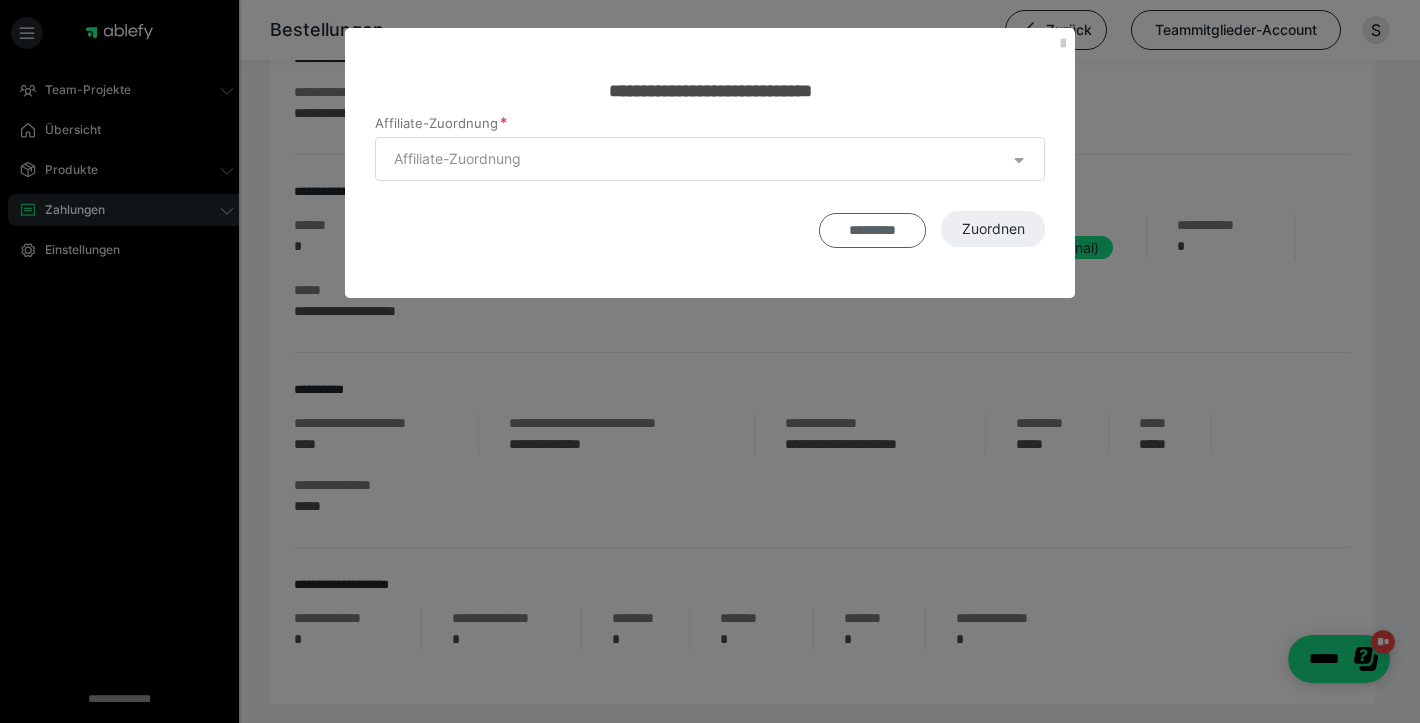click on "*********" at bounding box center [872, 230] 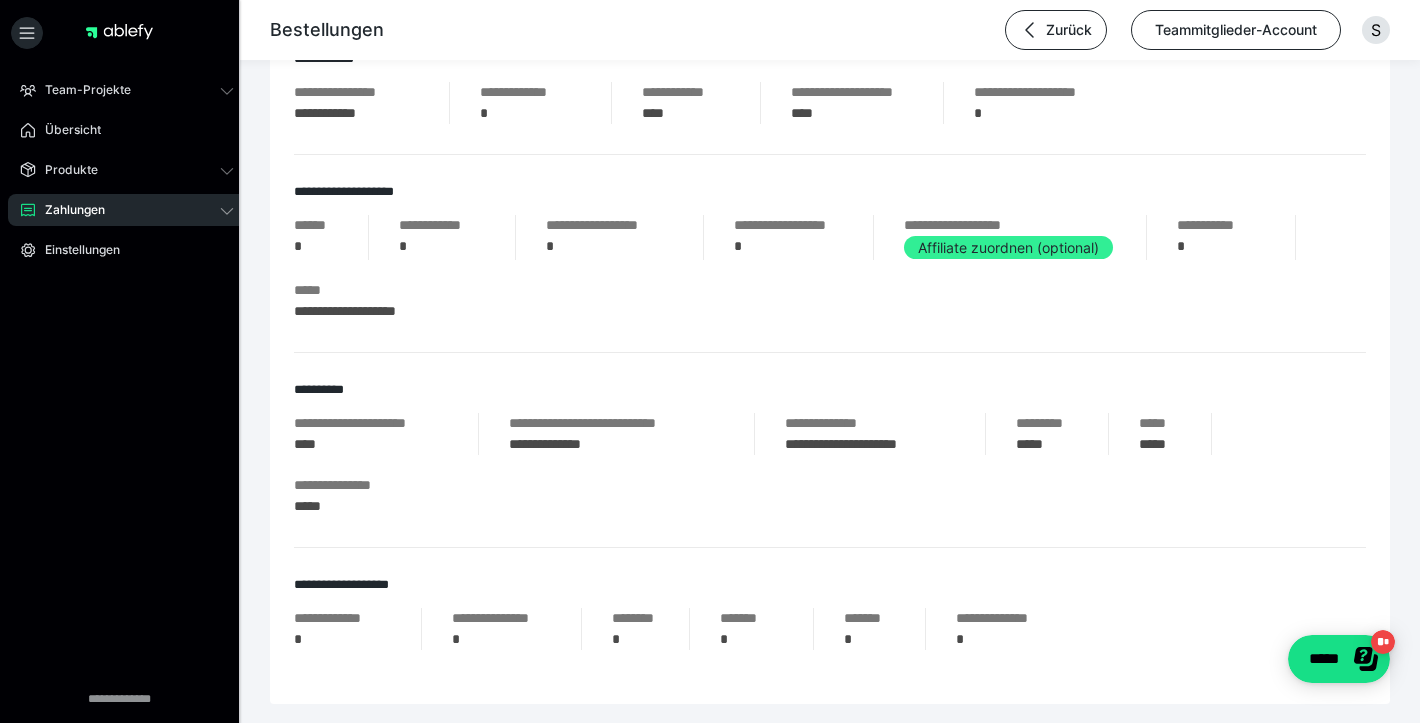 click on "Affiliate zuordnen (optional)" at bounding box center [1008, 247] 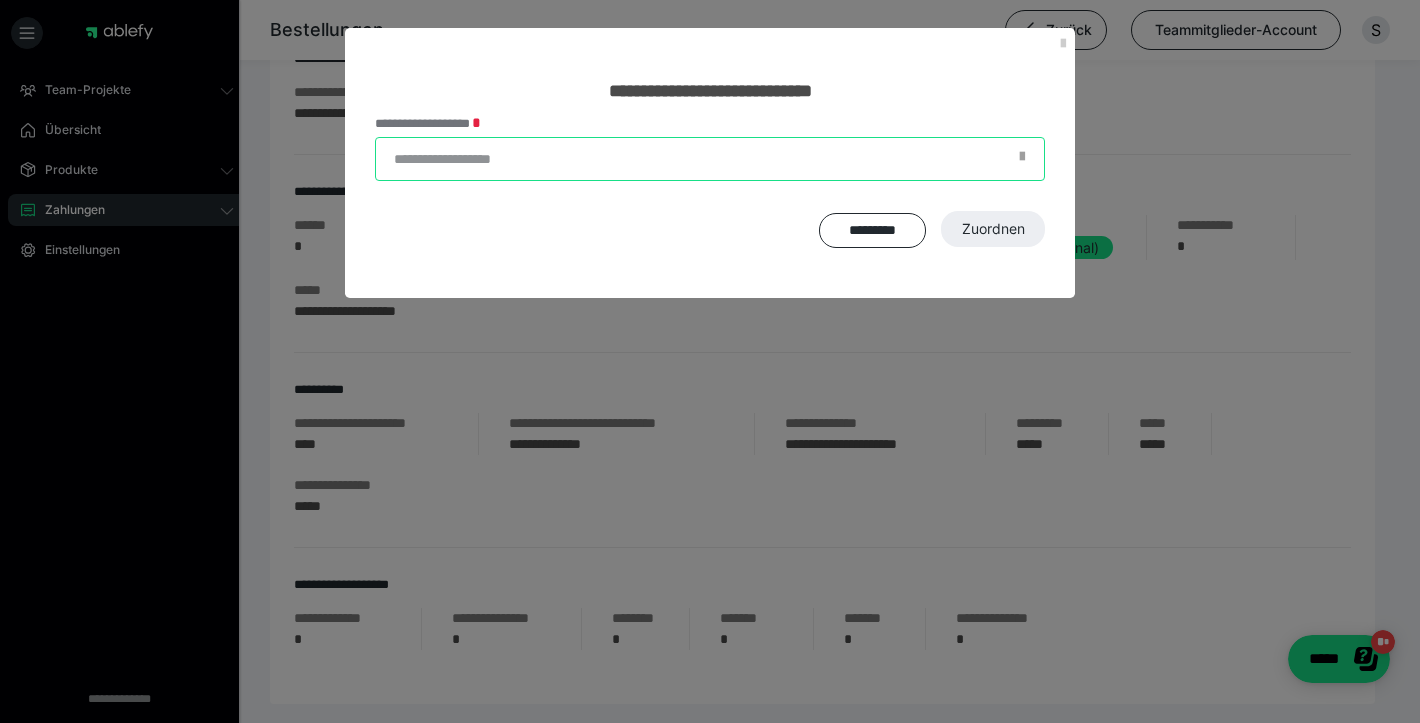 click on "**********" at bounding box center (710, 159) 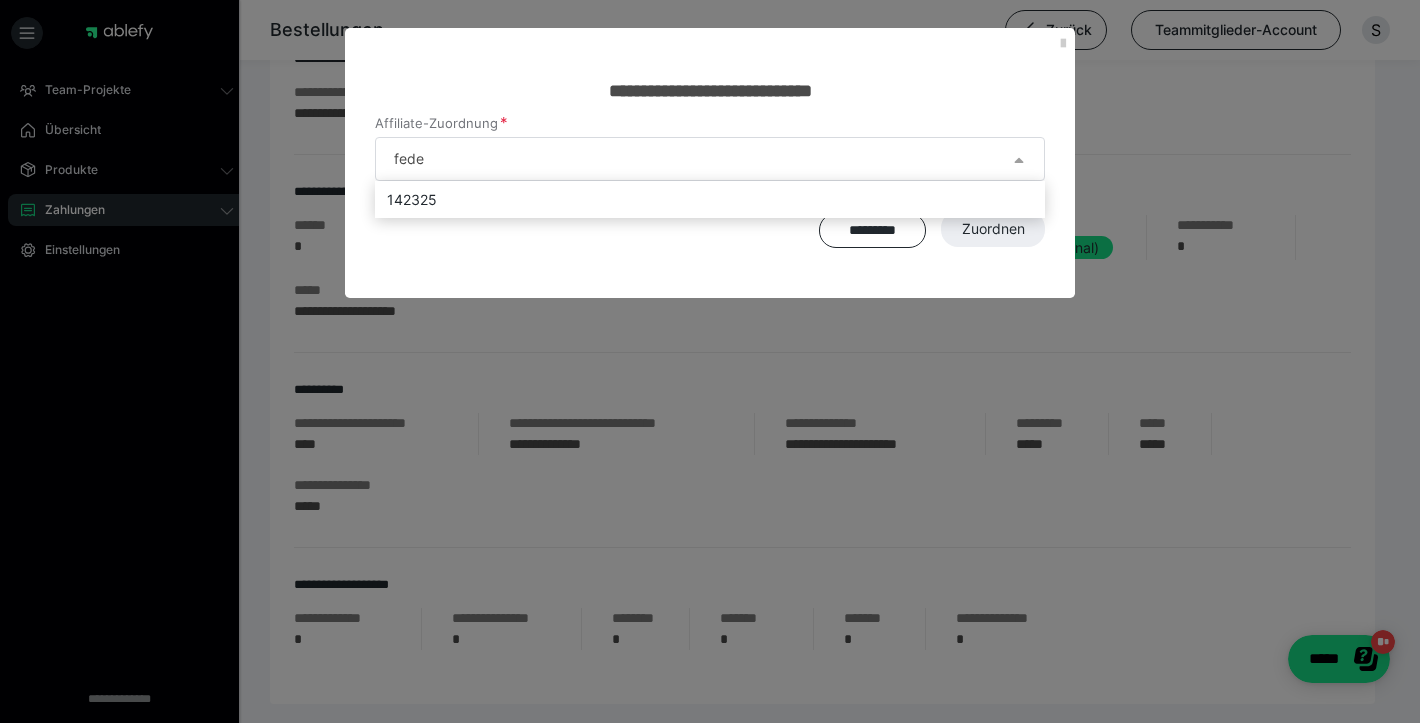 type on "fede" 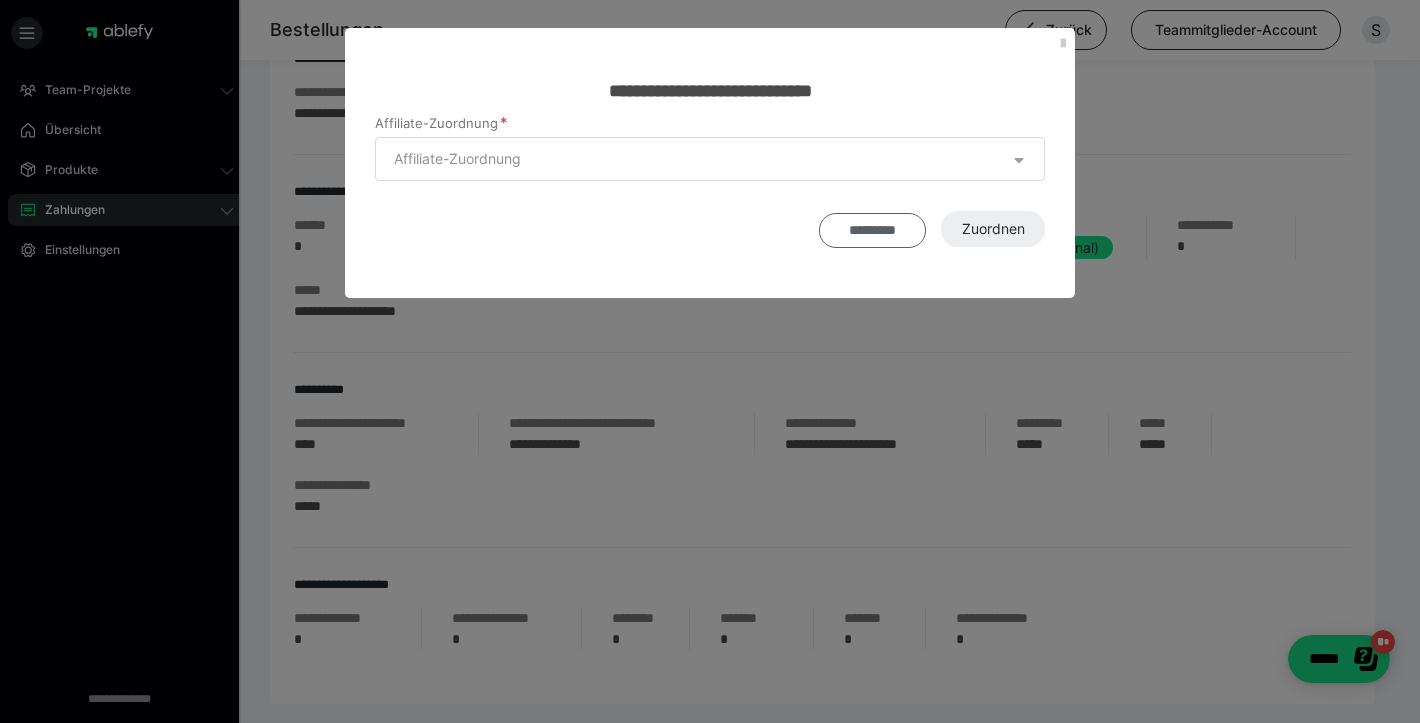 click on "*********" at bounding box center [872, 230] 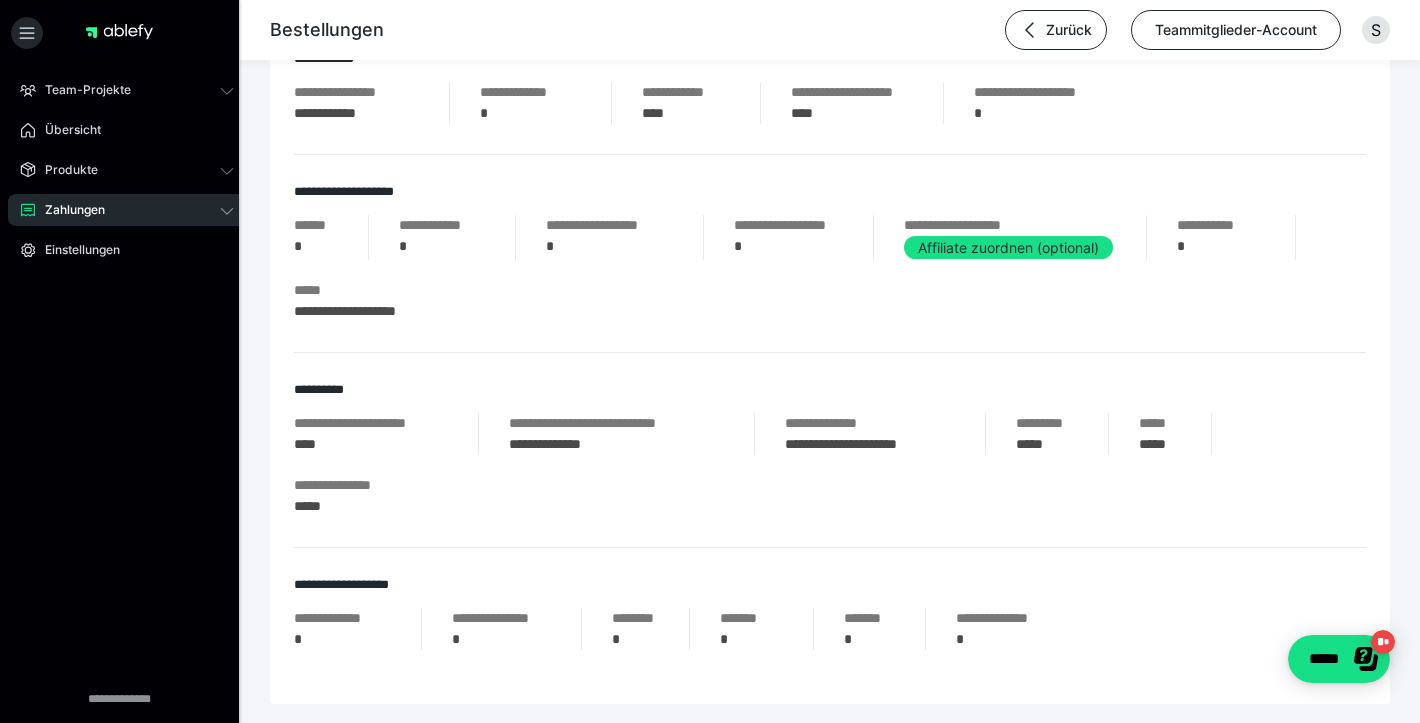 scroll, scrollTop: 13, scrollLeft: 0, axis: vertical 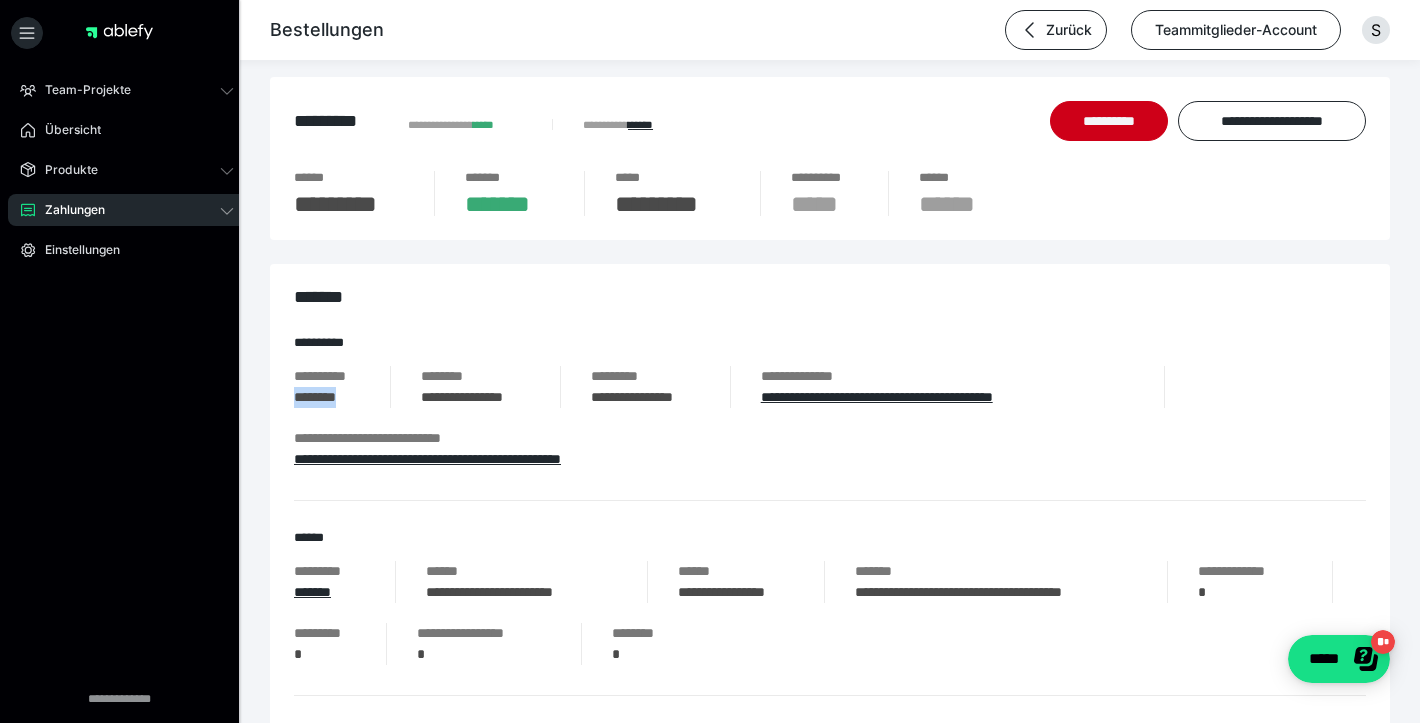 drag, startPoint x: 351, startPoint y: 397, endPoint x: 291, endPoint y: 402, distance: 60.207973 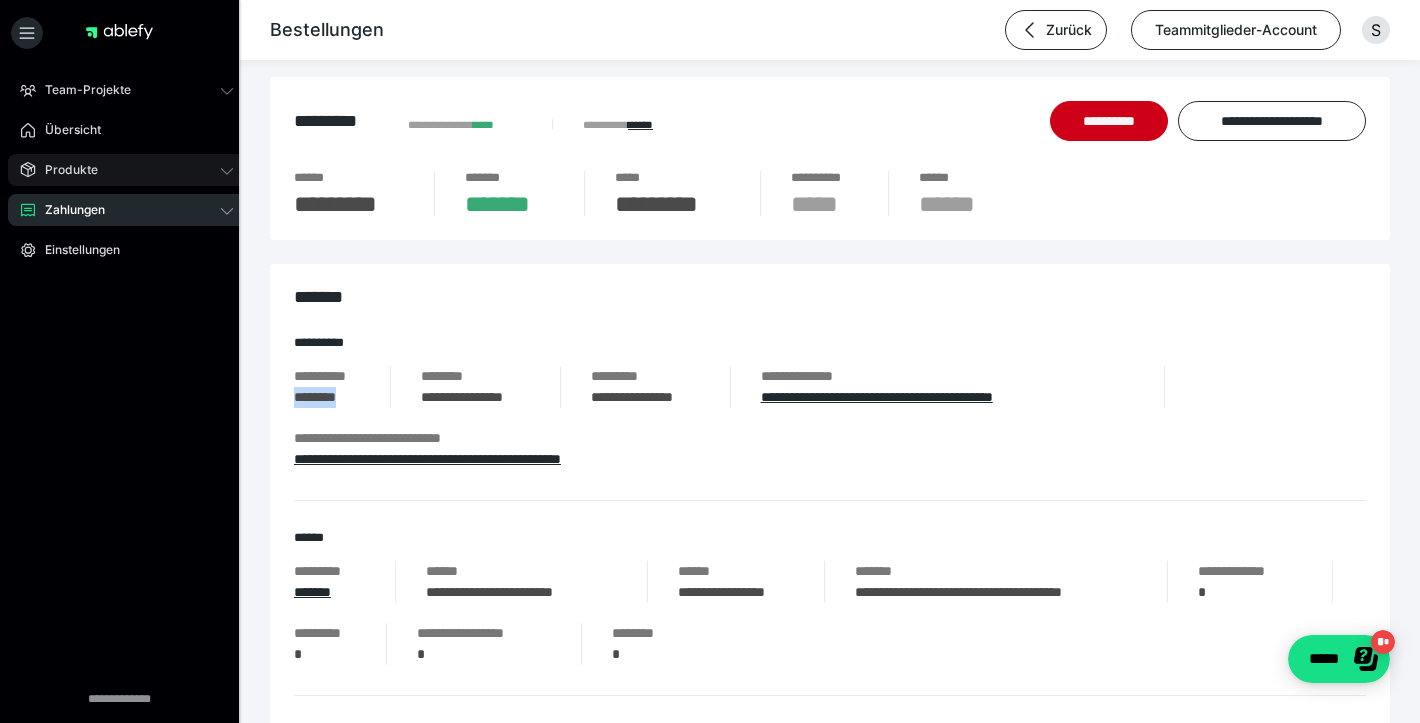 click on "Produkte" at bounding box center [127, 170] 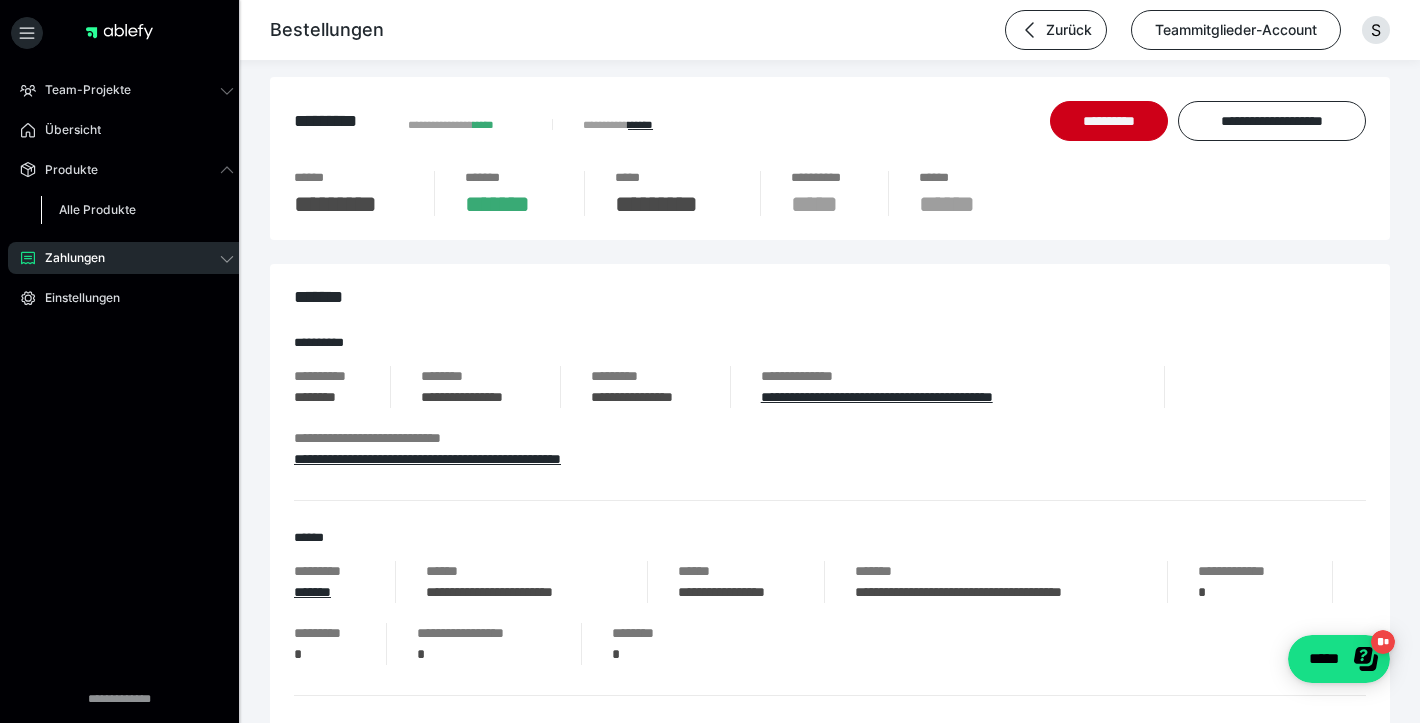 click on "Alle Produkte" at bounding box center [97, 209] 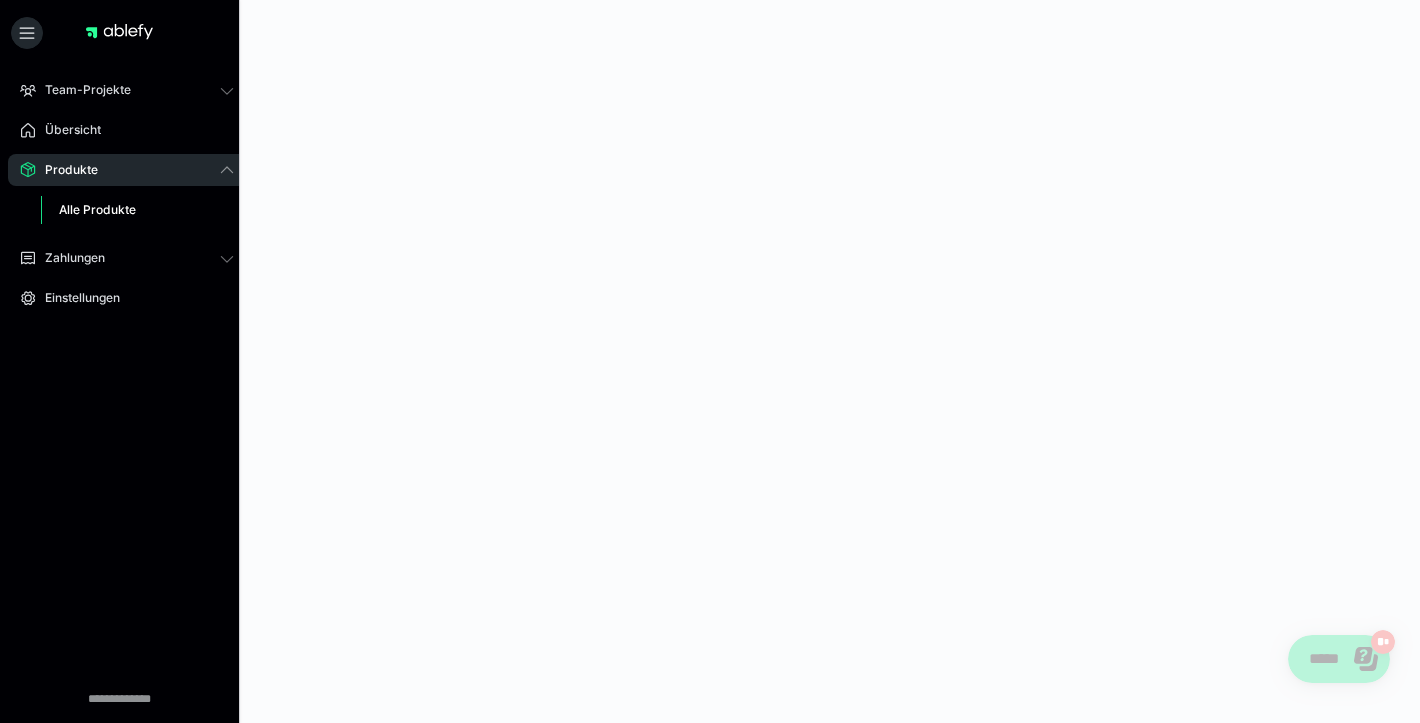 scroll, scrollTop: 0, scrollLeft: 0, axis: both 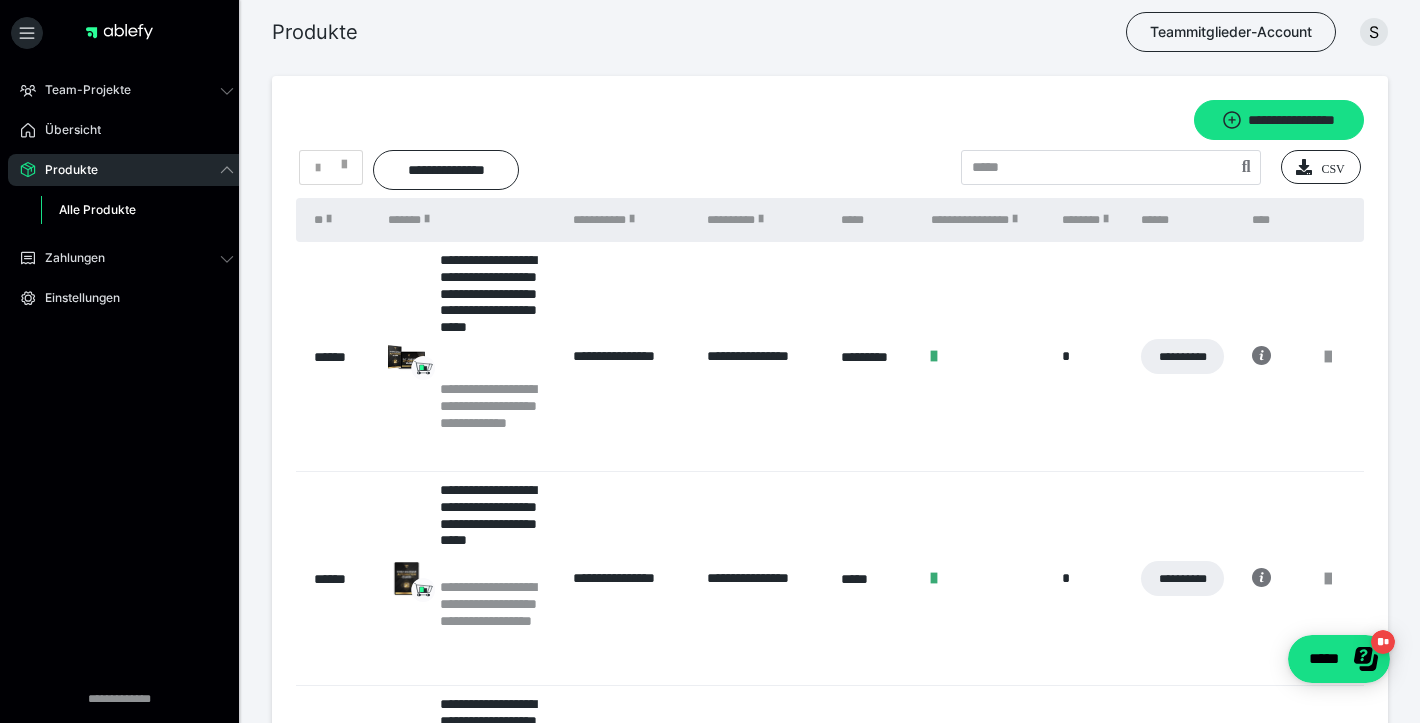click on "Alle Produkte" at bounding box center (97, 209) 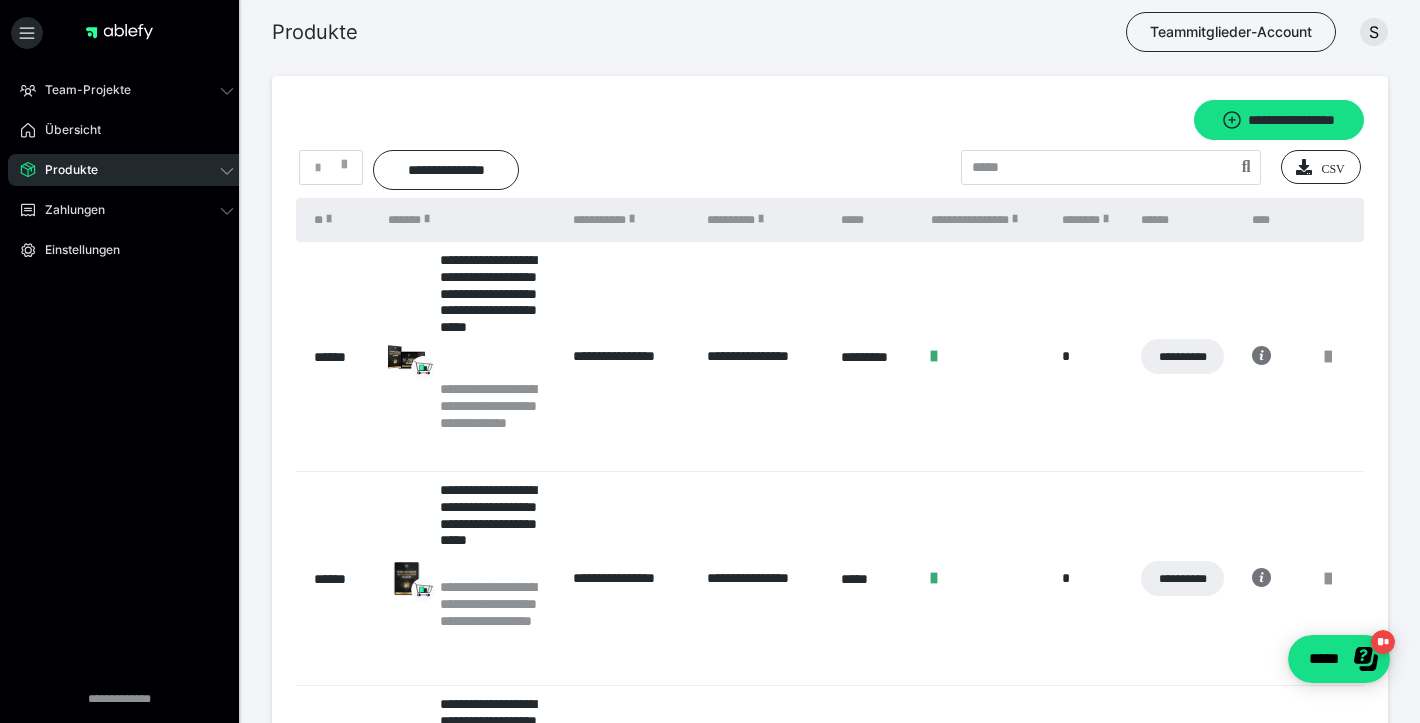 click on "**********" at bounding box center (830, 1271) 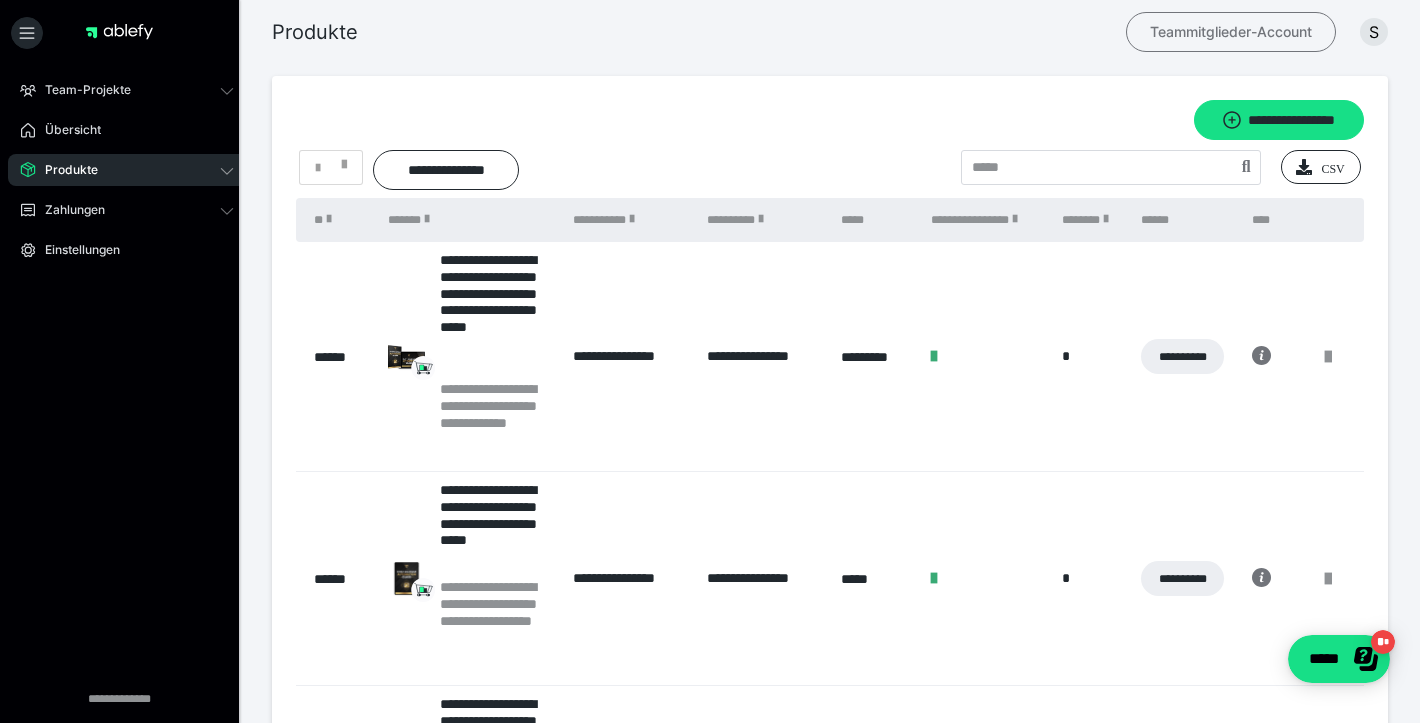 click on "Teammitglieder-Account" at bounding box center [1231, 32] 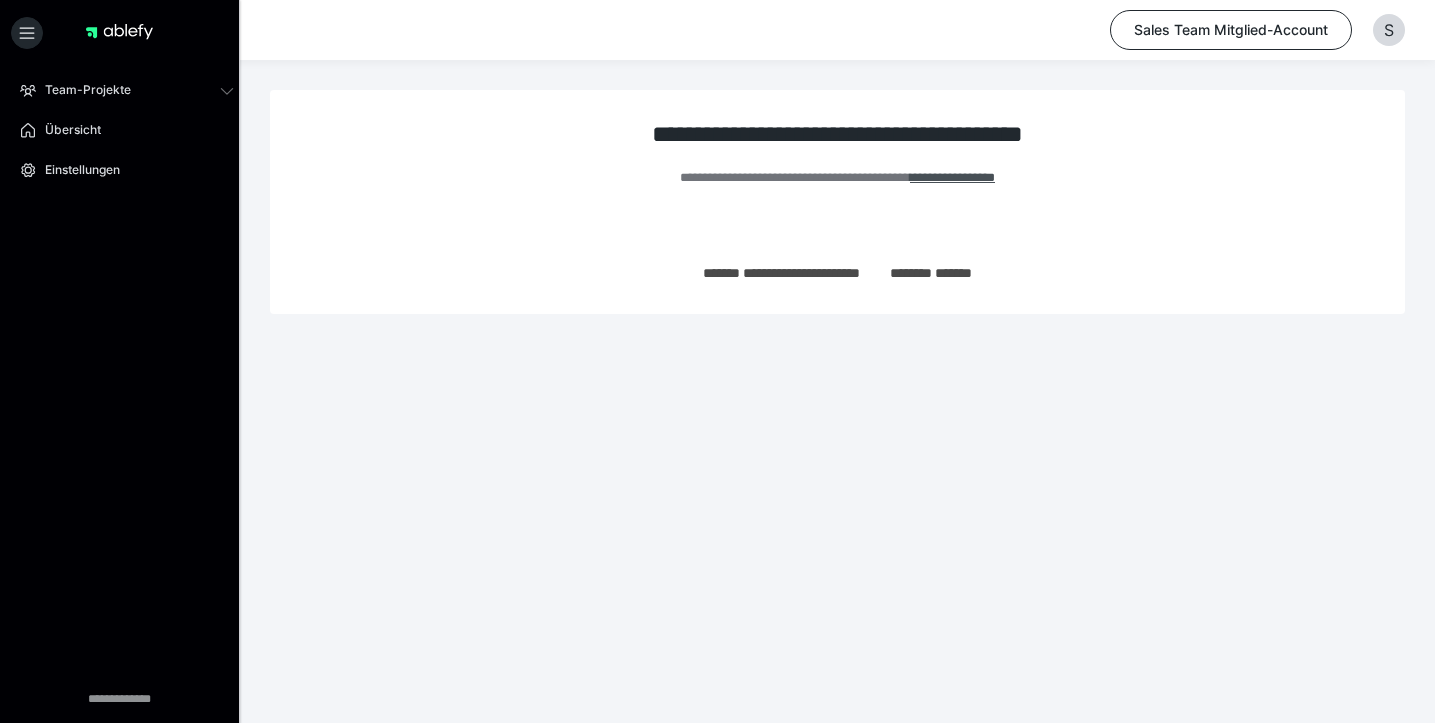 scroll, scrollTop: 0, scrollLeft: 0, axis: both 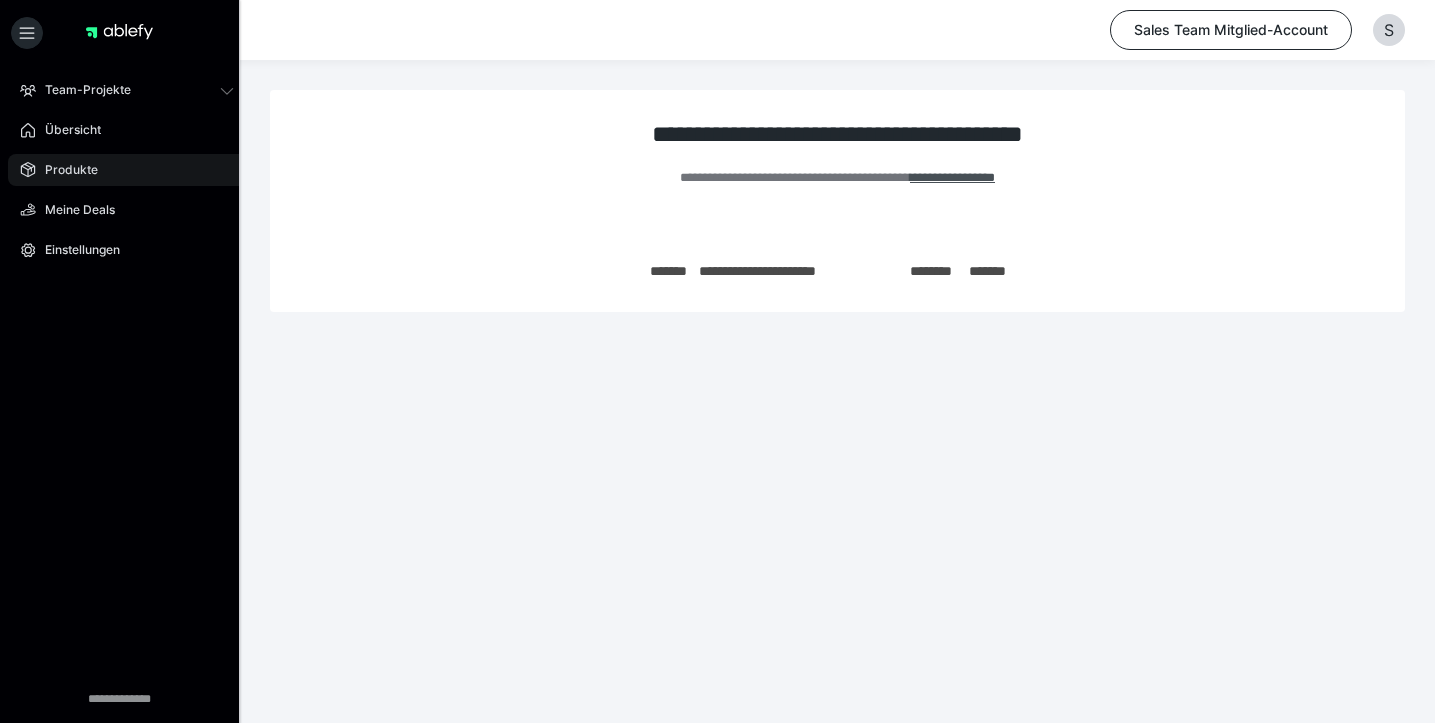 click on "Produkte" at bounding box center (64, 170) 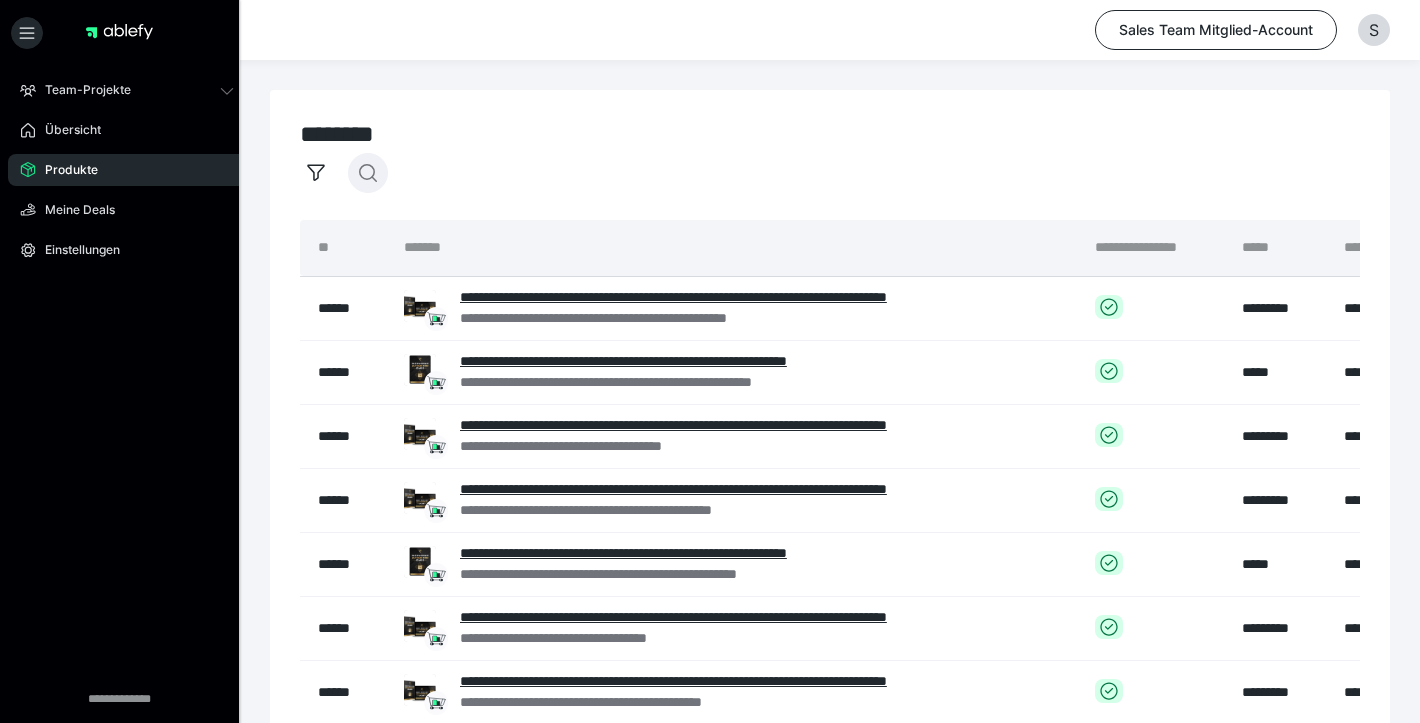 click 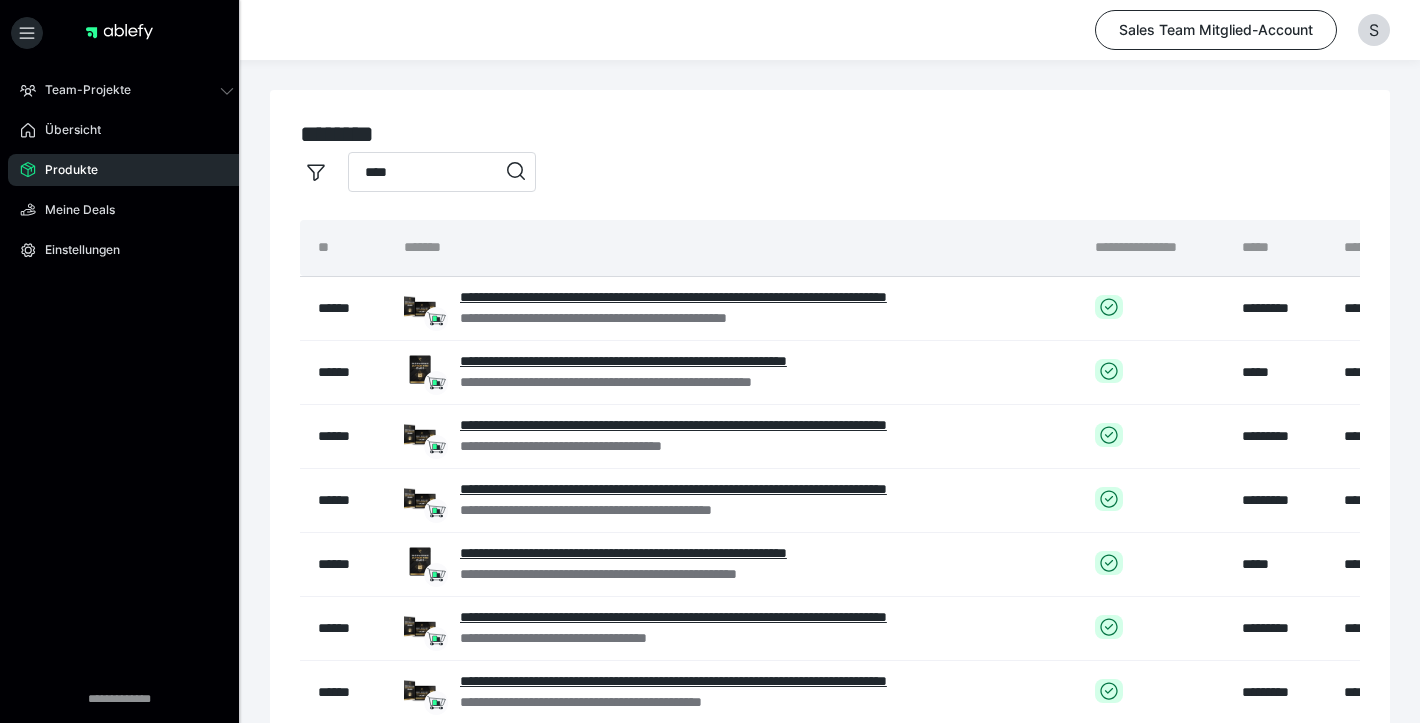 type on "****" 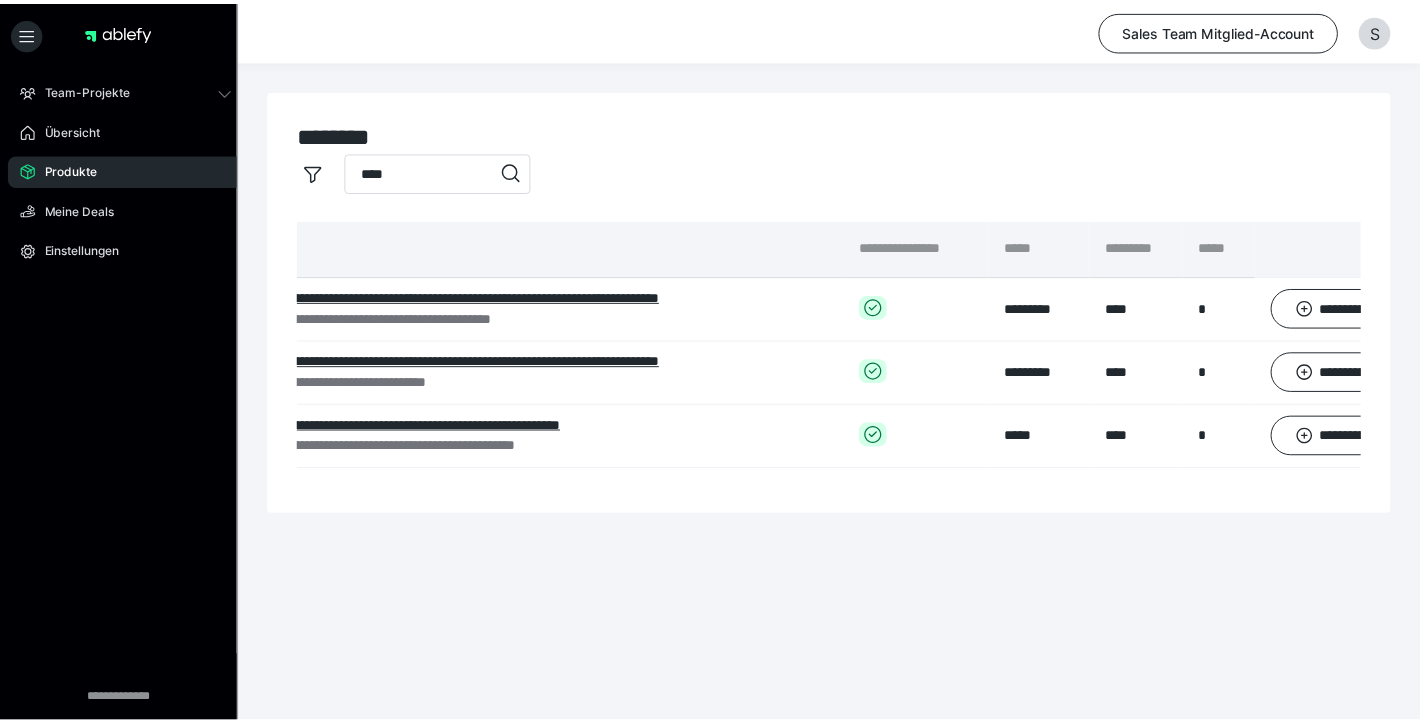 scroll, scrollTop: 0, scrollLeft: 290, axis: horizontal 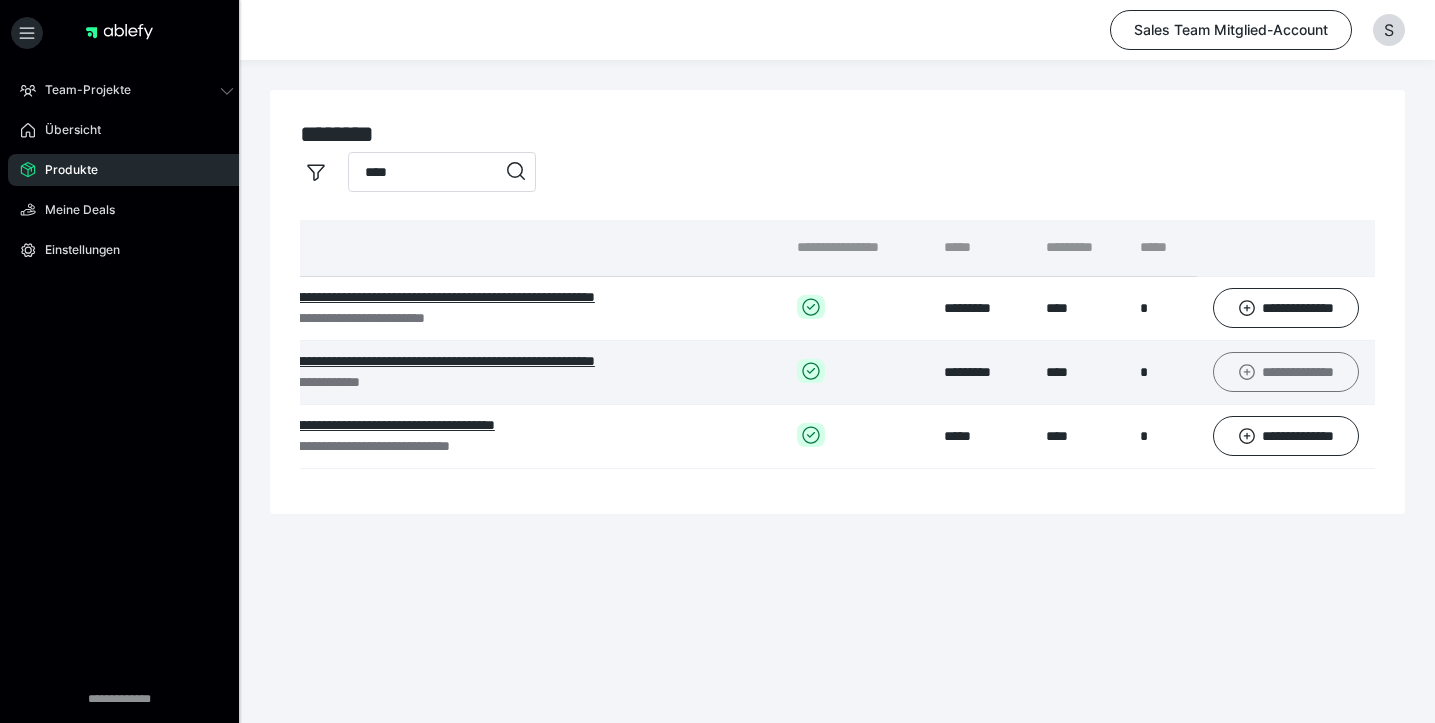 click on "**********" at bounding box center (1286, 372) 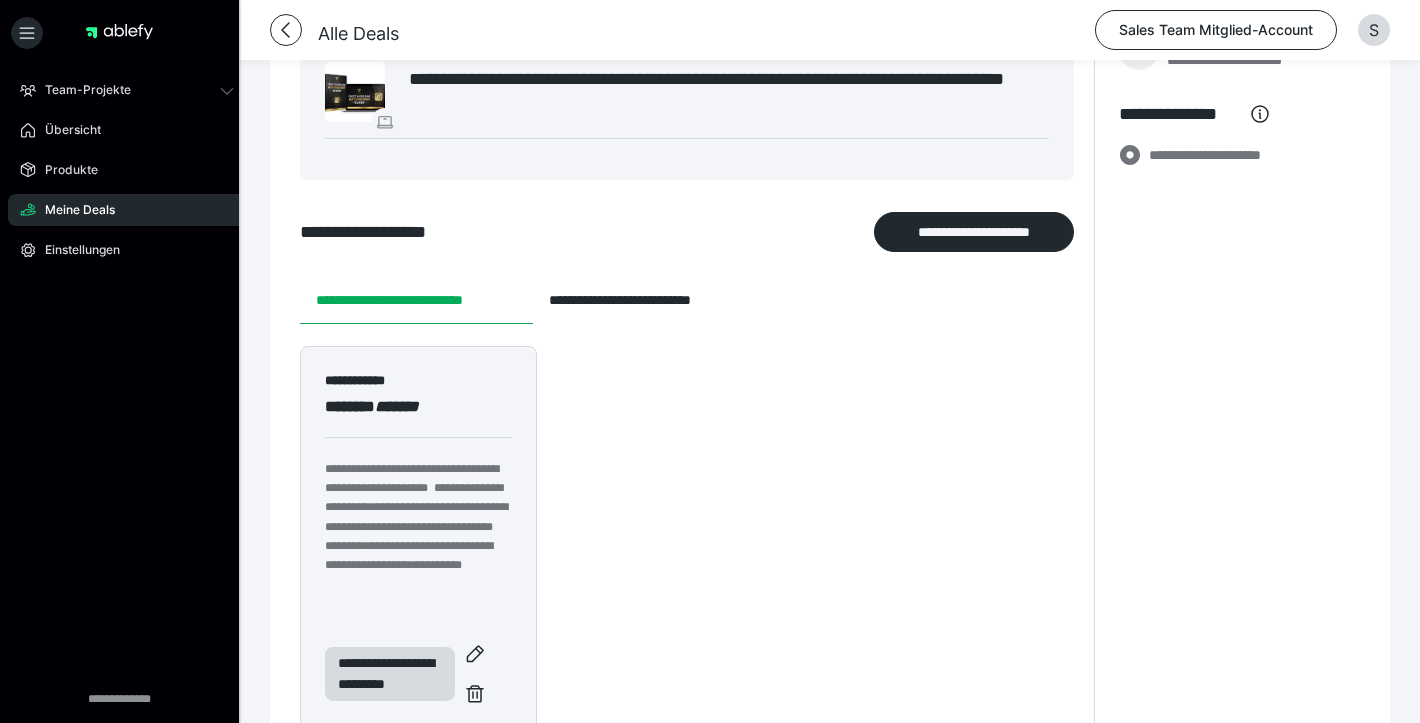 scroll, scrollTop: 625, scrollLeft: 0, axis: vertical 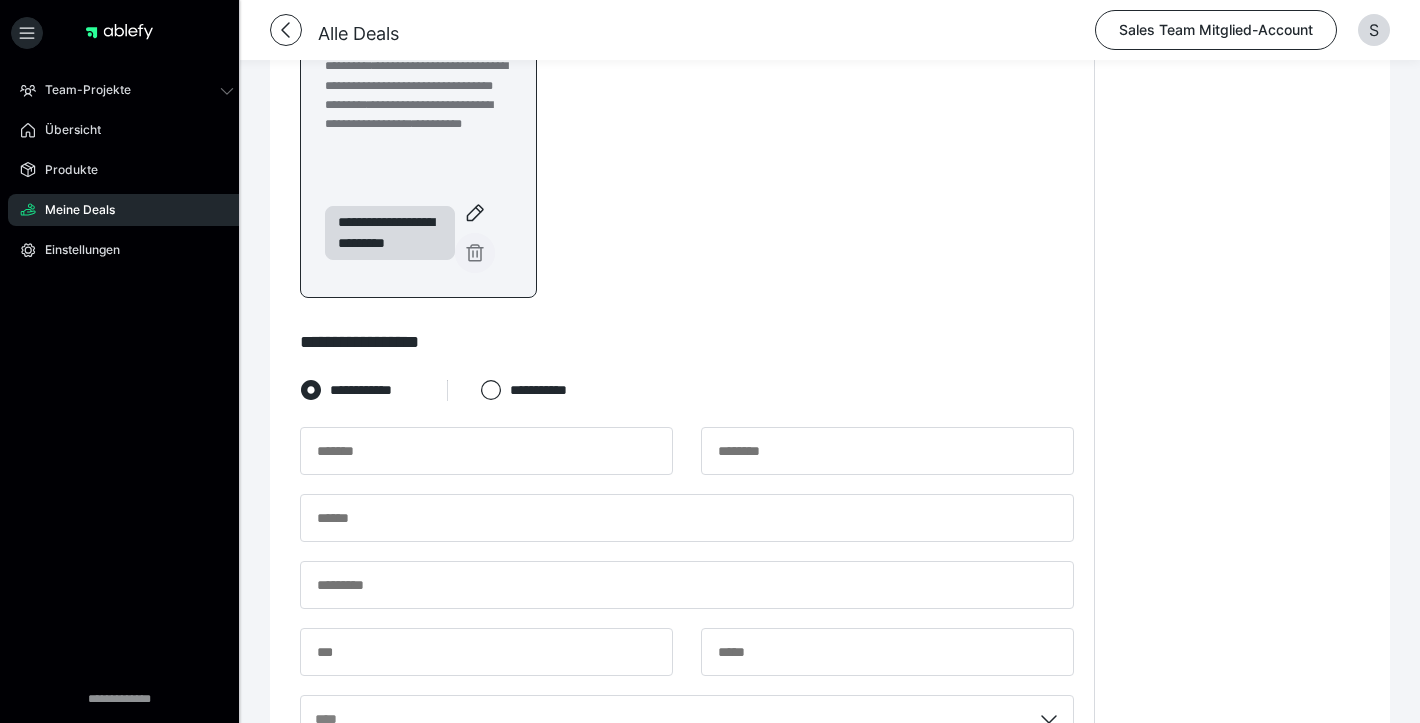 click 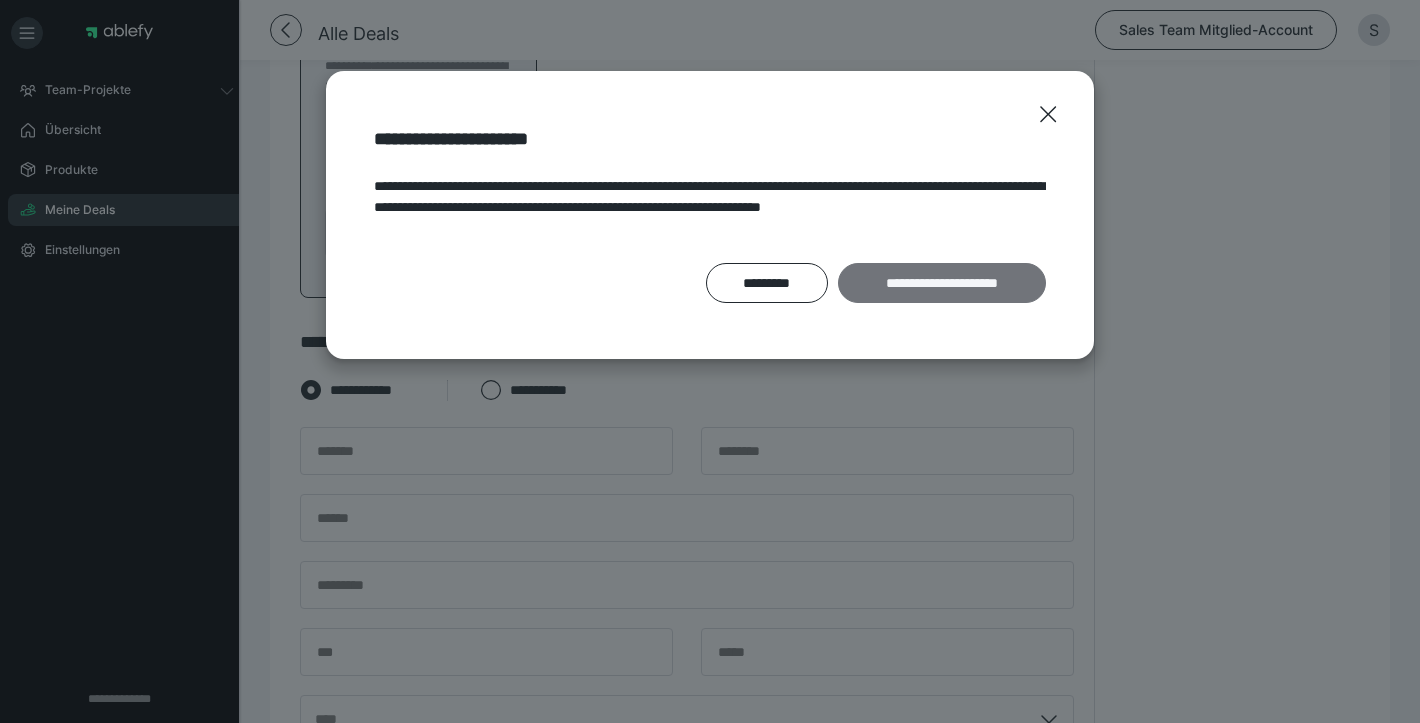 click on "**********" at bounding box center [942, 283] 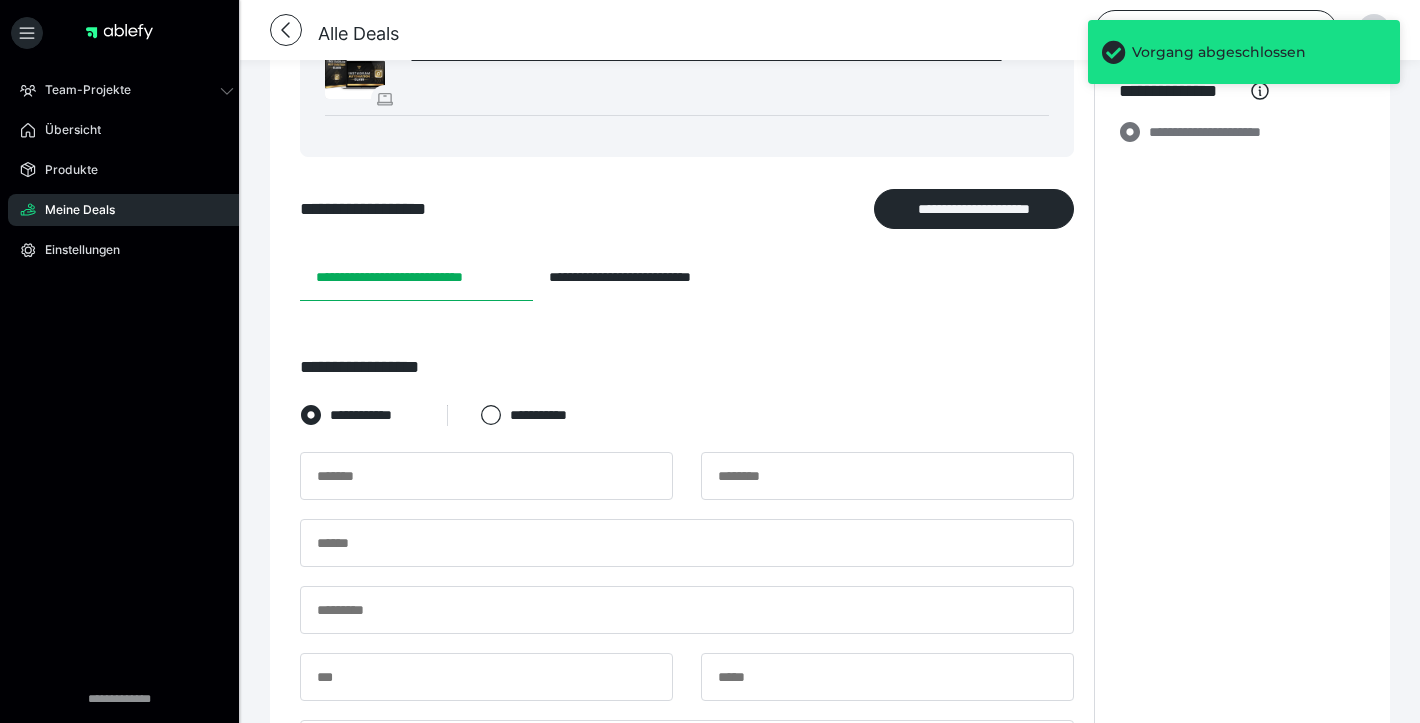 scroll, scrollTop: 203, scrollLeft: 0, axis: vertical 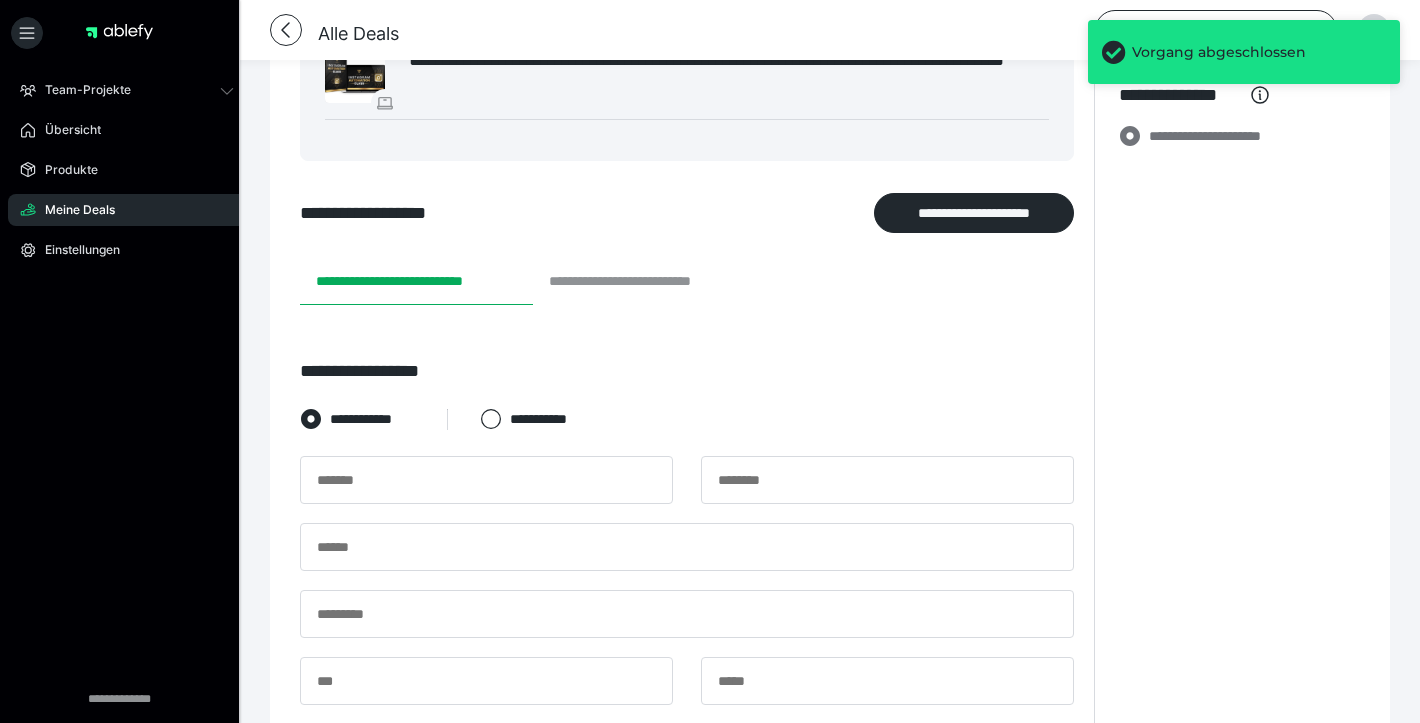 click on "**********" at bounding box center [648, 281] 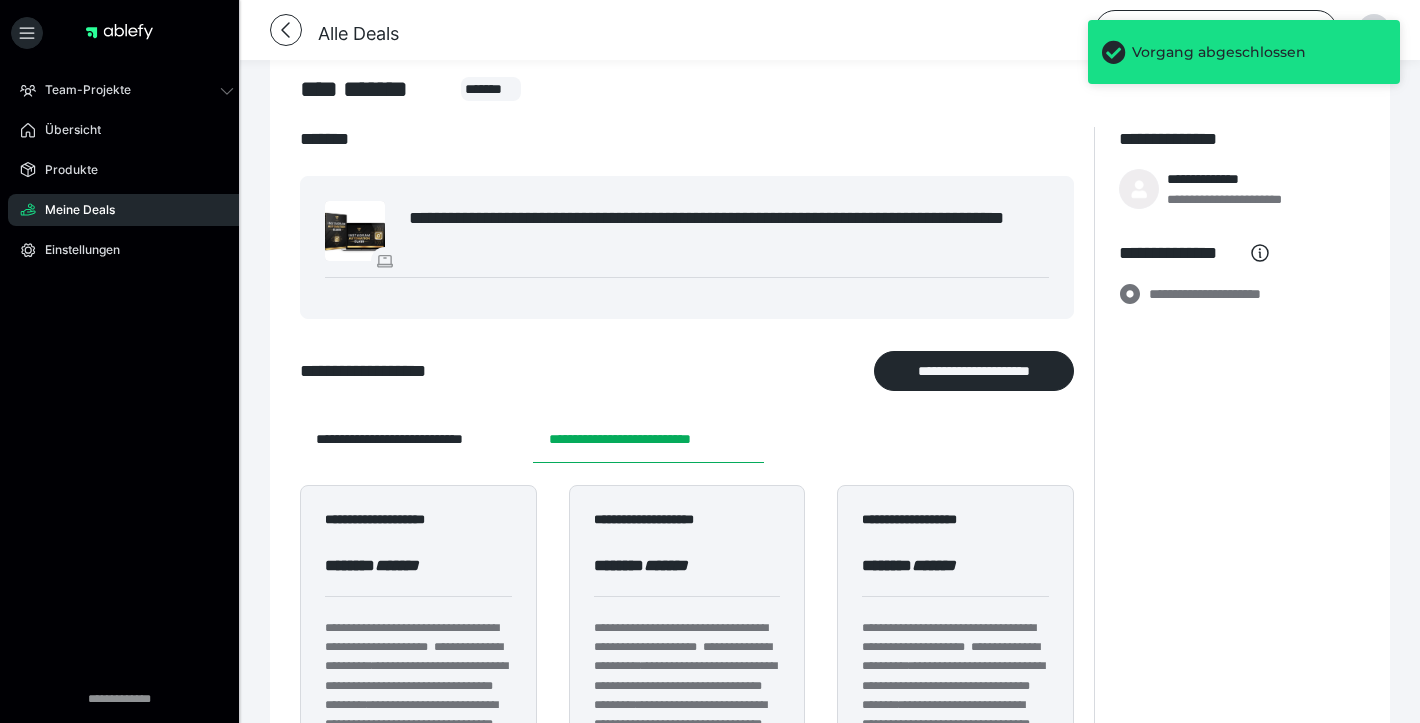 scroll, scrollTop: 0, scrollLeft: 0, axis: both 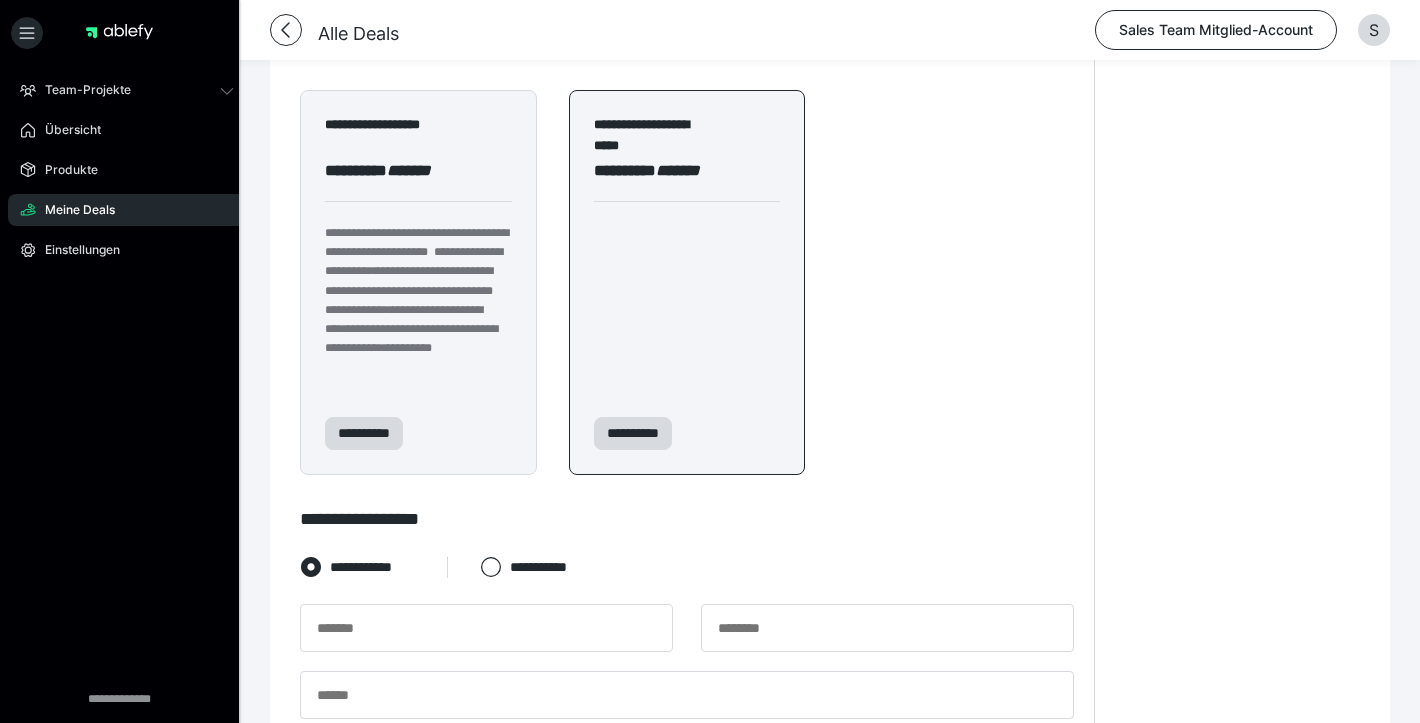 click on "**********" at bounding box center [687, 282] 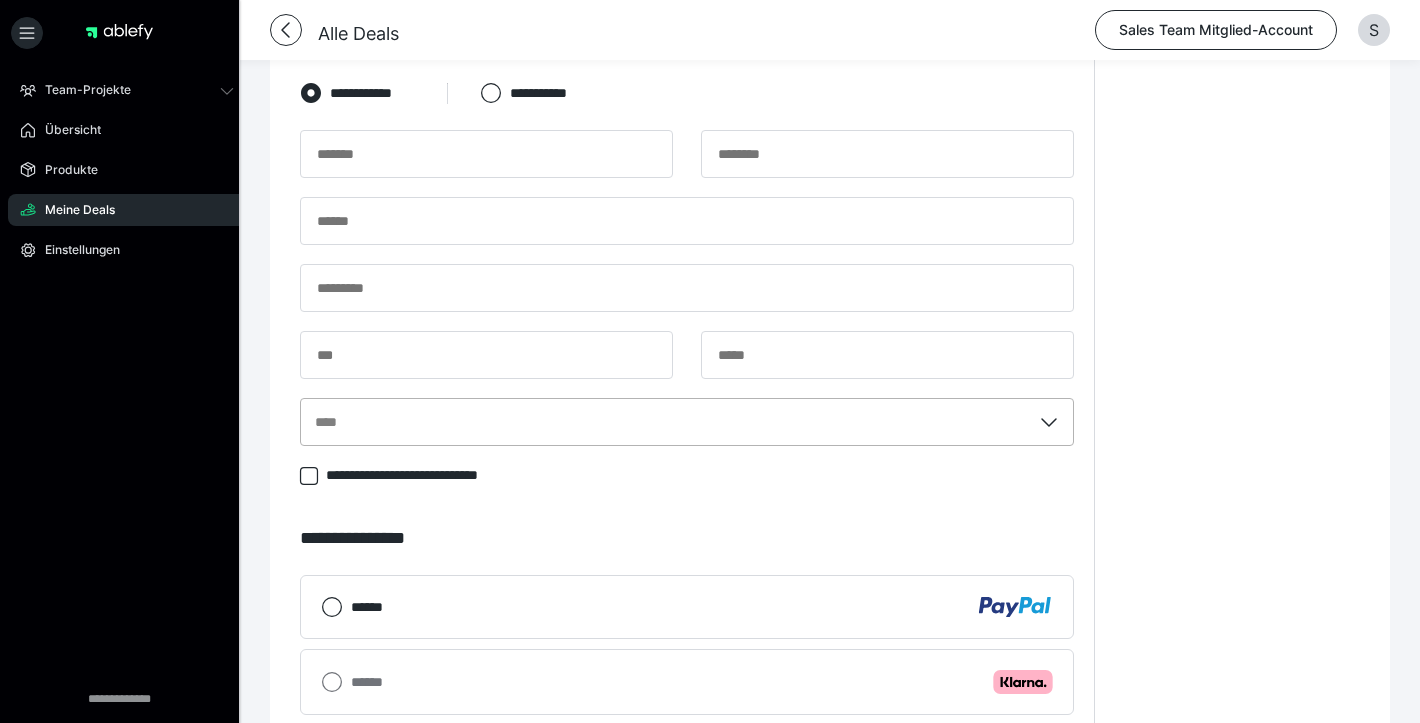 scroll, scrollTop: 1151, scrollLeft: 0, axis: vertical 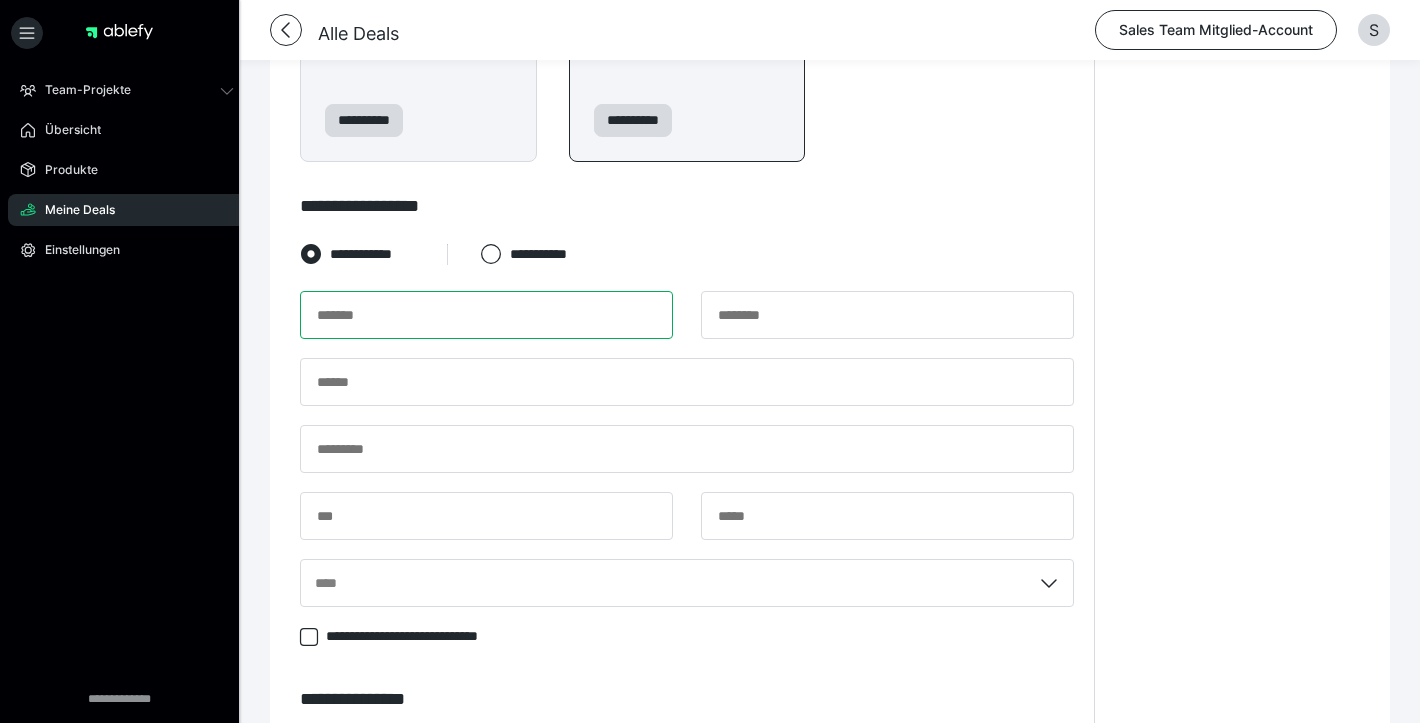 drag, startPoint x: 581, startPoint y: 312, endPoint x: 593, endPoint y: 308, distance: 12.649111 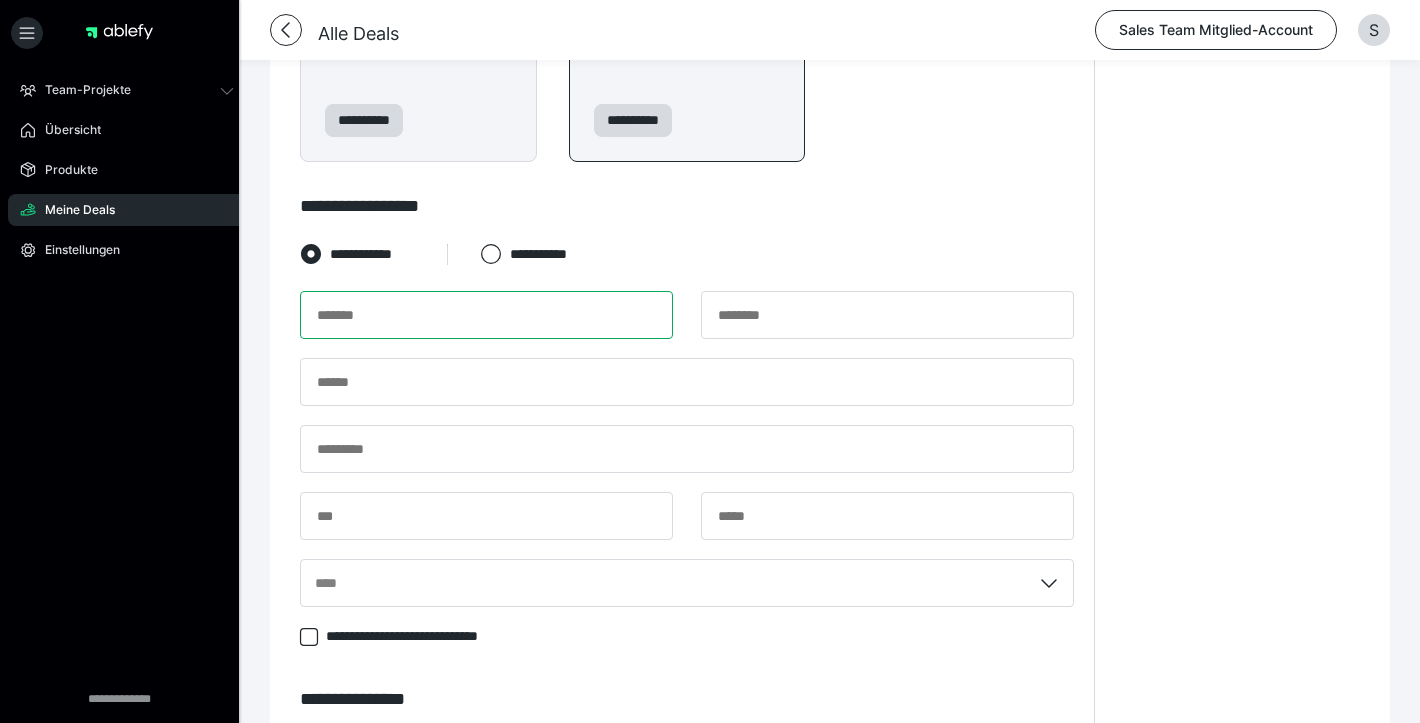 click at bounding box center [486, 315] 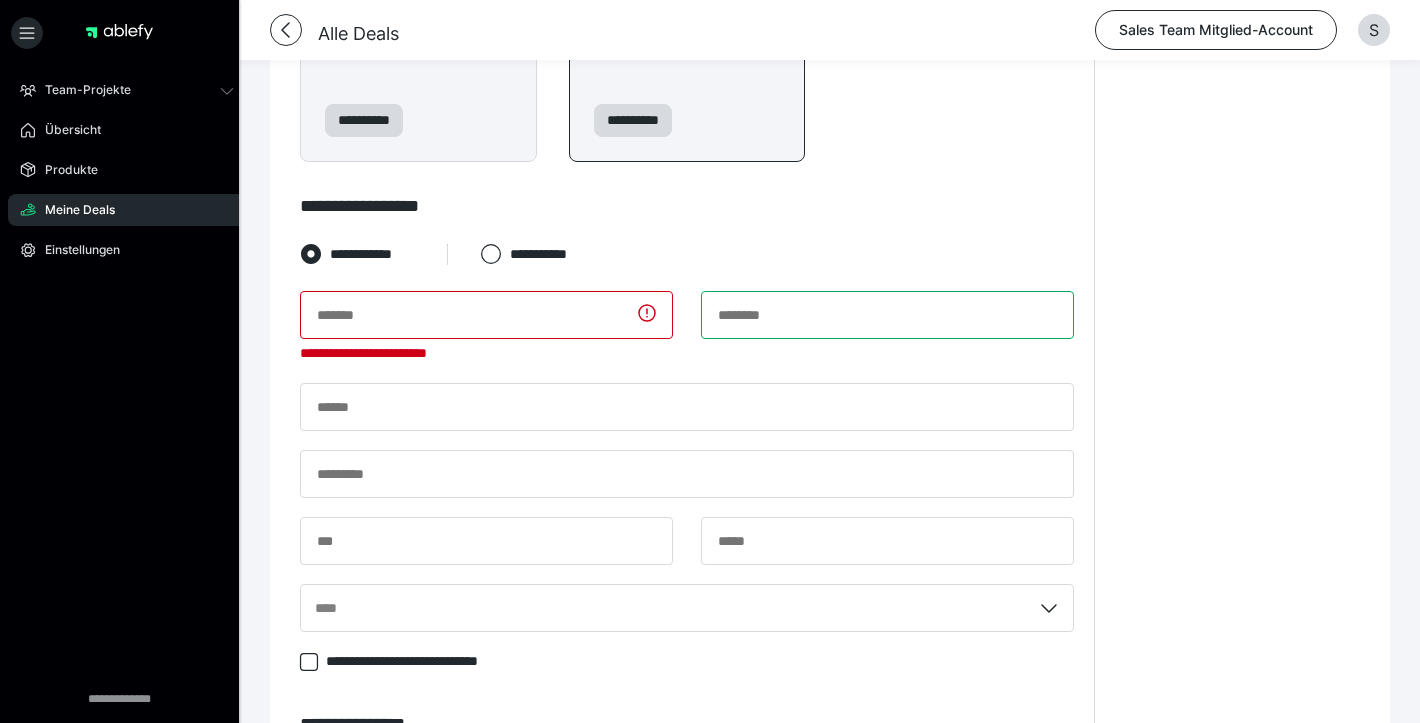 click at bounding box center [887, 315] 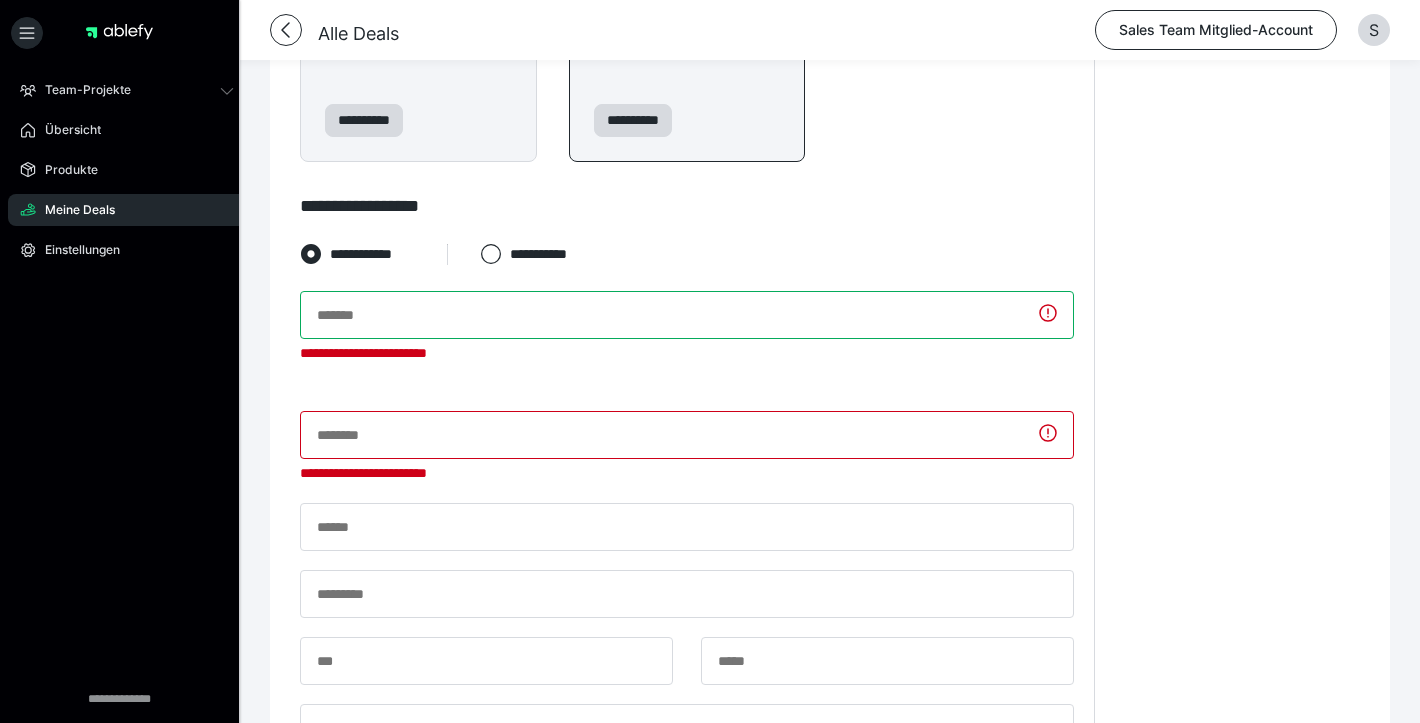 click at bounding box center [687, 315] 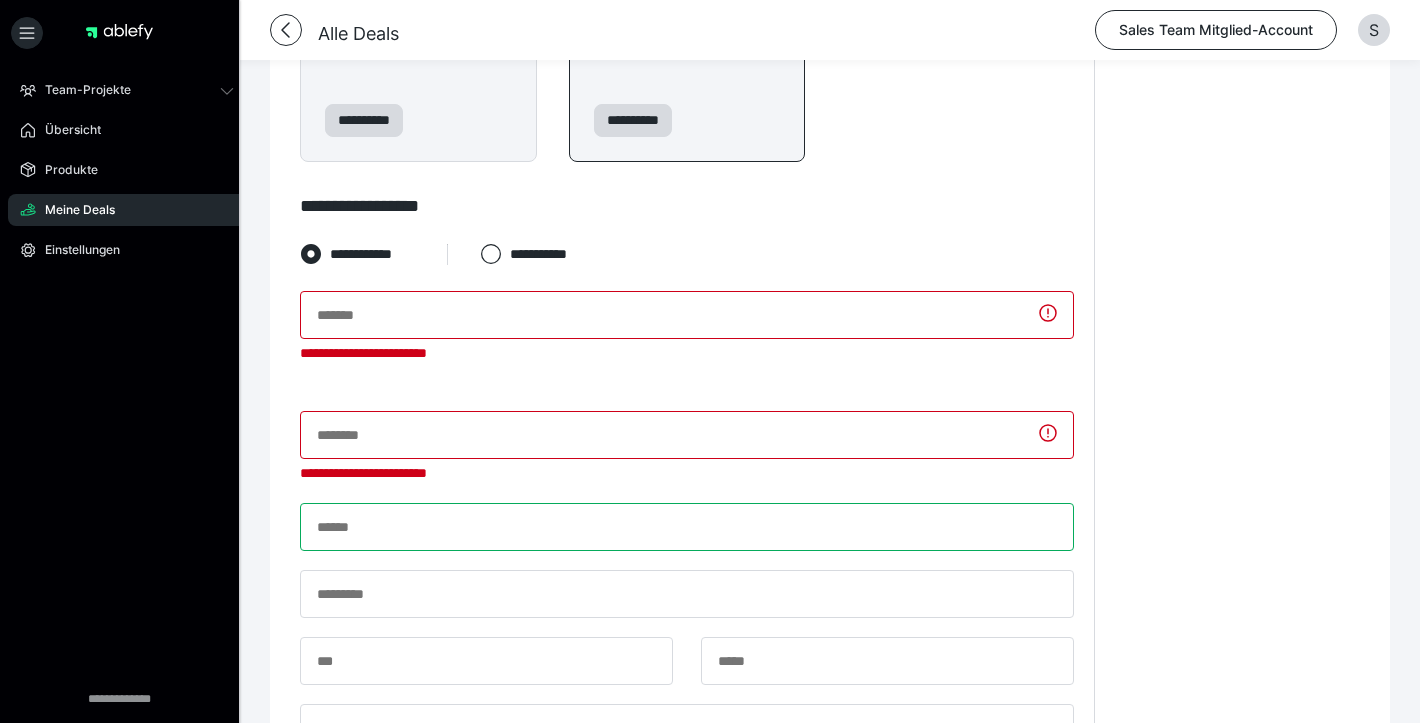 drag, startPoint x: 691, startPoint y: 442, endPoint x: 683, endPoint y: 435, distance: 10.630146 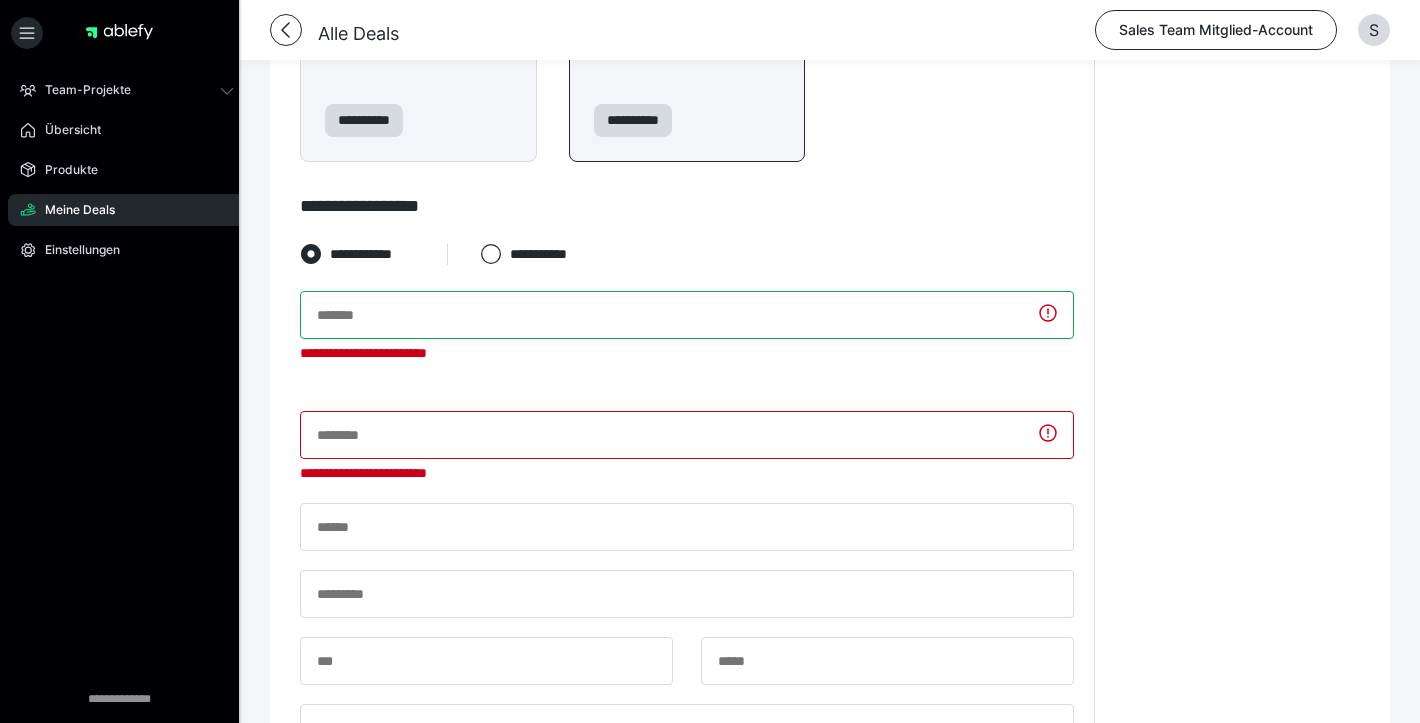 click at bounding box center [687, 315] 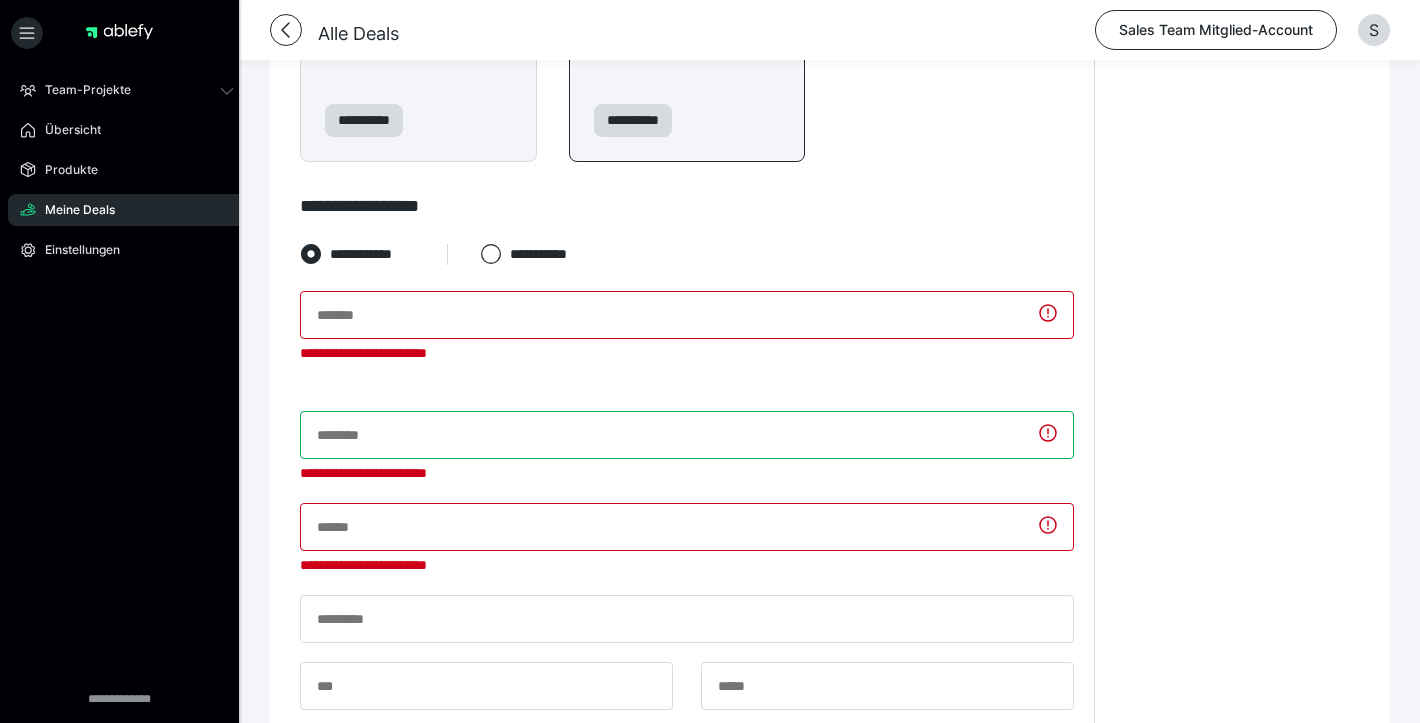 click at bounding box center [687, 435] 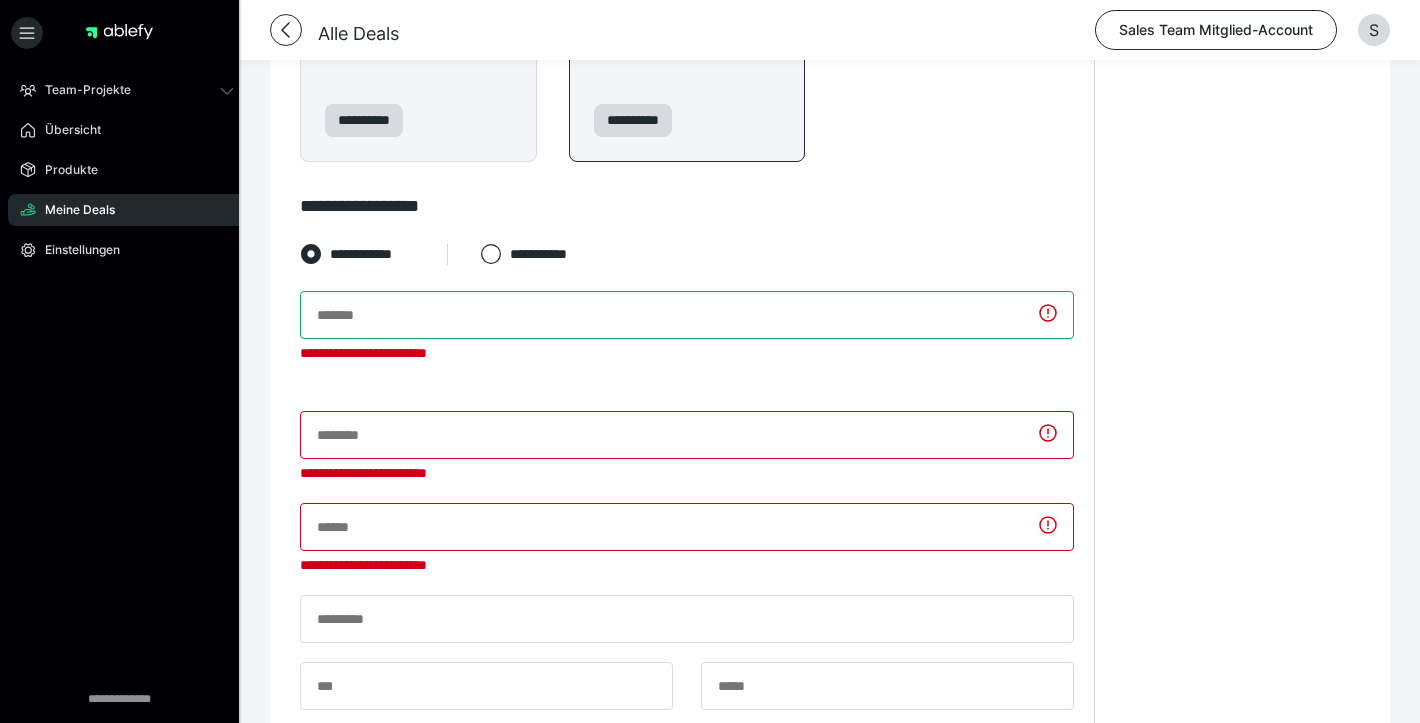 click at bounding box center (687, 315) 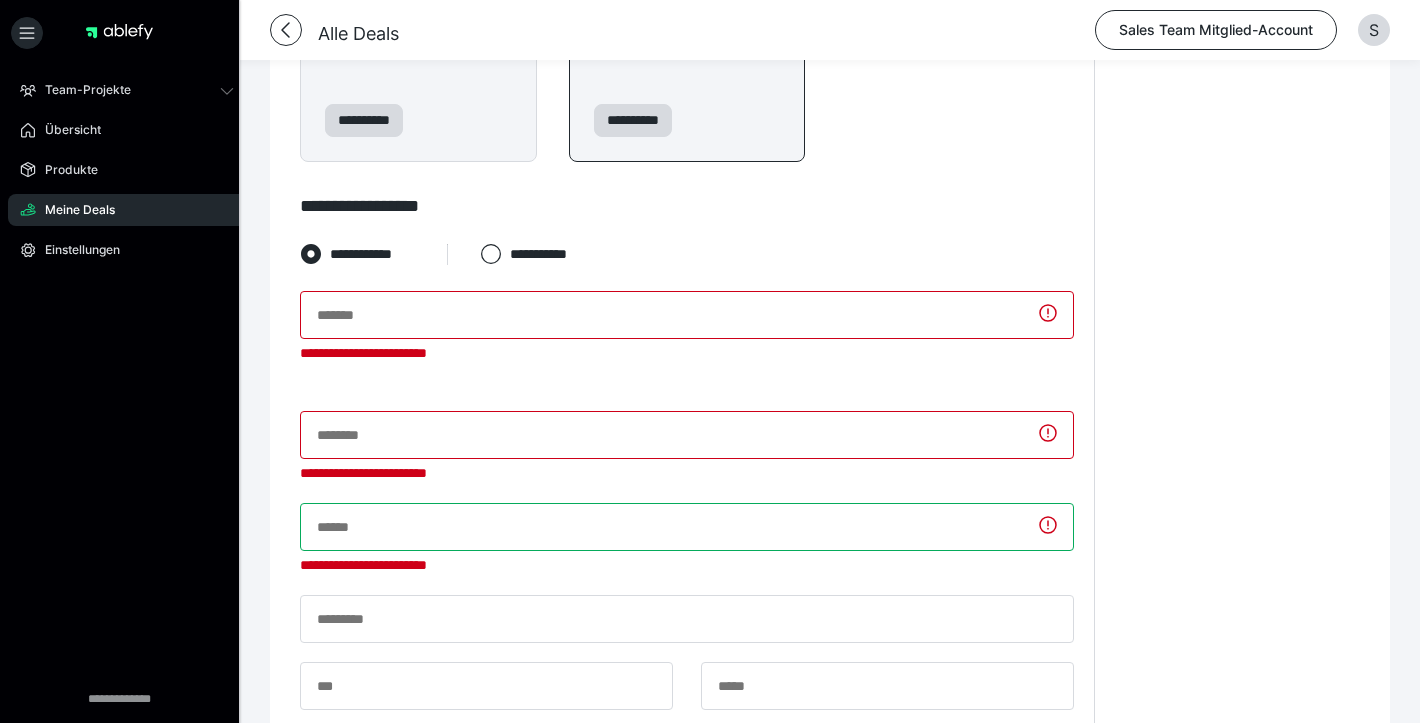 click at bounding box center (687, 527) 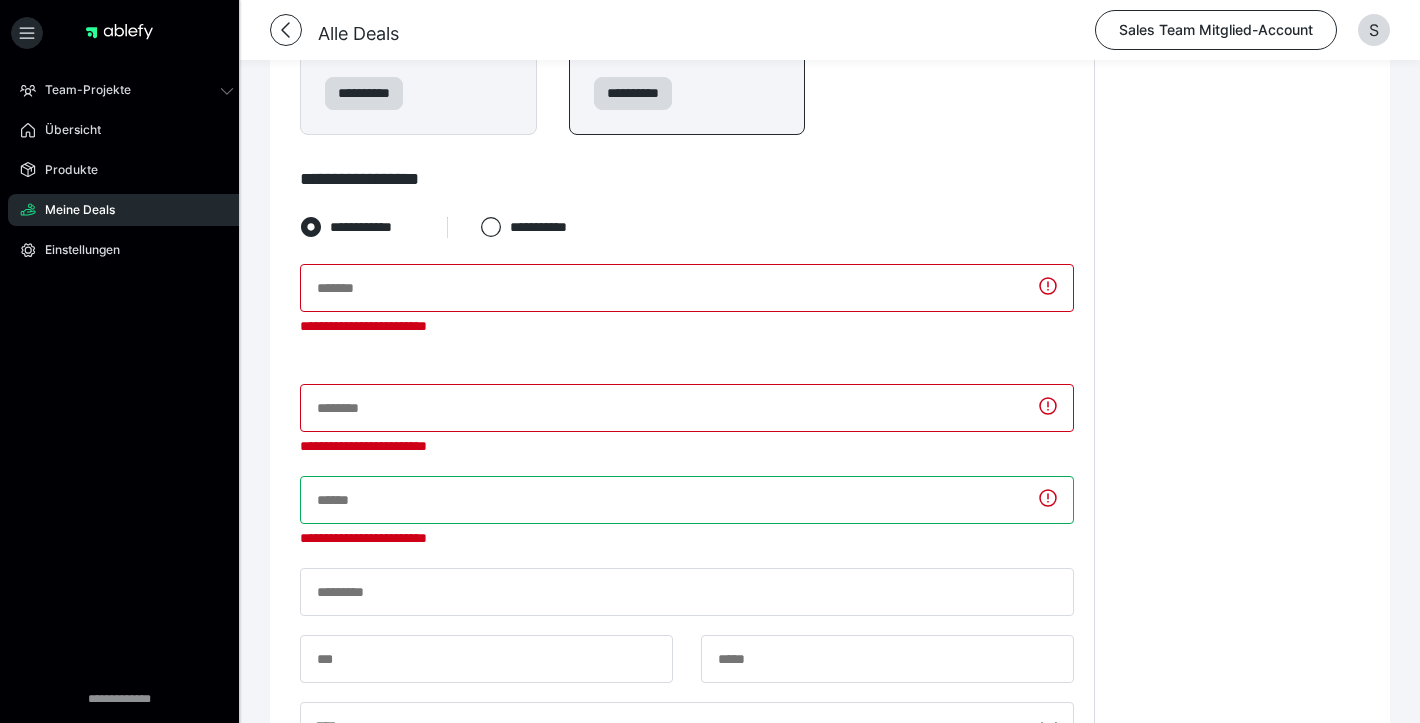 scroll, scrollTop: 1221, scrollLeft: 0, axis: vertical 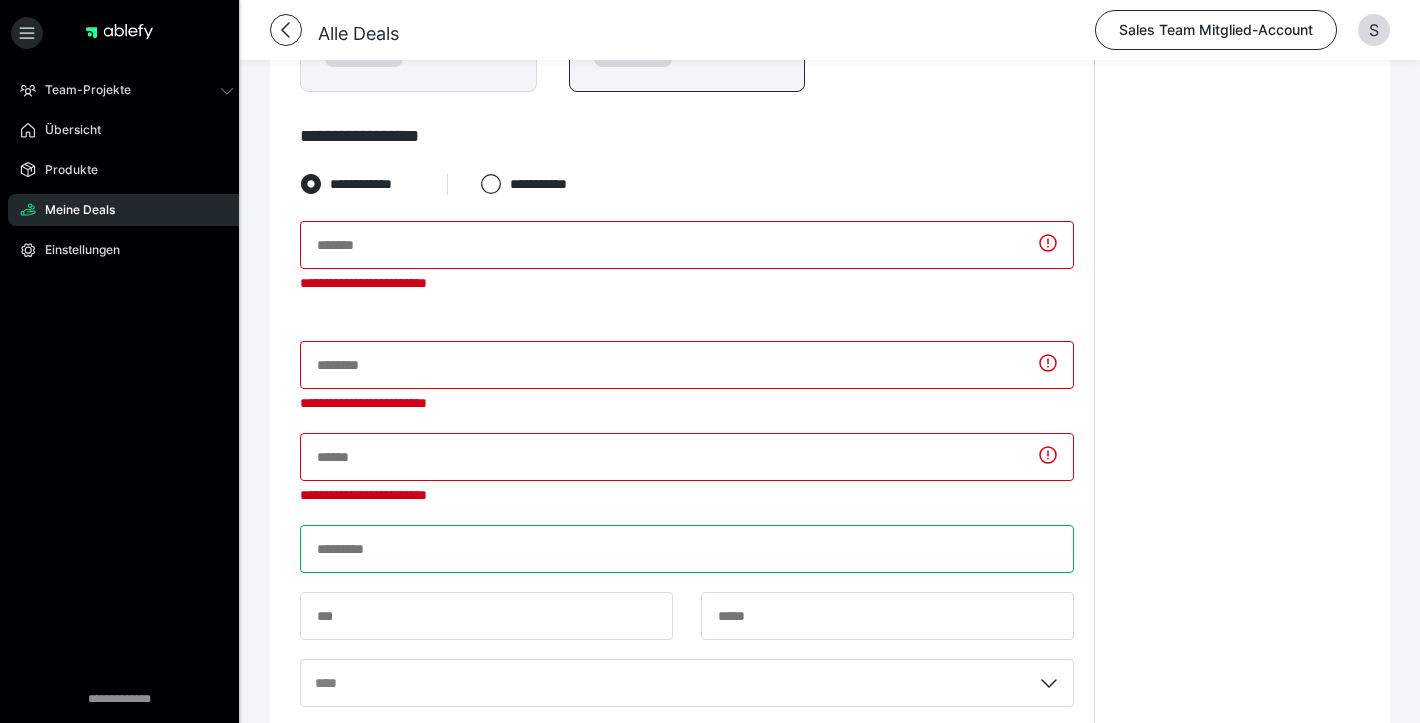 click at bounding box center (687, 549) 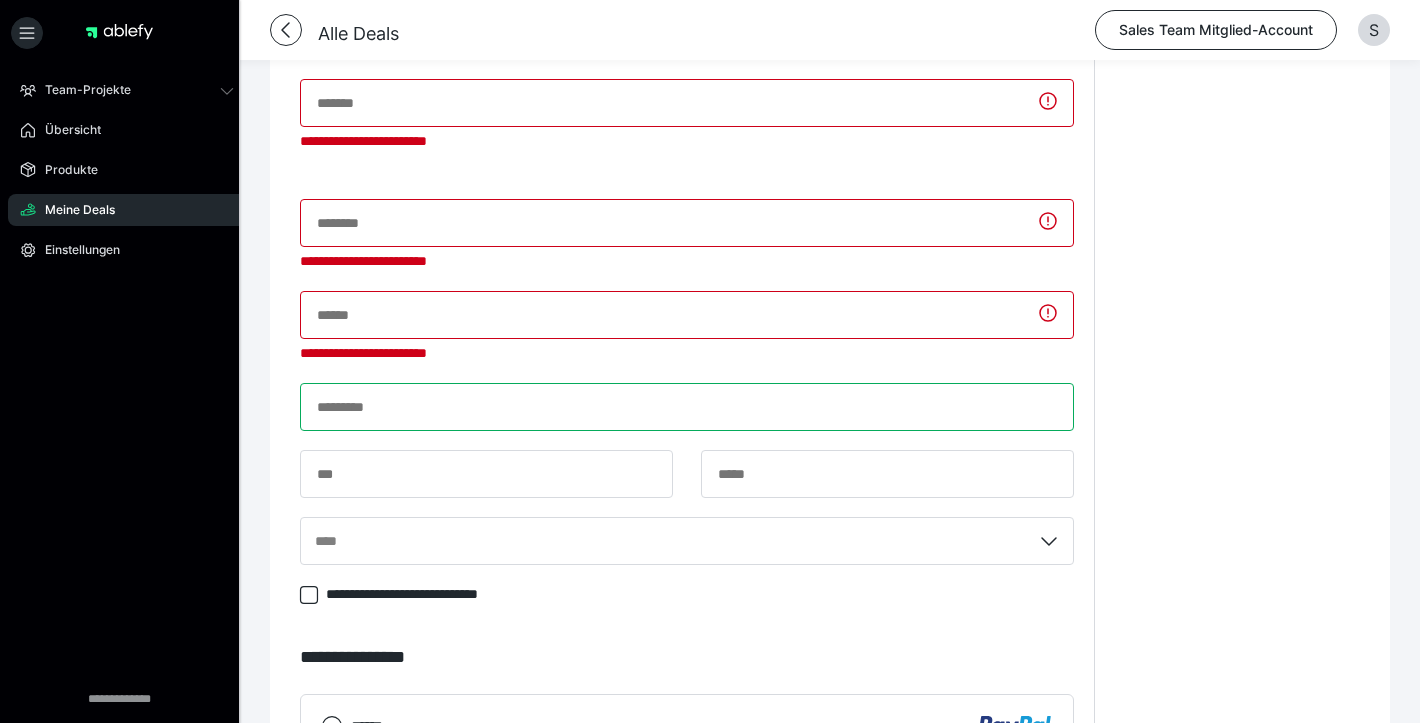 scroll, scrollTop: 1325, scrollLeft: 0, axis: vertical 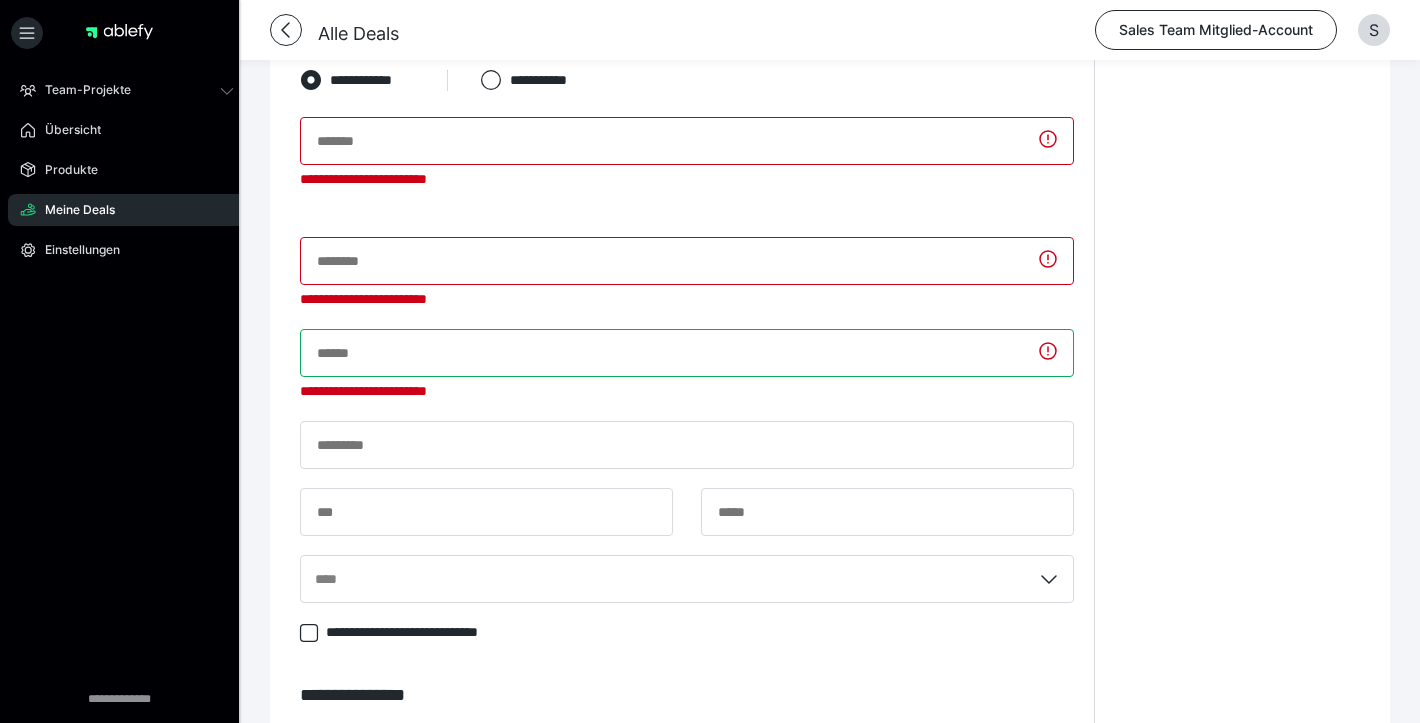 click at bounding box center (687, 353) 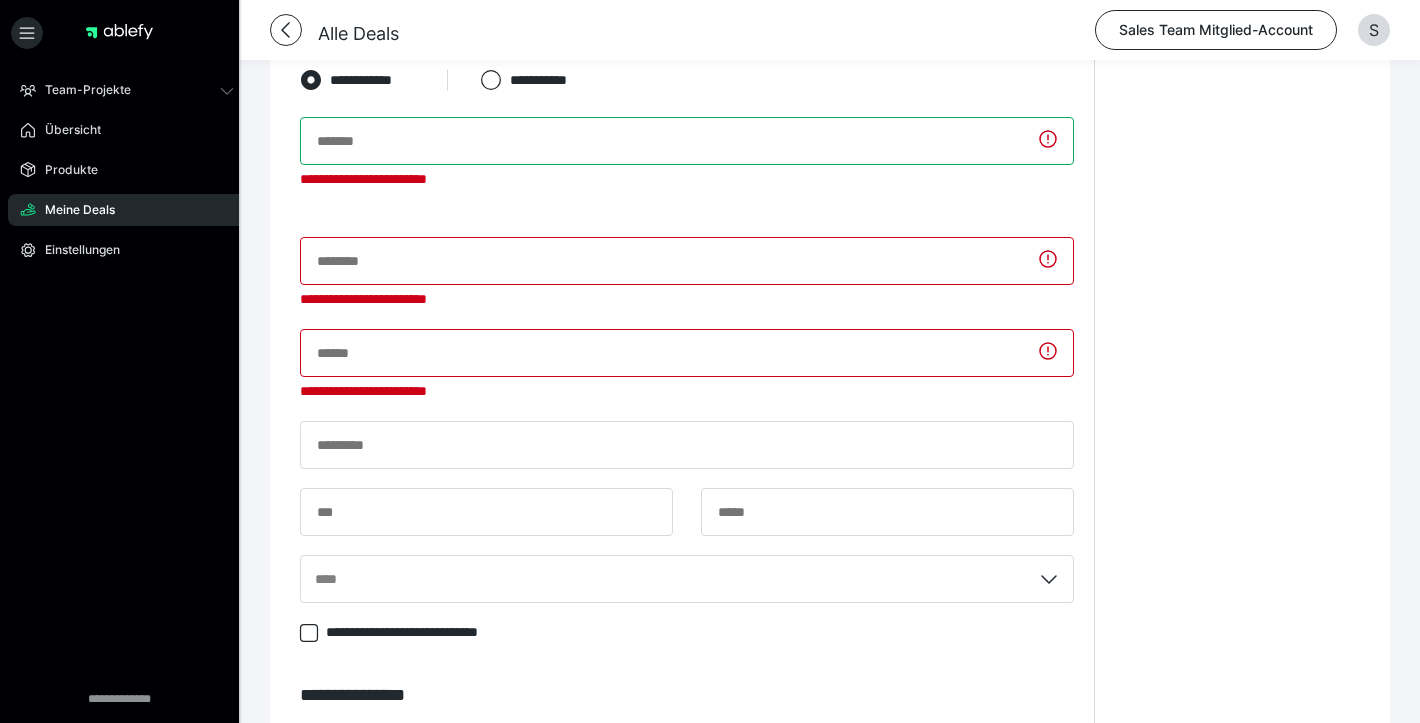 click at bounding box center [687, 141] 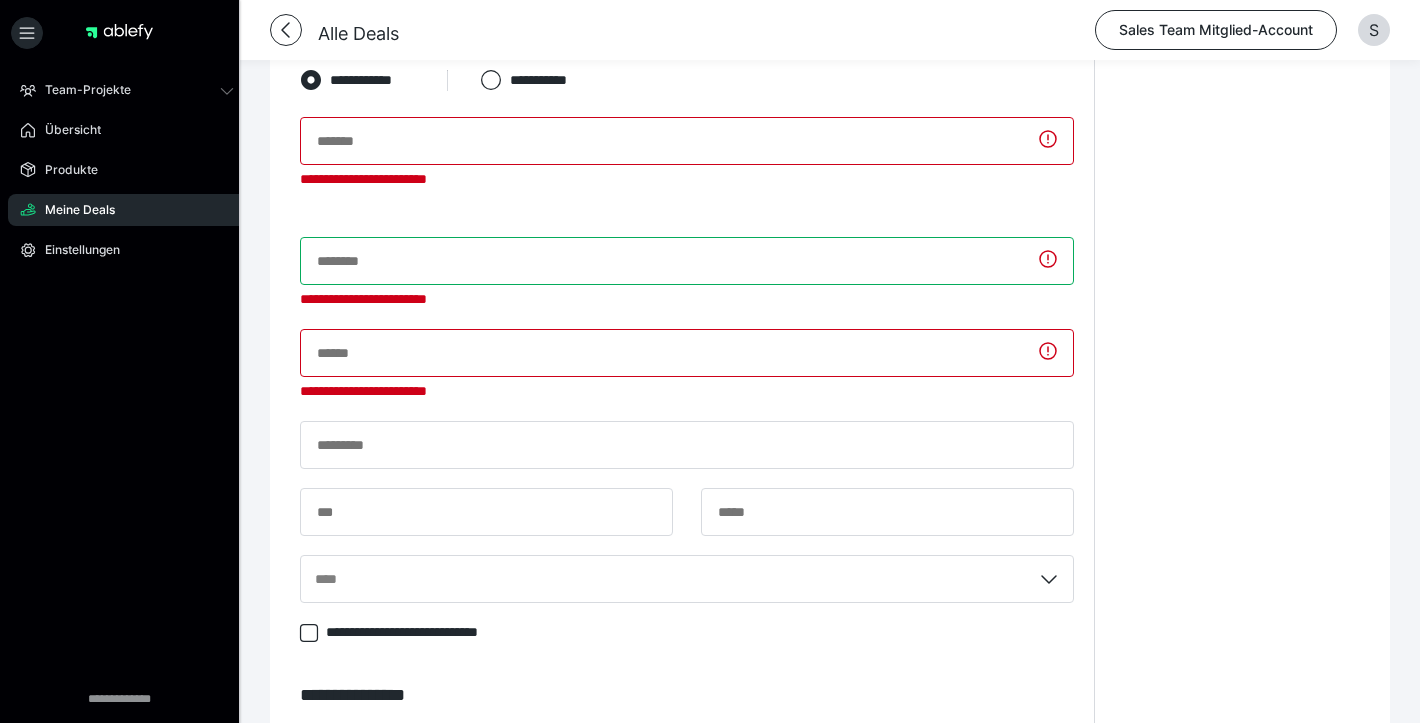 click at bounding box center (687, 261) 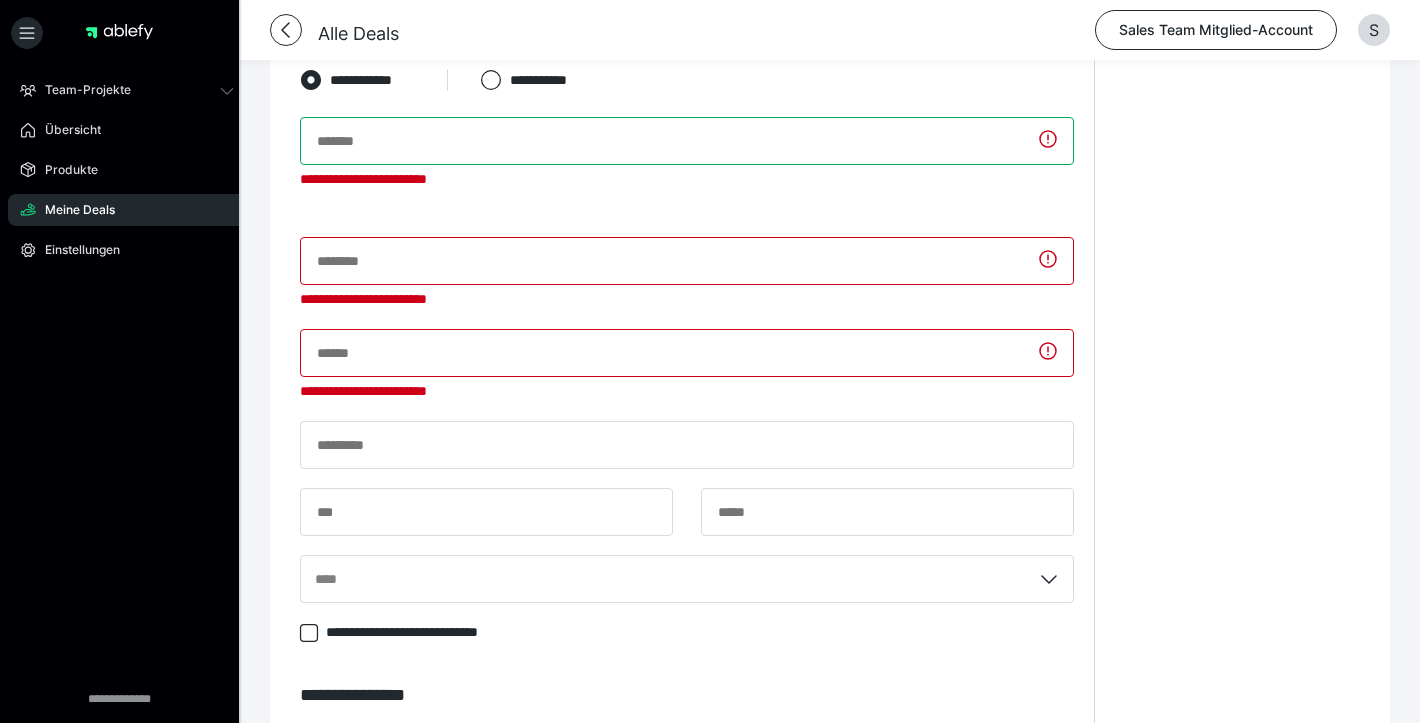 click at bounding box center [687, 141] 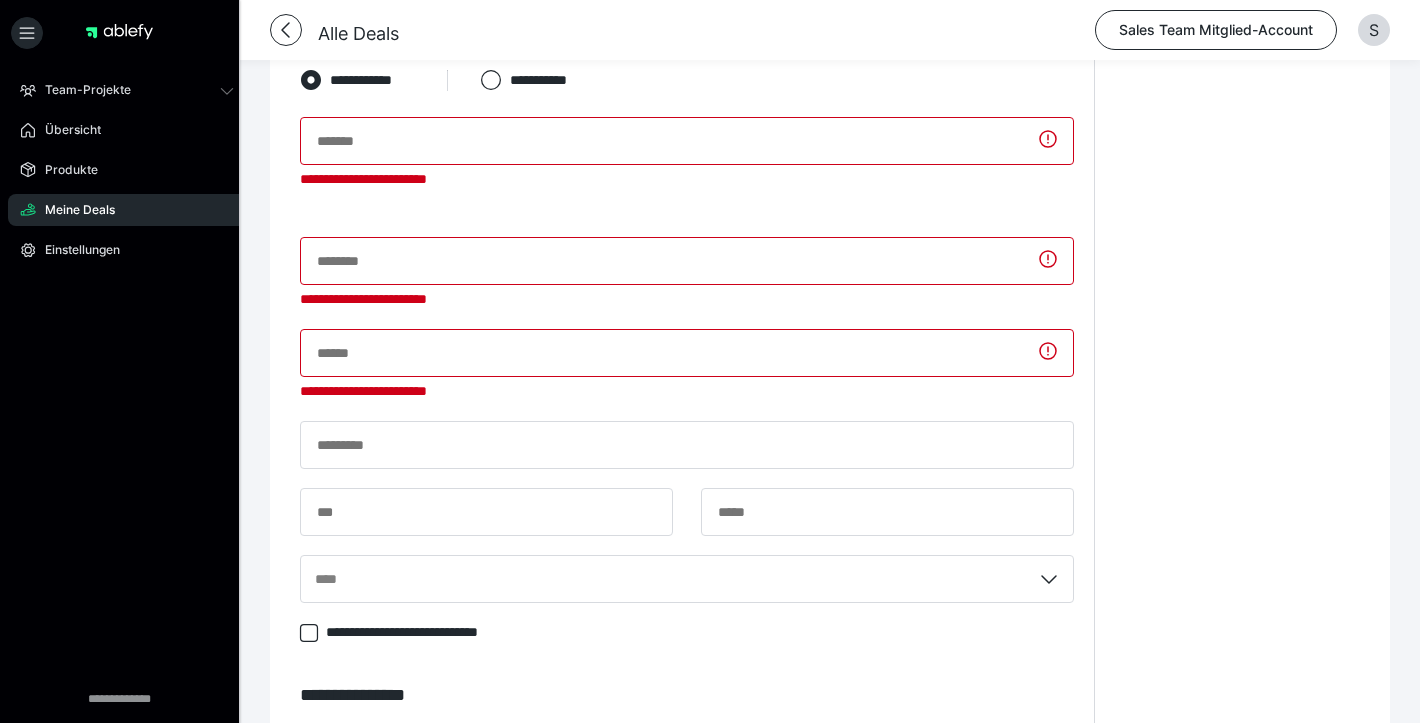 click on "**********" at bounding box center [1237, 148] 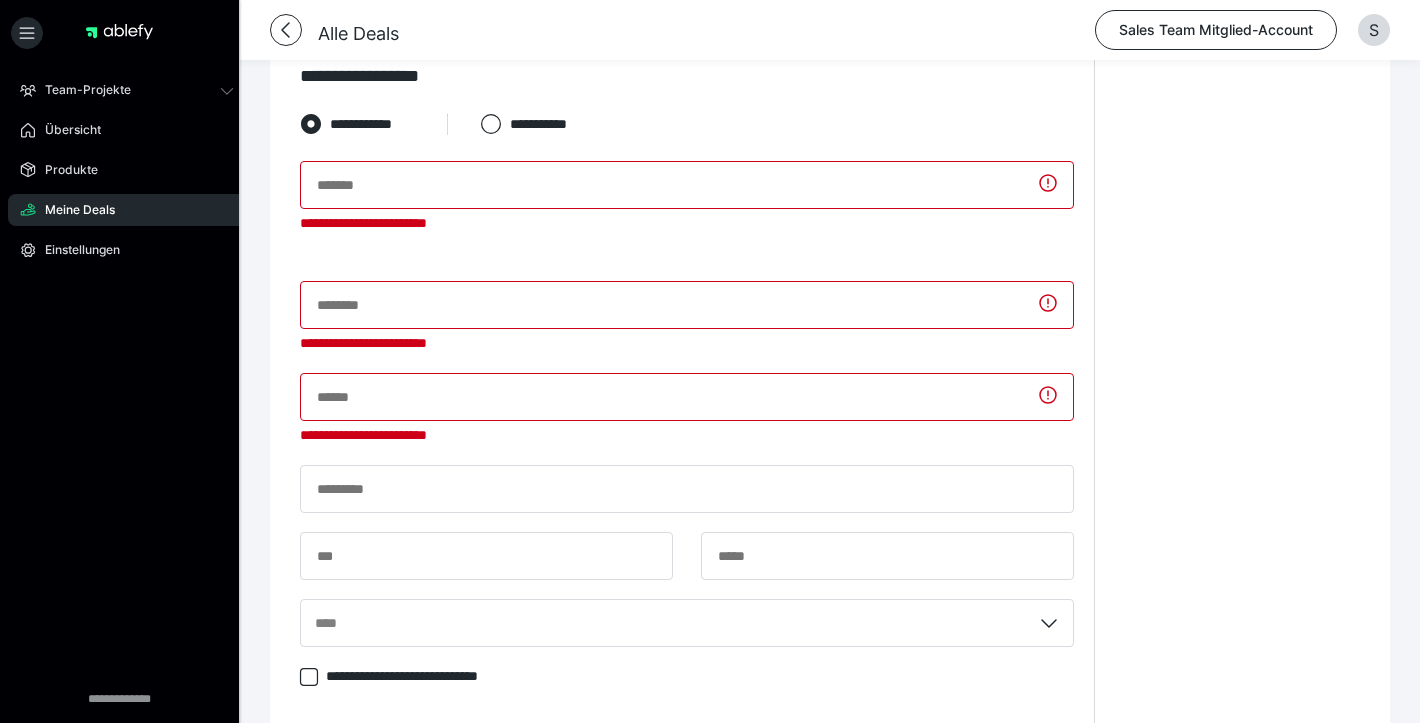 scroll, scrollTop: 1261, scrollLeft: 0, axis: vertical 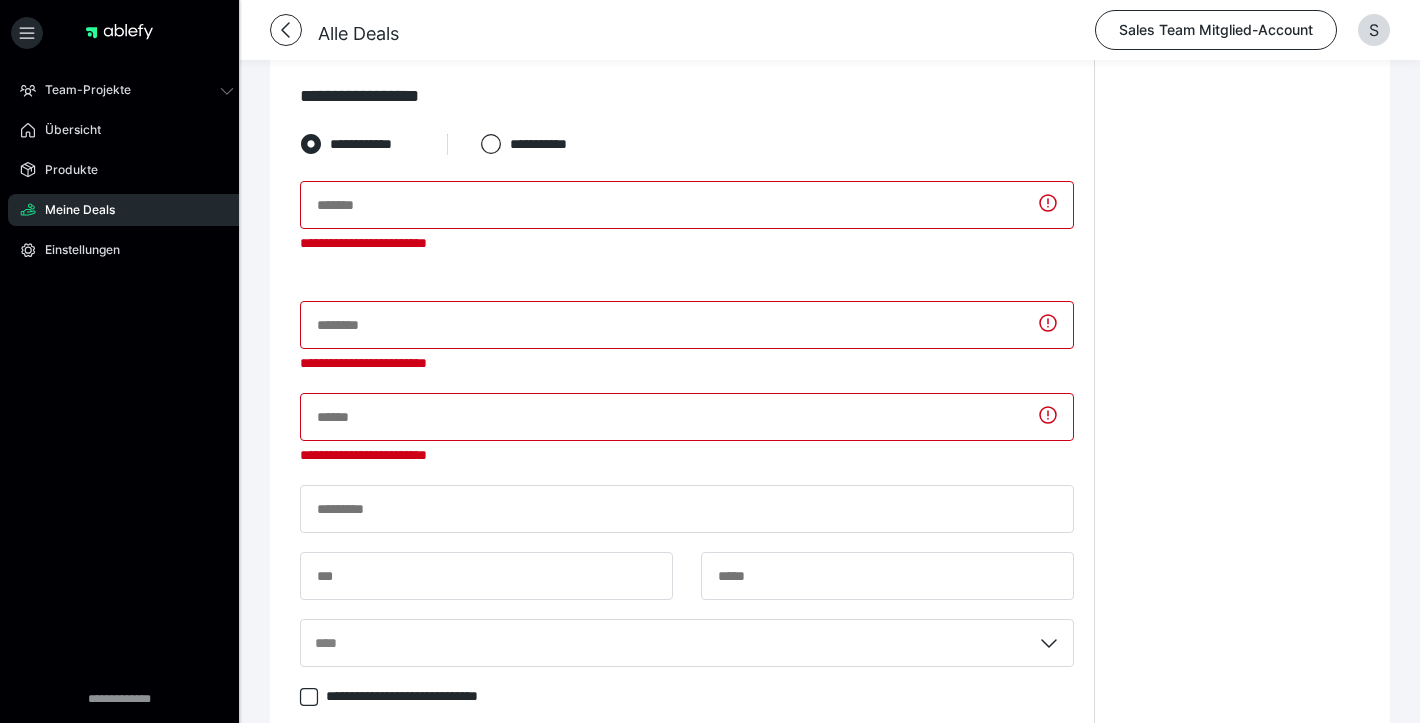 click on "**********" at bounding box center (1237, 212) 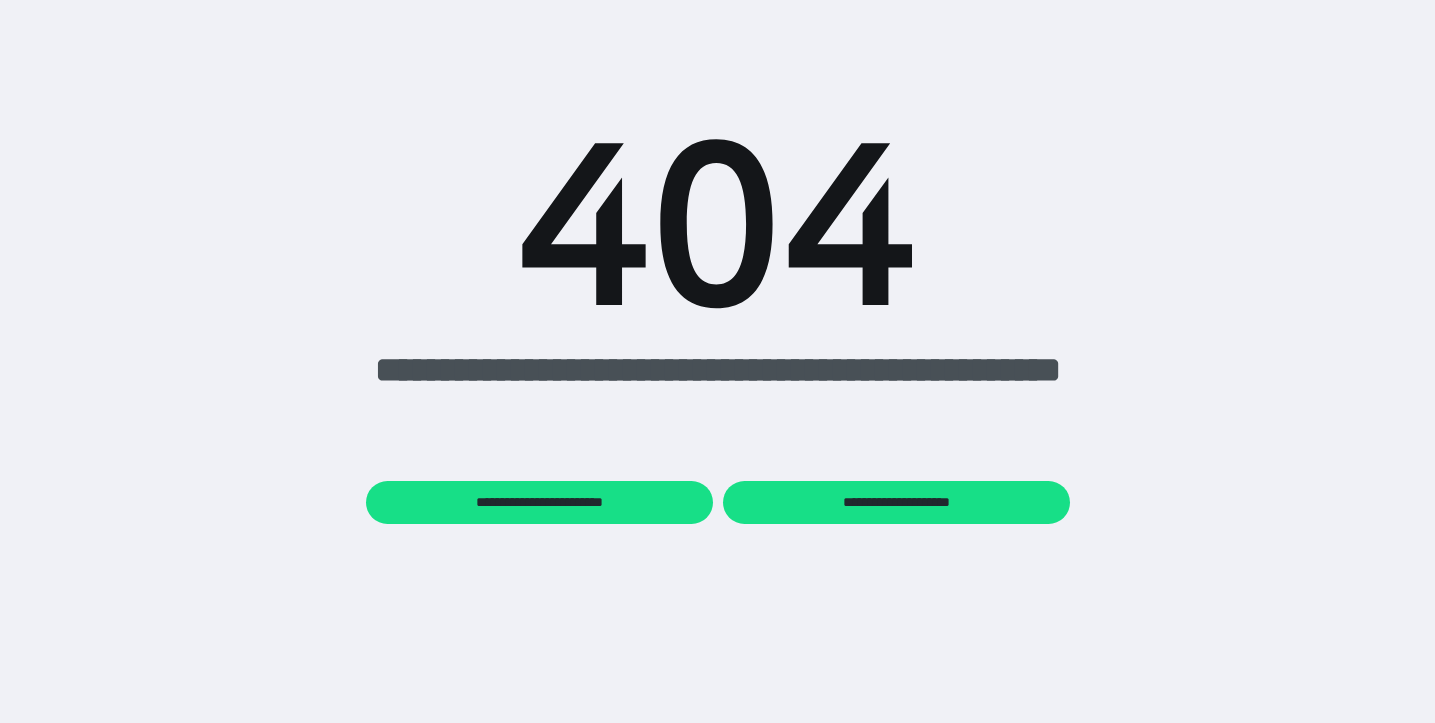 scroll, scrollTop: 0, scrollLeft: 0, axis: both 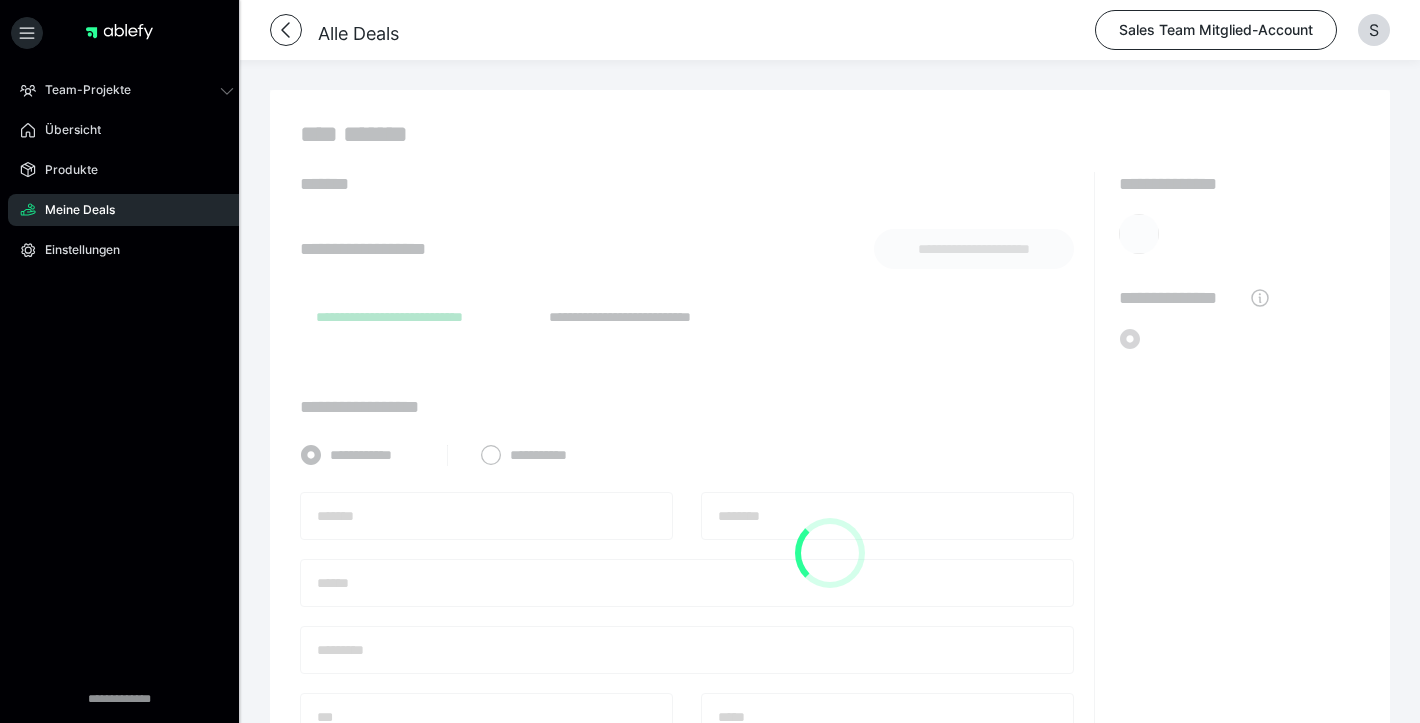 click at bounding box center [830, 552] 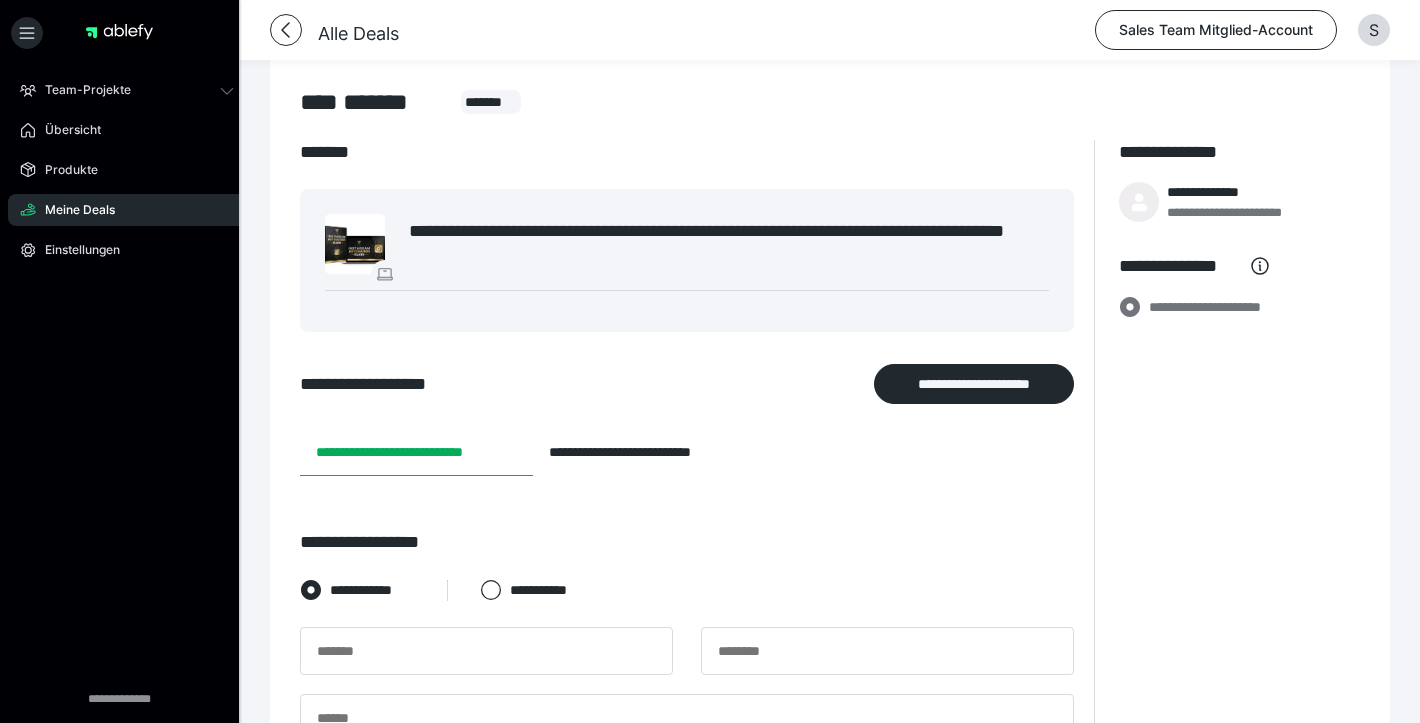 scroll, scrollTop: 285, scrollLeft: 0, axis: vertical 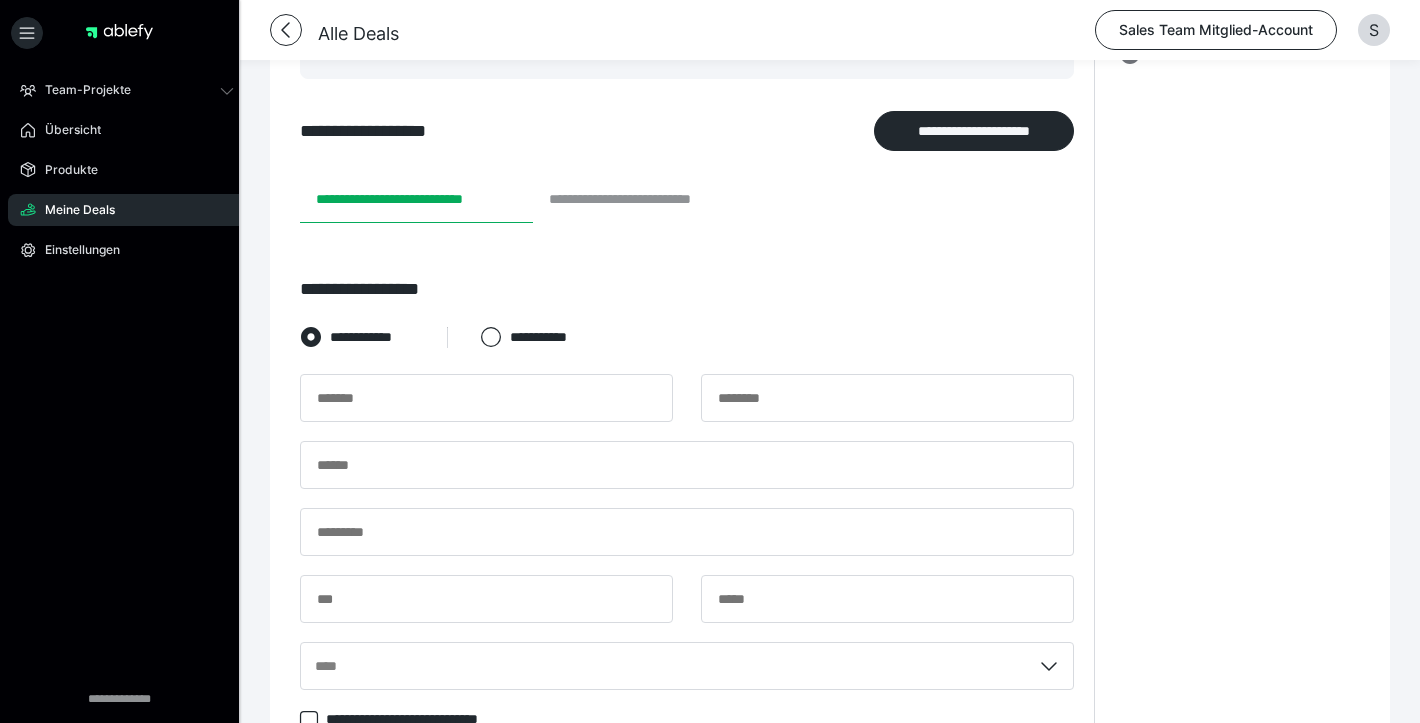 click on "**********" at bounding box center (648, 199) 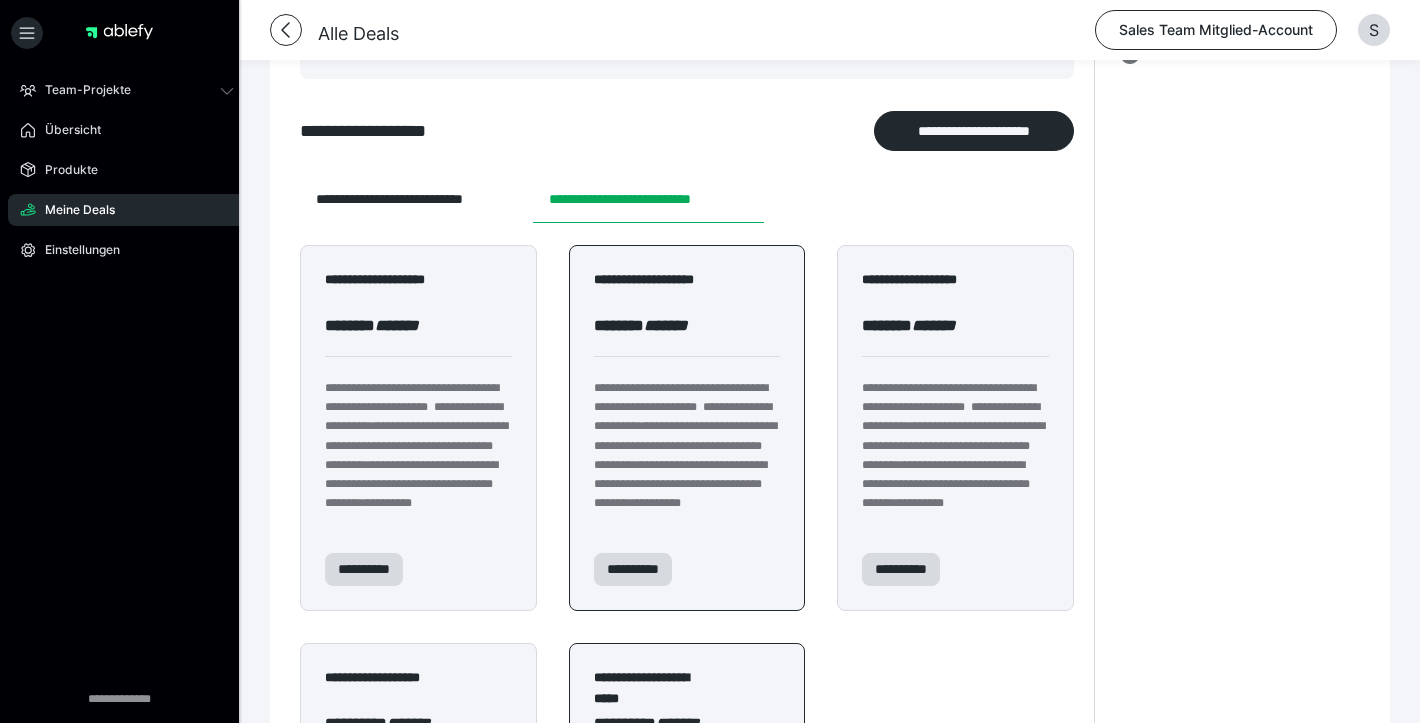 scroll, scrollTop: 450, scrollLeft: 0, axis: vertical 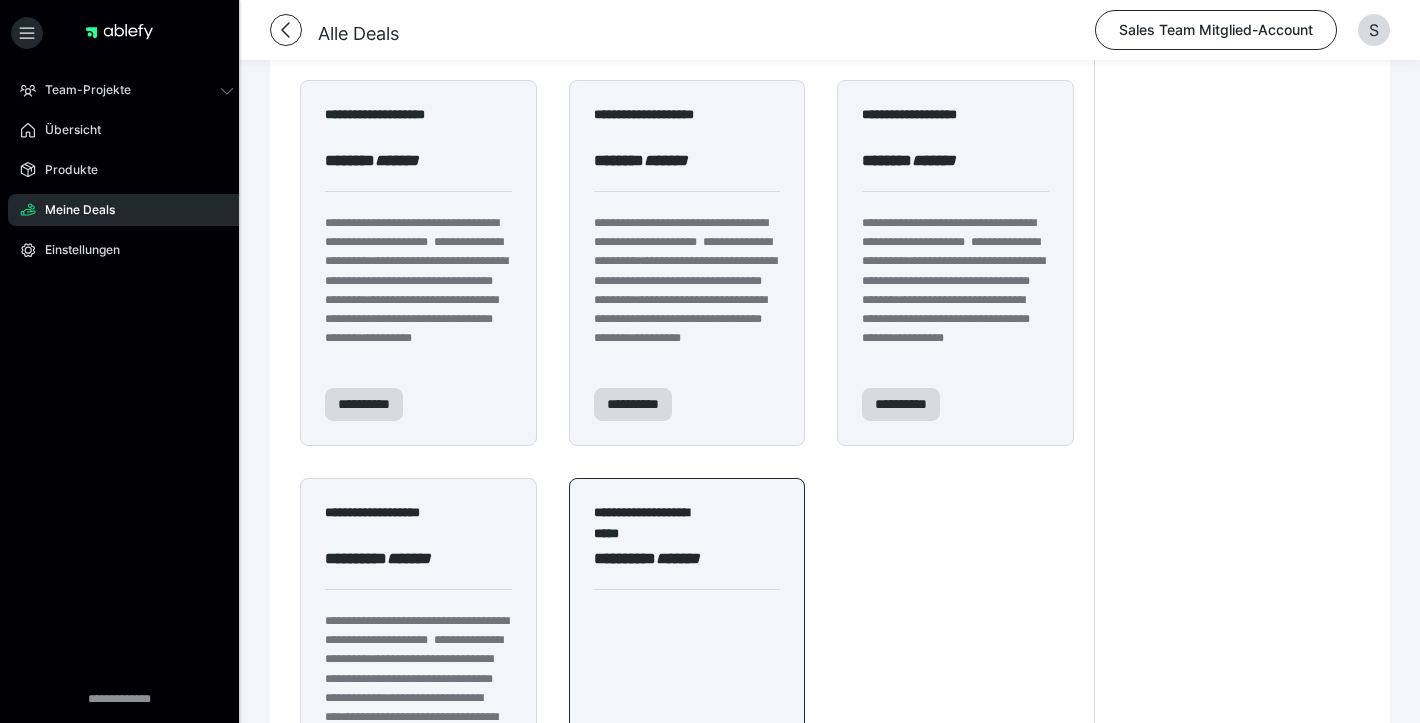 click on "**********" at bounding box center (654, 523) 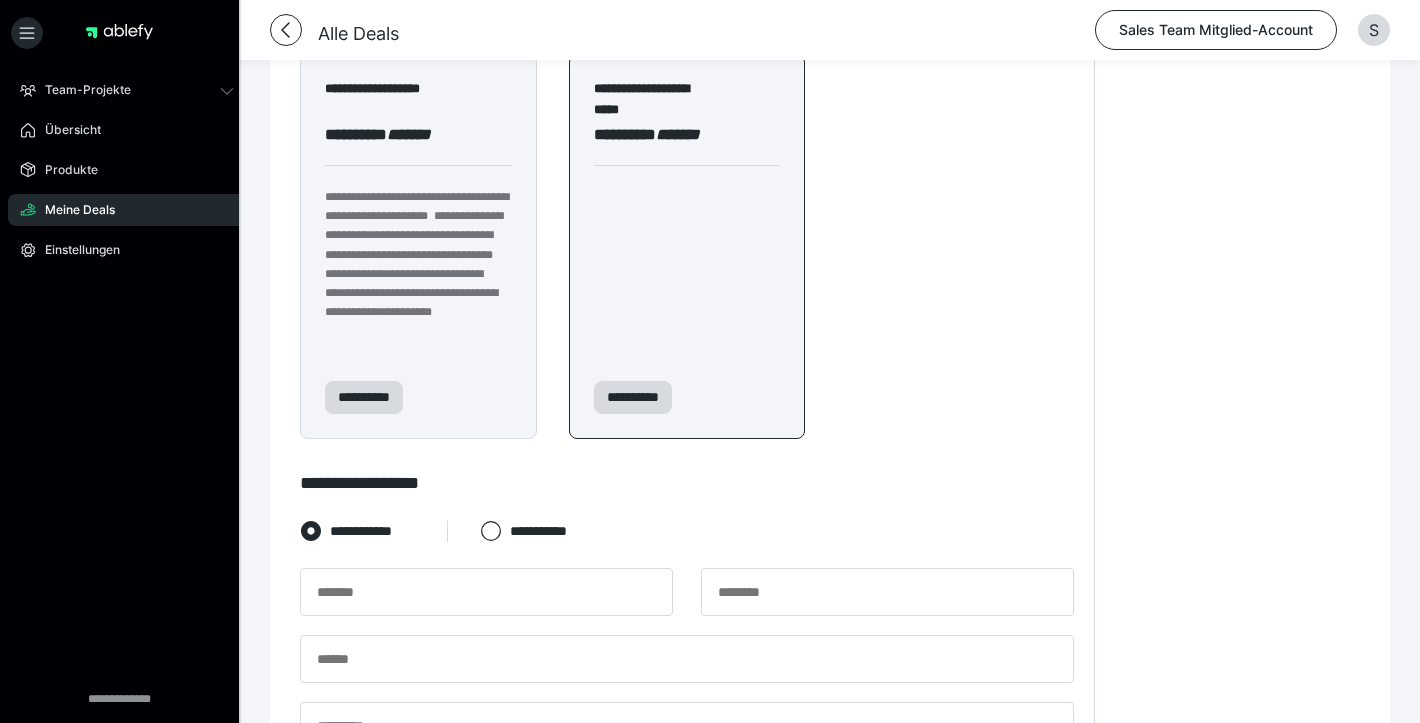 scroll, scrollTop: 1240, scrollLeft: 0, axis: vertical 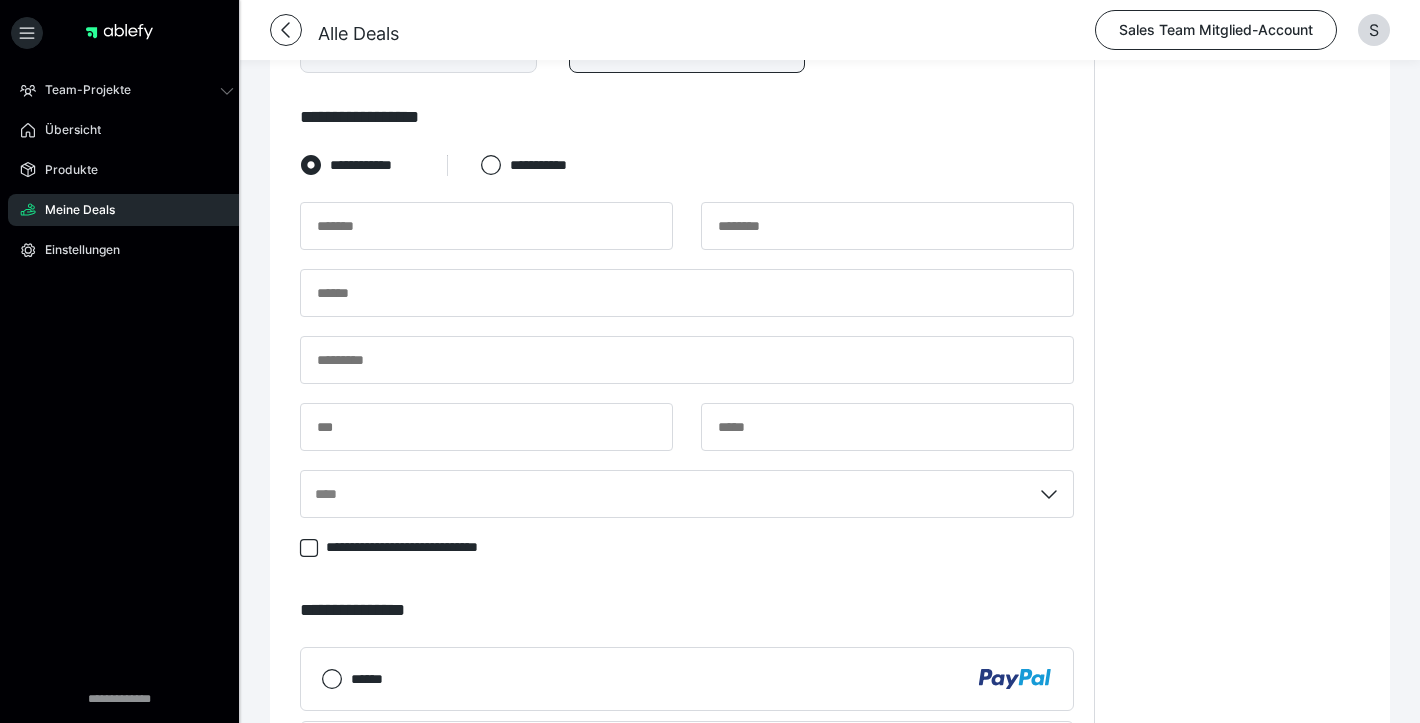 click on "Team-Projekte Team-Einladungen Übersicht Produkte Meine Deals Einstellungen" at bounding box center (127, 409) 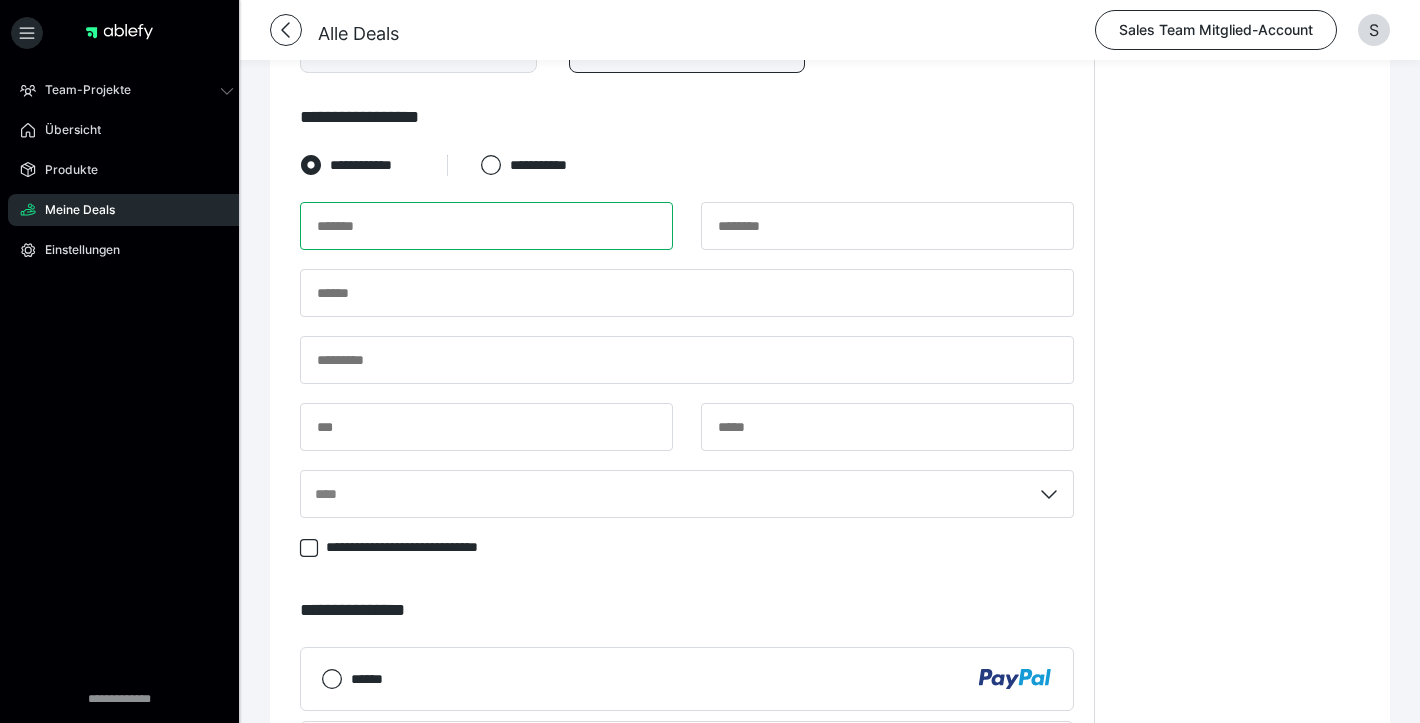 click at bounding box center [486, 226] 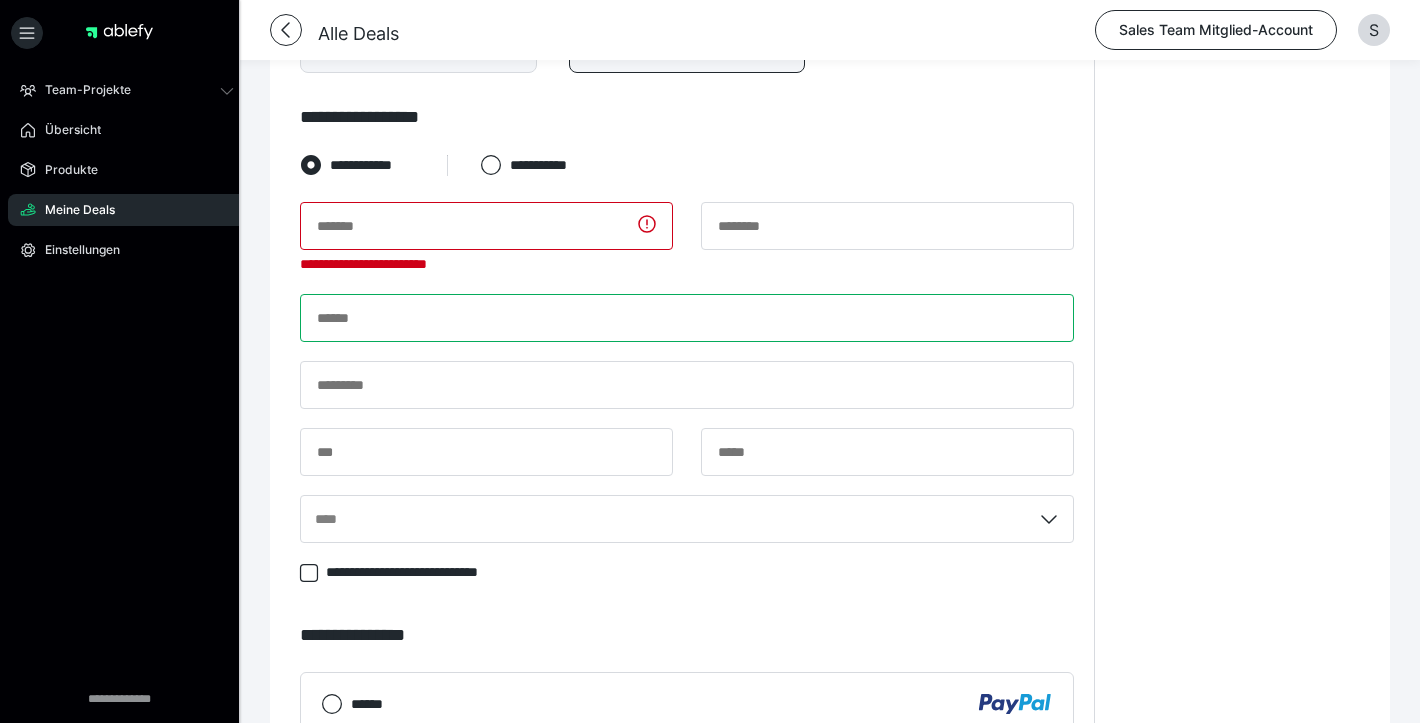 click at bounding box center [687, 318] 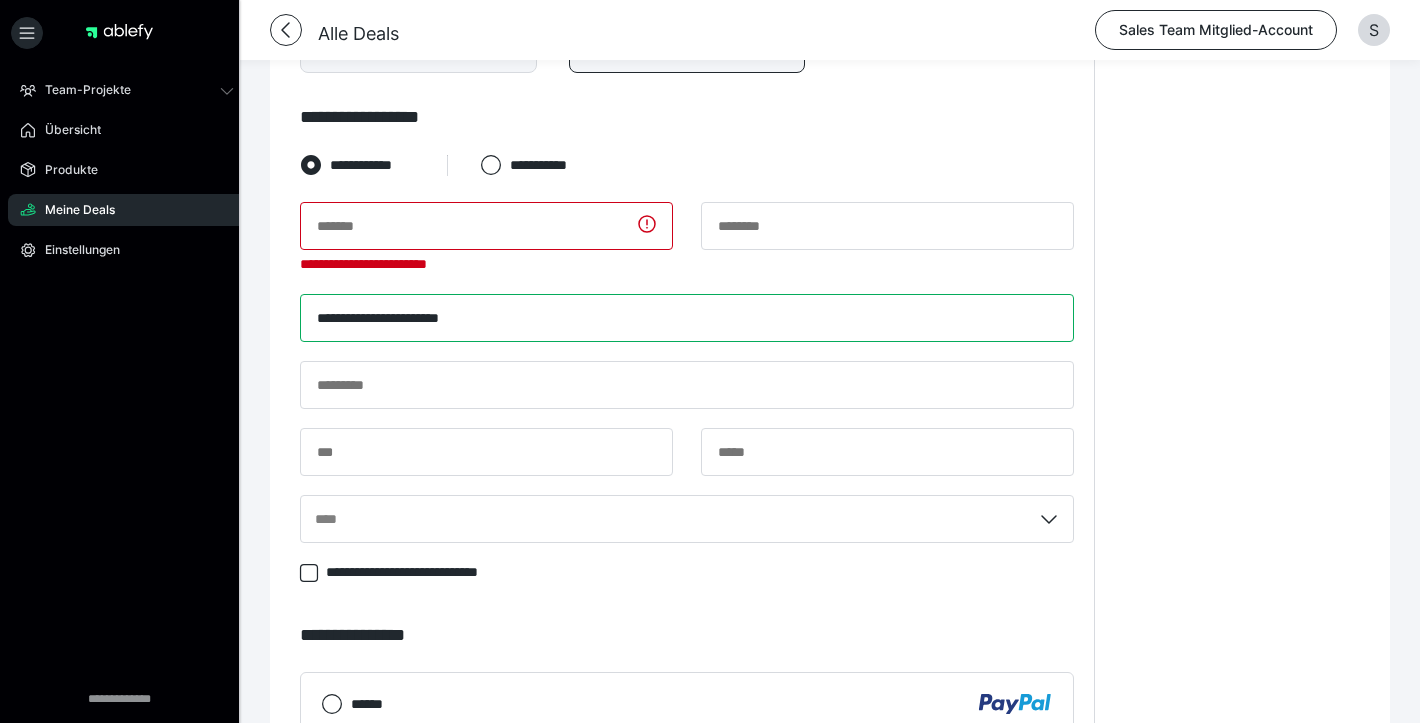 type on "**********" 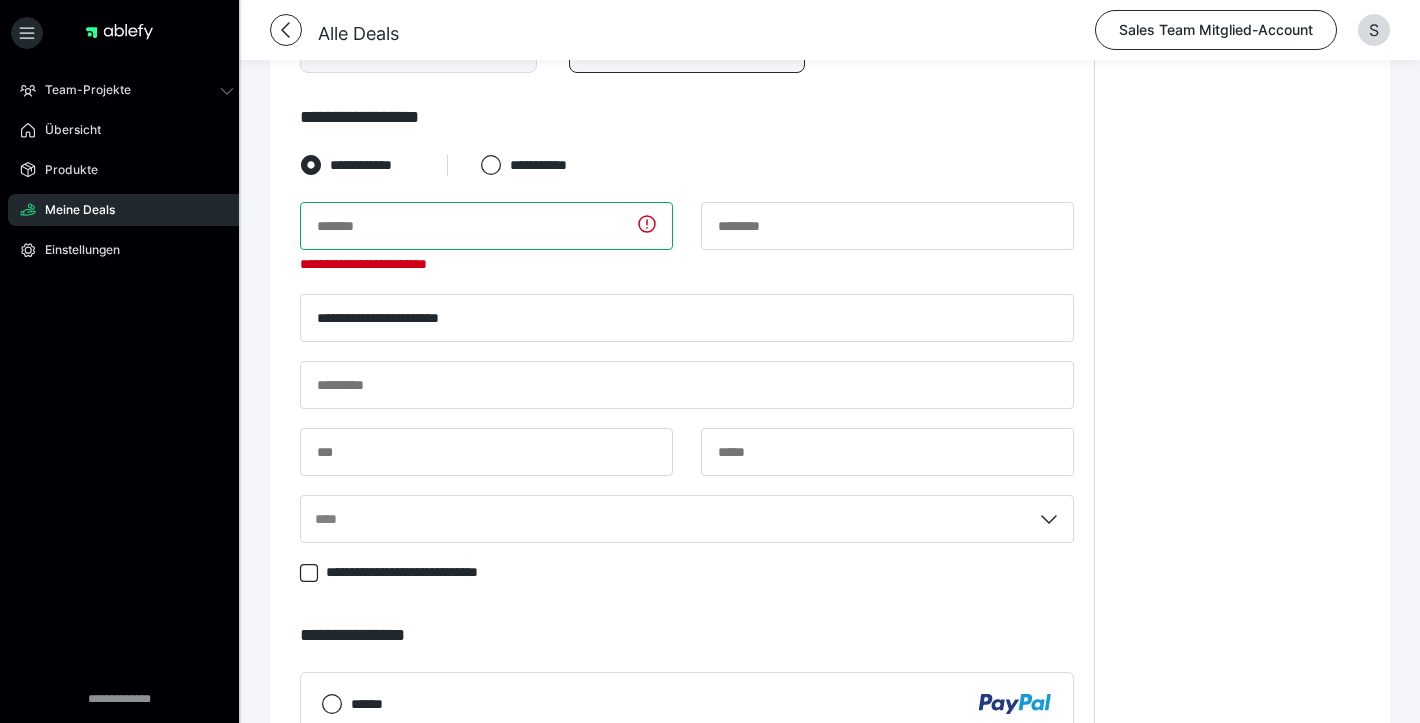 click at bounding box center [486, 226] 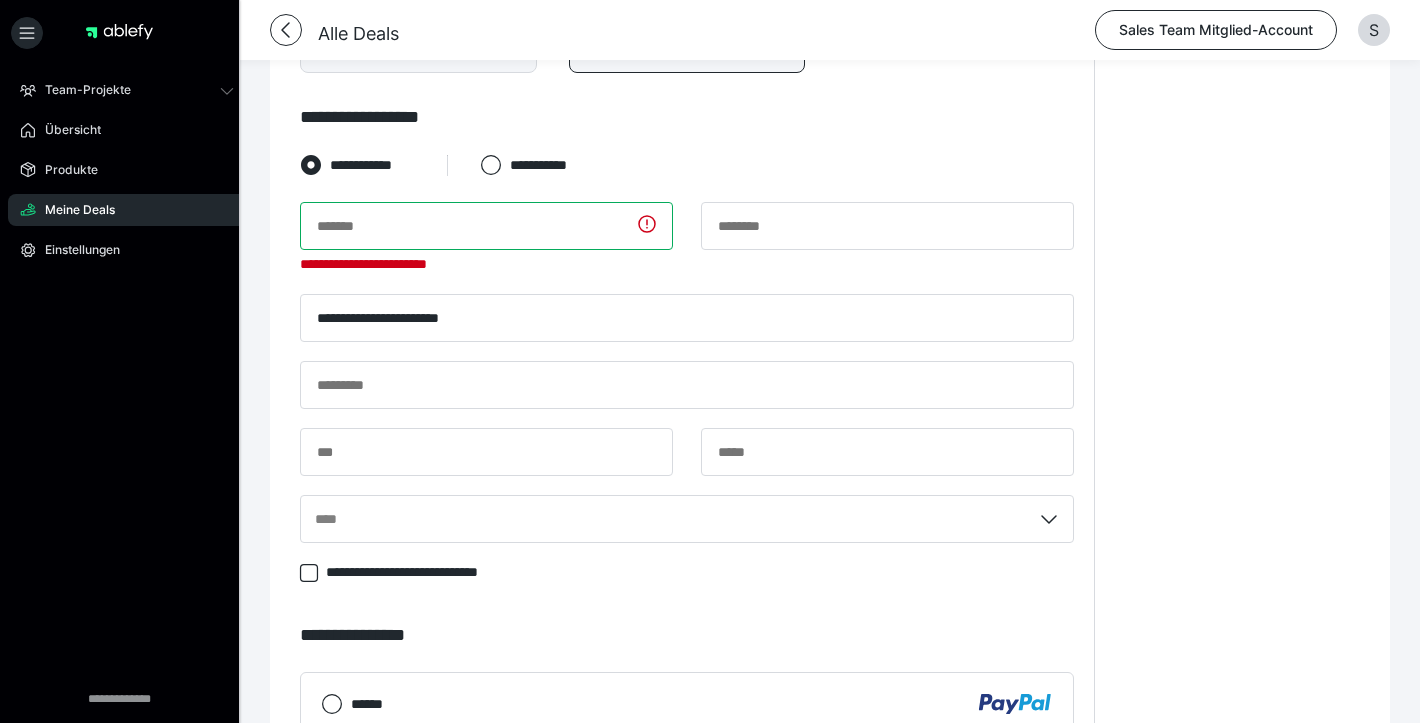 click at bounding box center (486, 226) 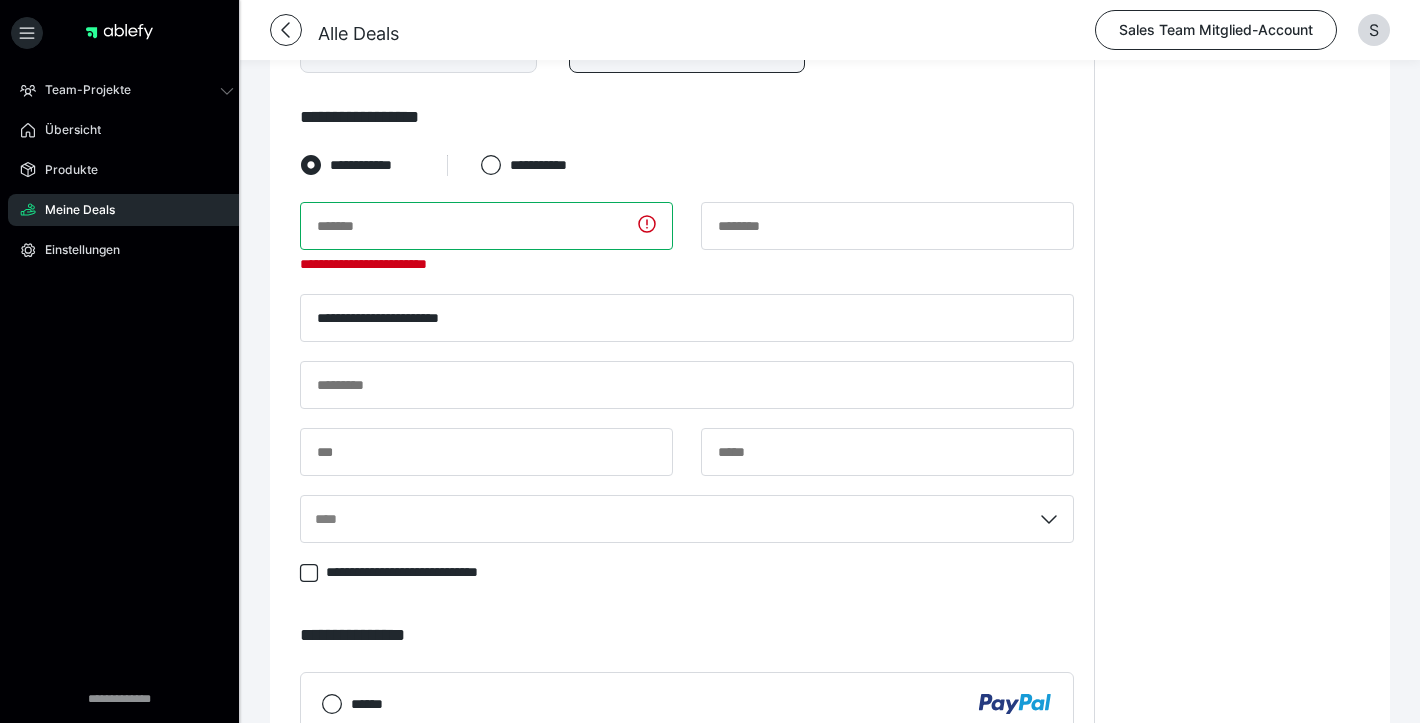 paste on "********" 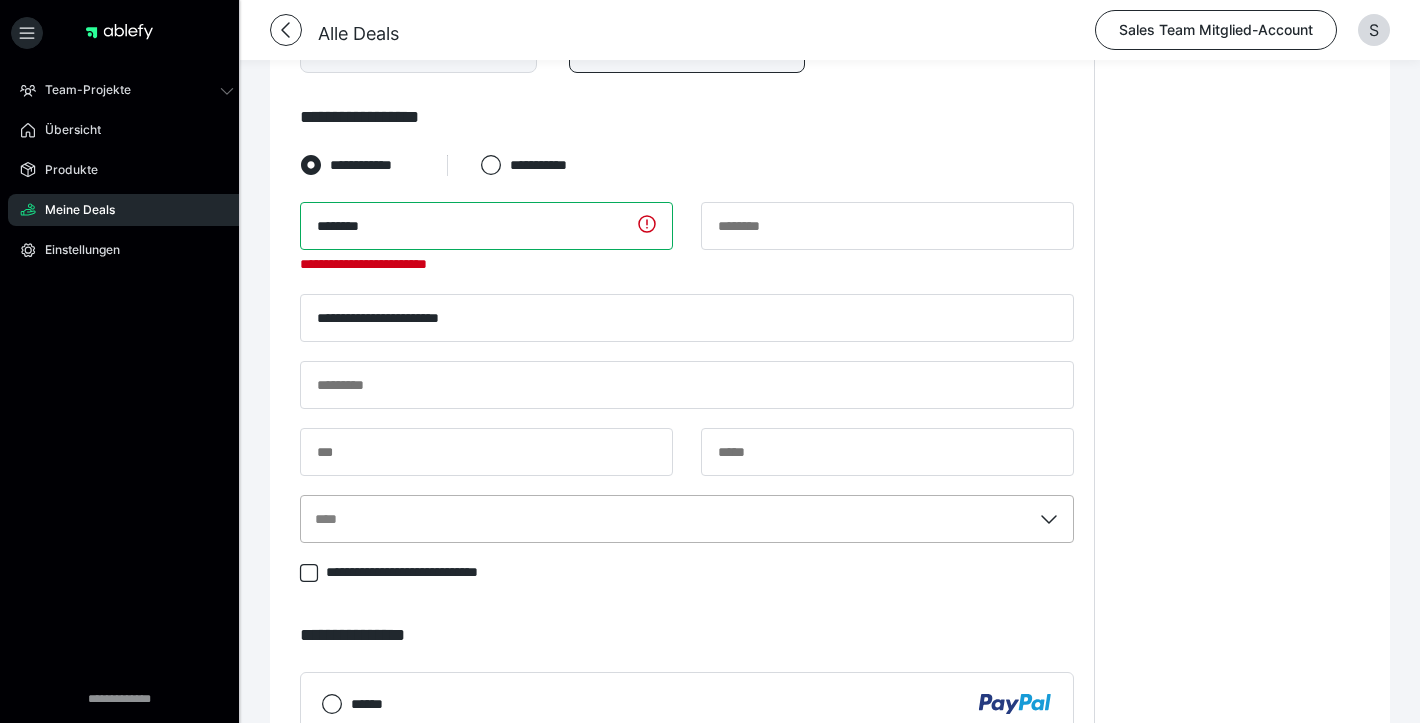 type on "********" 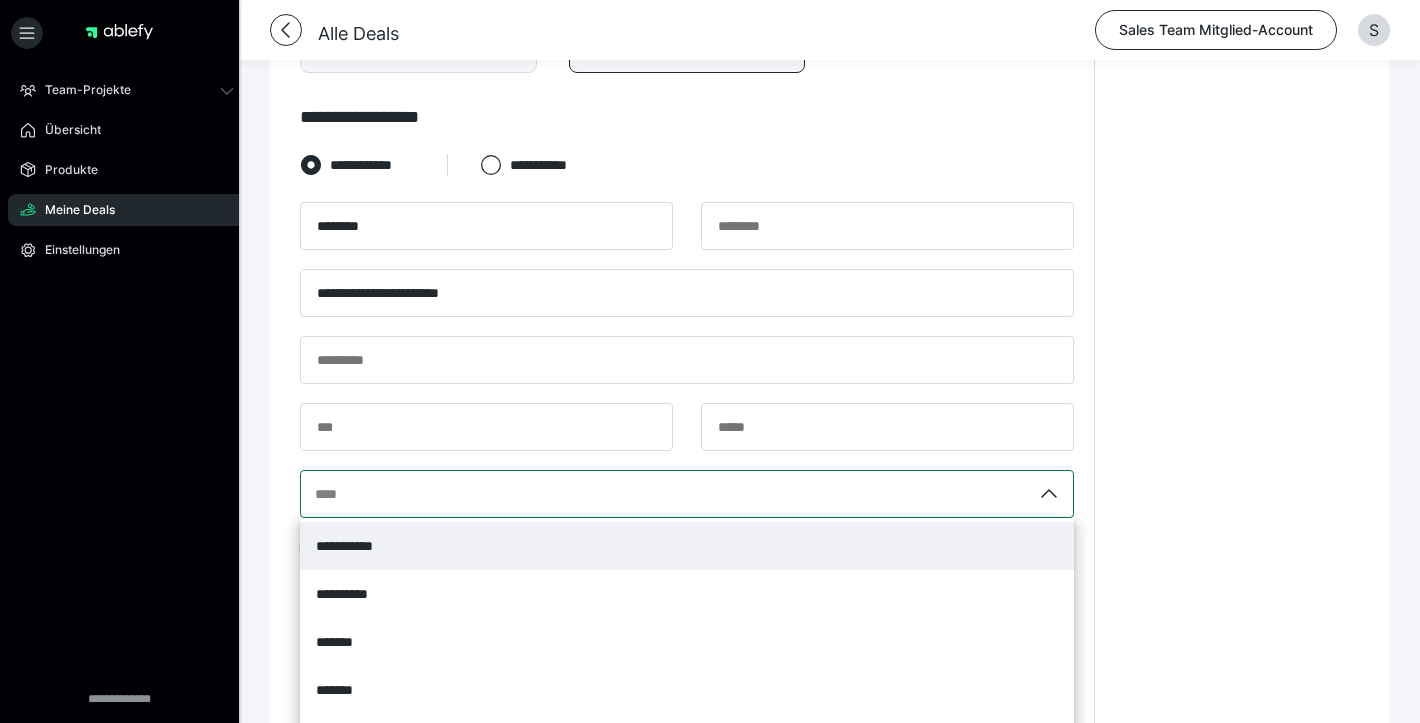 click on "**********" at bounding box center (687, 494) 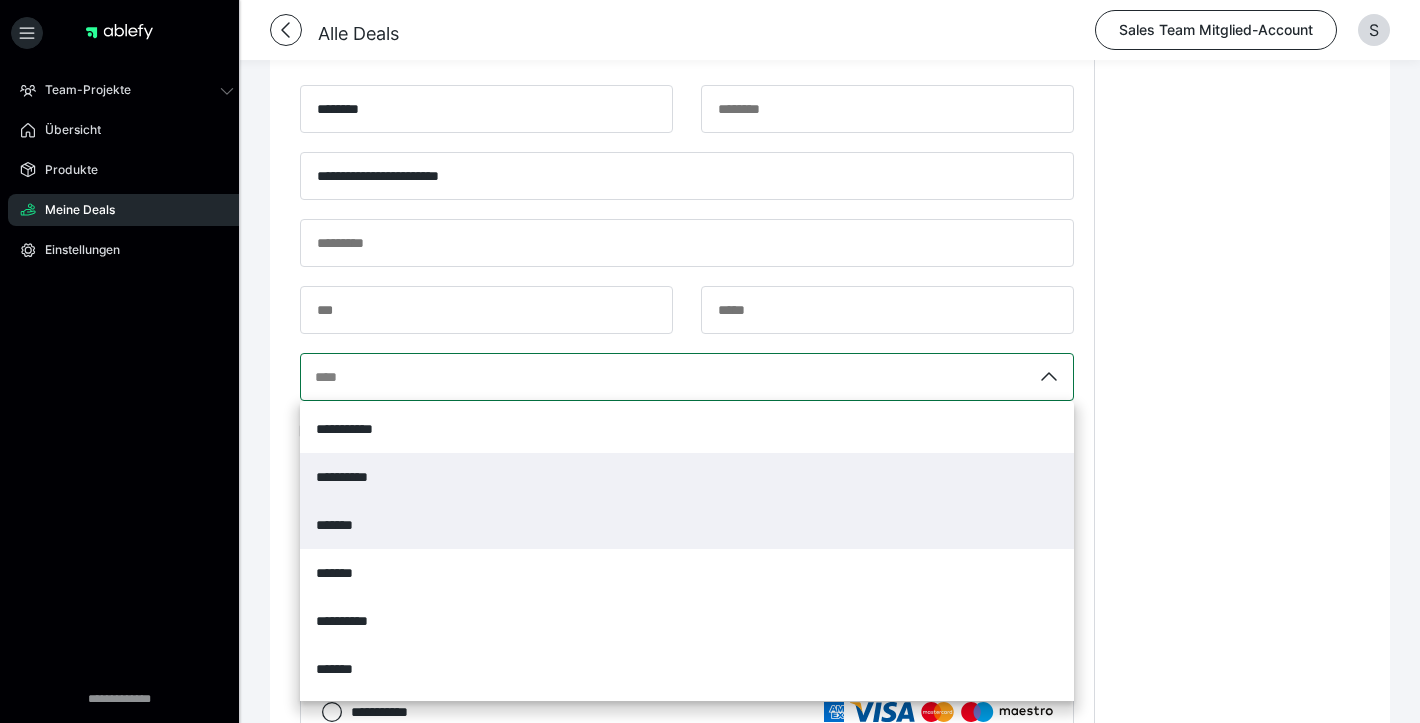 scroll, scrollTop: 1358, scrollLeft: 0, axis: vertical 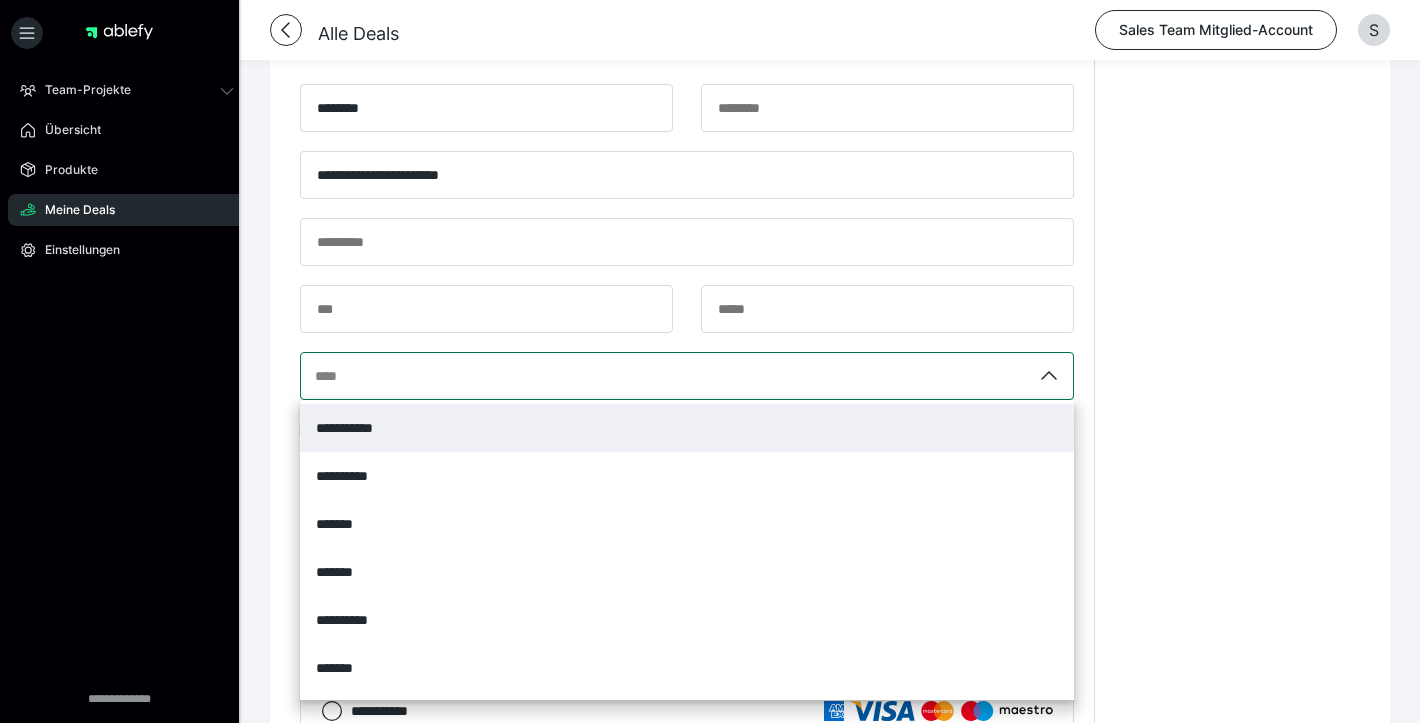 click on "**********" at bounding box center (687, 428) 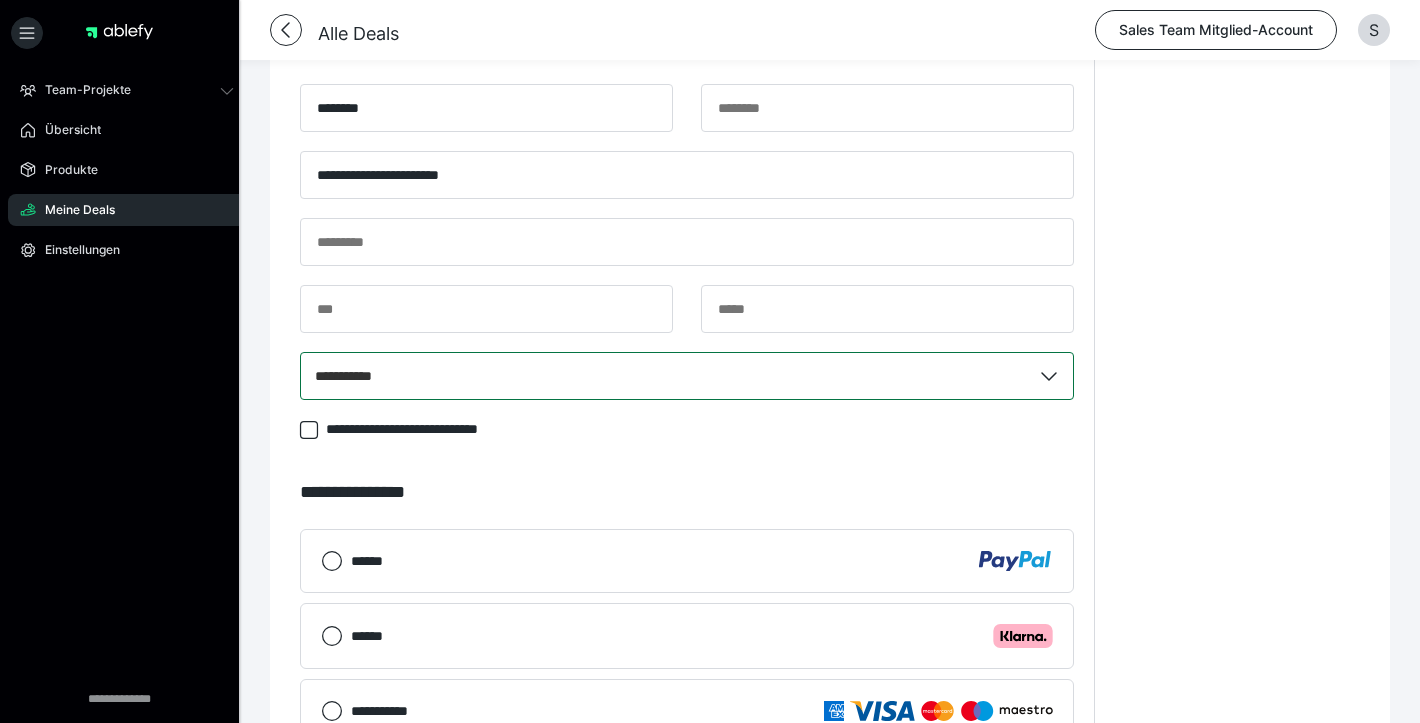 click on "**********" at bounding box center (687, 40) 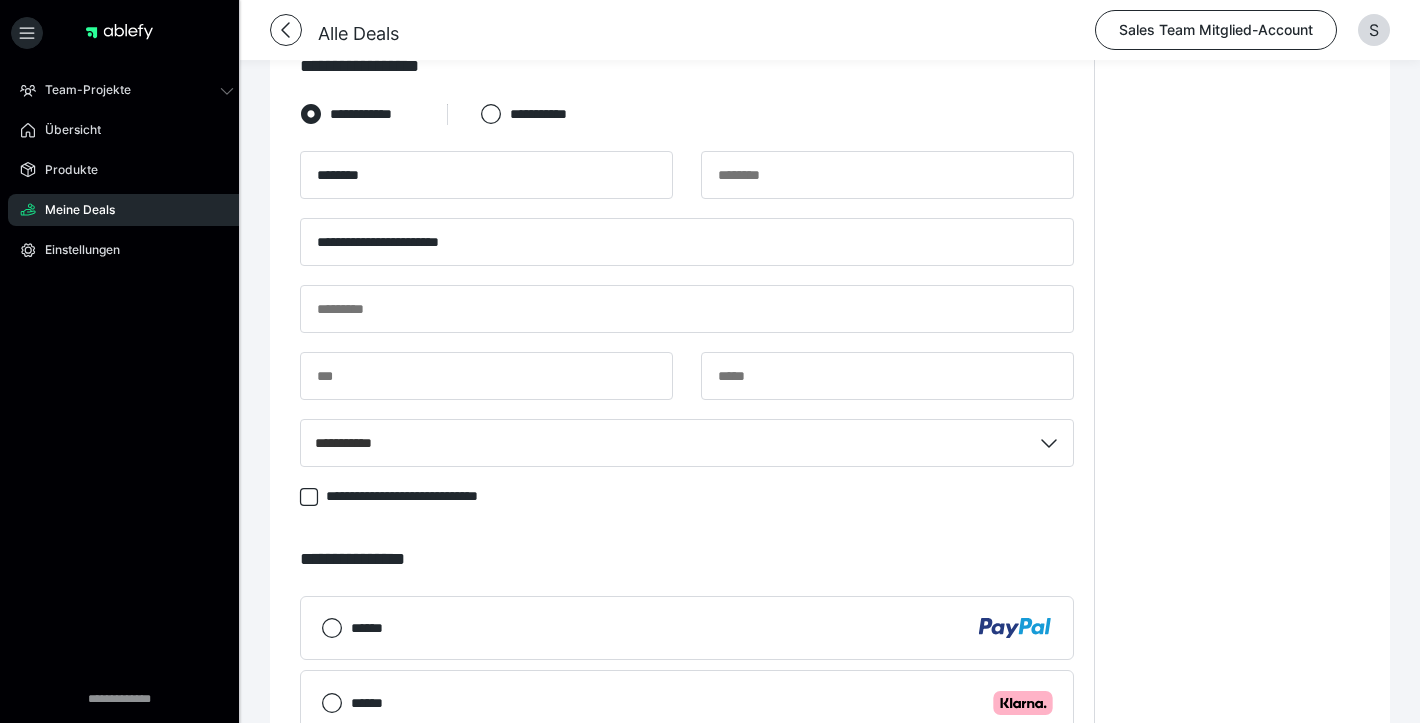 scroll, scrollTop: 1200, scrollLeft: 0, axis: vertical 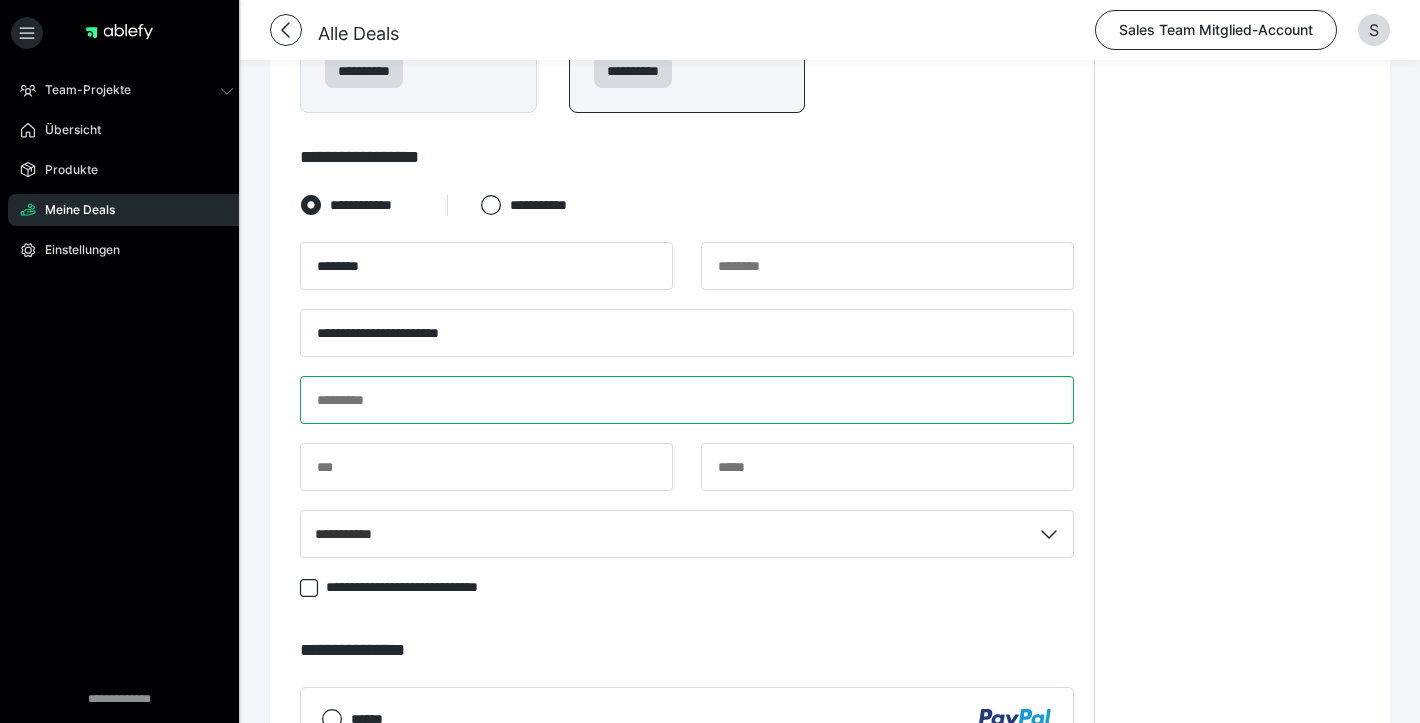 click at bounding box center (687, 400) 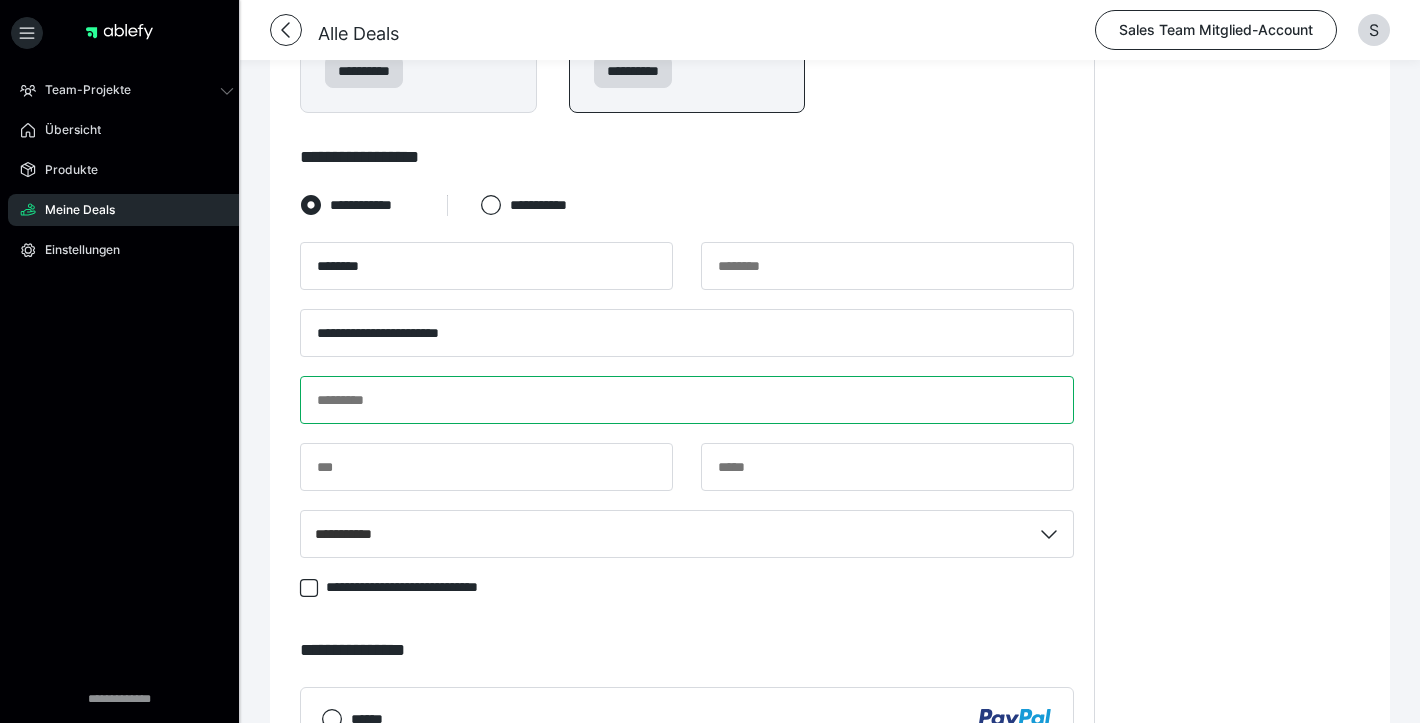 click at bounding box center [687, 400] 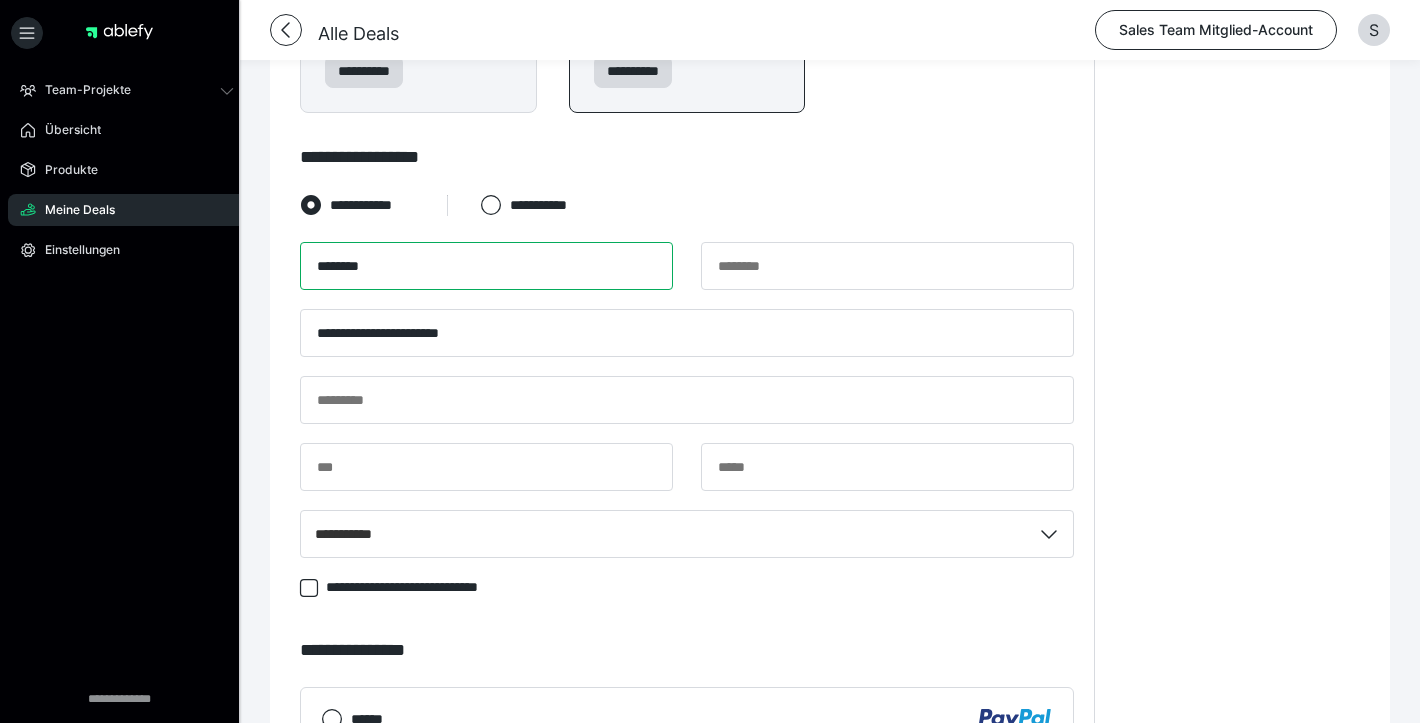 click on "********" at bounding box center (486, 266) 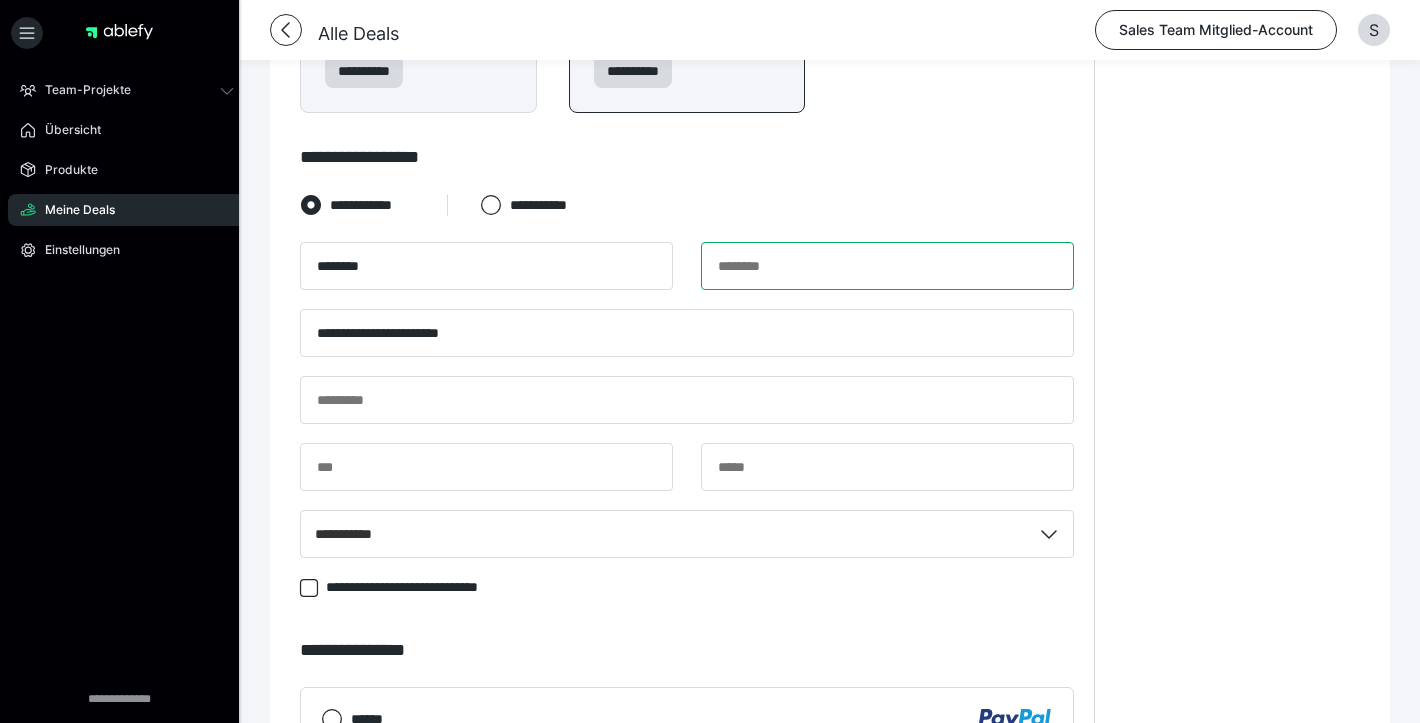 click at bounding box center [887, 266] 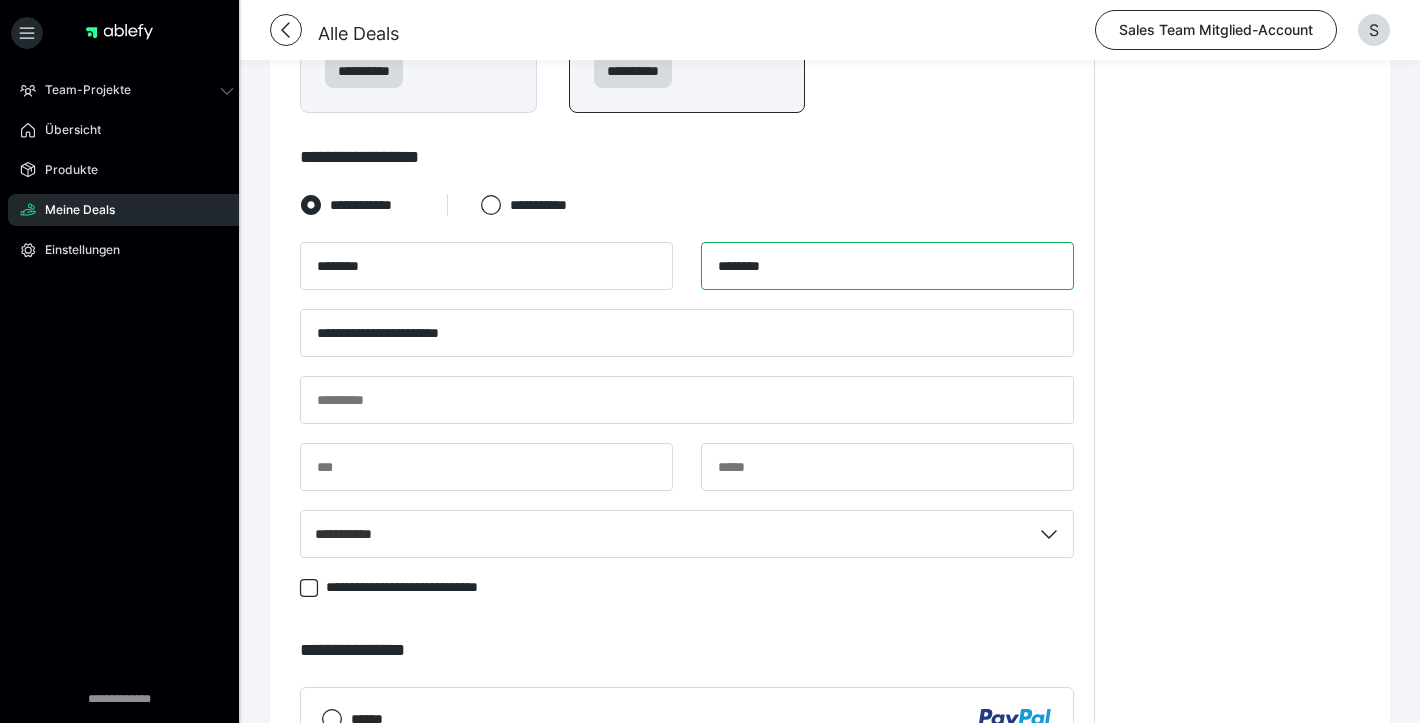 type on "********" 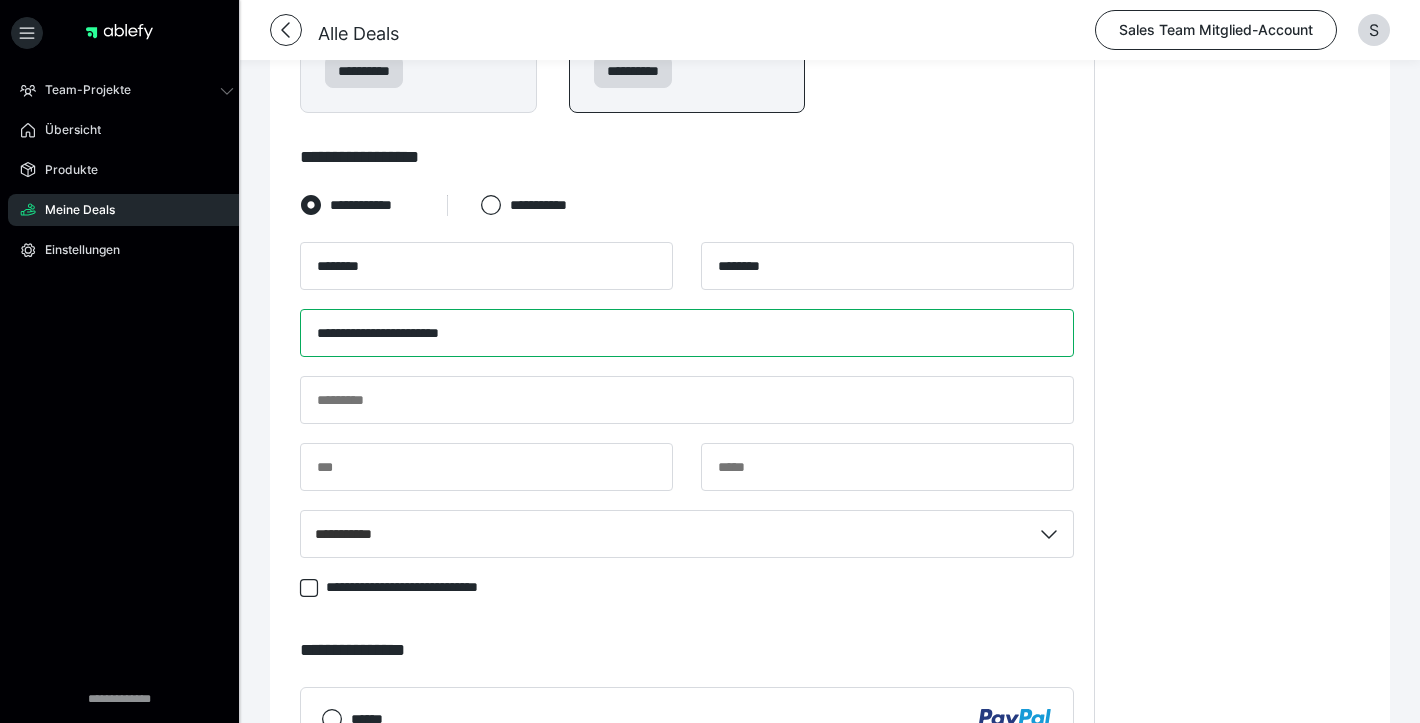 click on "**********" at bounding box center [687, 333] 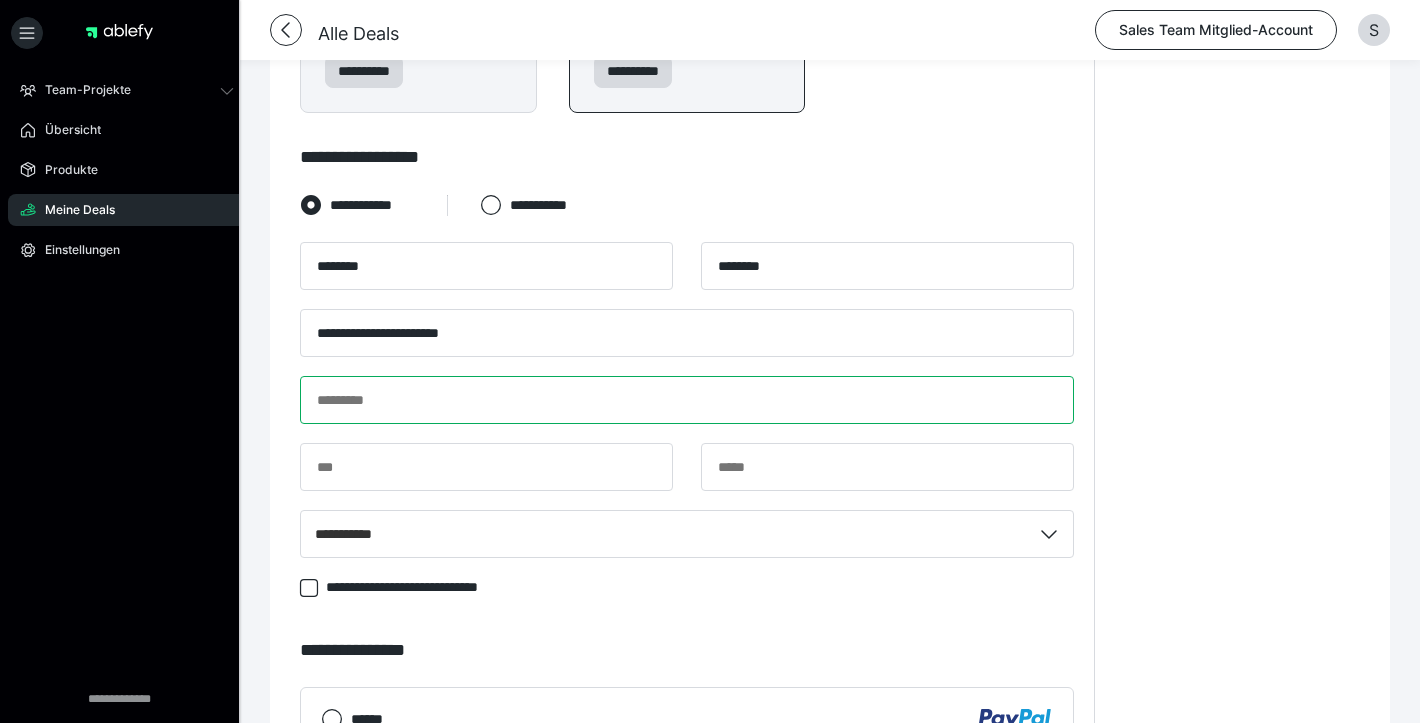 click at bounding box center (687, 400) 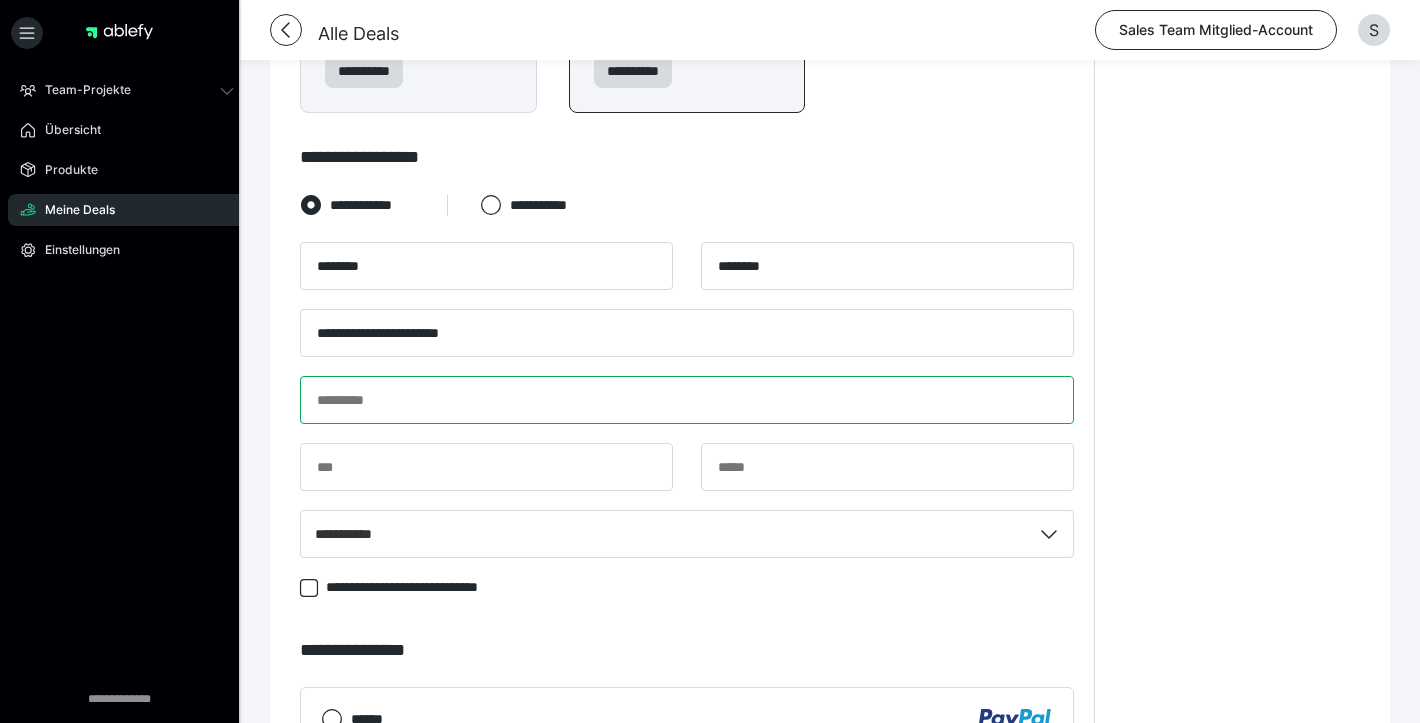 click at bounding box center (687, 400) 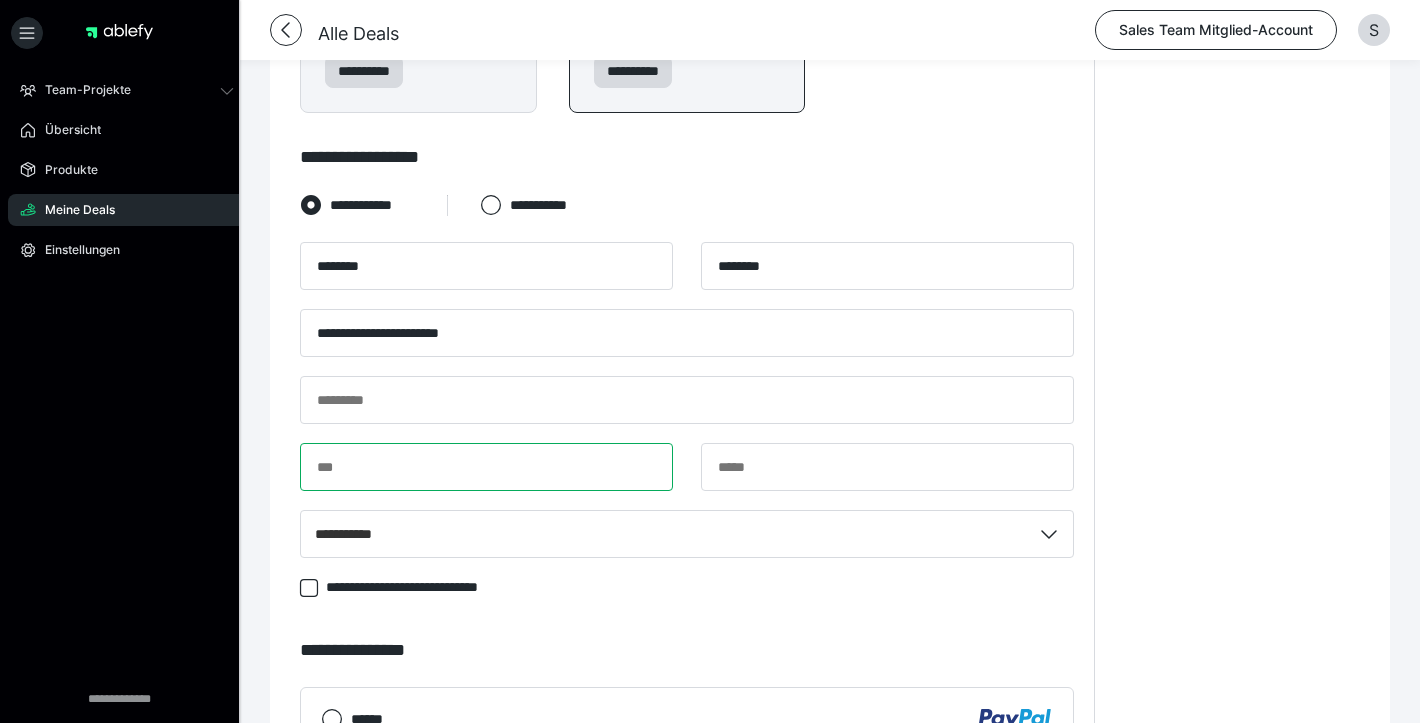 click at bounding box center (486, 467) 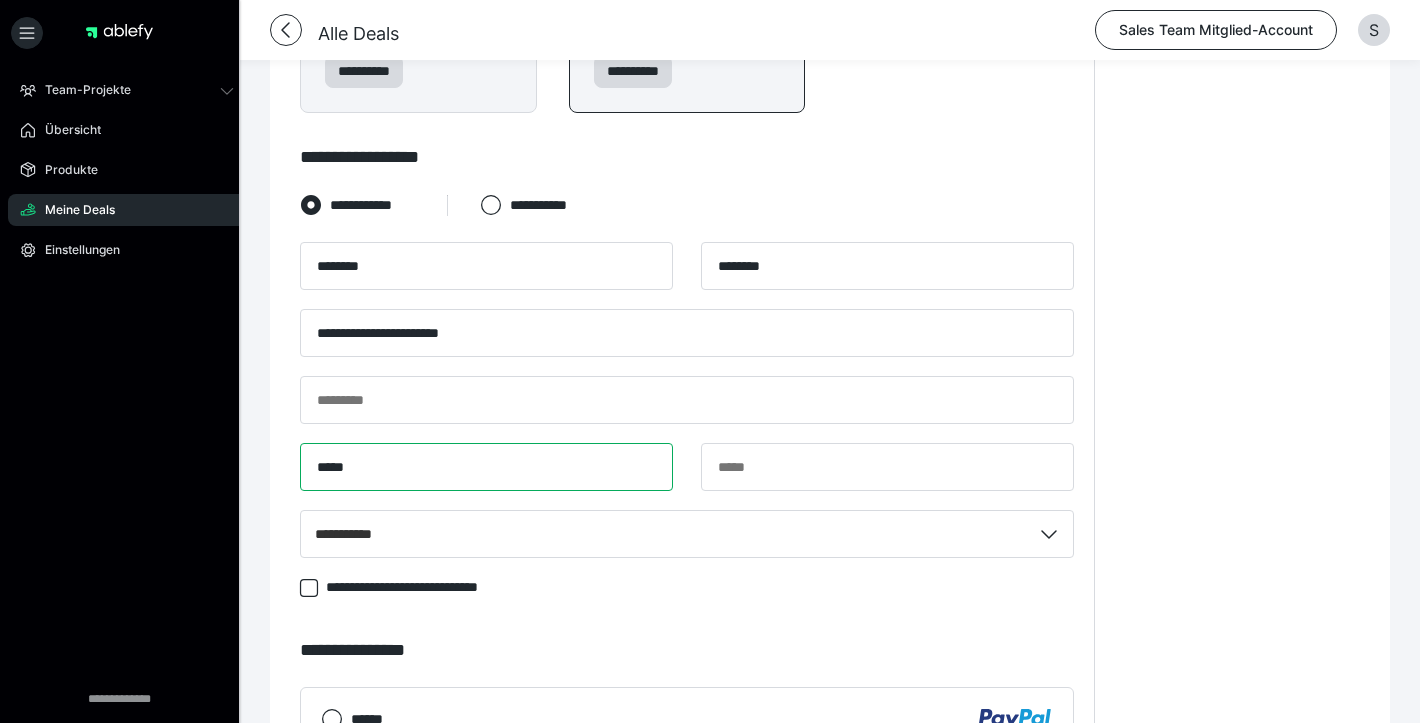 type on "*****" 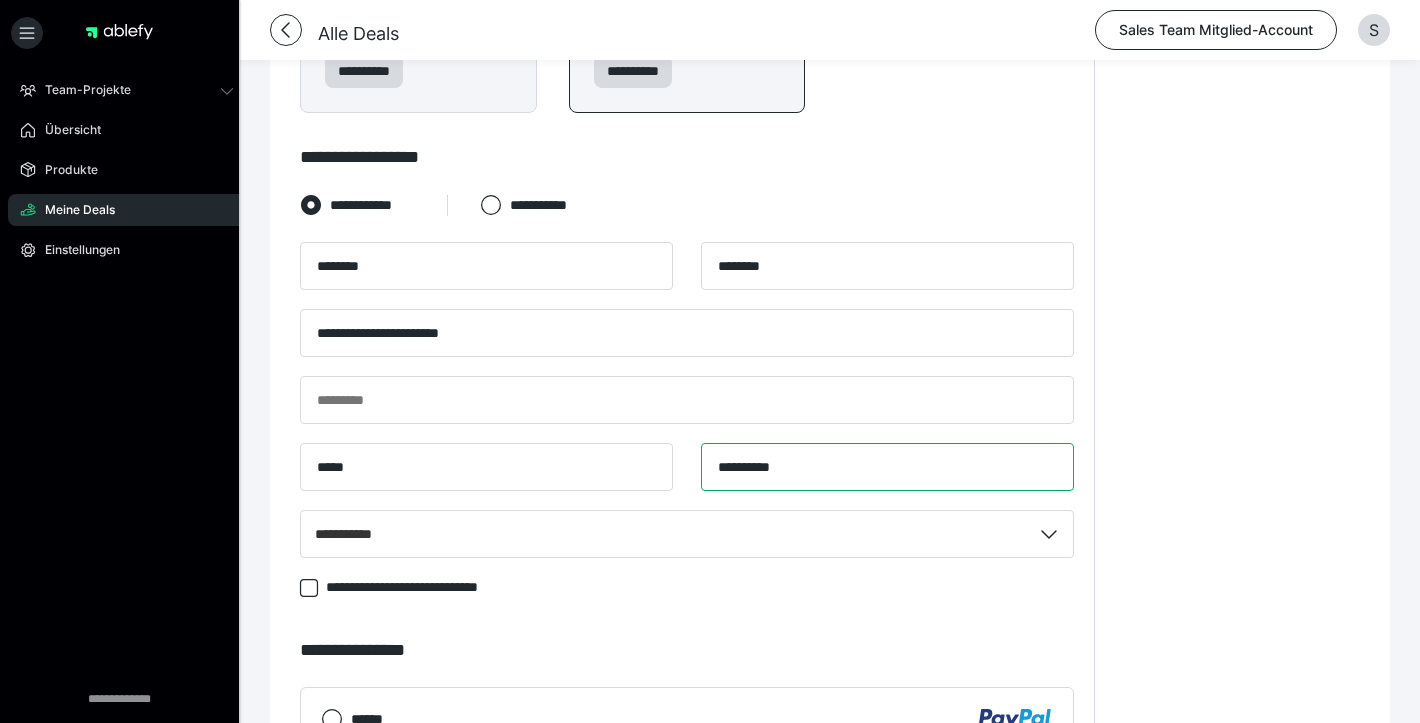 type on "*********" 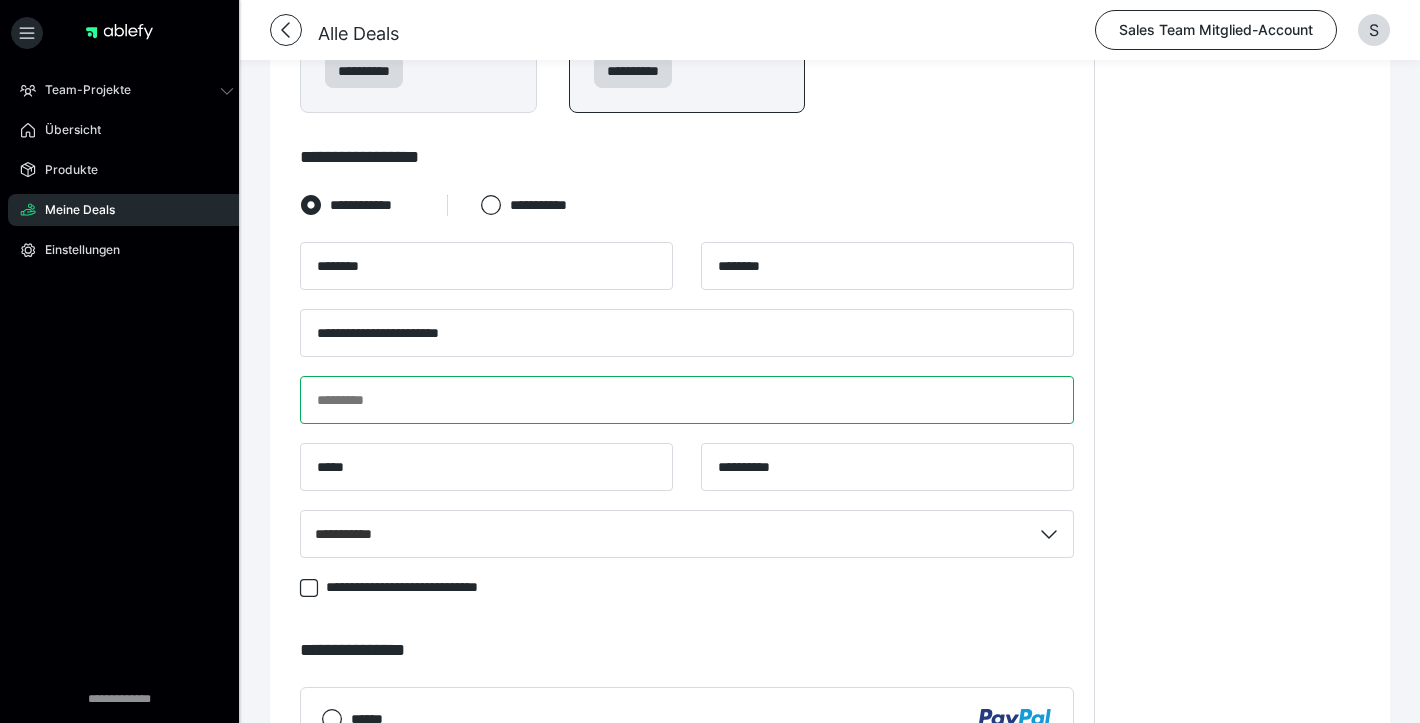 click at bounding box center [687, 400] 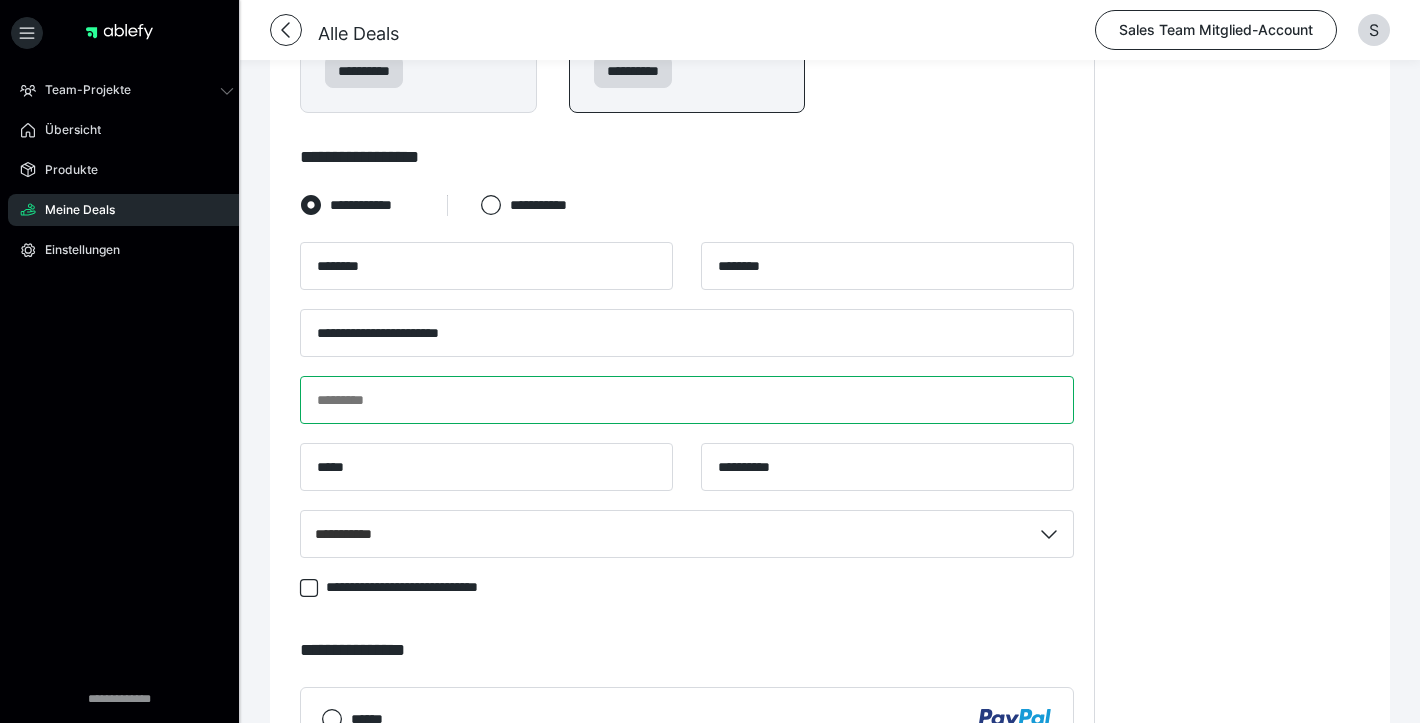click at bounding box center (687, 400) 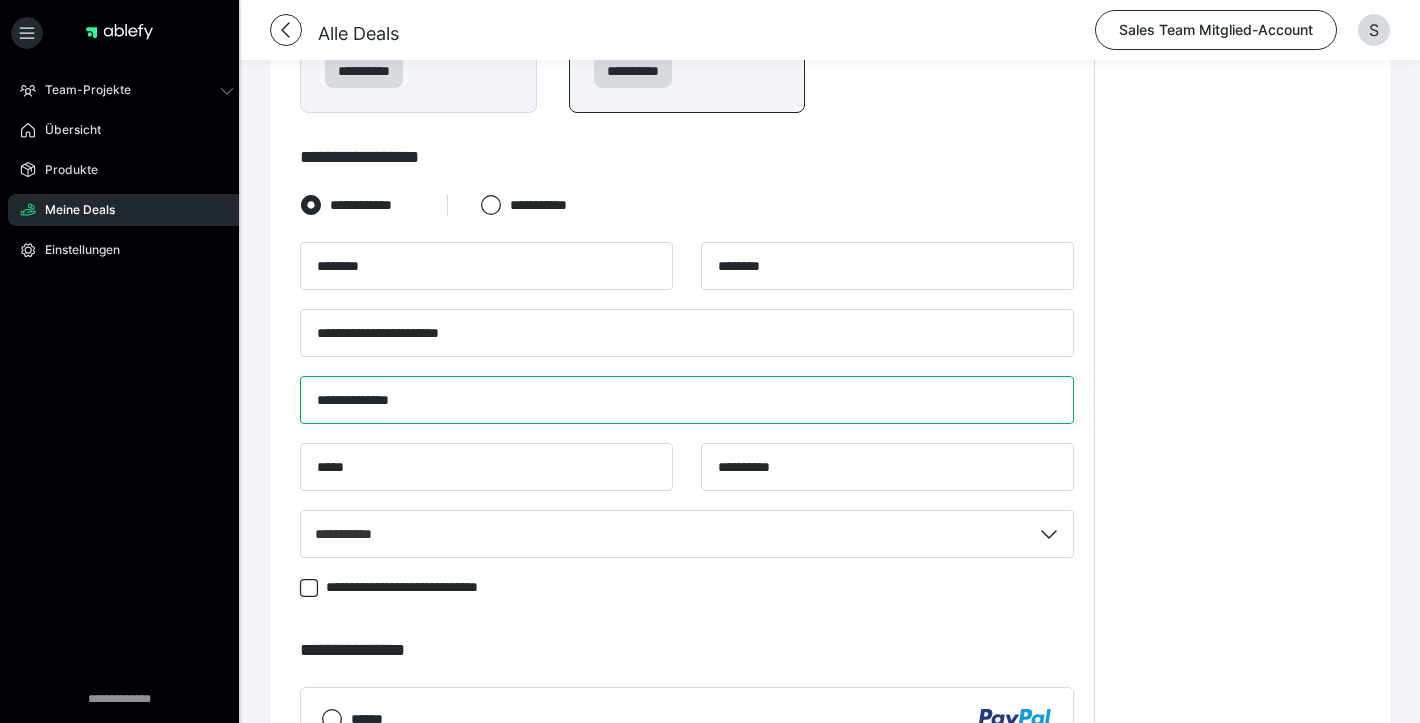 click on "**********" at bounding box center (687, 400) 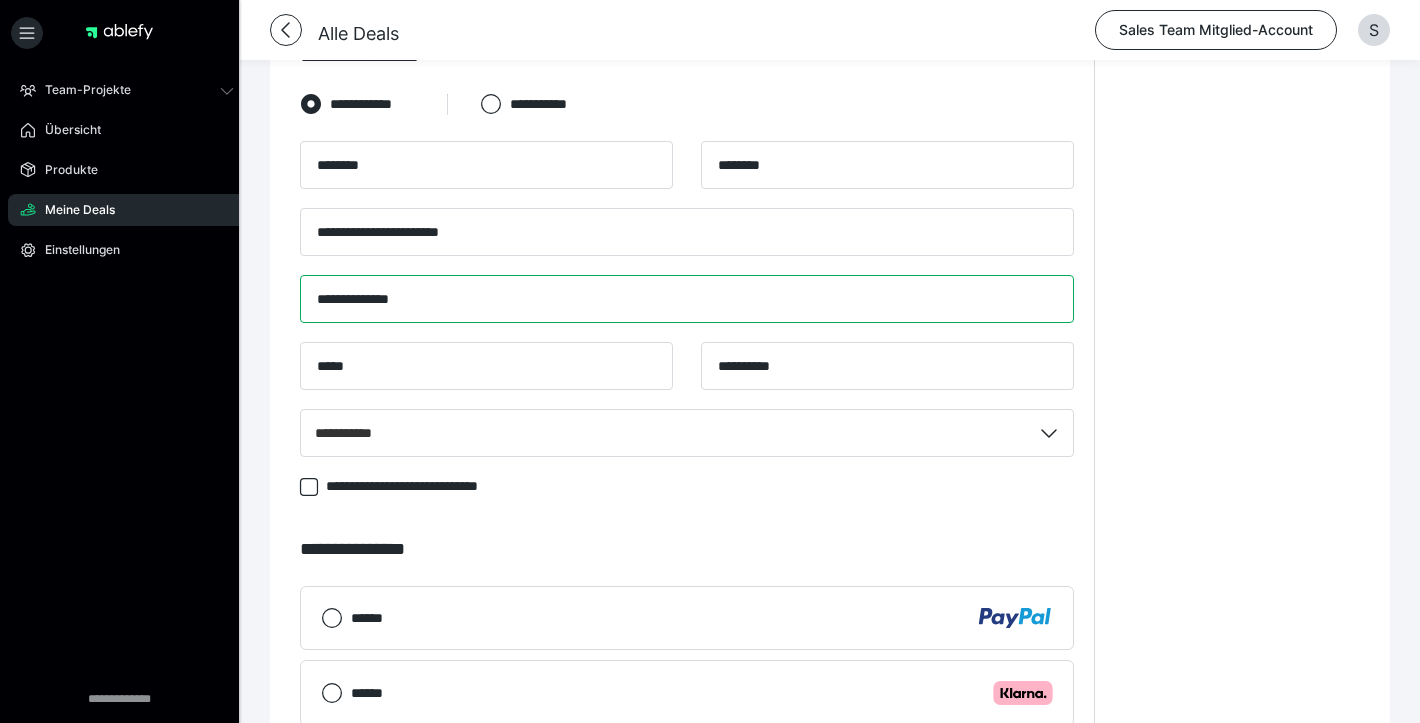 scroll, scrollTop: 1632, scrollLeft: 0, axis: vertical 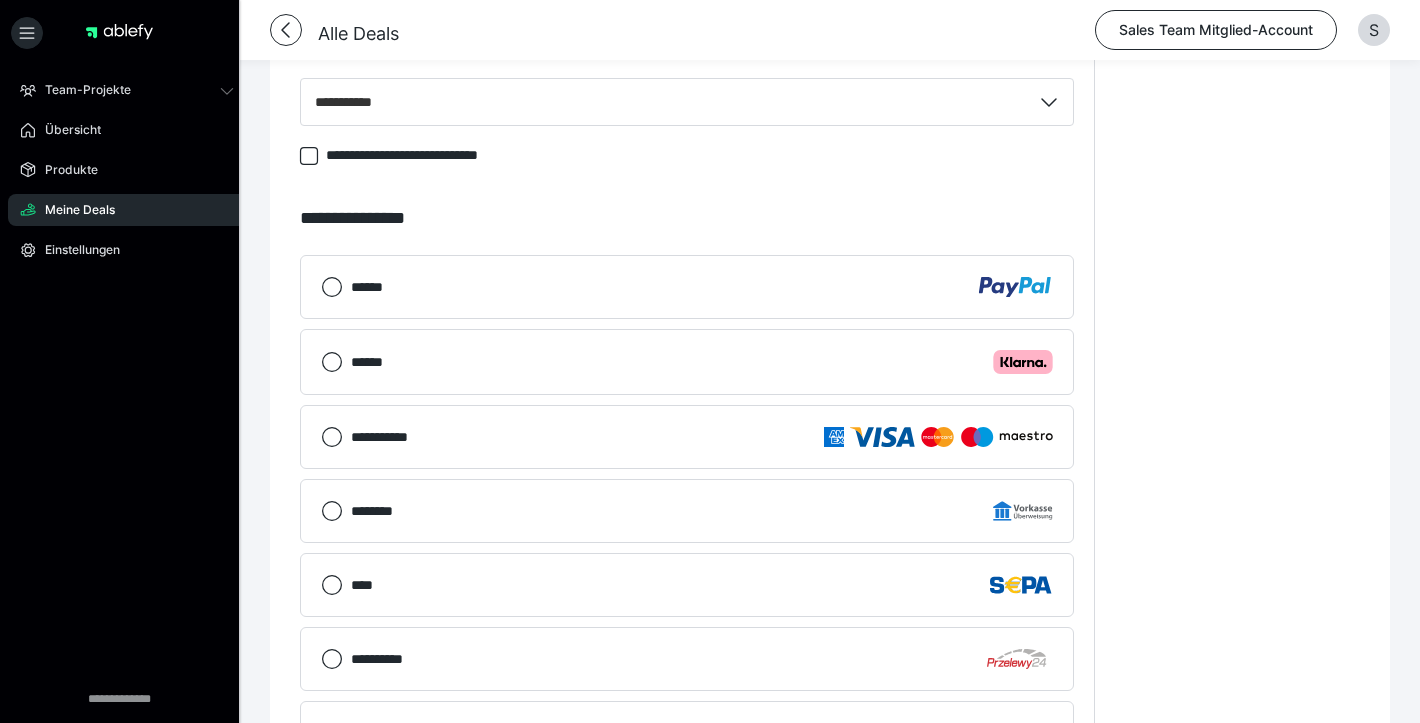 type on "**********" 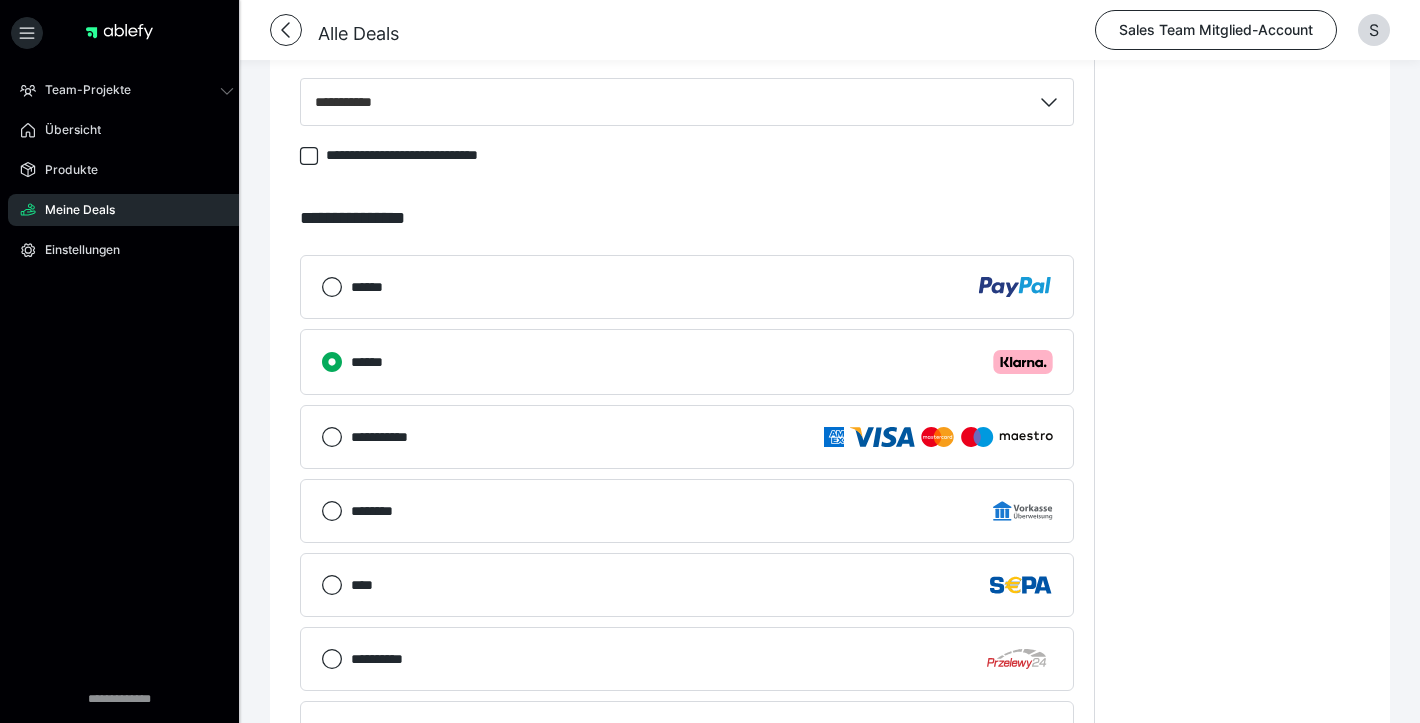 scroll, scrollTop: 2035, scrollLeft: 0, axis: vertical 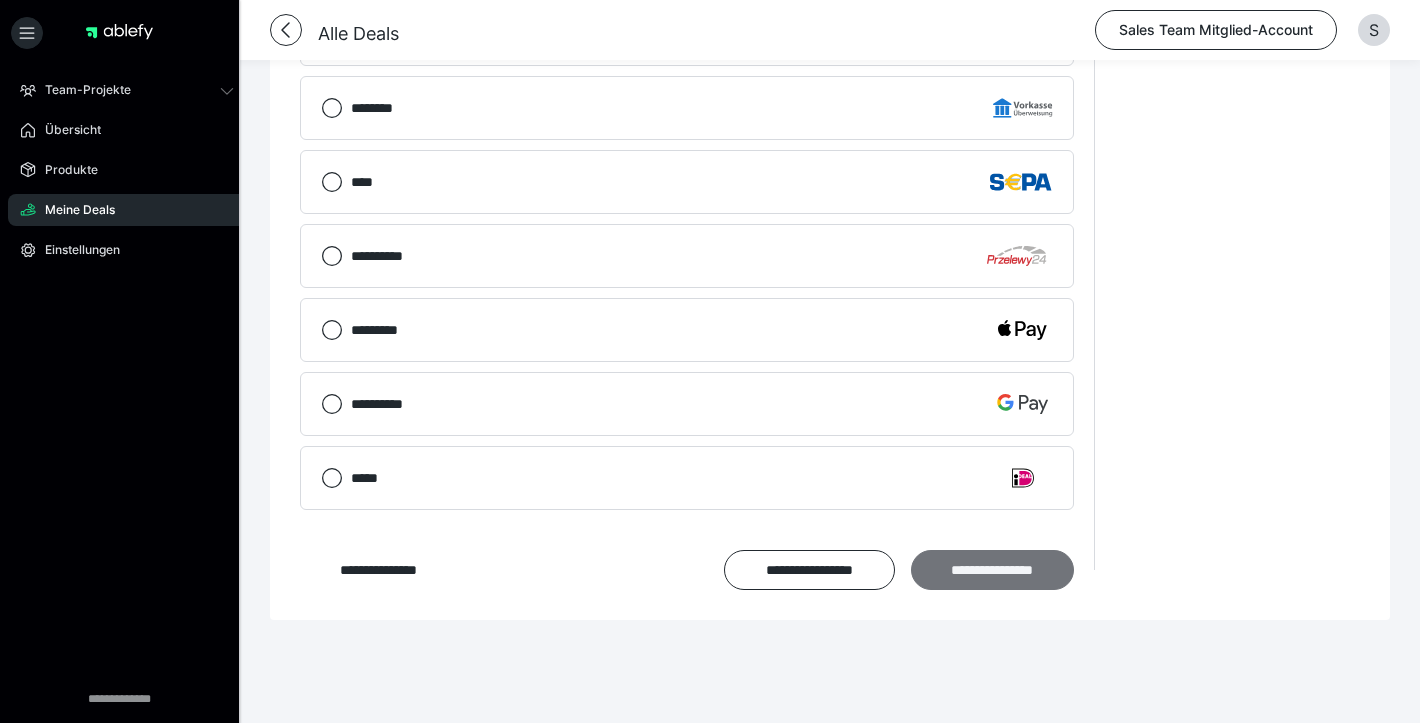 click on "**********" at bounding box center (992, 570) 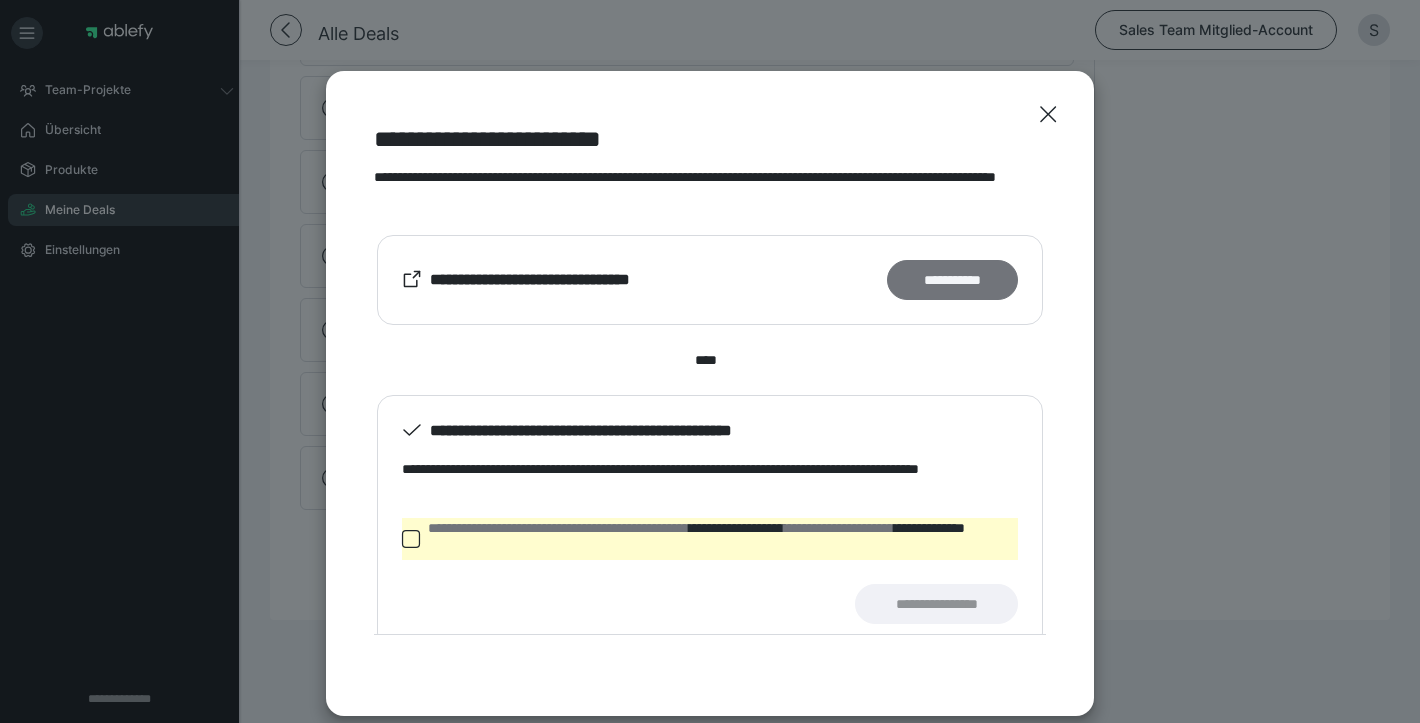 click on "**********" at bounding box center (952, 280) 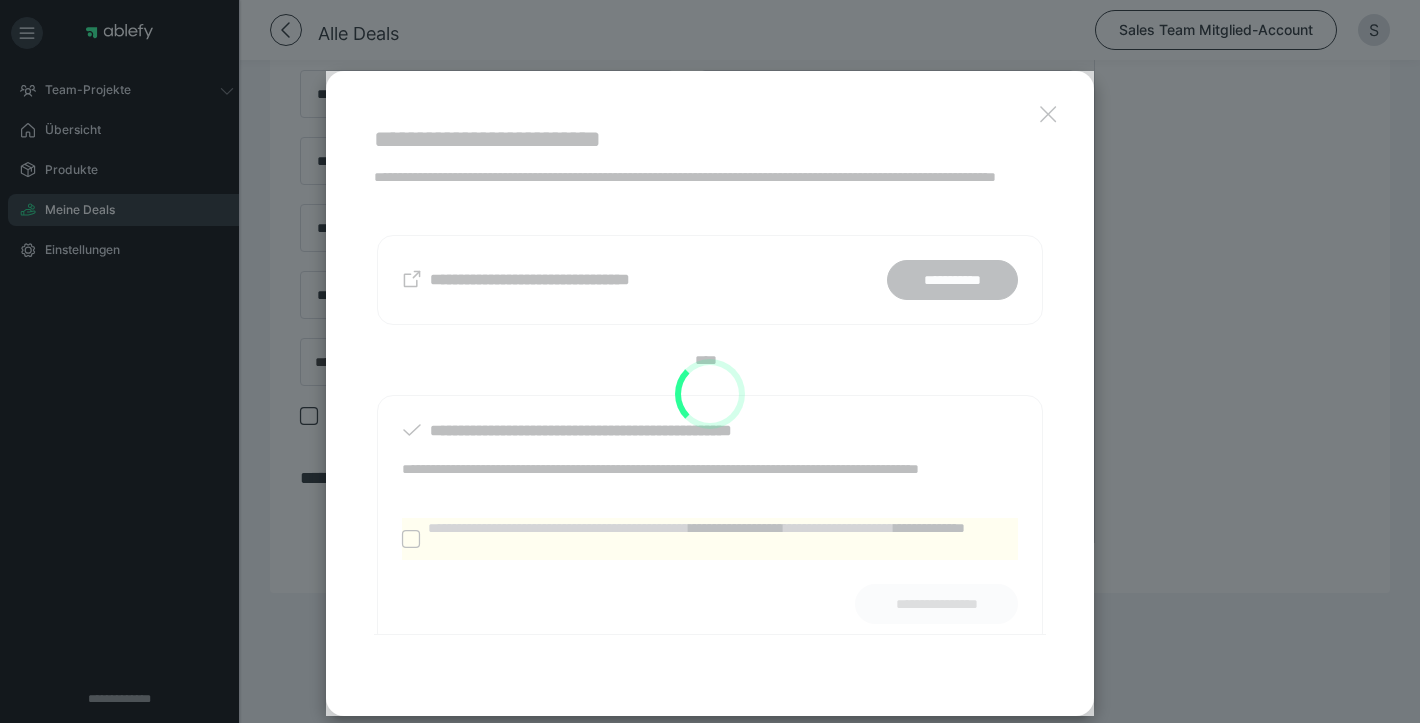 scroll, scrollTop: 1387, scrollLeft: 0, axis: vertical 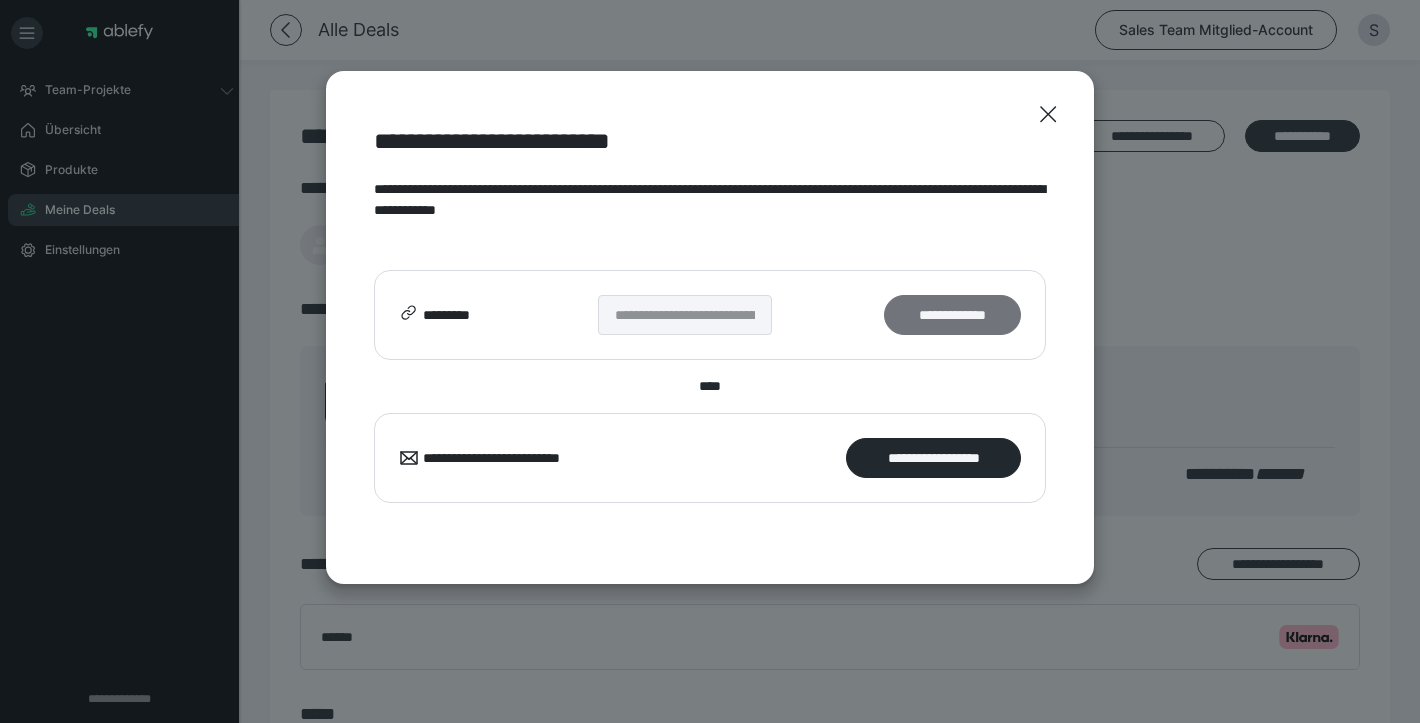 click on "**********" at bounding box center (952, 315) 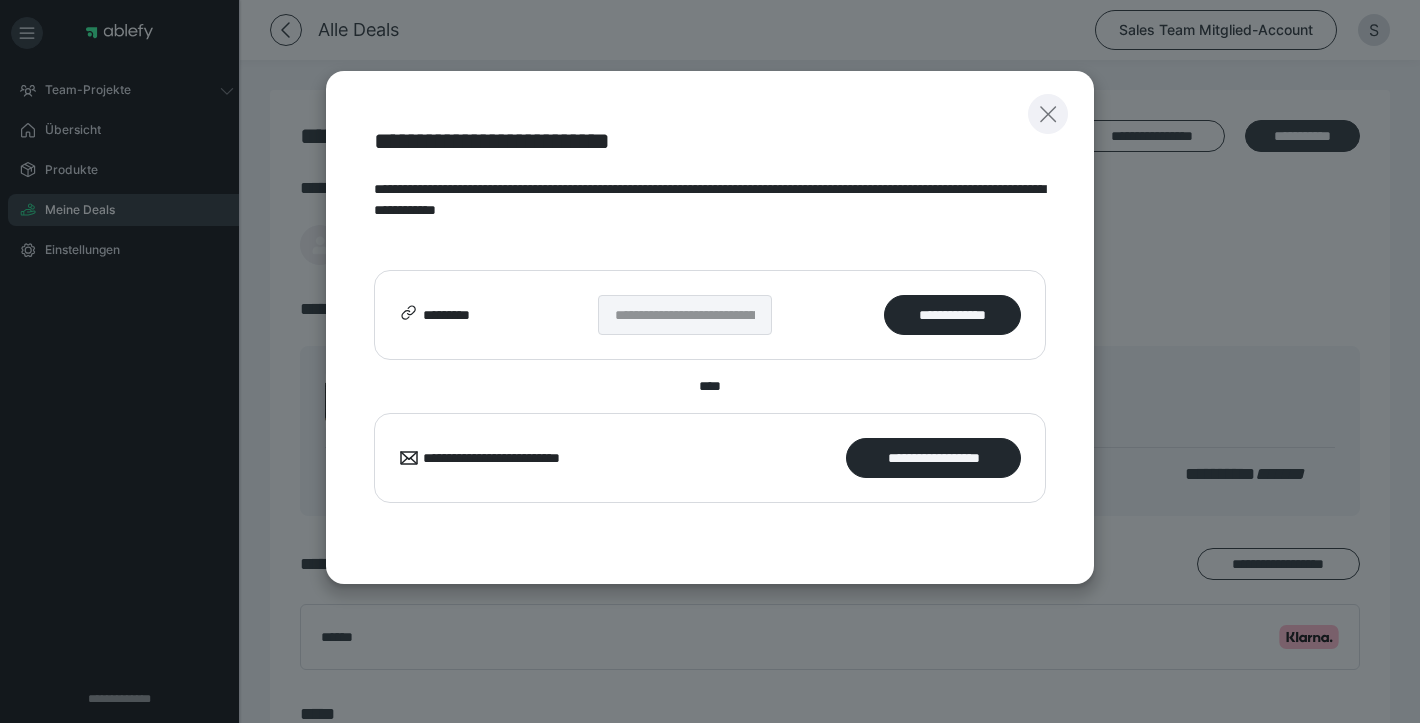 click 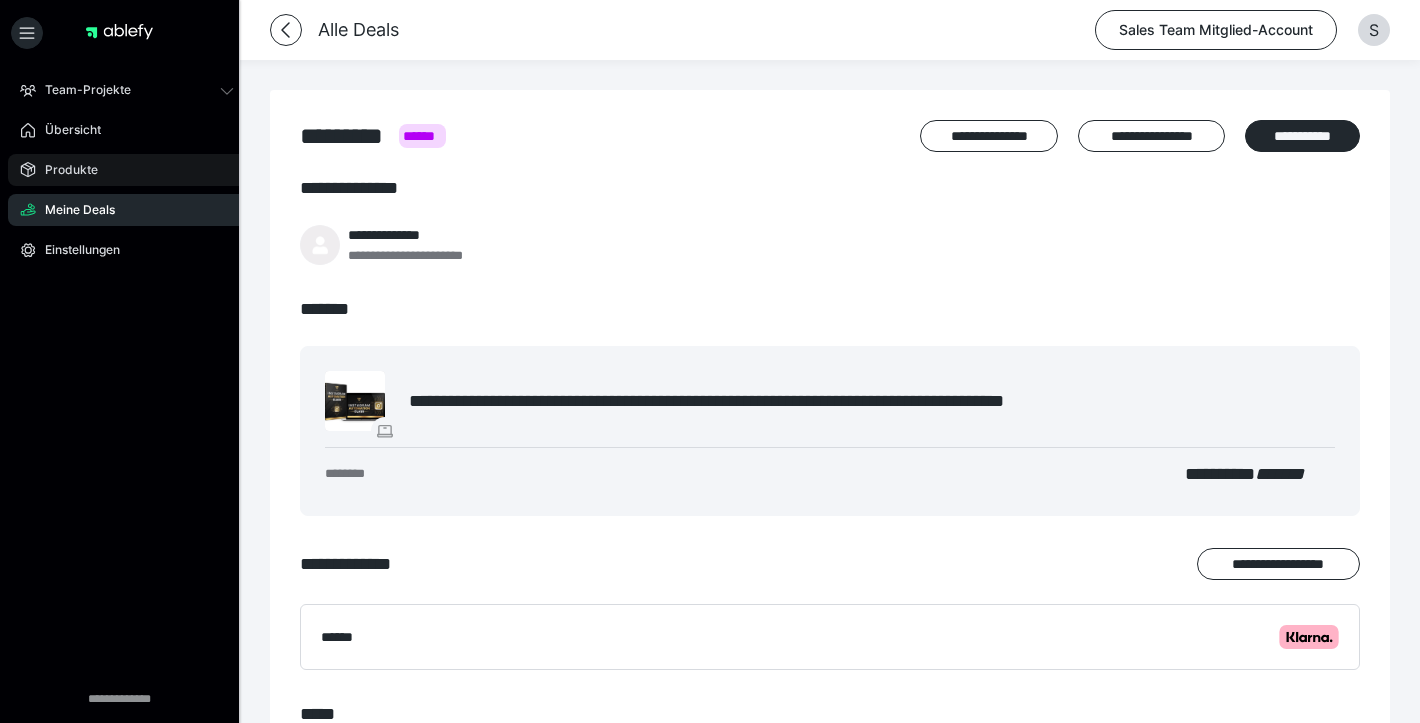 click on "Produkte" at bounding box center [64, 170] 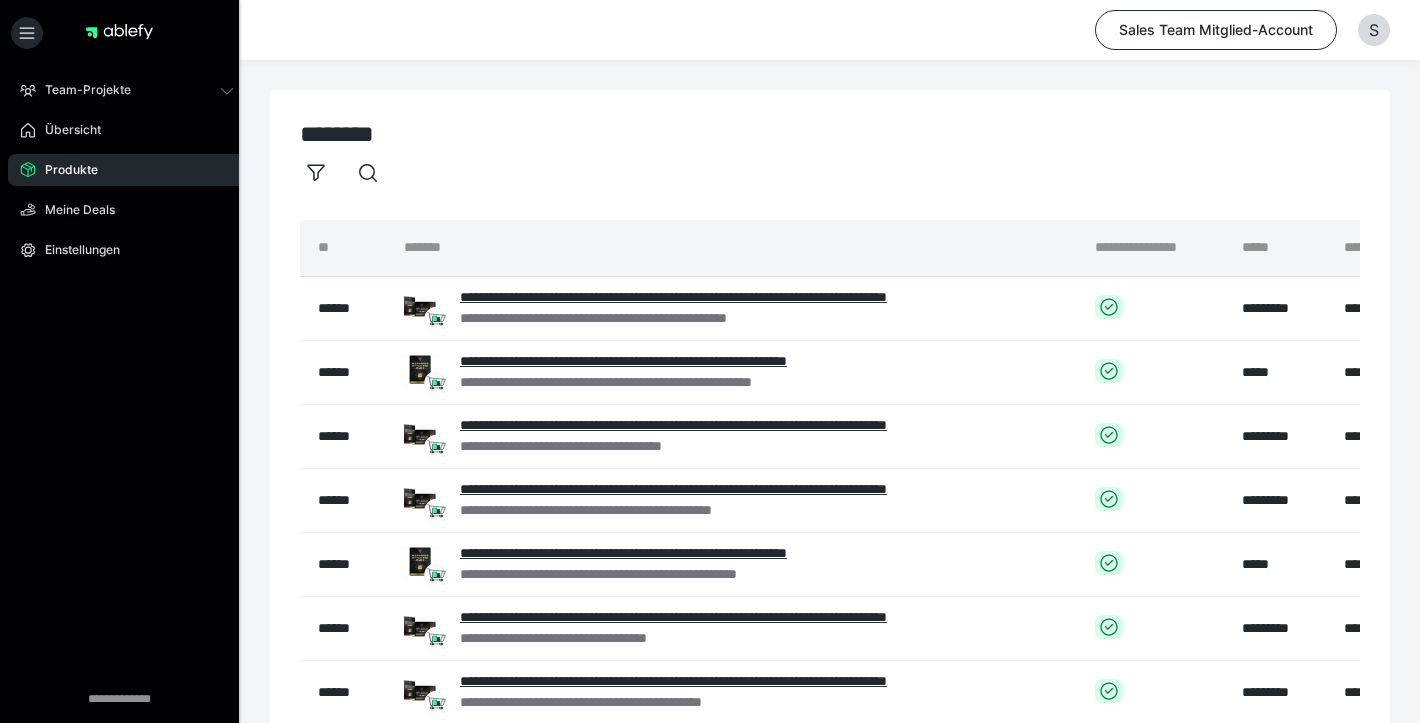 scroll, scrollTop: 4, scrollLeft: 0, axis: vertical 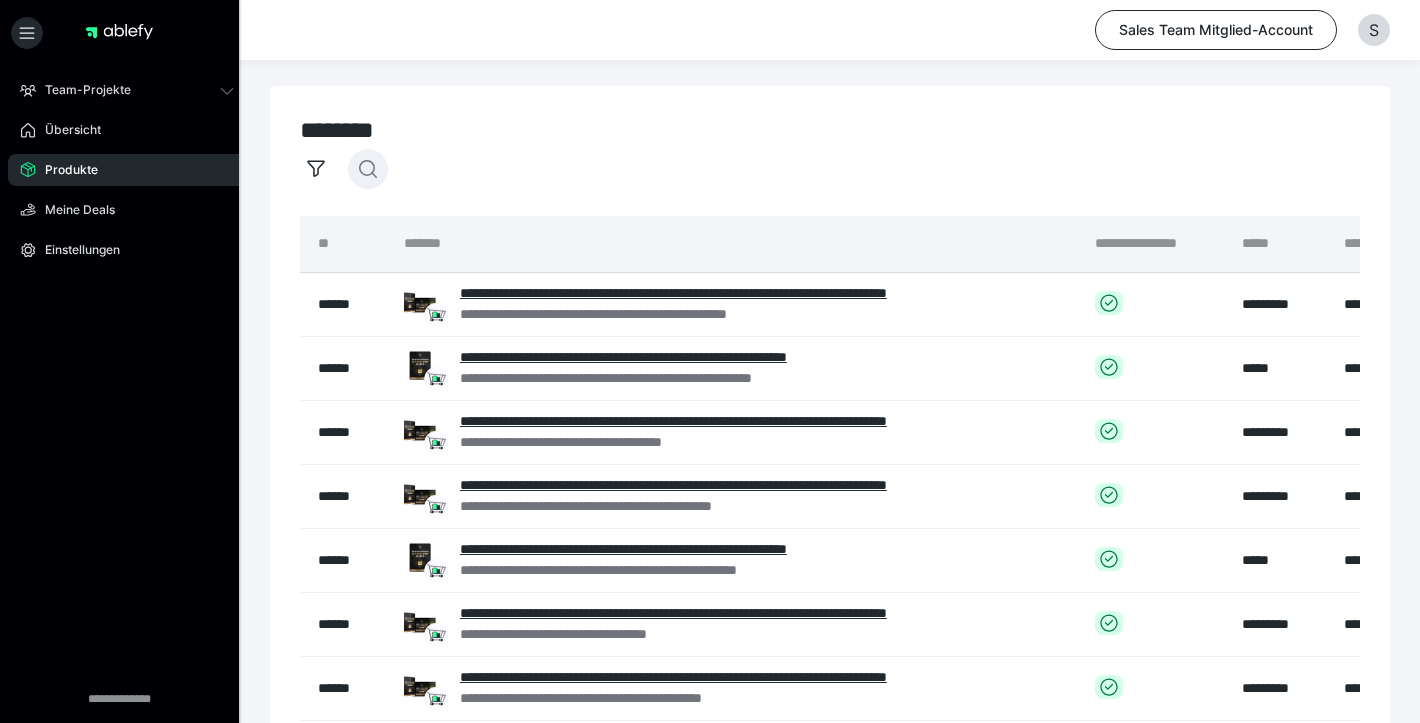 click at bounding box center [368, 169] 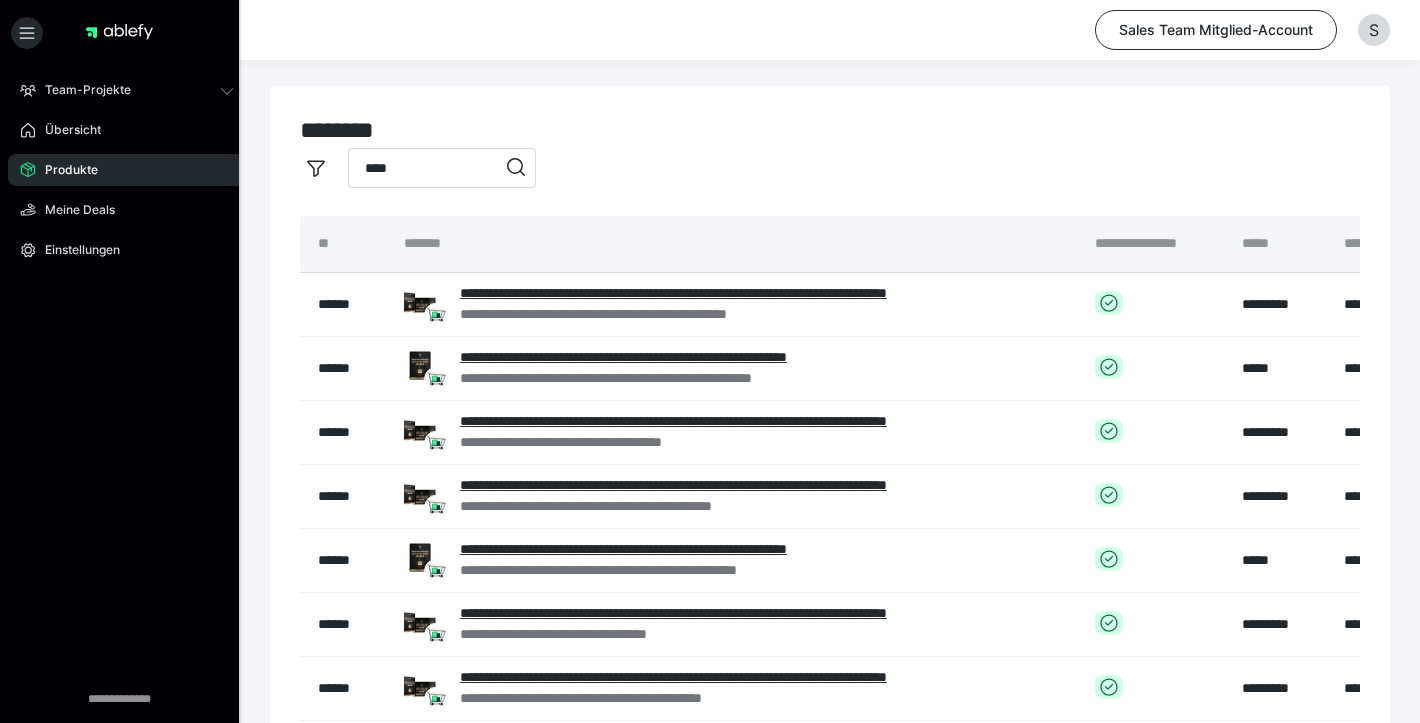 type on "****" 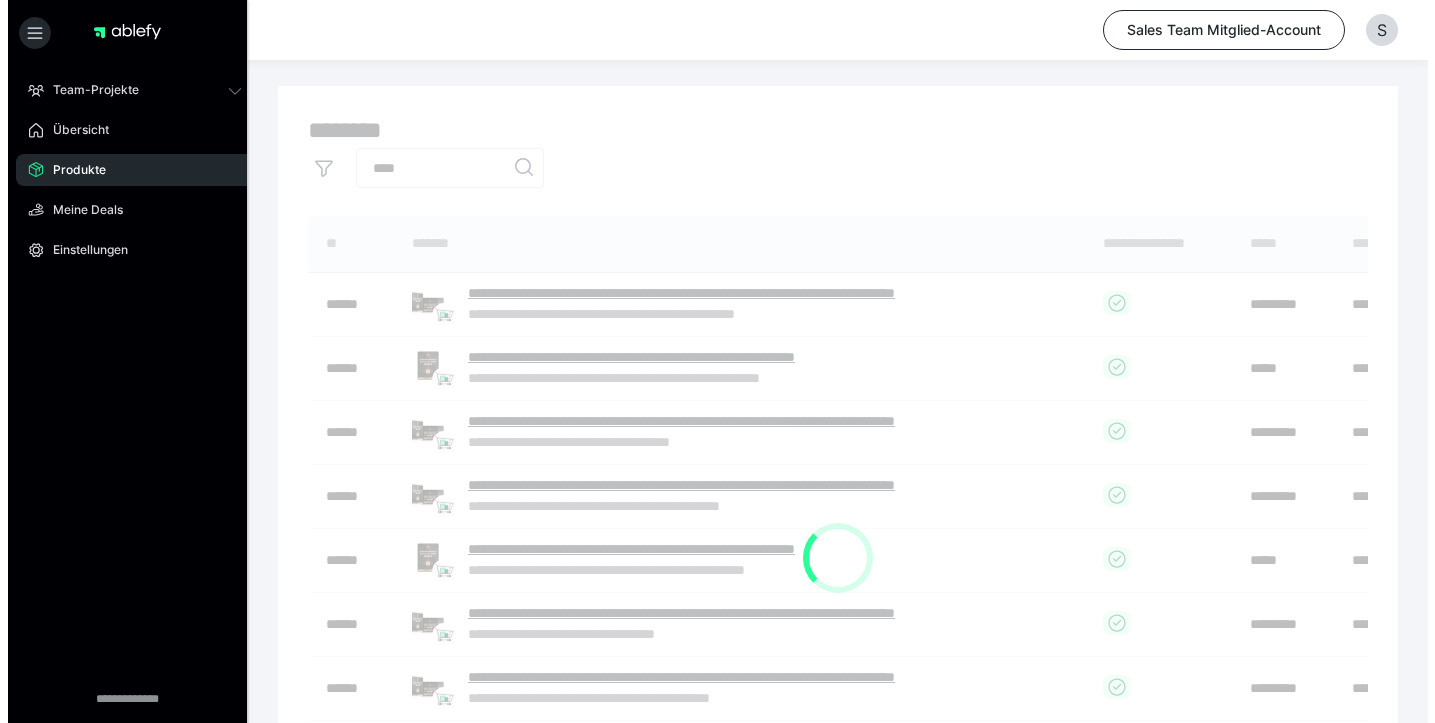 scroll, scrollTop: 0, scrollLeft: 0, axis: both 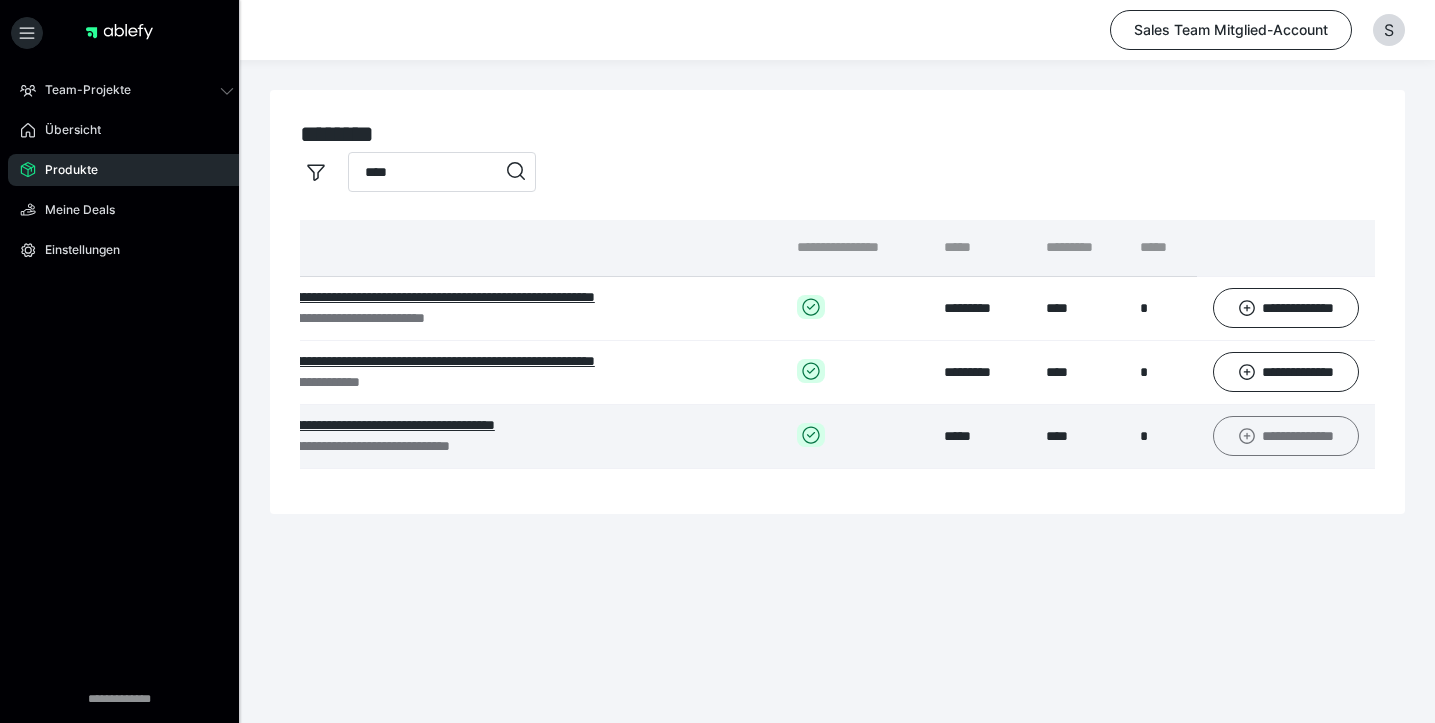 click on "**********" at bounding box center (1286, 436) 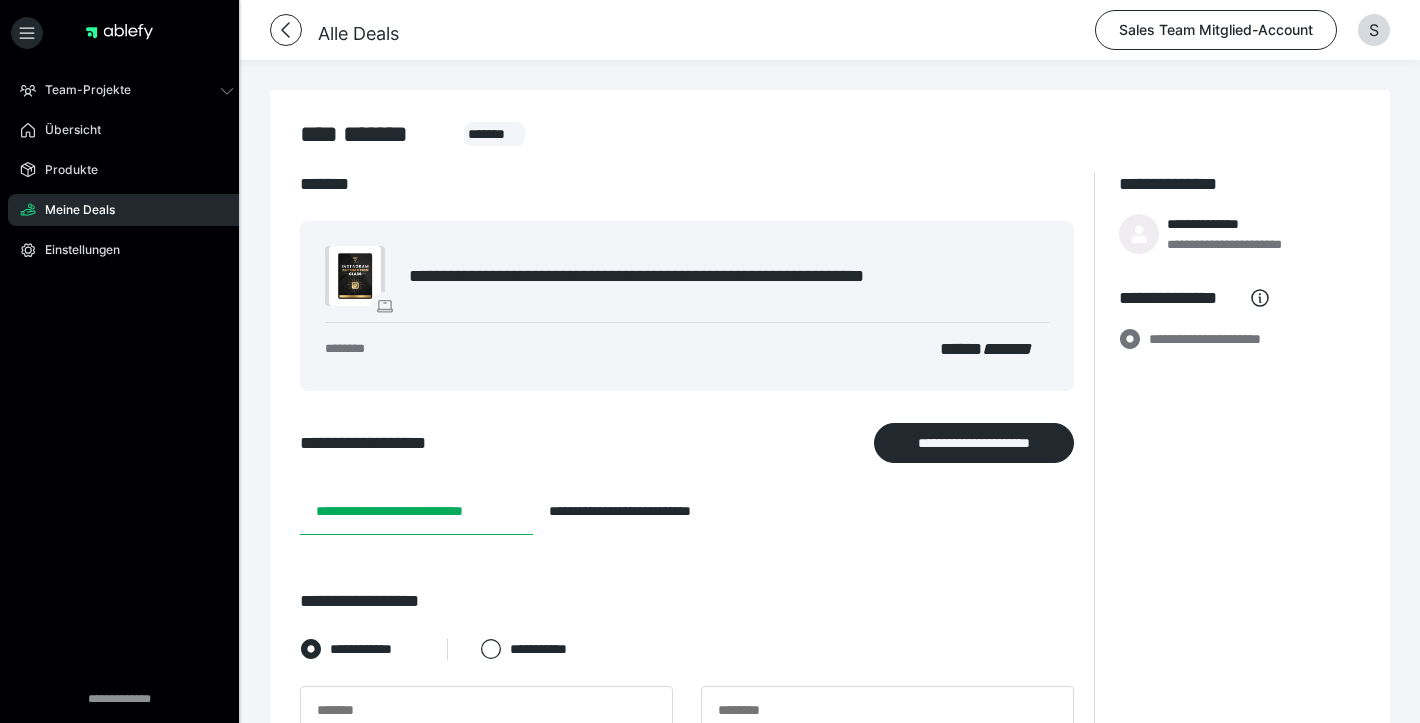 scroll, scrollTop: 252, scrollLeft: 0, axis: vertical 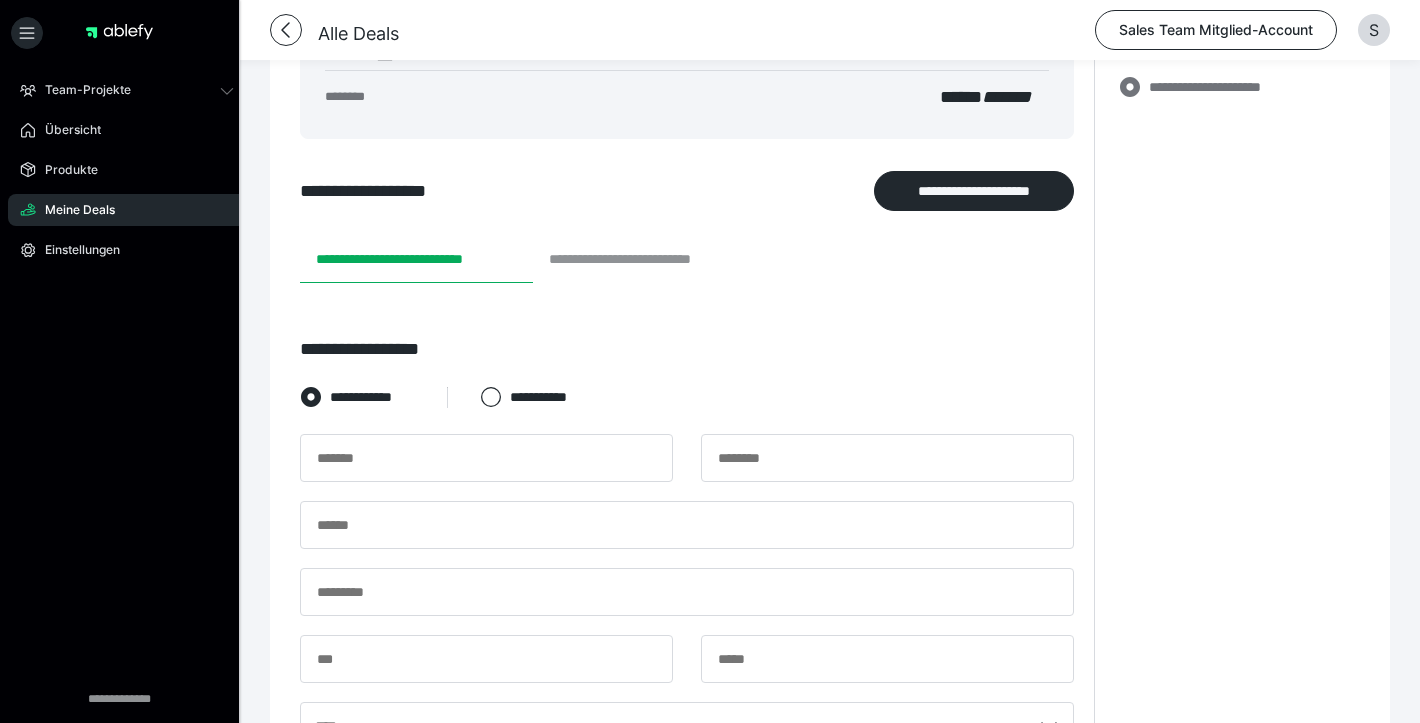 click on "**********" at bounding box center [648, 259] 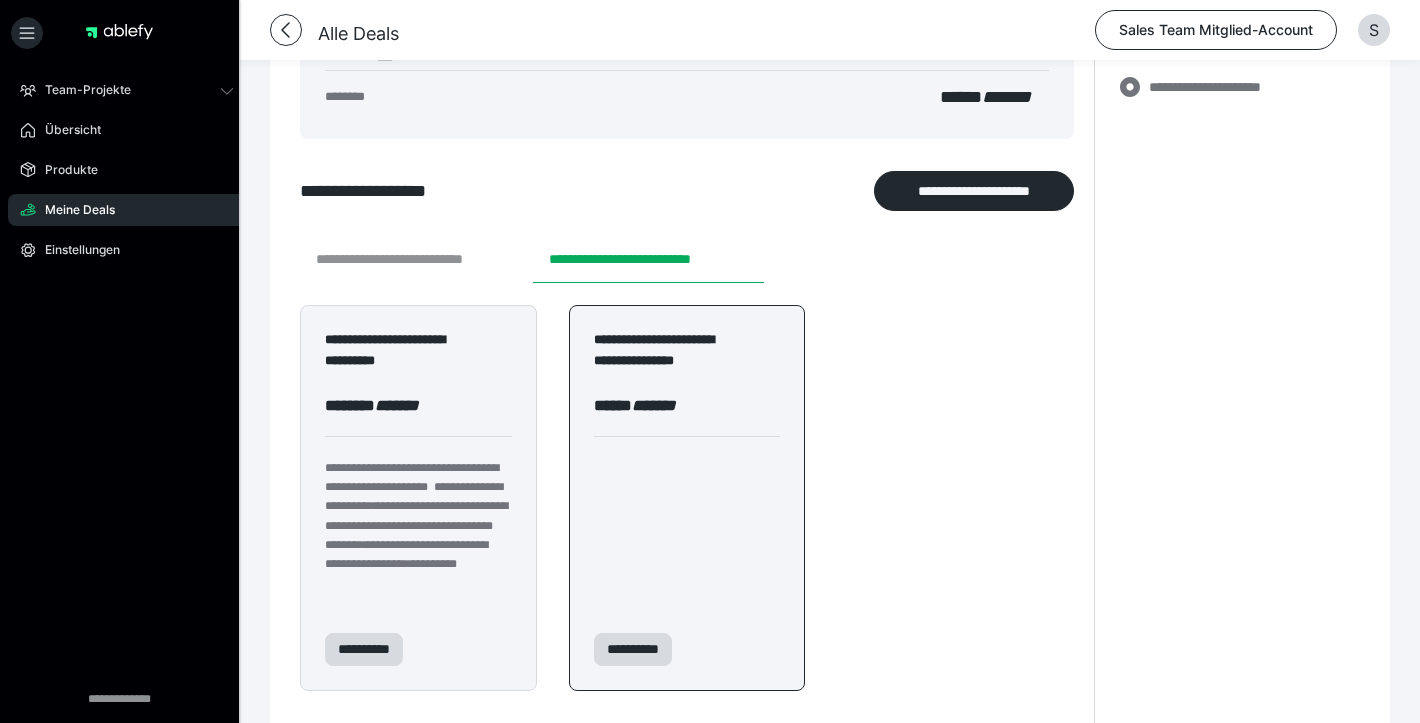 click on "**********" at bounding box center (416, 259) 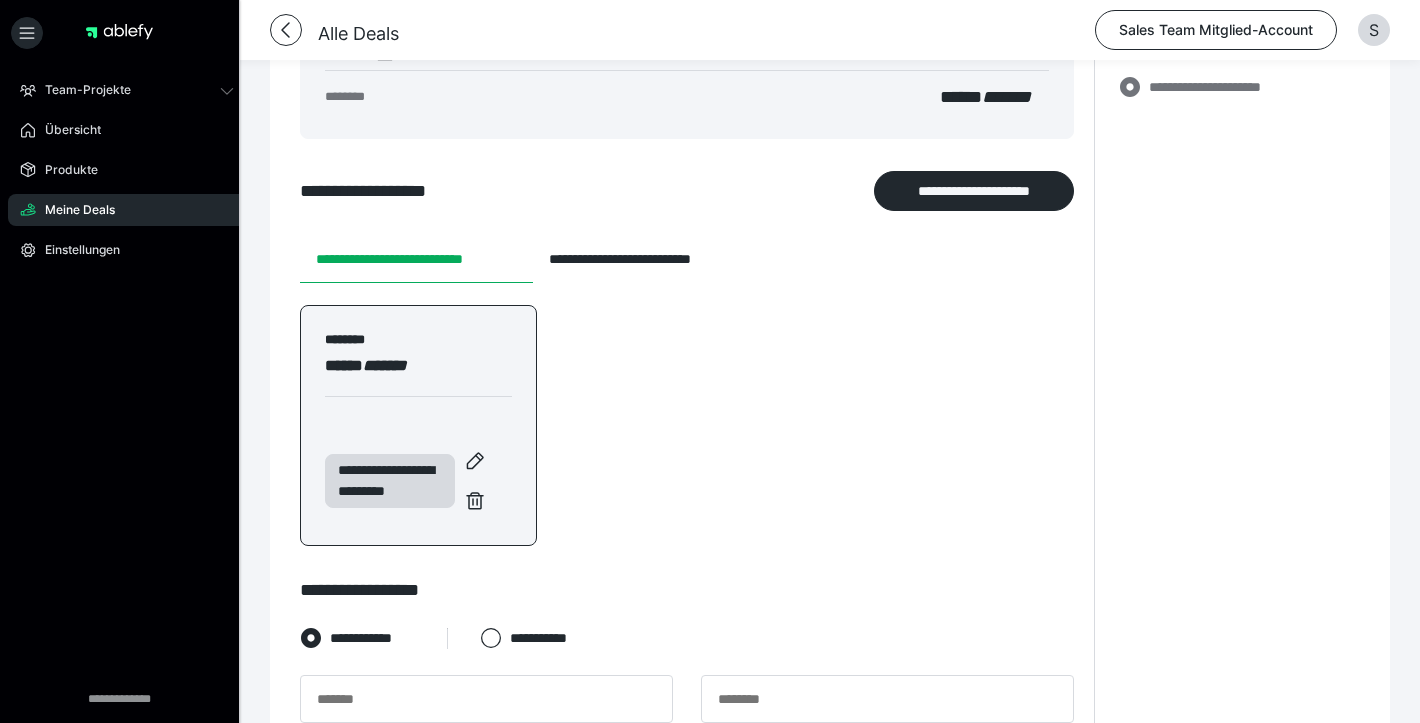 click on "*****   *******" at bounding box center [418, 366] 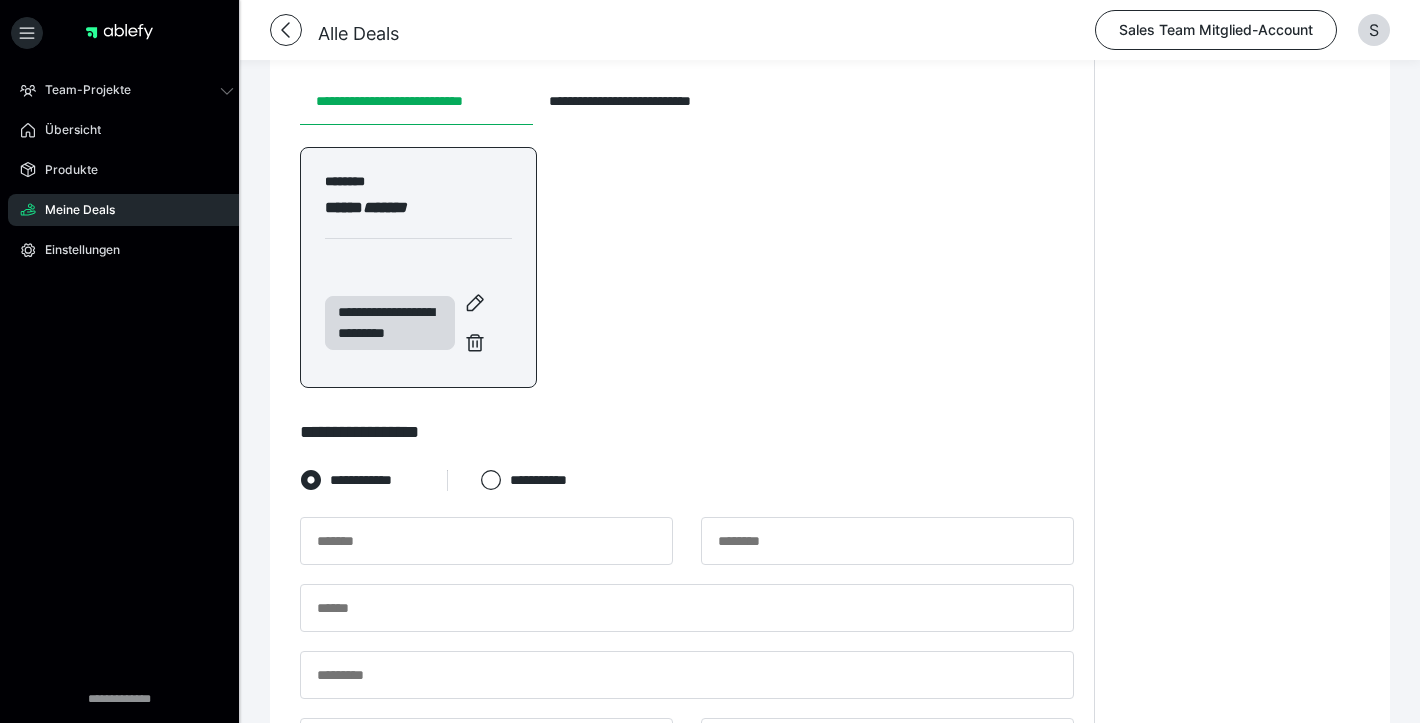 scroll, scrollTop: 573, scrollLeft: 0, axis: vertical 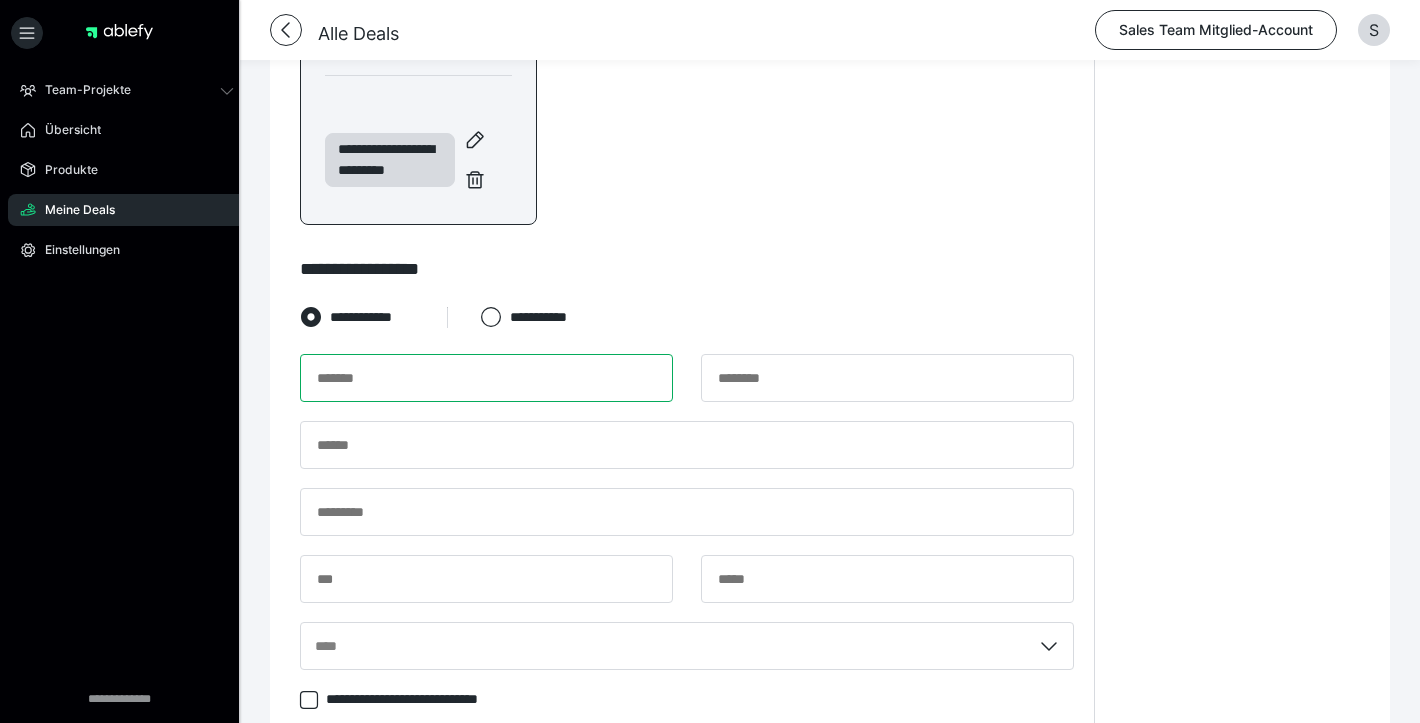 click at bounding box center [486, 378] 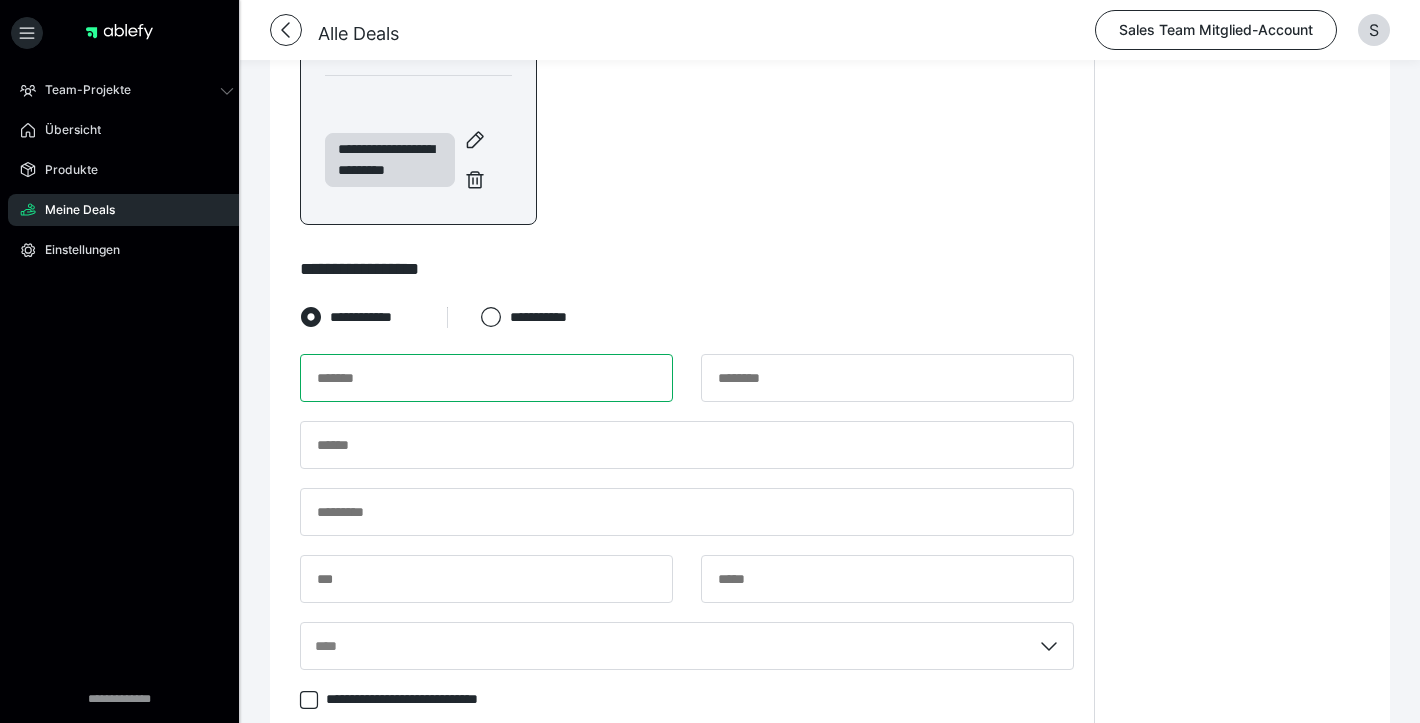 paste on "********" 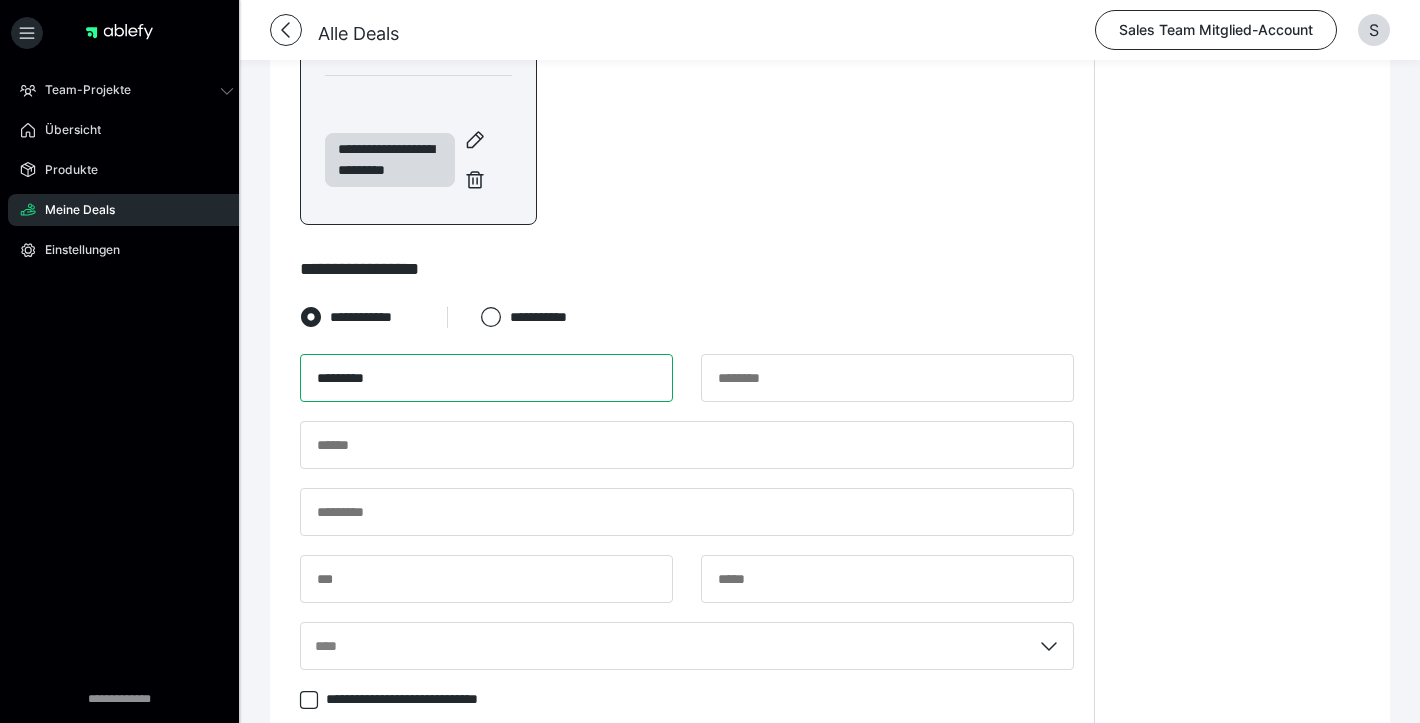 type on "********" 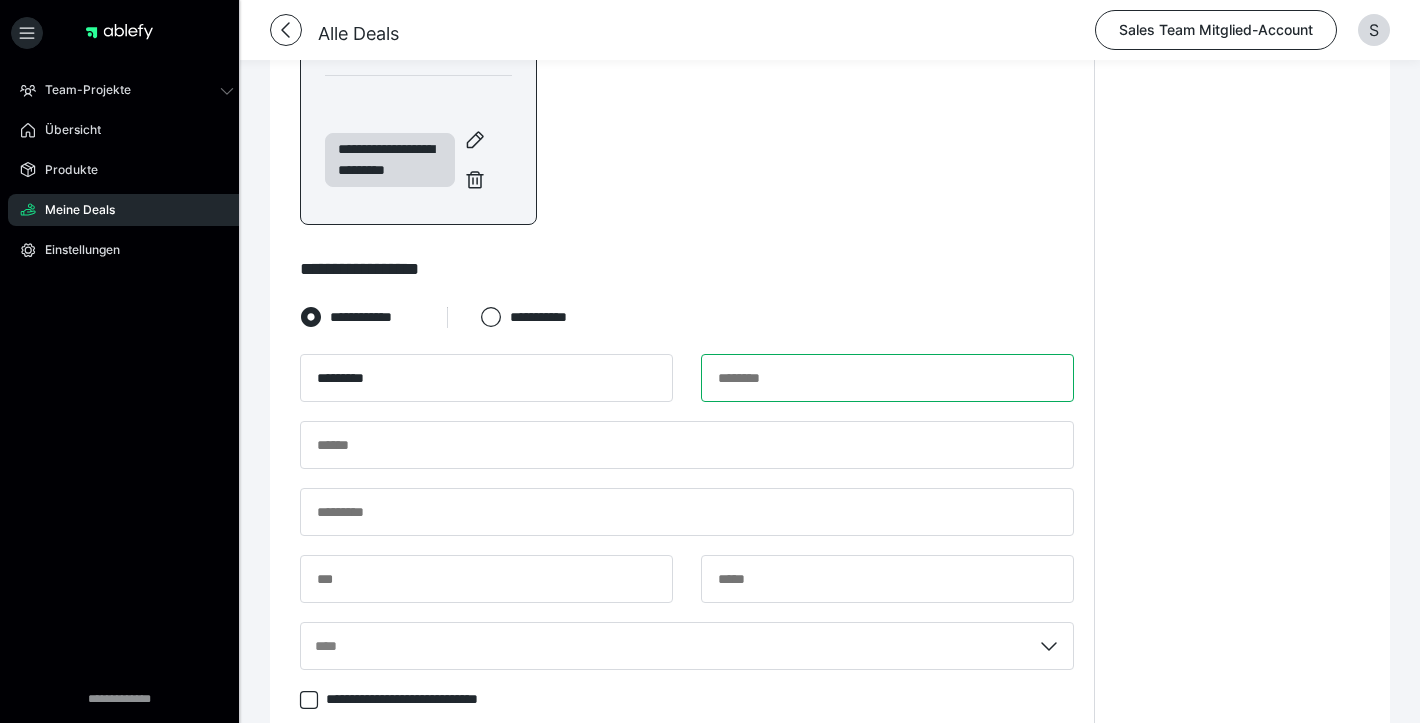 click at bounding box center [887, 378] 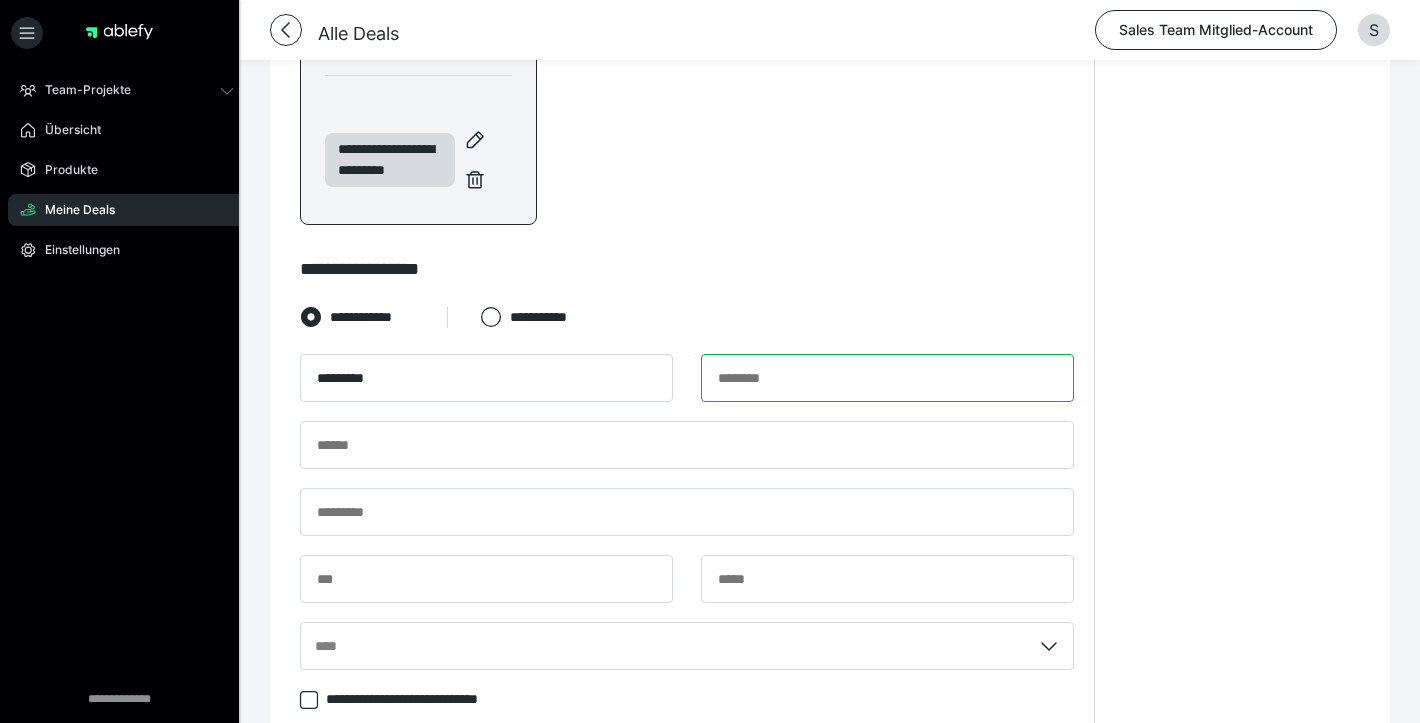 click at bounding box center (887, 378) 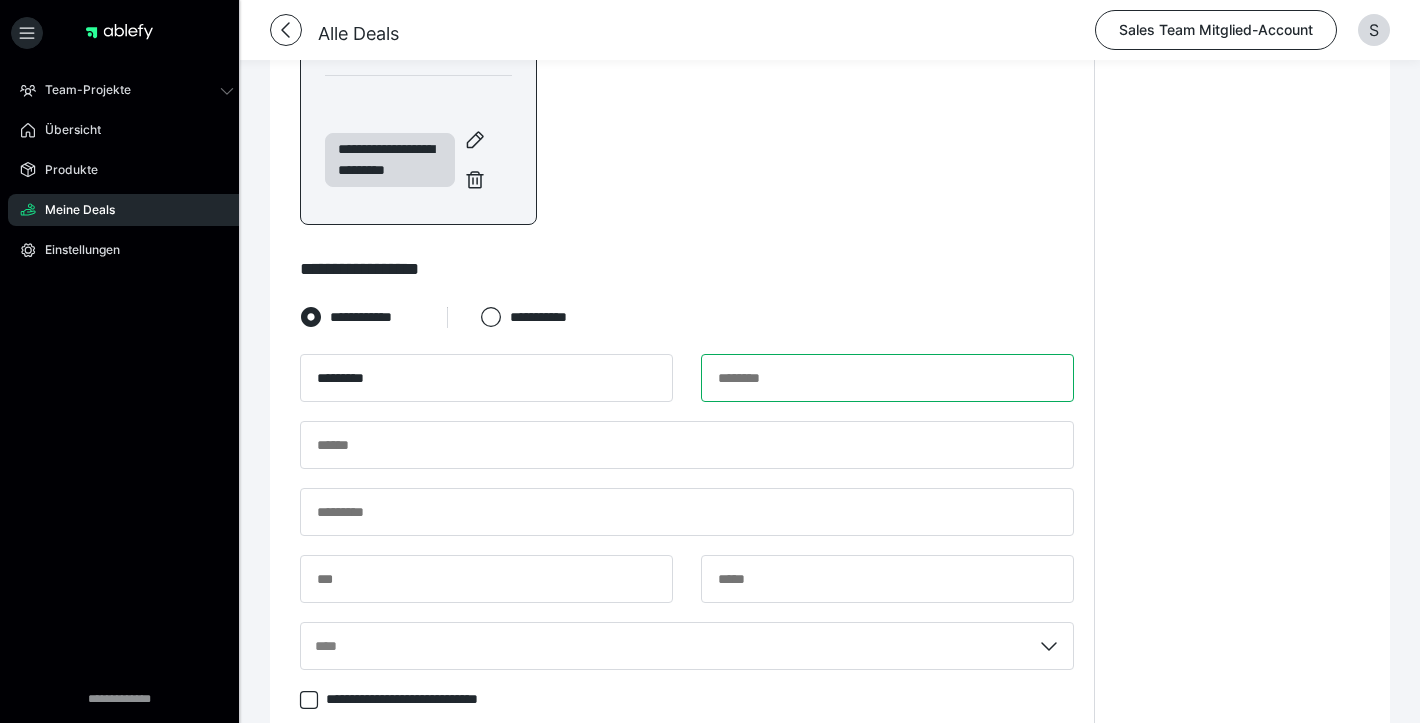 paste on "********" 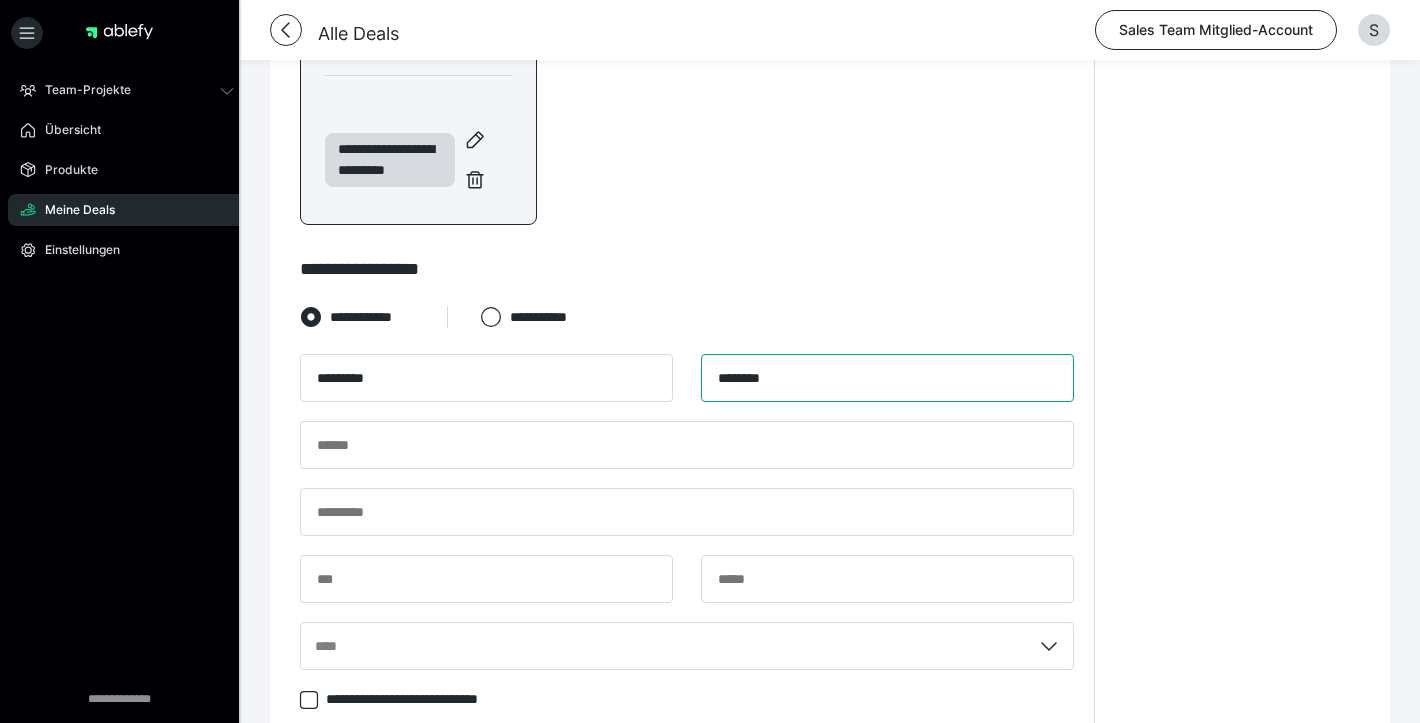 type on "********" 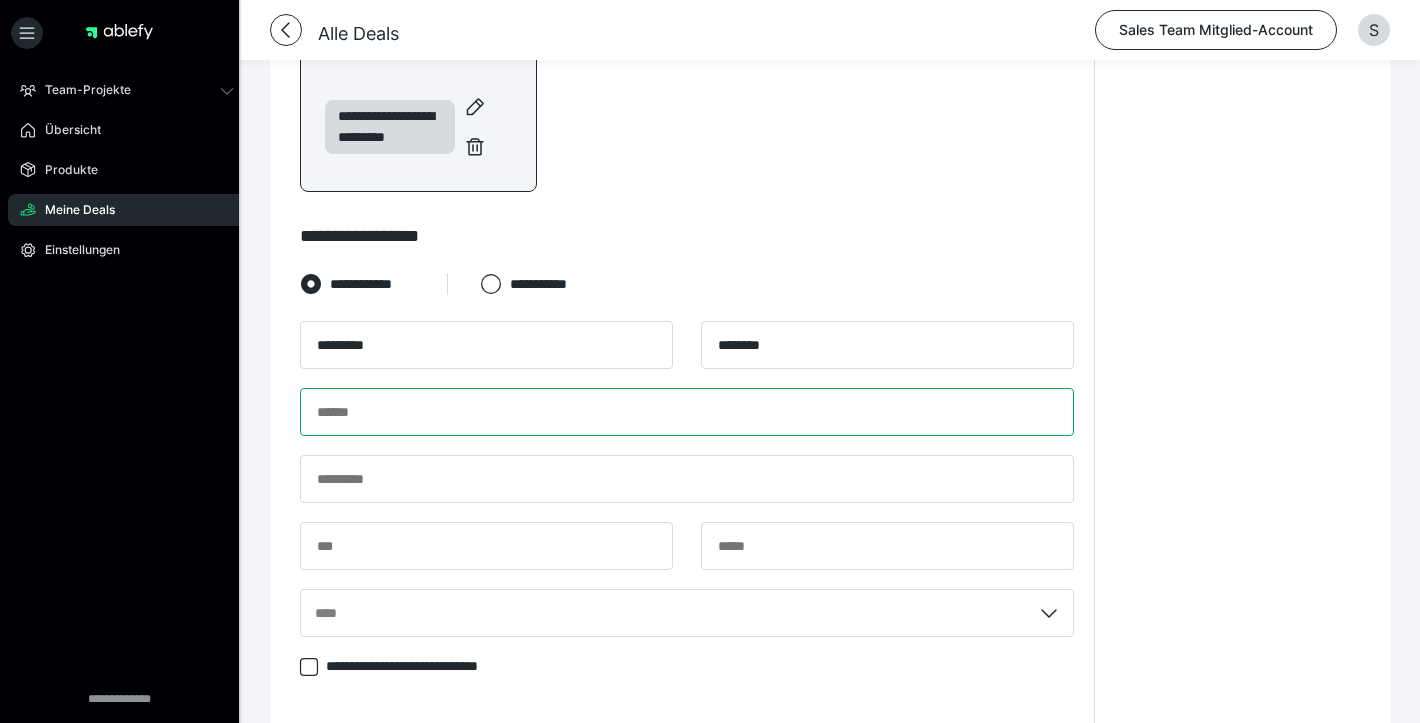 scroll, scrollTop: 652, scrollLeft: 0, axis: vertical 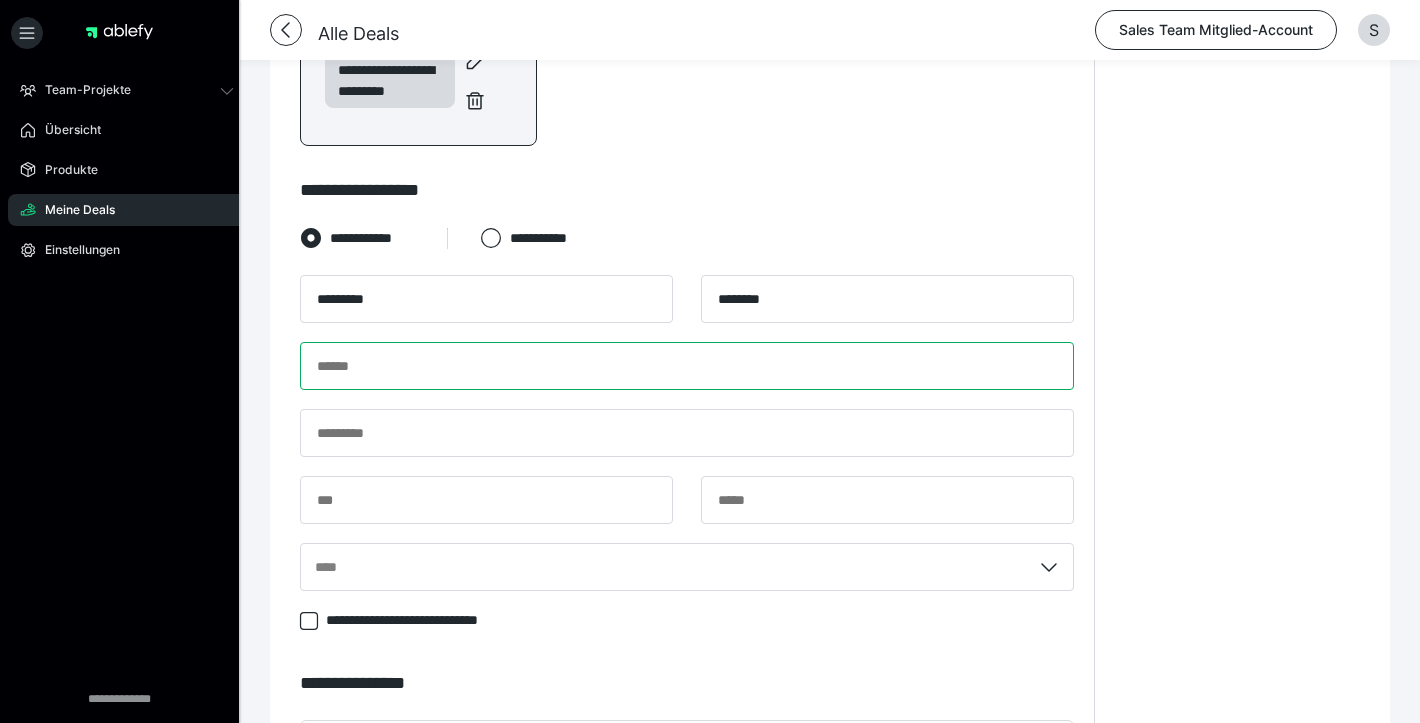 click at bounding box center [687, 366] 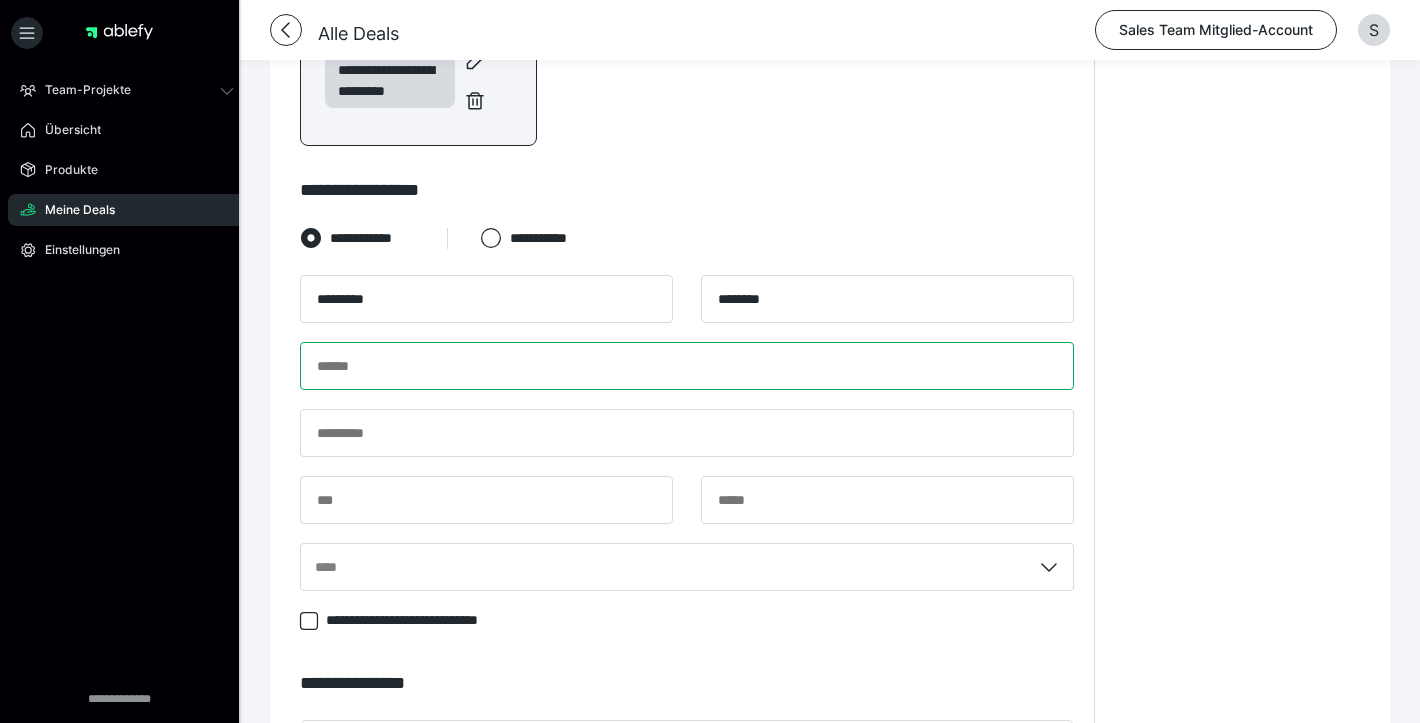 paste on "**********" 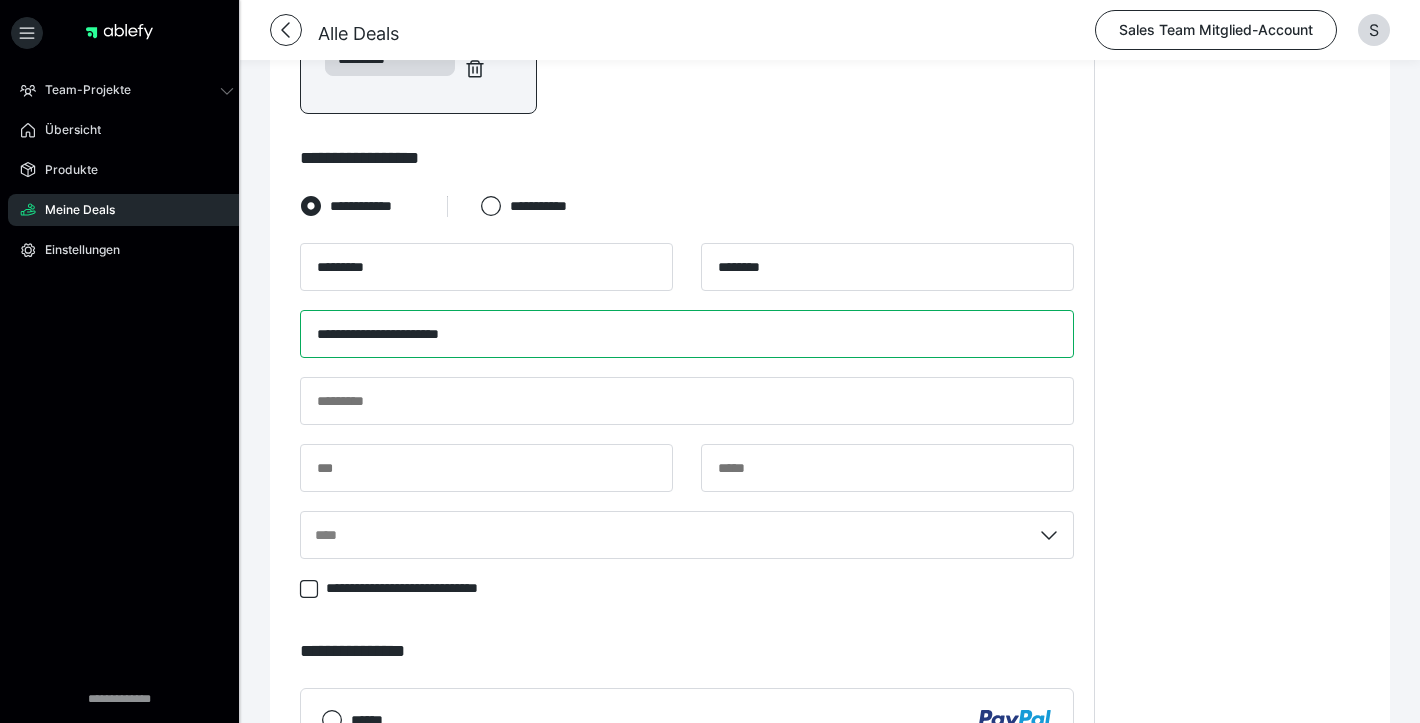 scroll, scrollTop: 770, scrollLeft: 0, axis: vertical 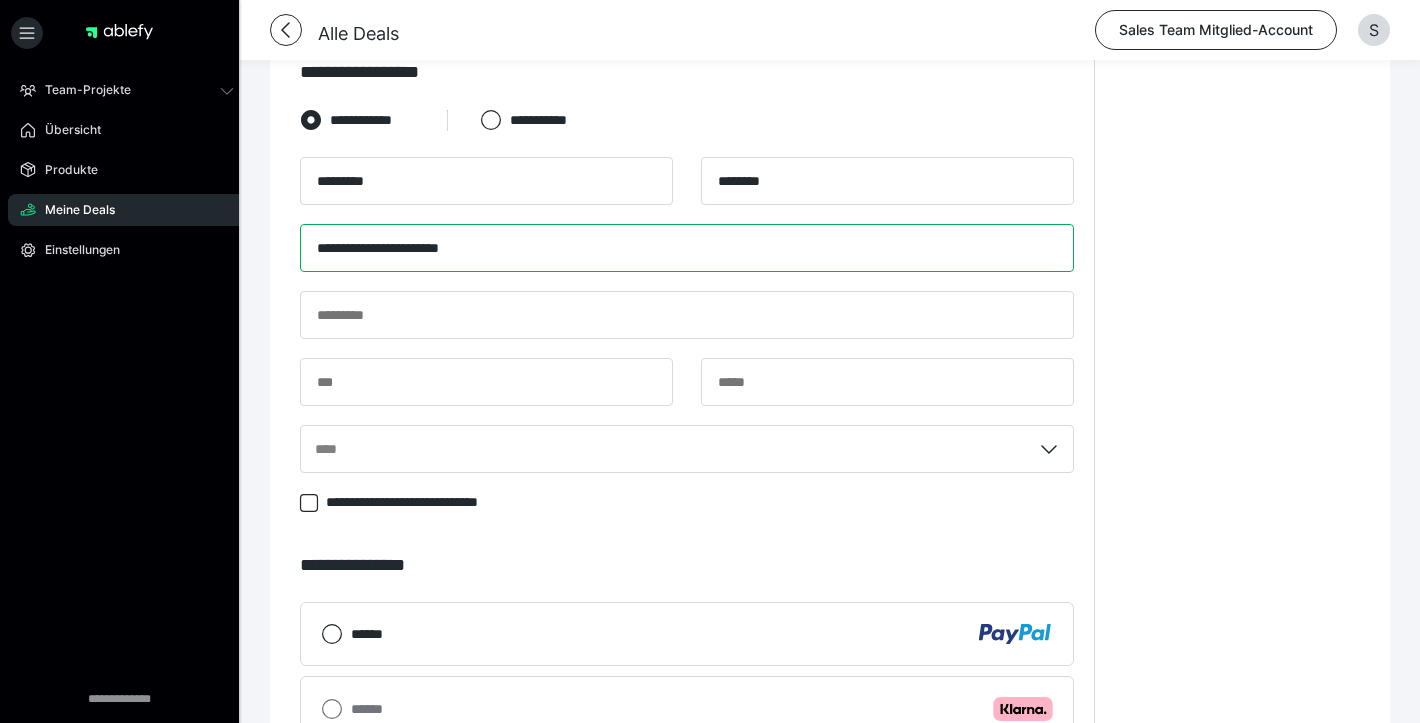 type on "**********" 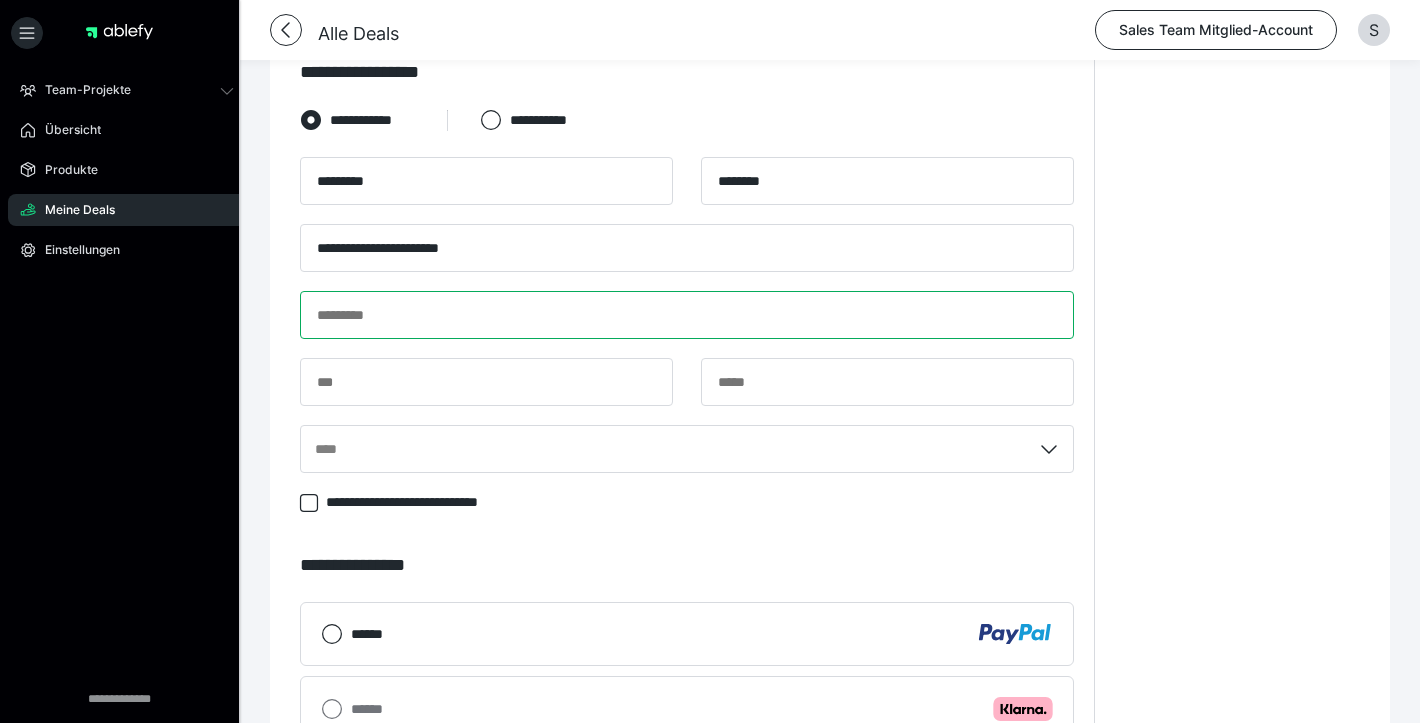 click at bounding box center (687, 315) 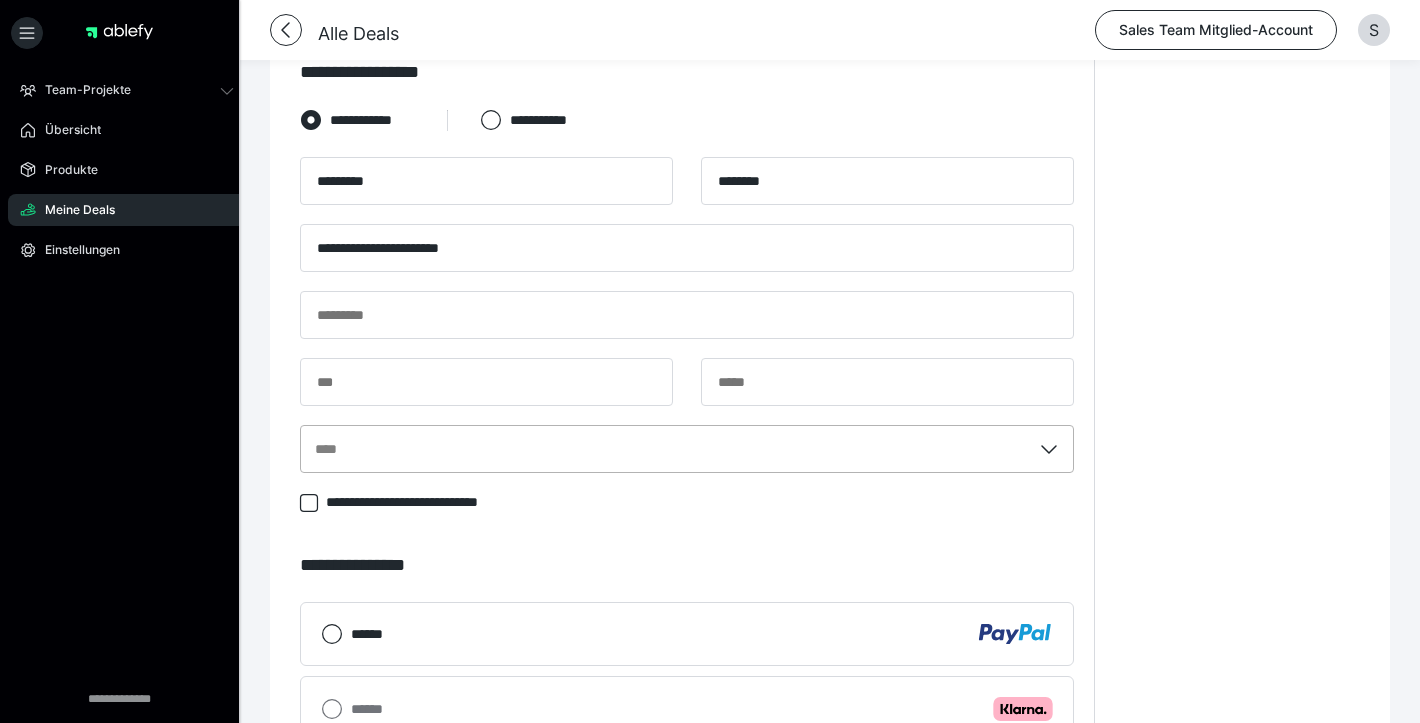 click on "****" at bounding box center (687, 449) 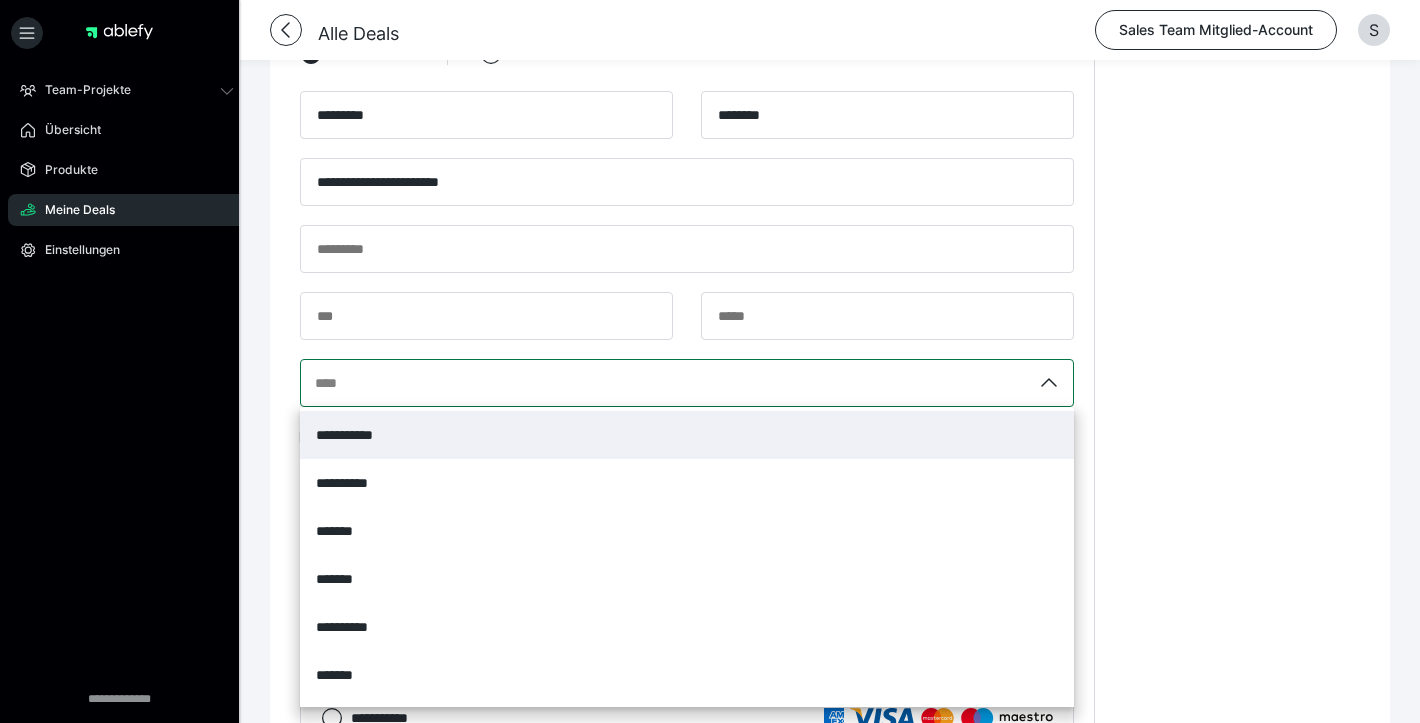 scroll, scrollTop: 843, scrollLeft: 0, axis: vertical 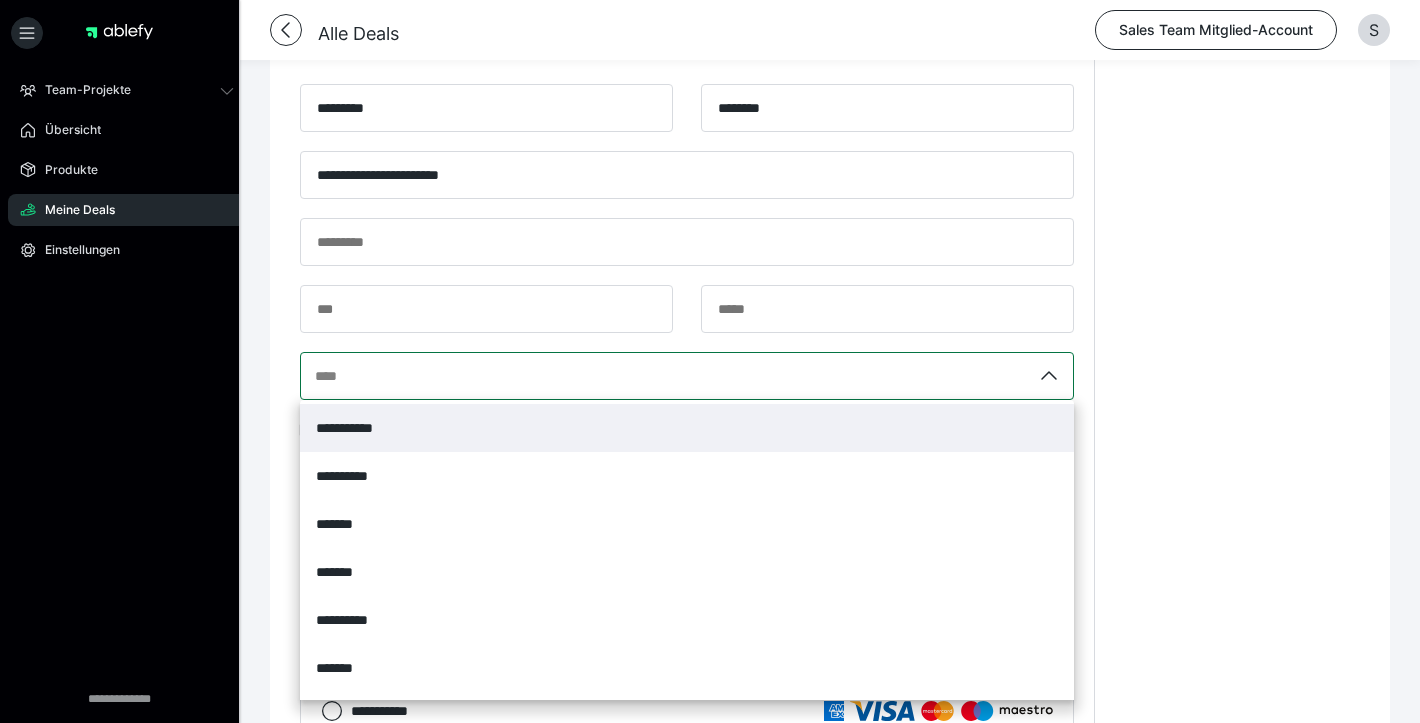 click on "**********" at bounding box center (687, 428) 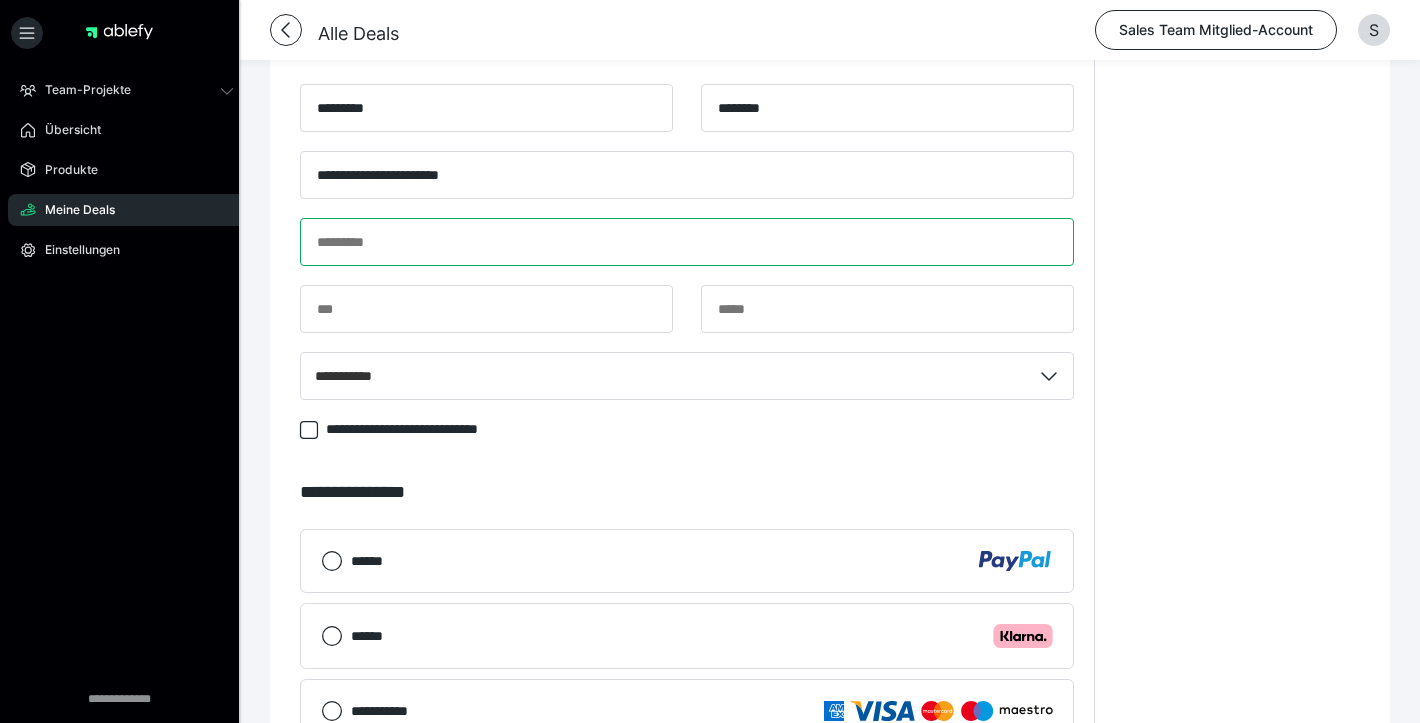click at bounding box center (687, 242) 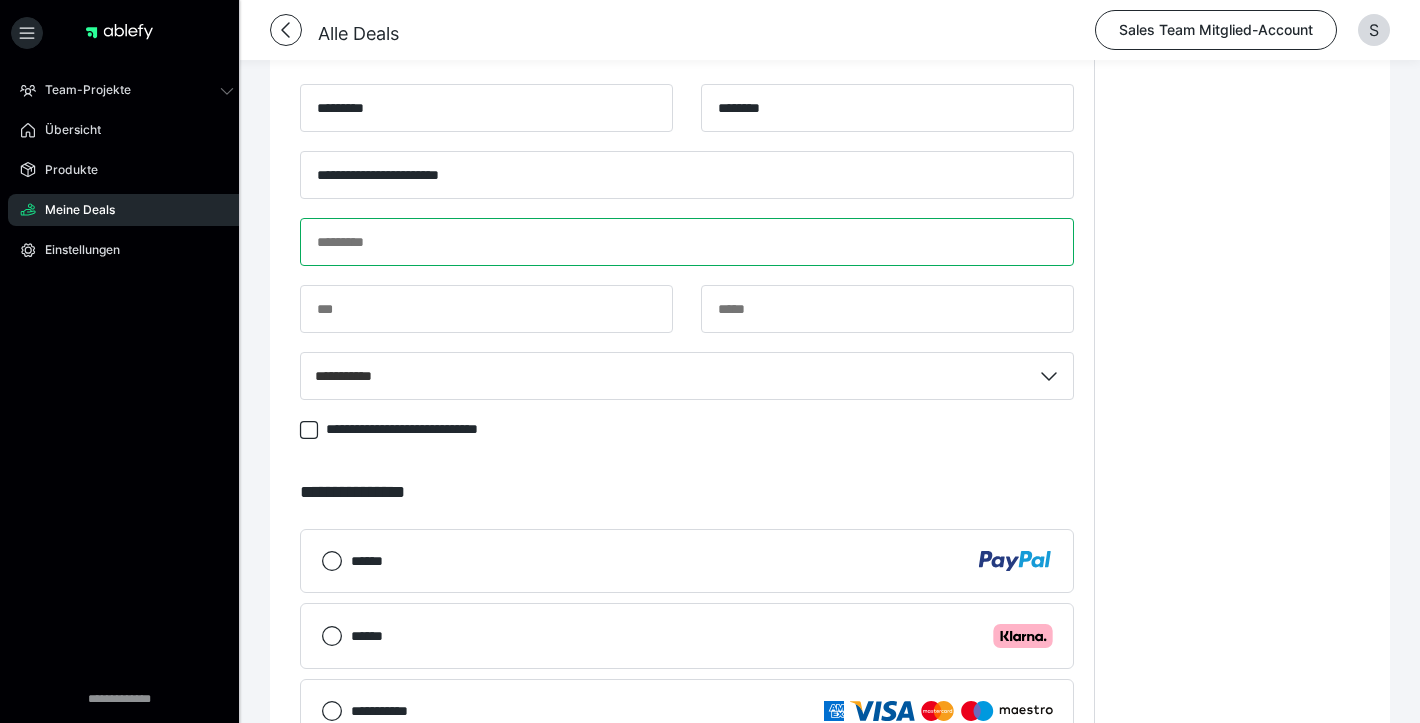 click at bounding box center (687, 242) 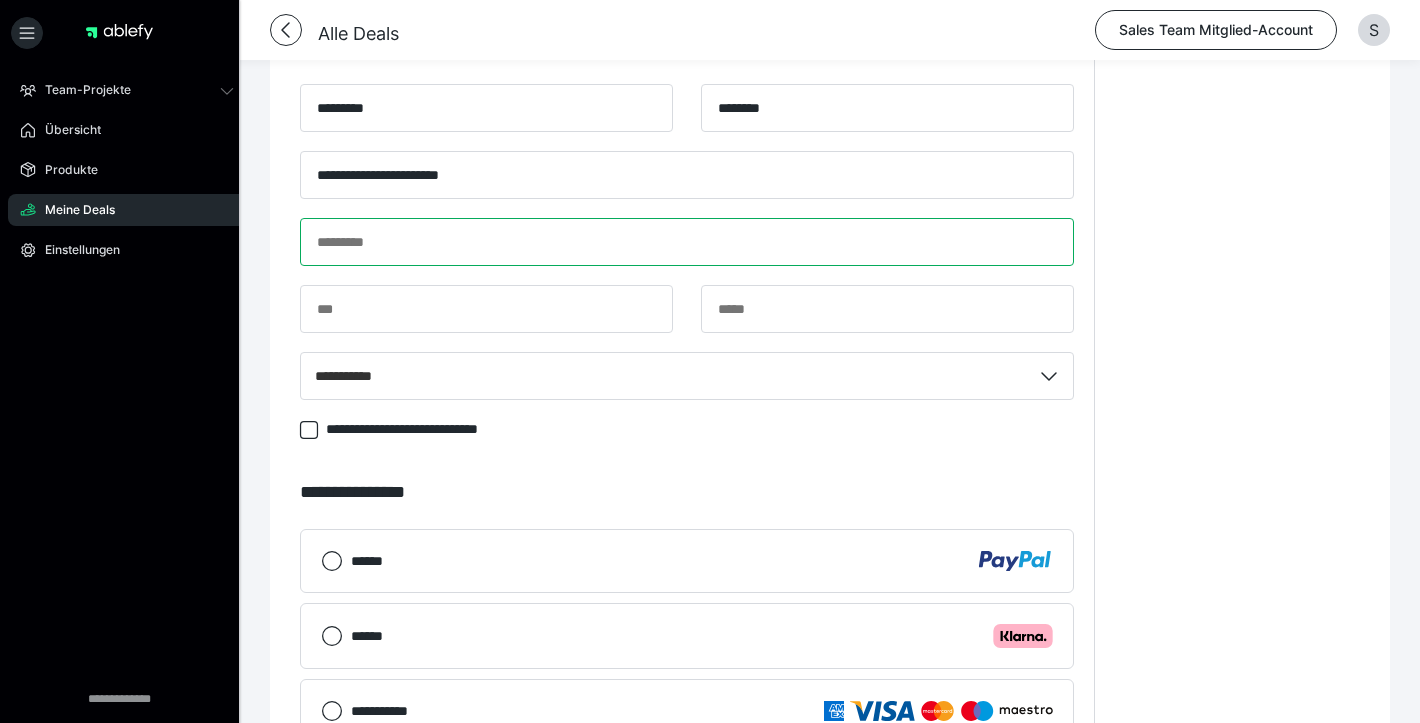 paste on "**********" 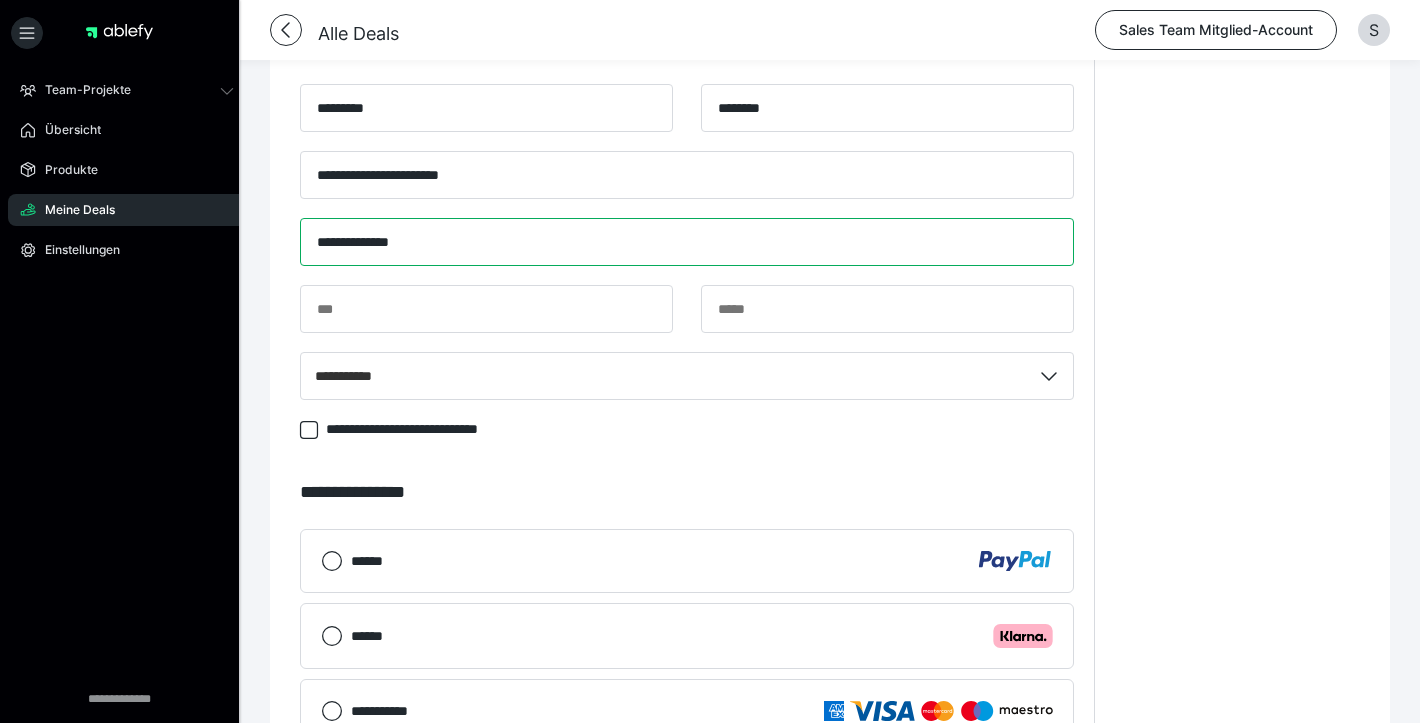 type on "**********" 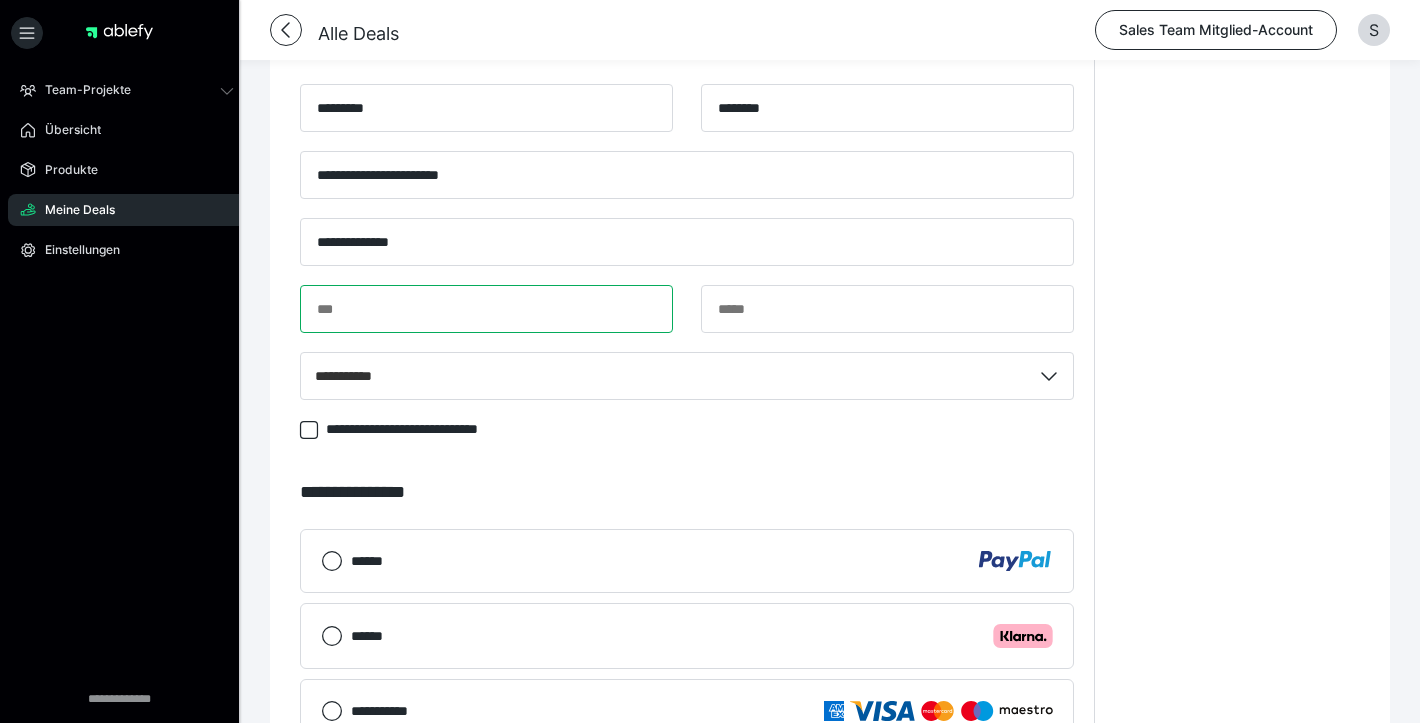 click at bounding box center [486, 309] 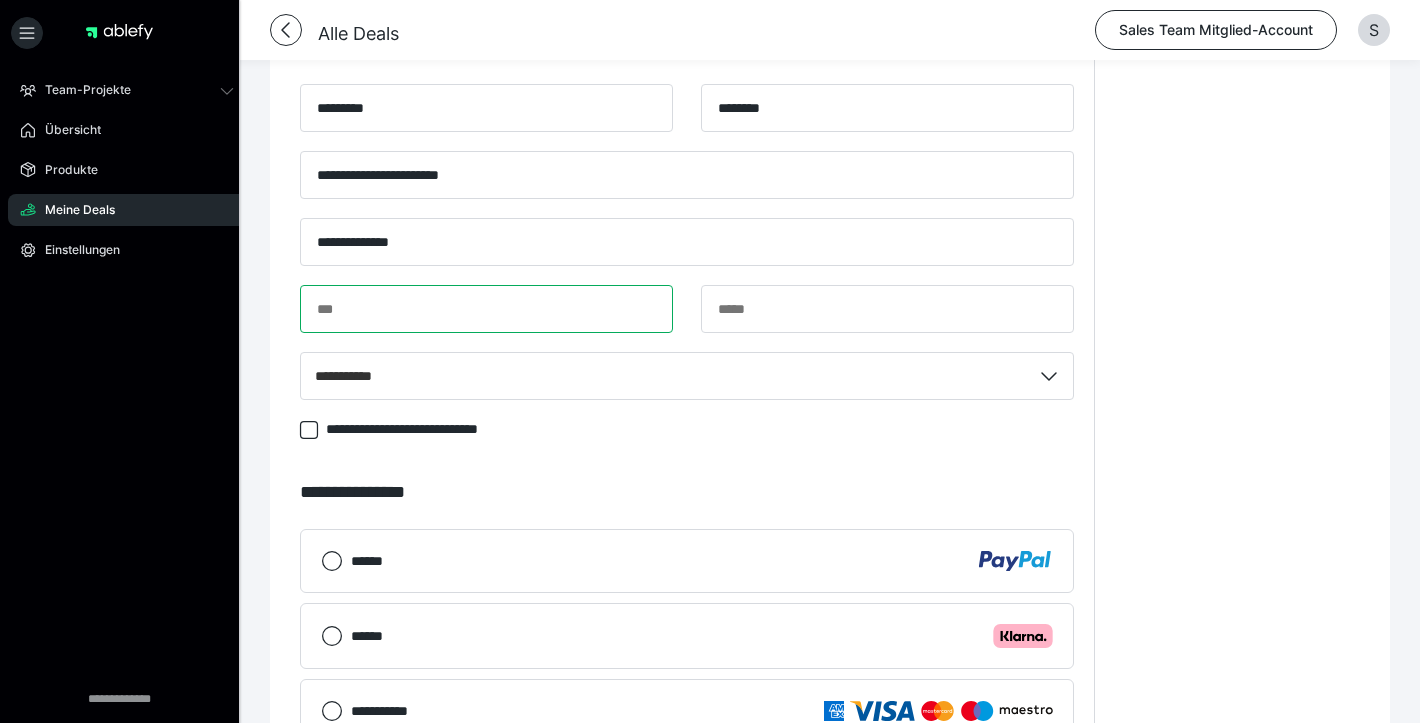 click at bounding box center [486, 309] 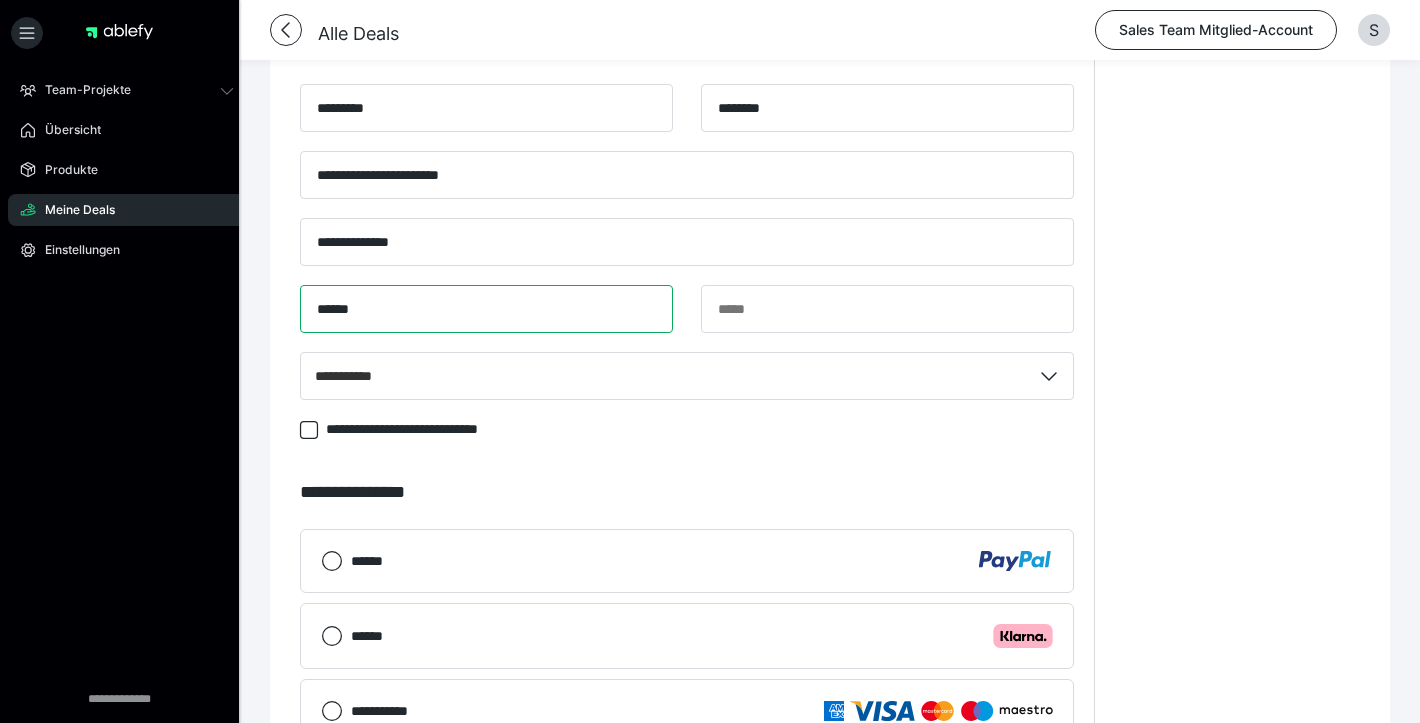 type on "*****" 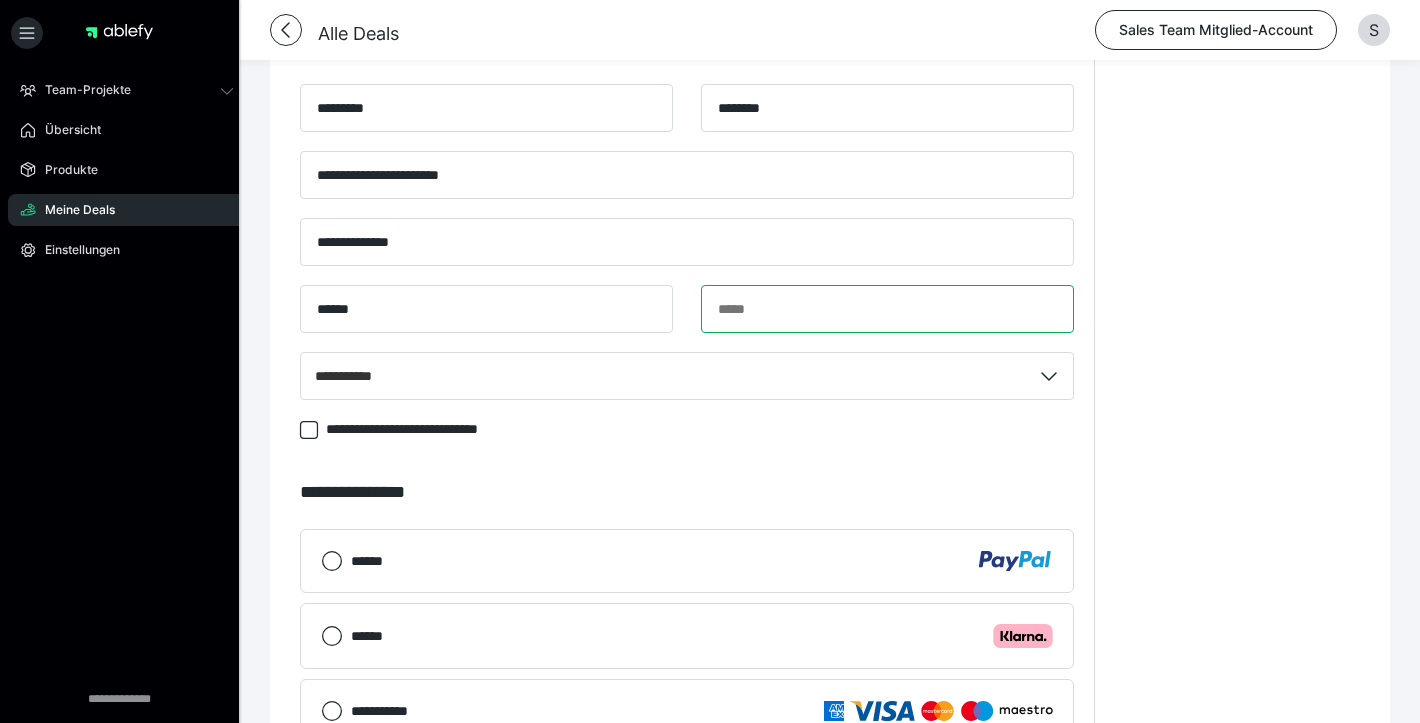 click at bounding box center [887, 309] 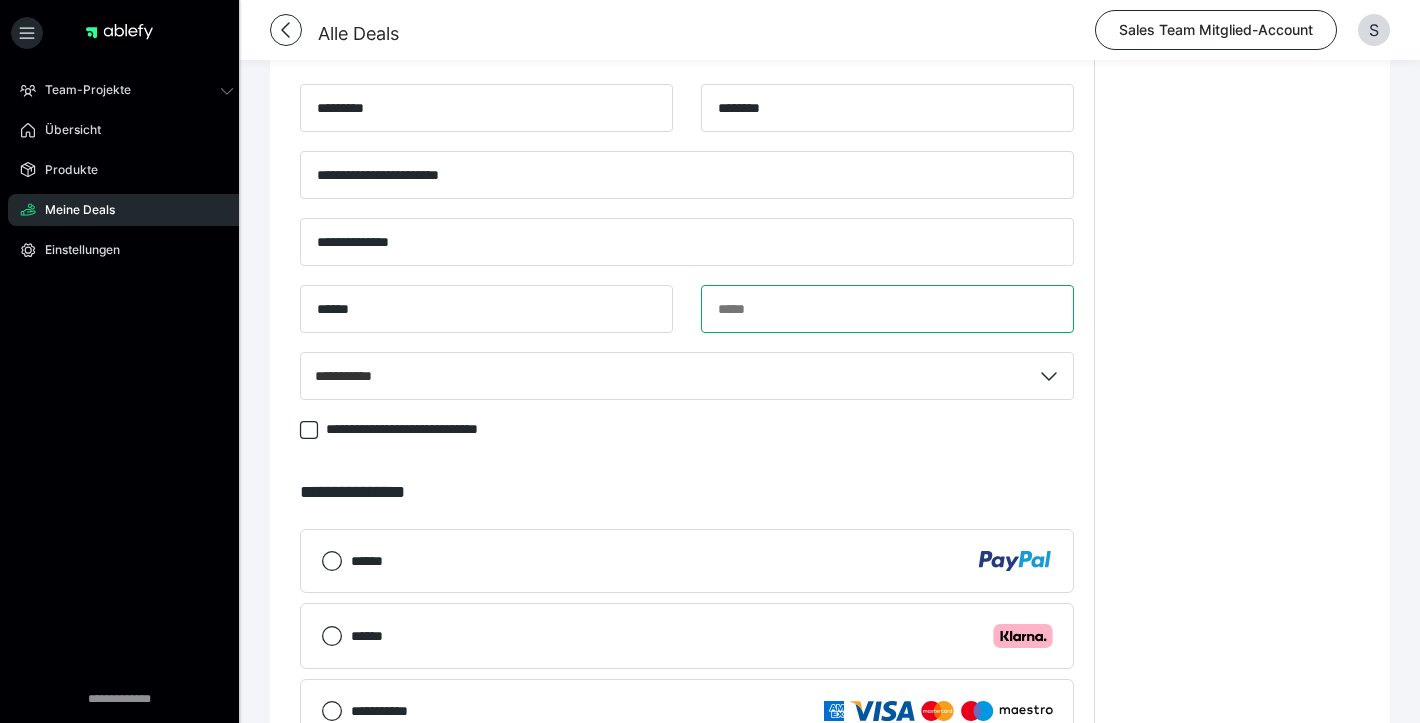 click at bounding box center [887, 309] 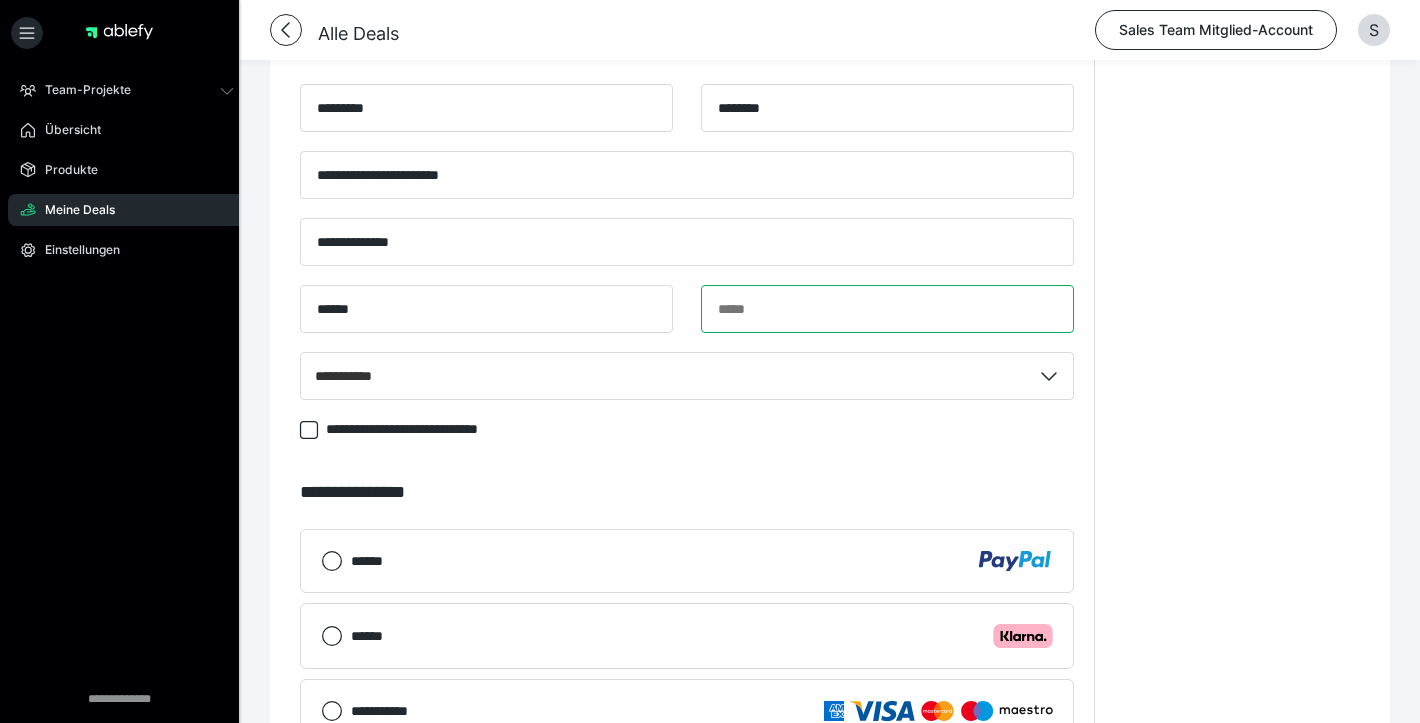 paste on "*********" 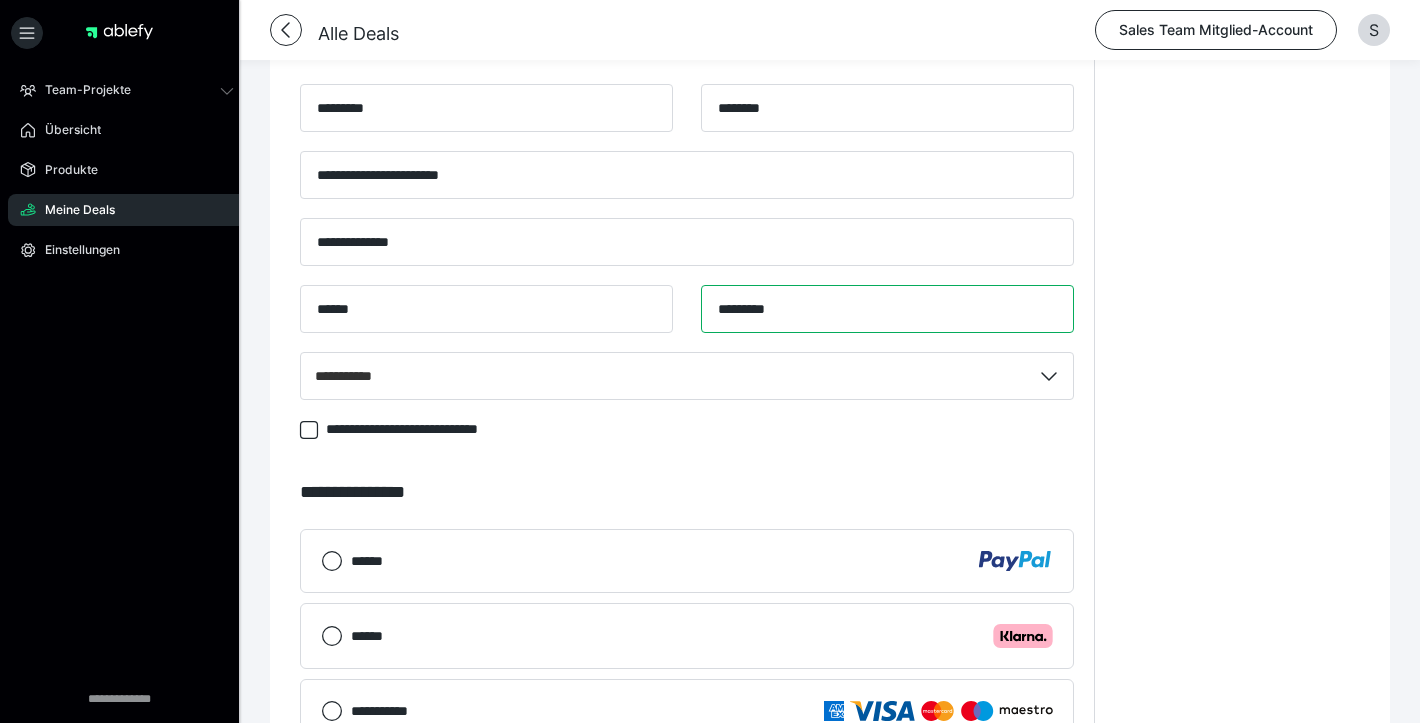 scroll, scrollTop: 964, scrollLeft: 0, axis: vertical 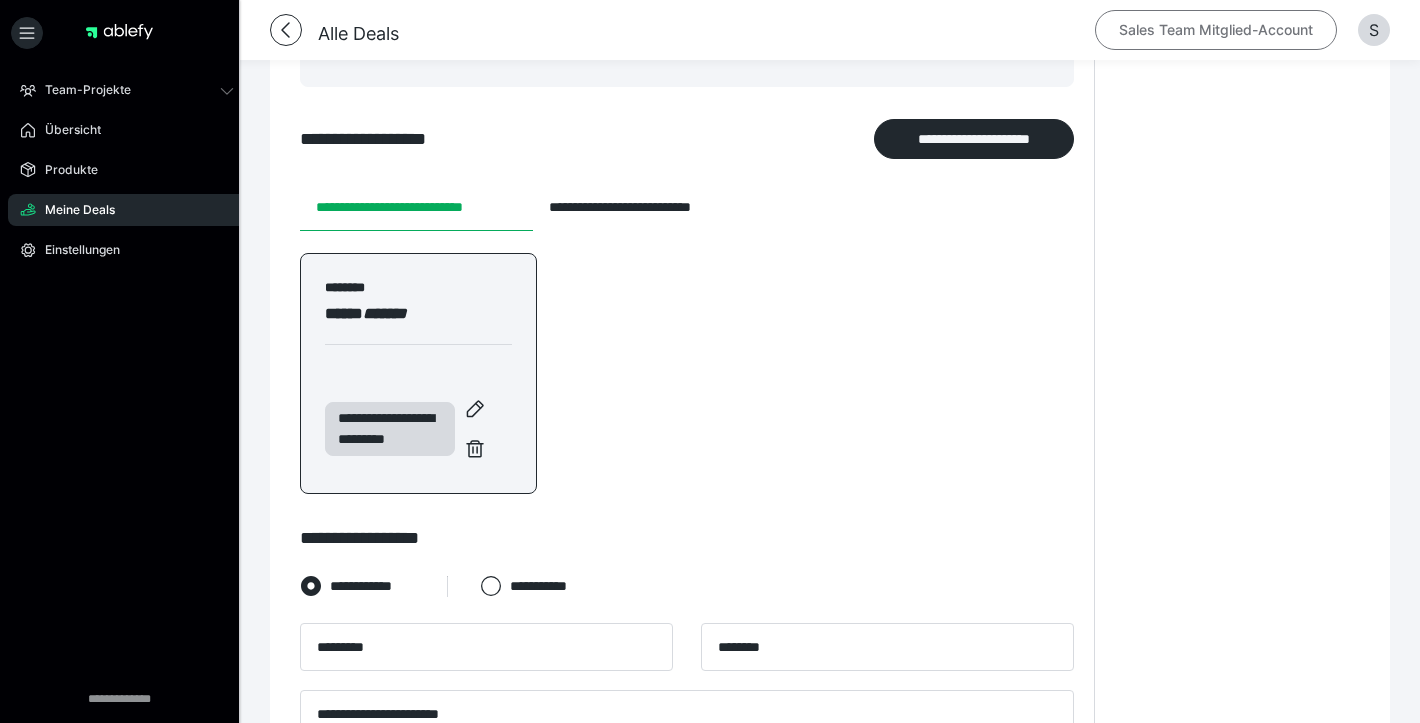 type on "*********" 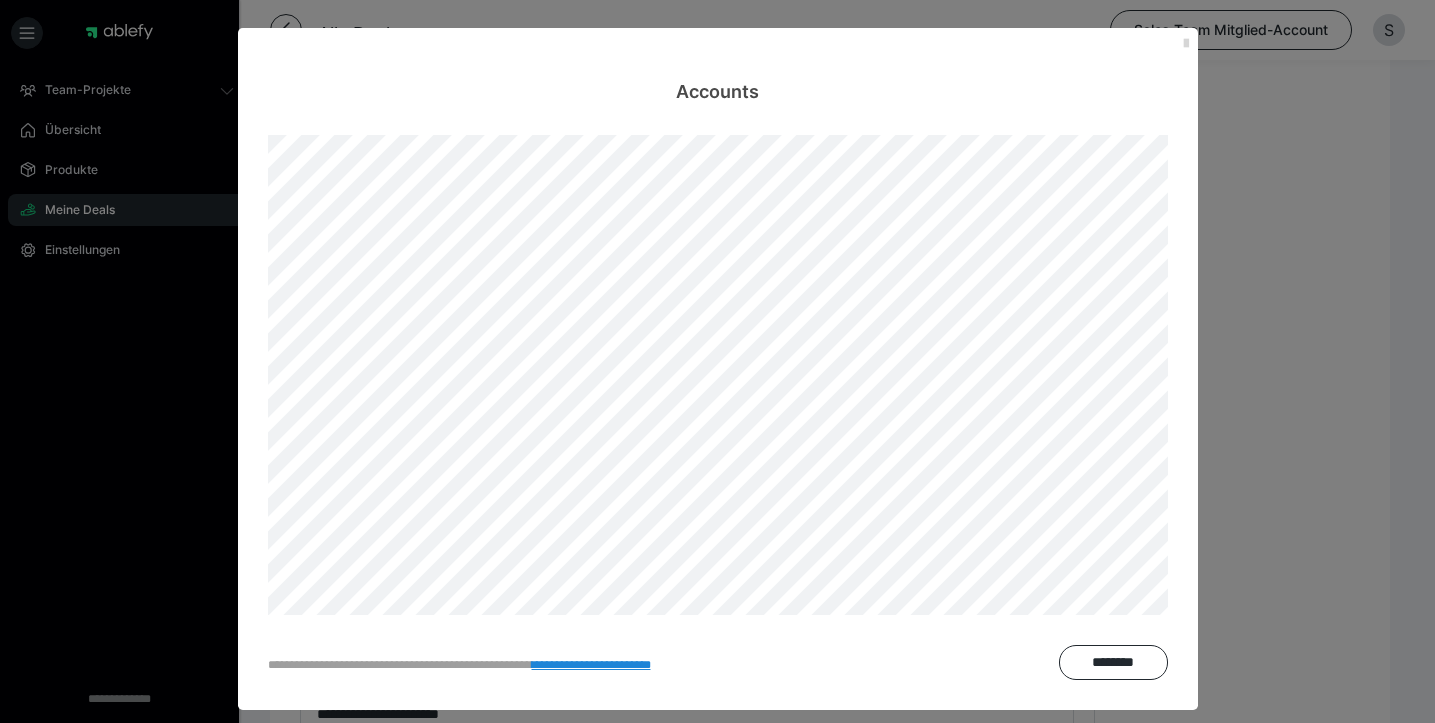 click at bounding box center [1186, 44] 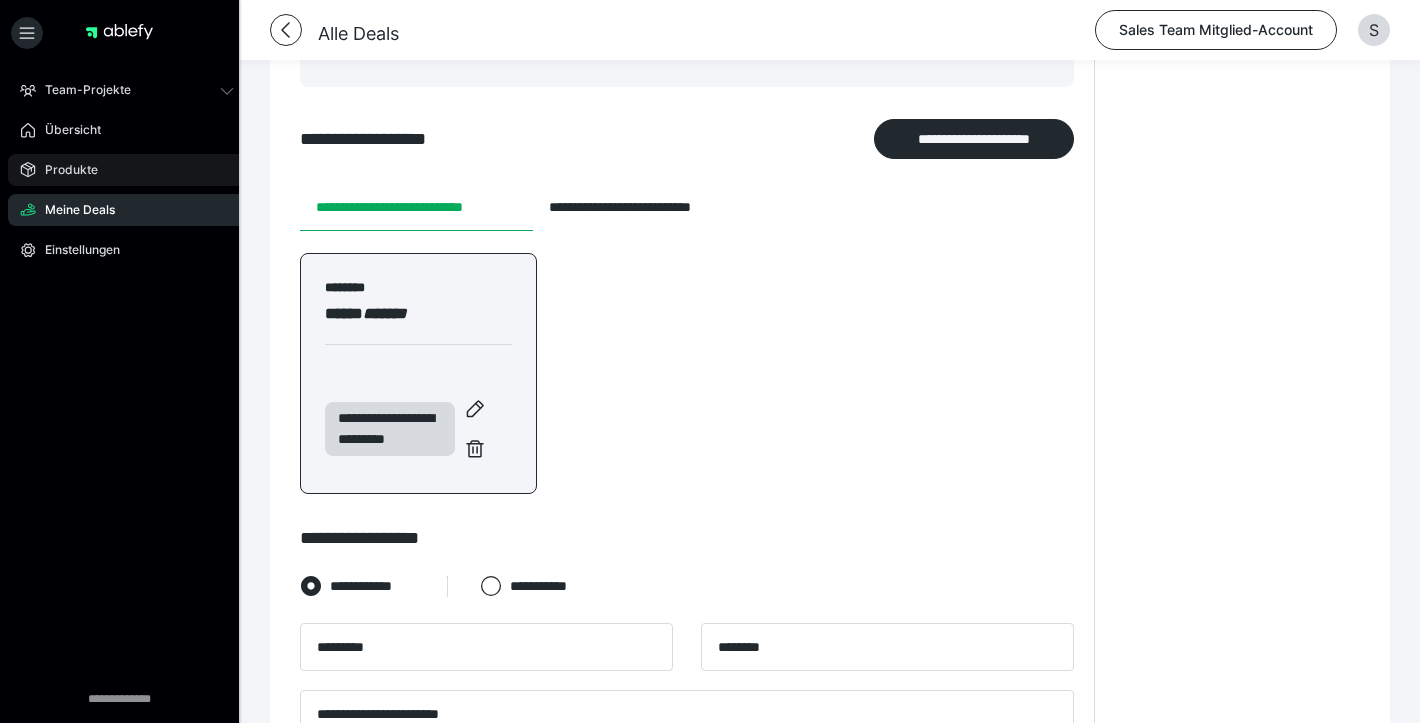 click on "Produkte" at bounding box center [127, 170] 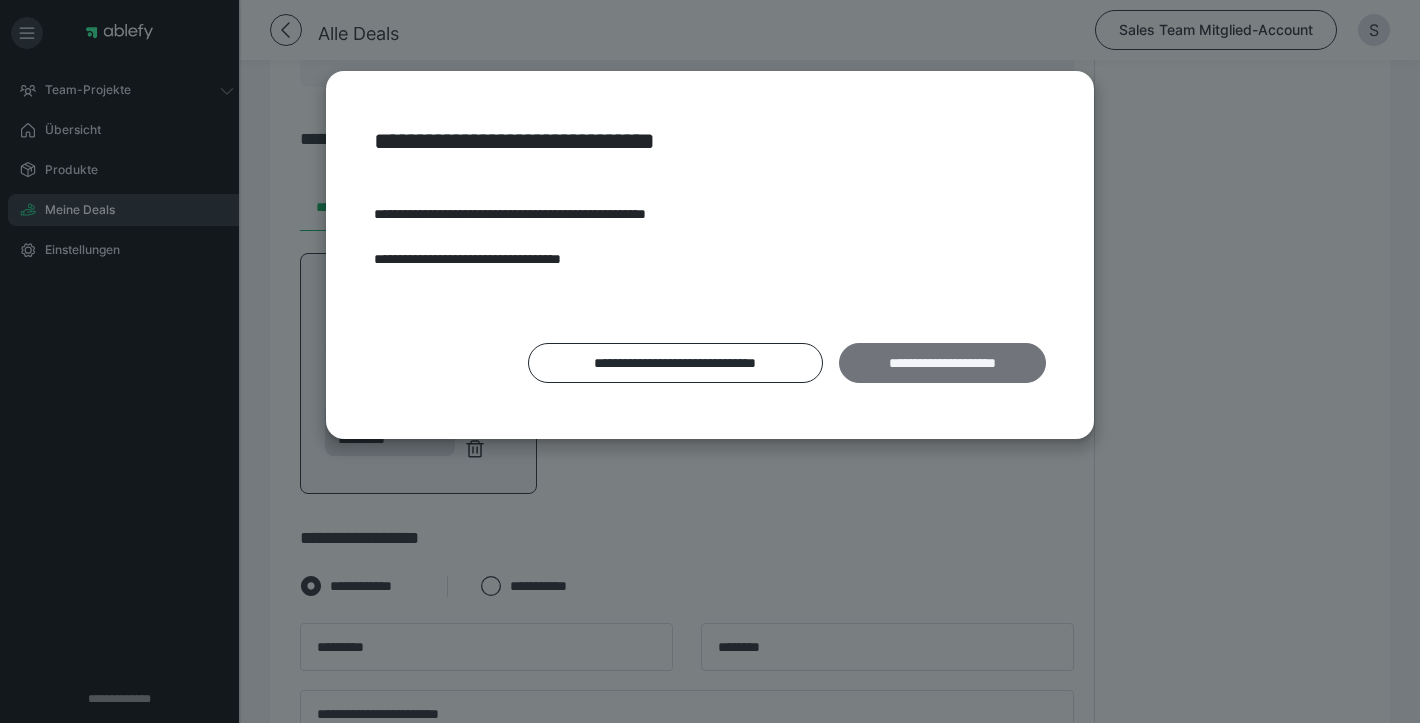 click on "**********" at bounding box center [942, 363] 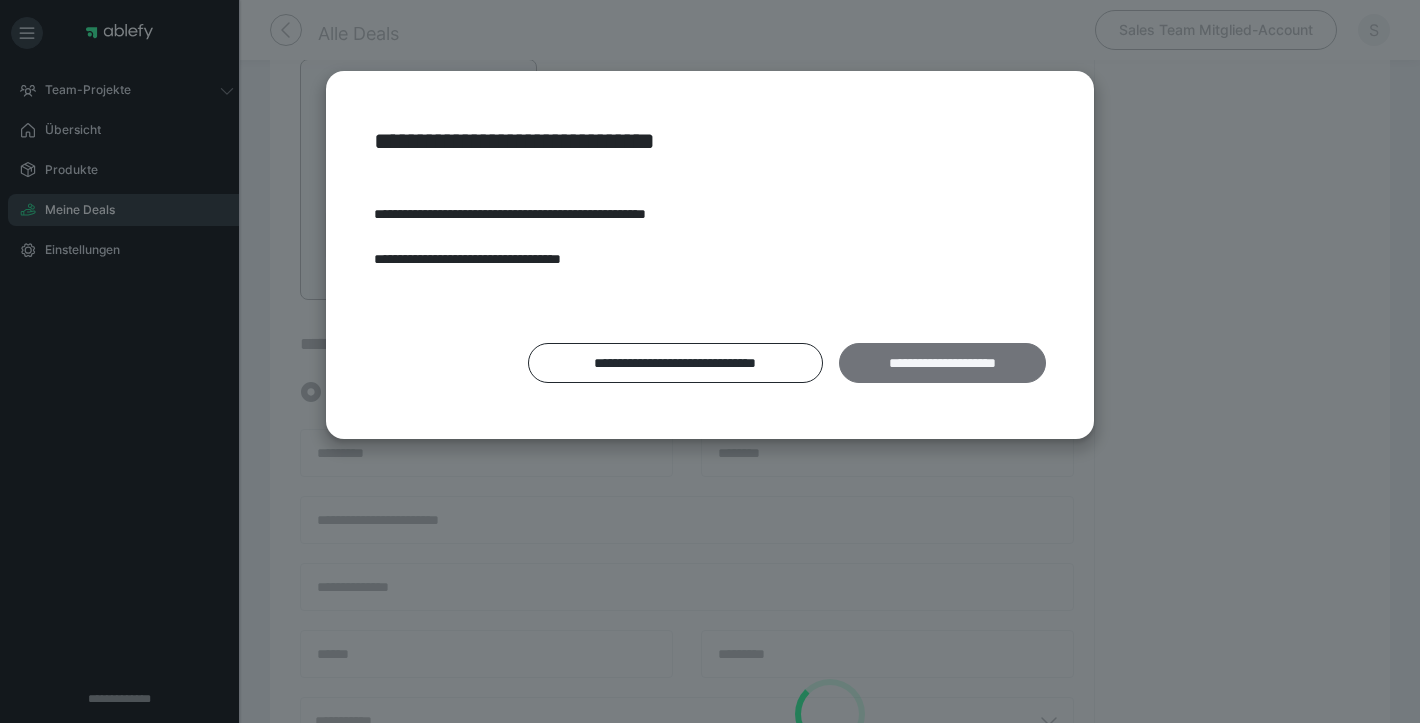 scroll, scrollTop: 0, scrollLeft: 0, axis: both 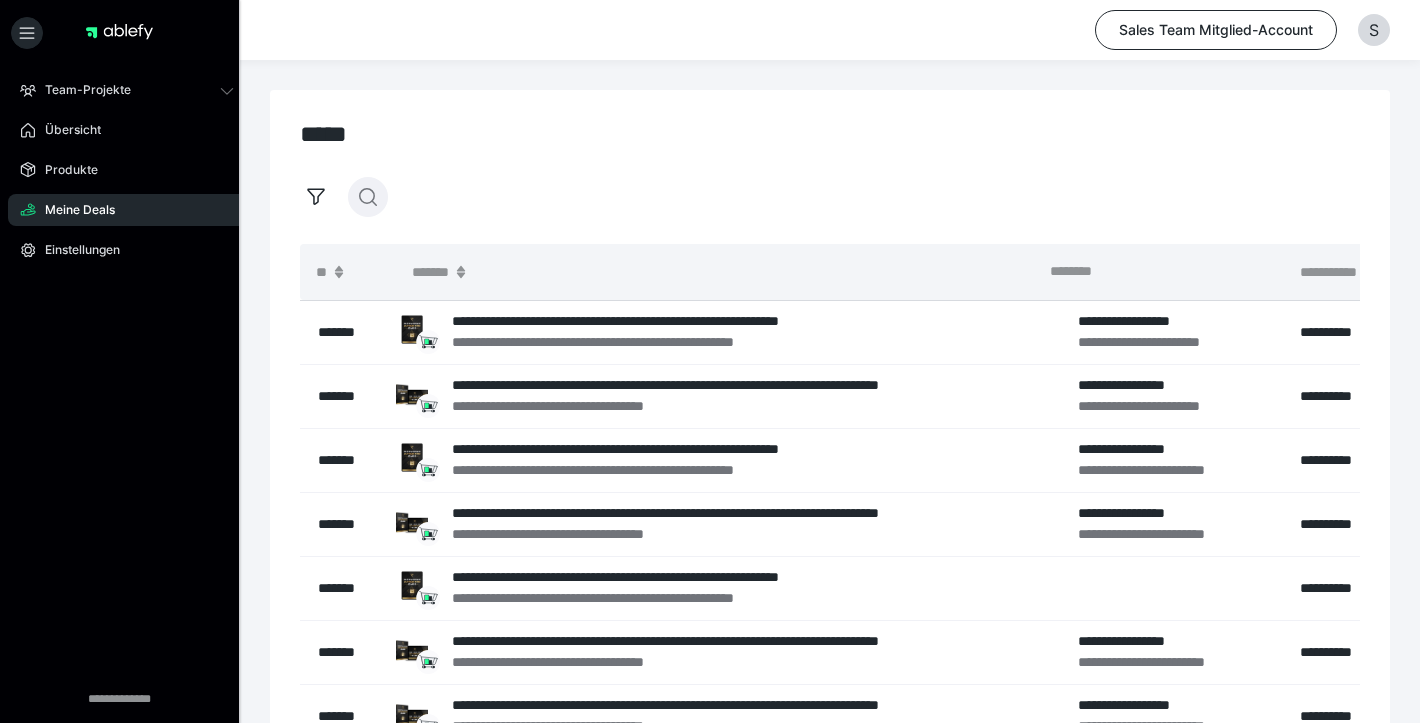 click at bounding box center [368, 197] 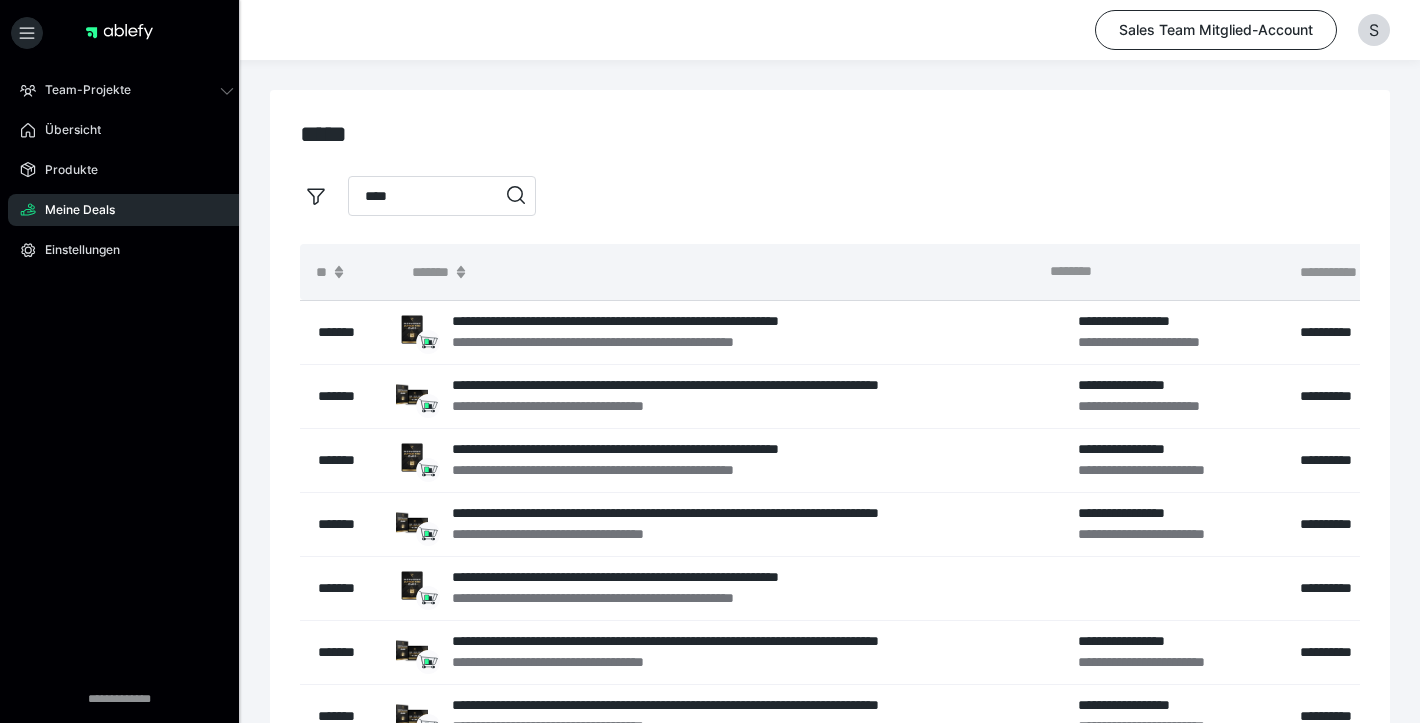 type on "****" 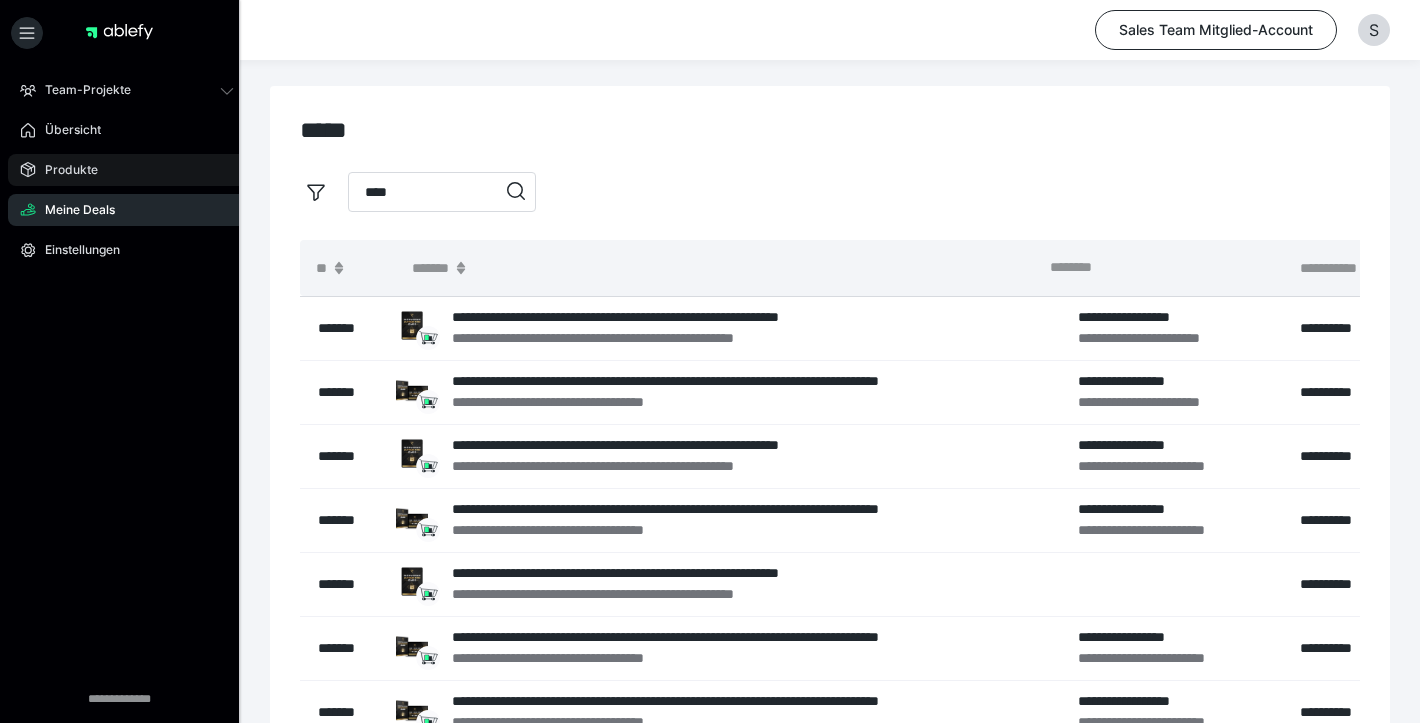 click on "Produkte" at bounding box center [127, 170] 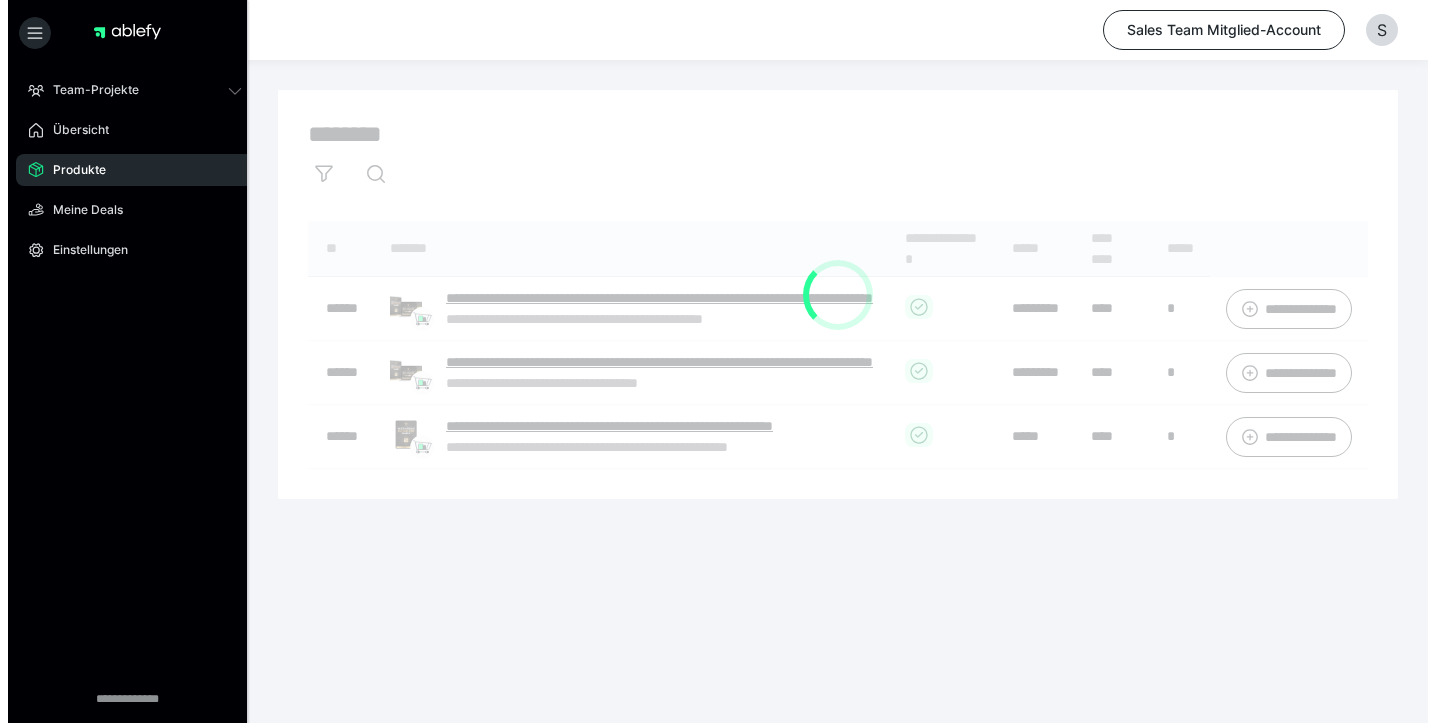 scroll, scrollTop: 0, scrollLeft: 0, axis: both 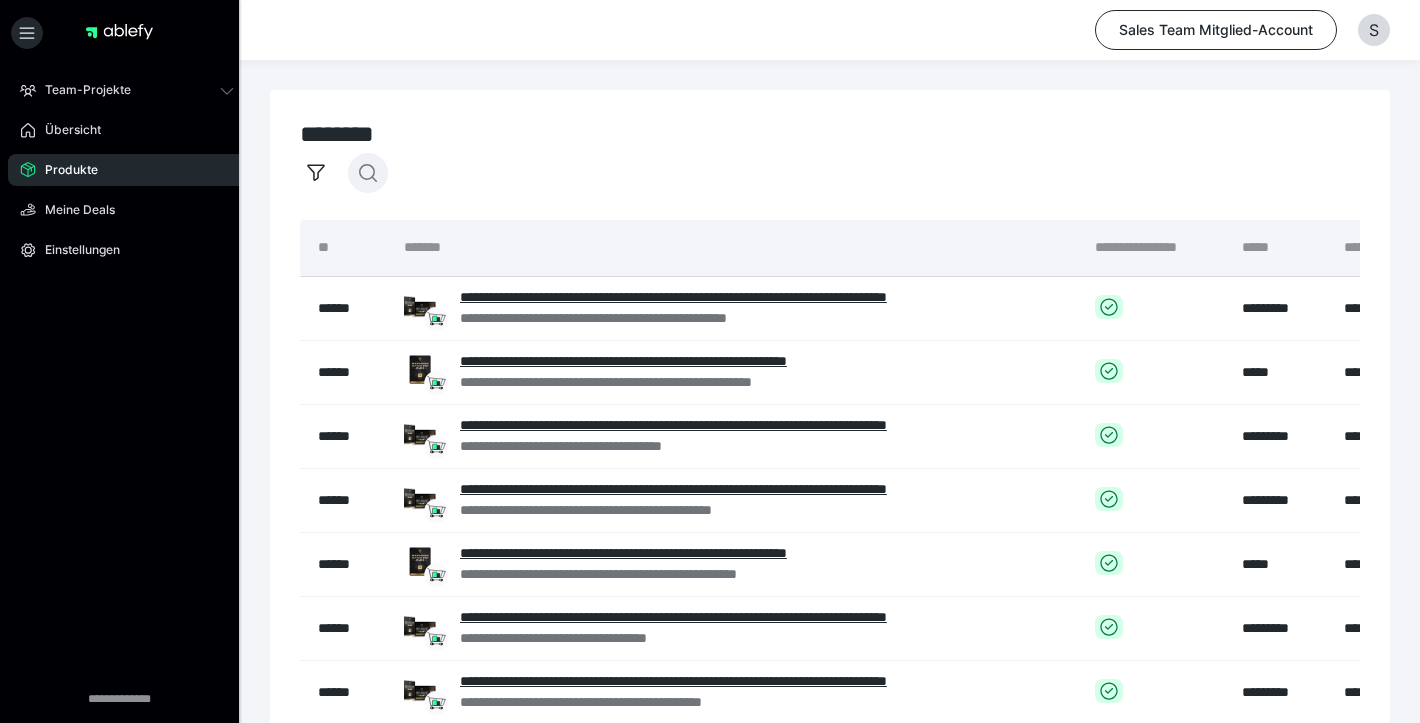 click at bounding box center (368, 173) 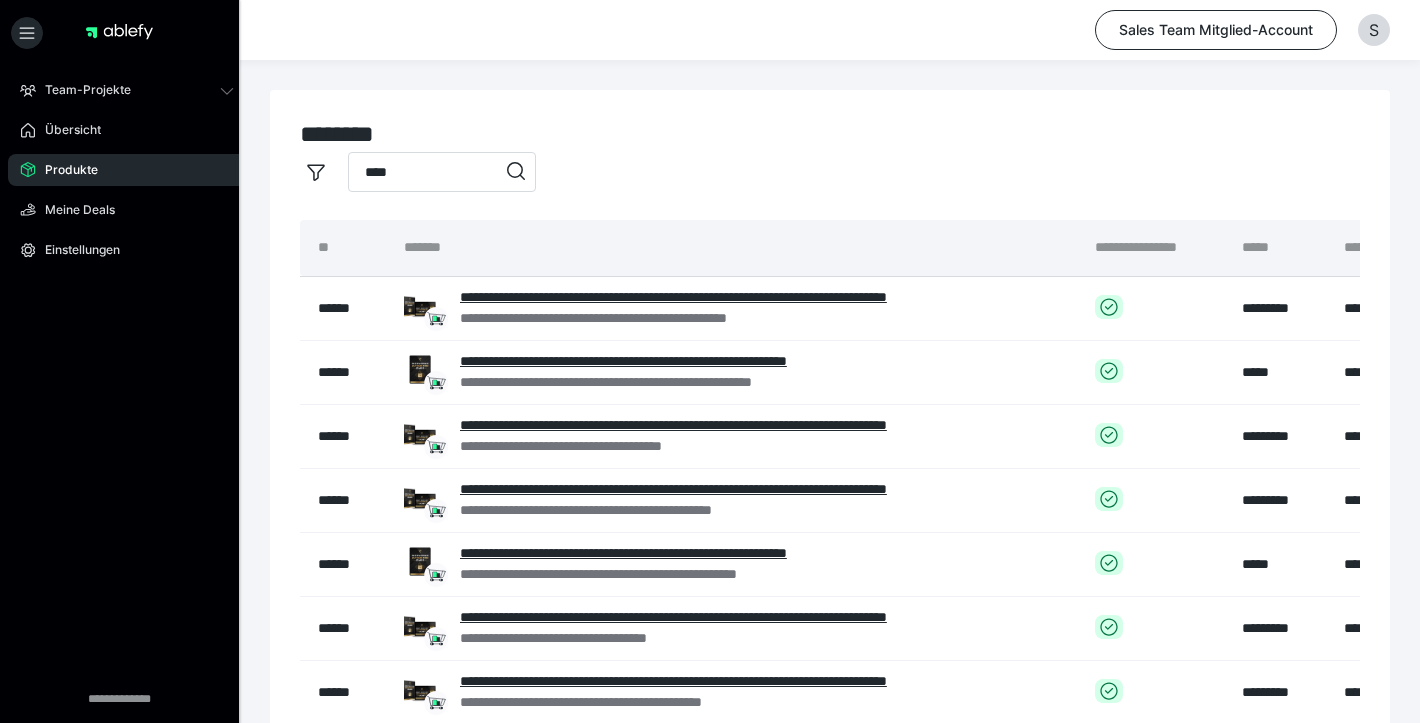 type on "****" 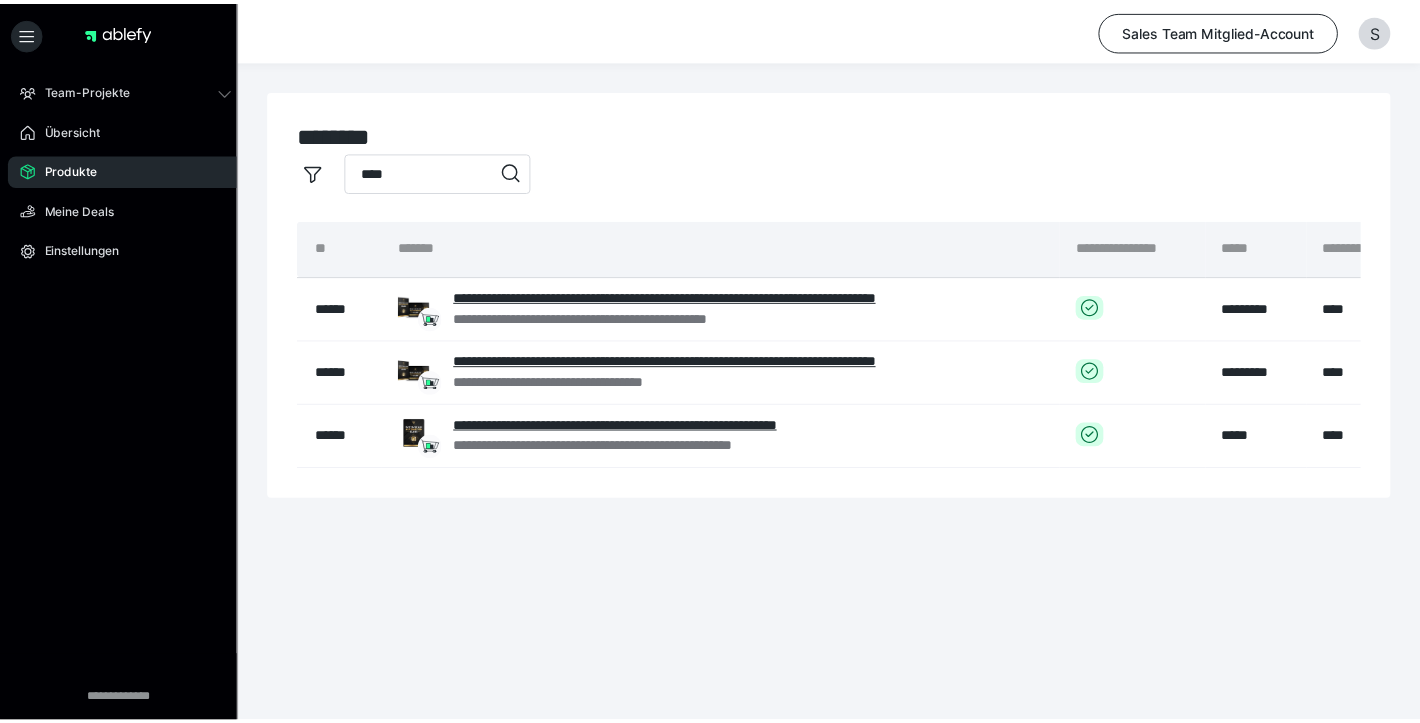 scroll, scrollTop: 0, scrollLeft: 290, axis: horizontal 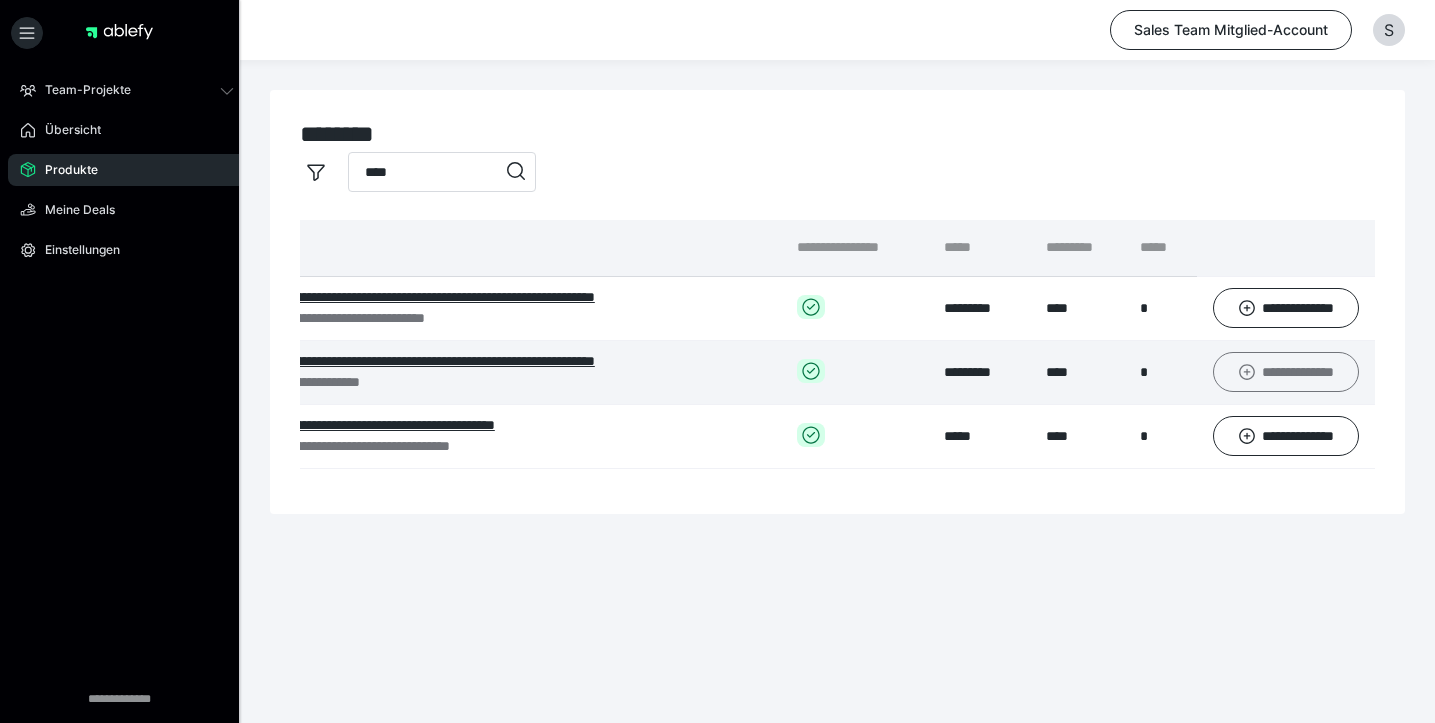 click on "**********" at bounding box center [1286, 372] 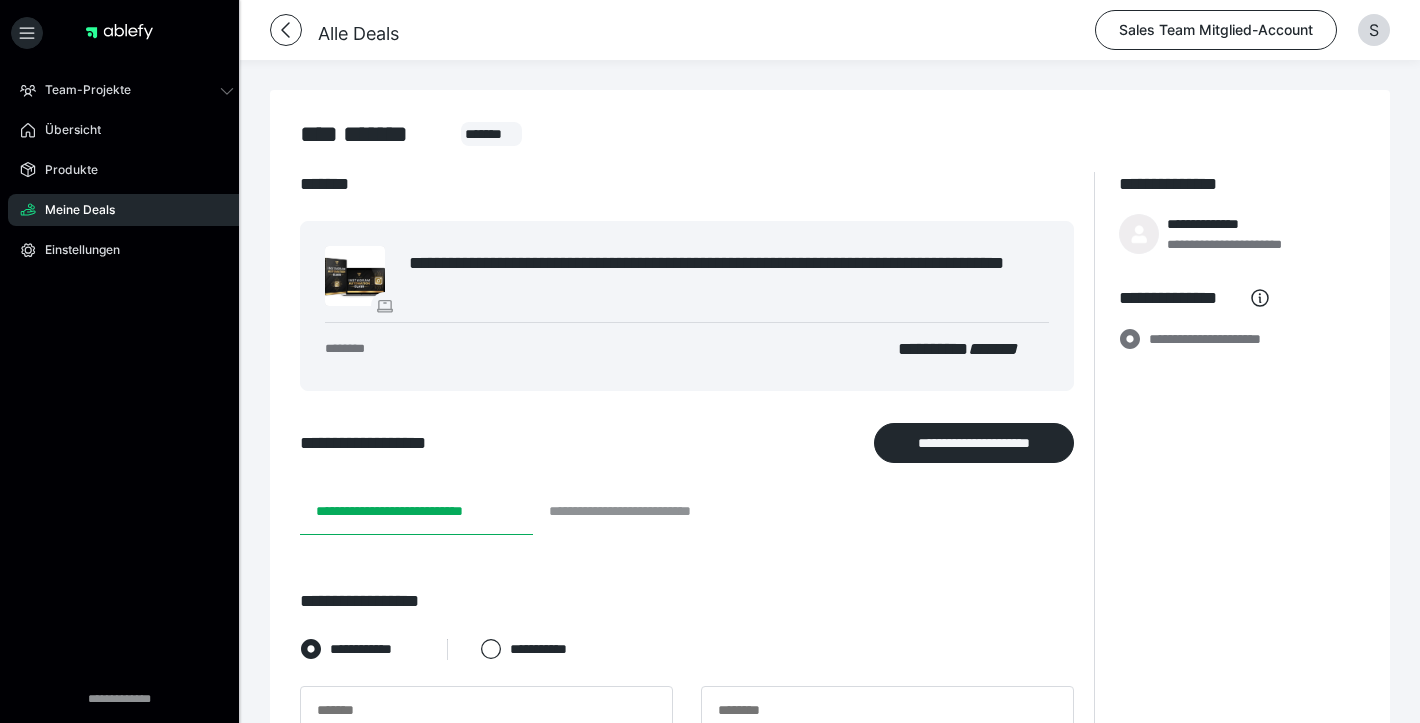 click on "**********" at bounding box center (648, 511) 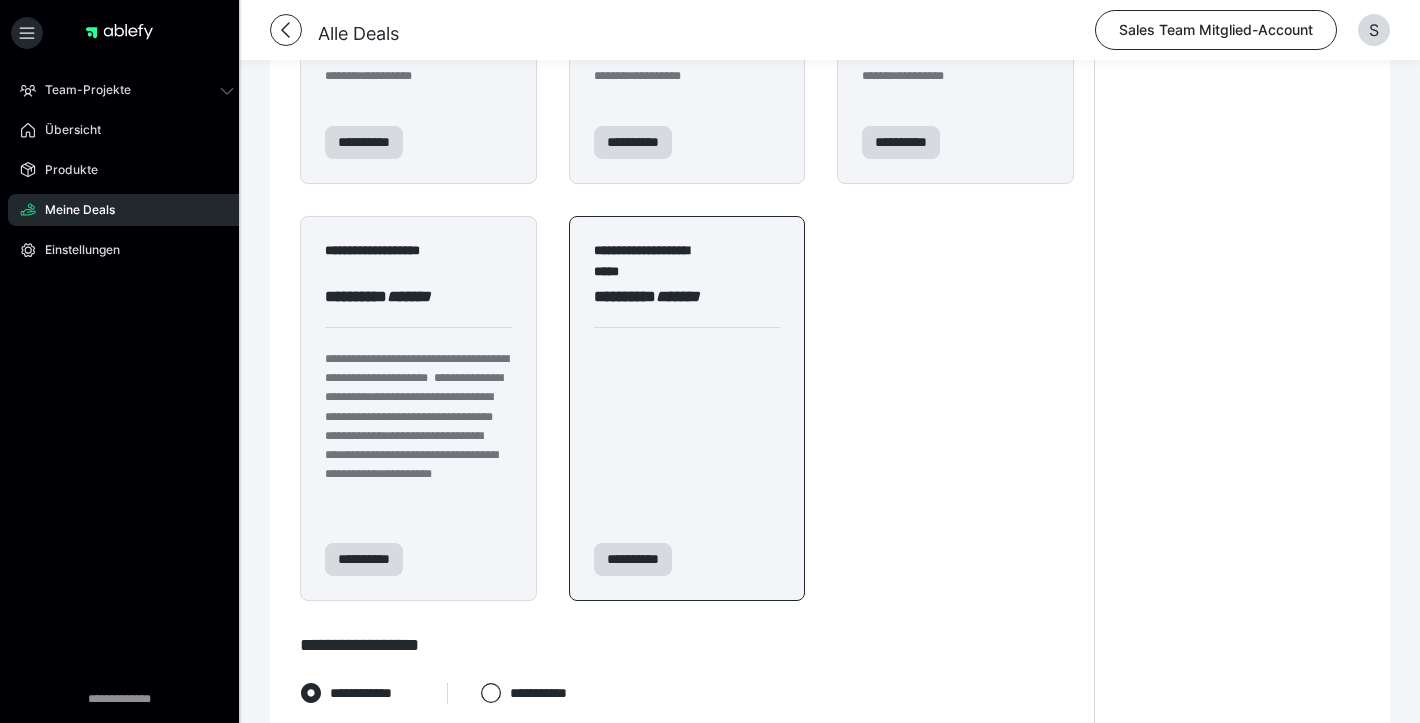 click on "**********" at bounding box center [687, 408] 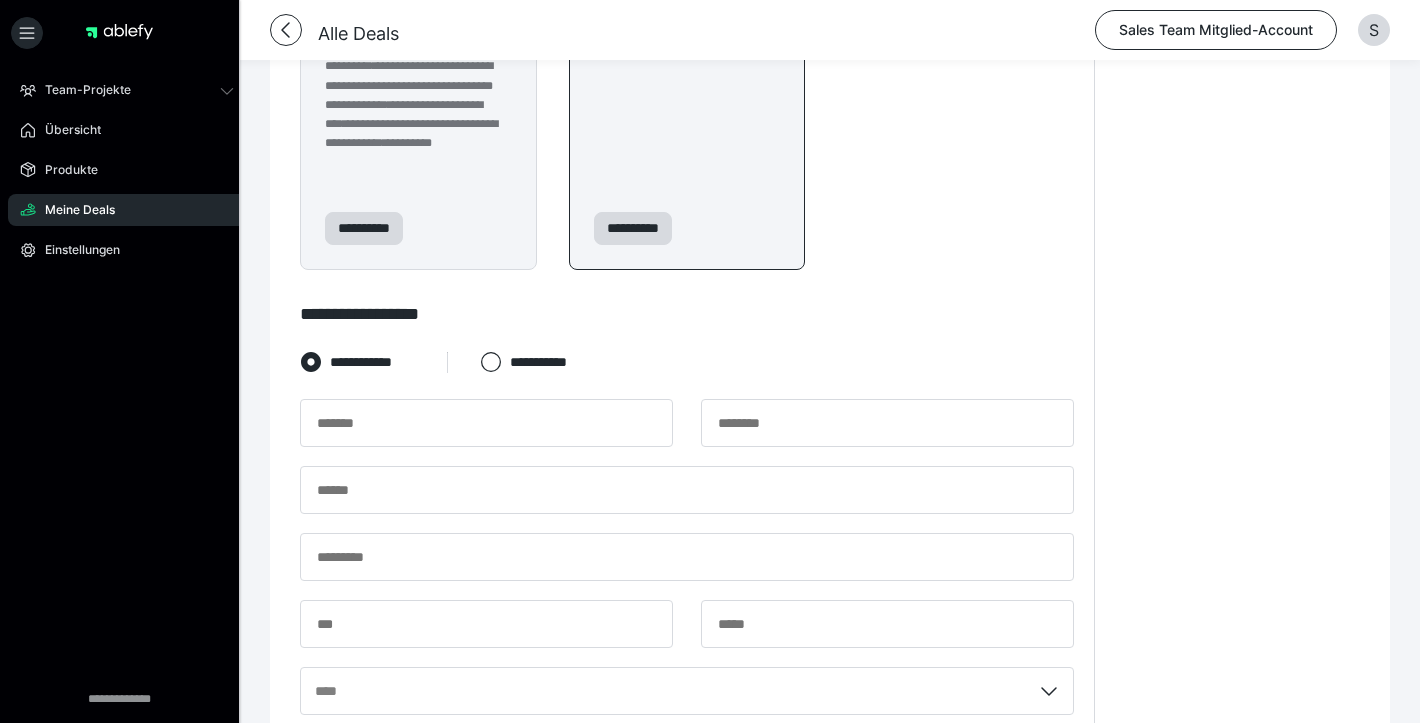 scroll, scrollTop: 1238, scrollLeft: 0, axis: vertical 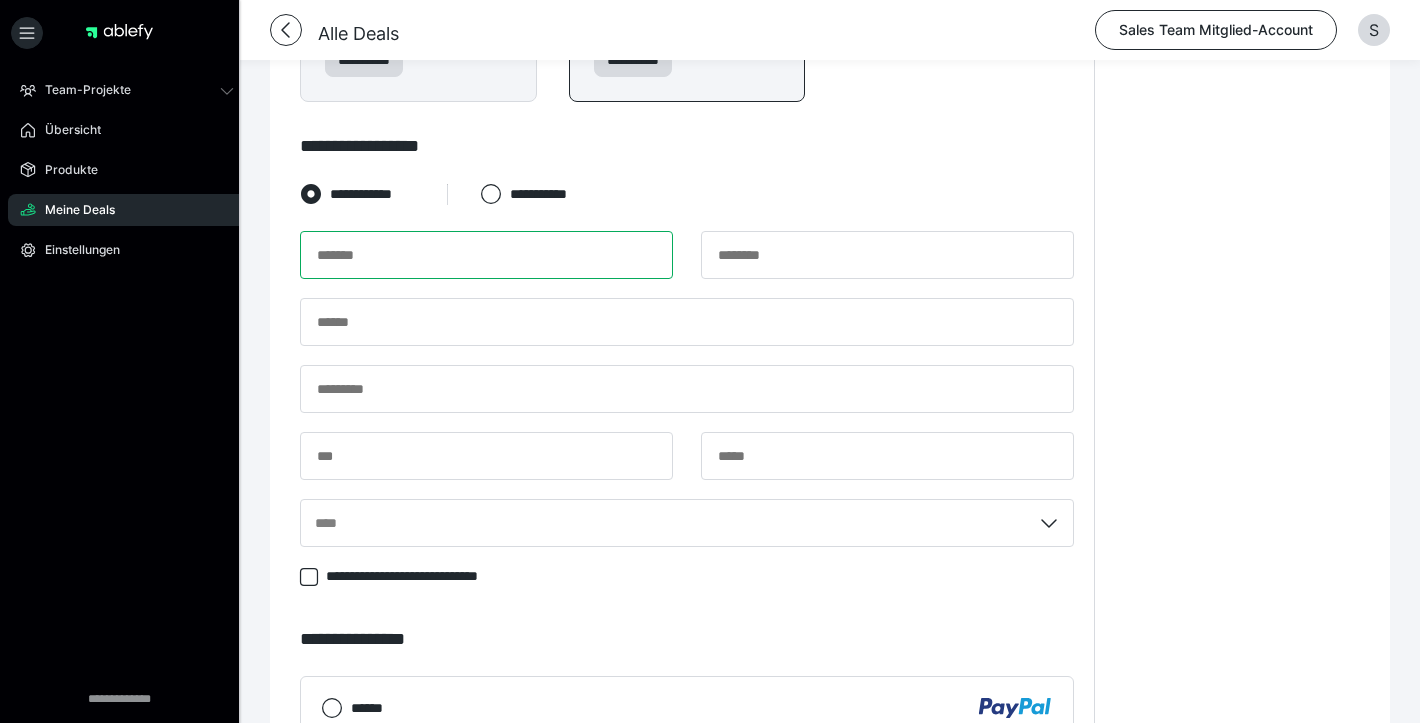 click at bounding box center (486, 255) 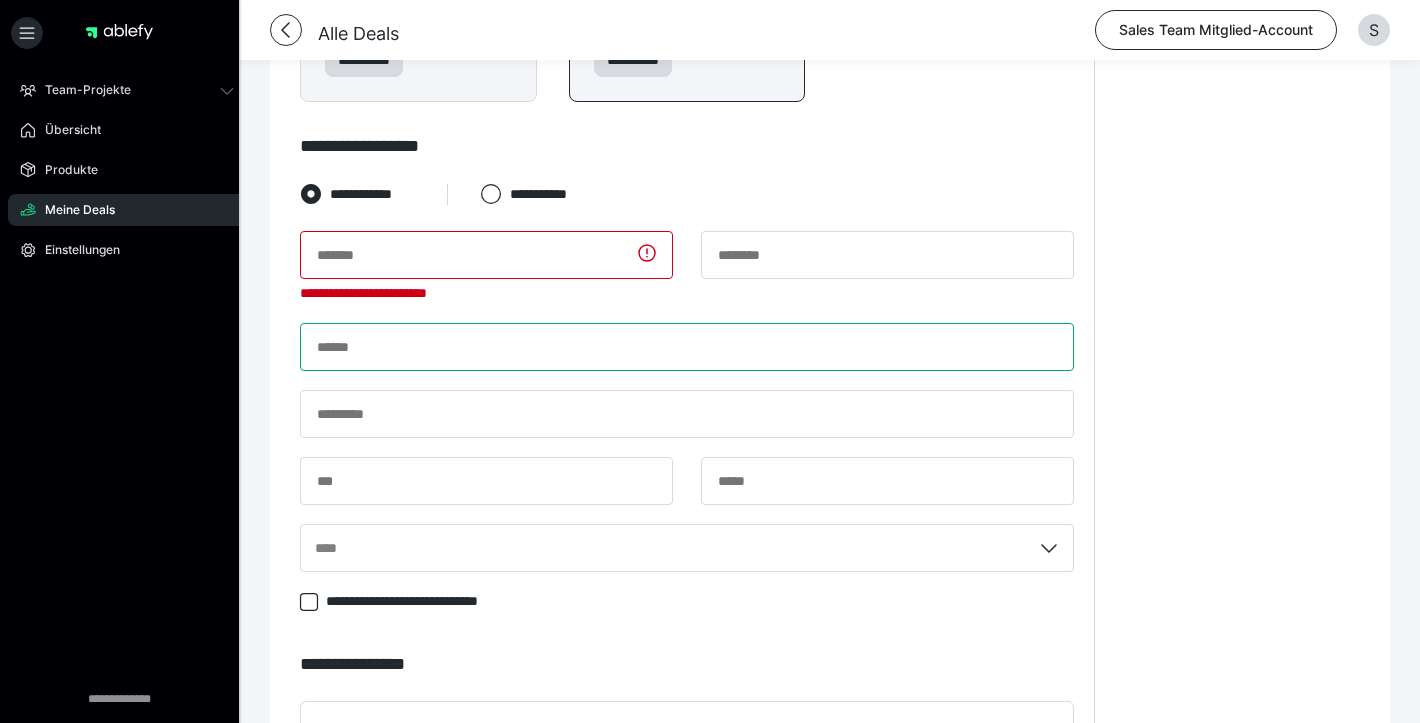 click at bounding box center [687, 347] 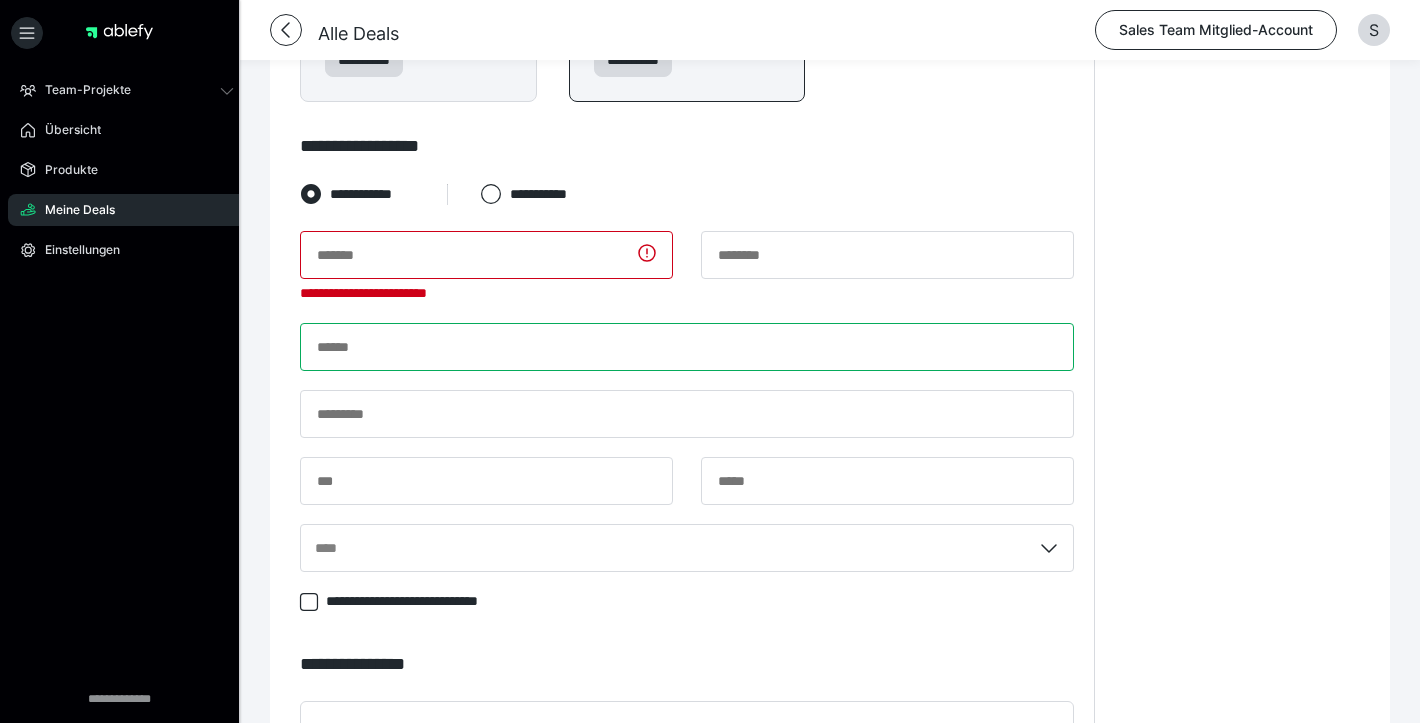 paste on "**********" 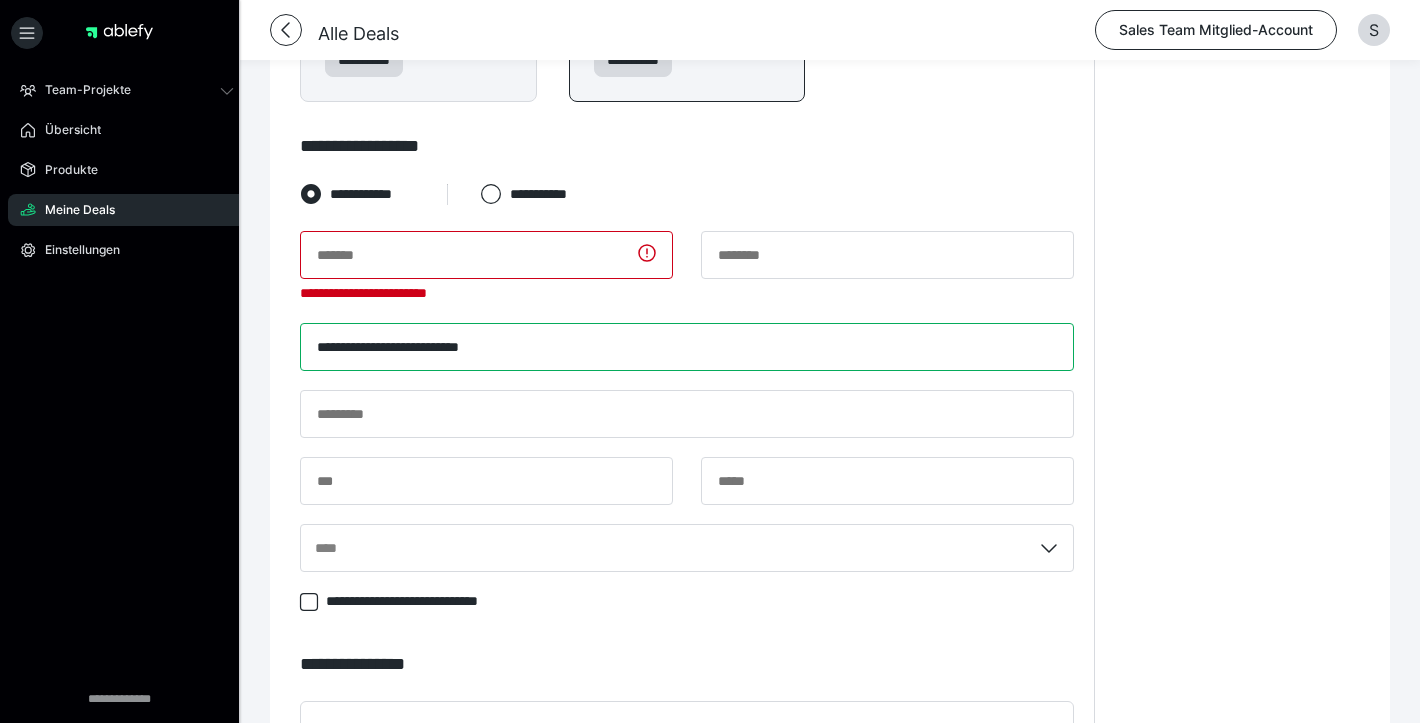 type on "**********" 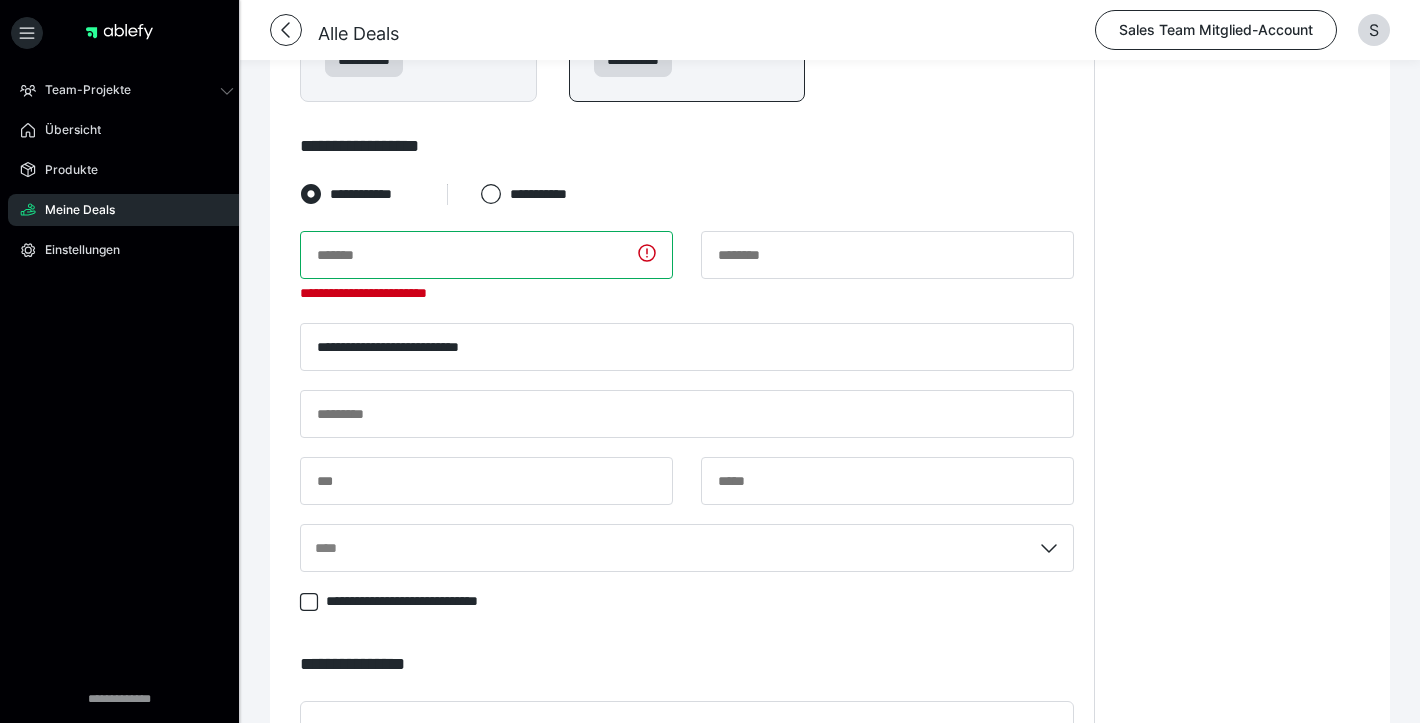 click at bounding box center [486, 255] 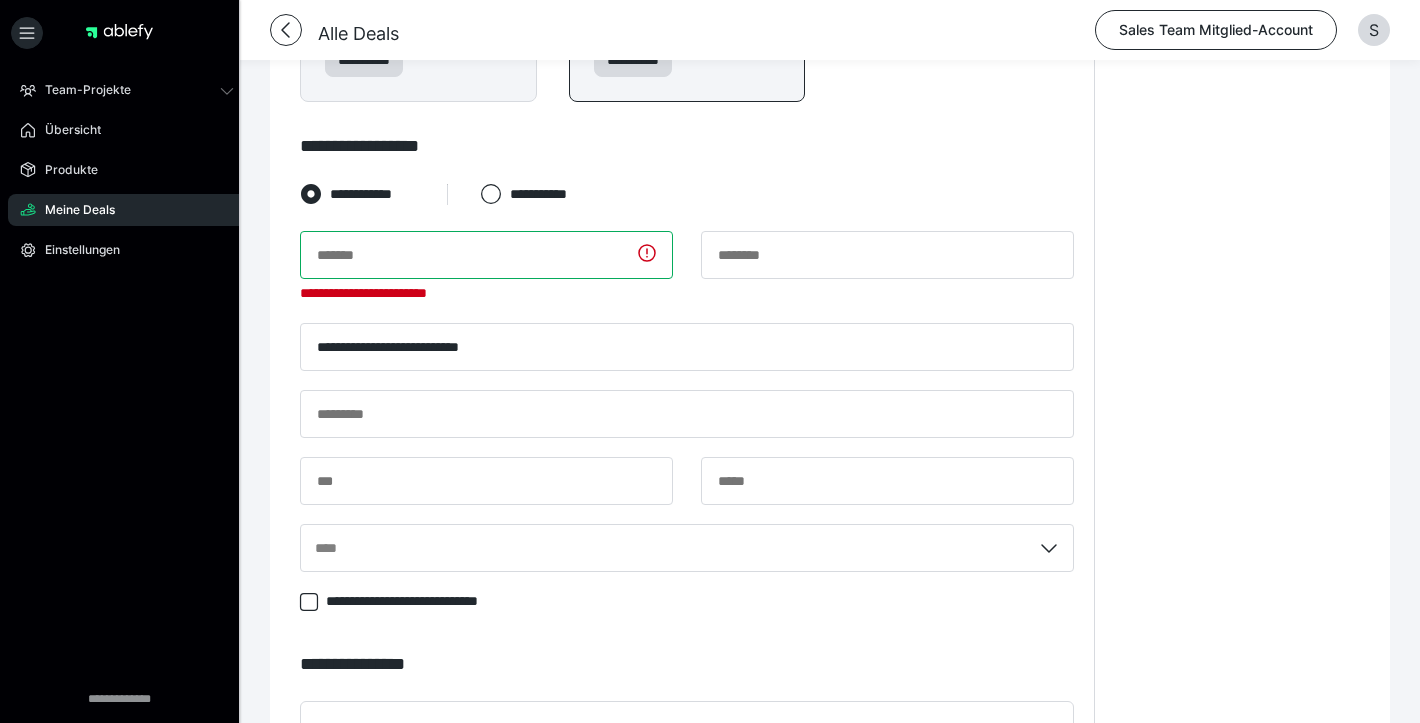 click at bounding box center (486, 255) 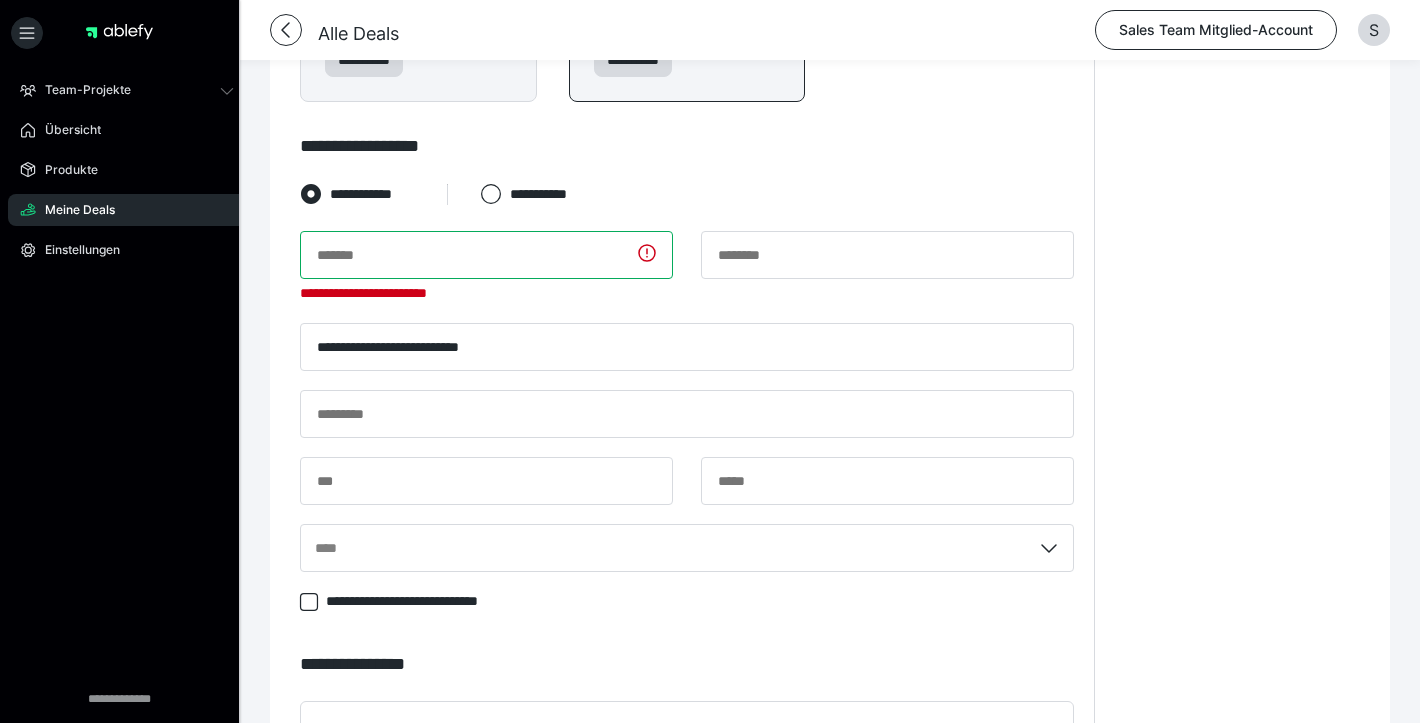 paste on "*****" 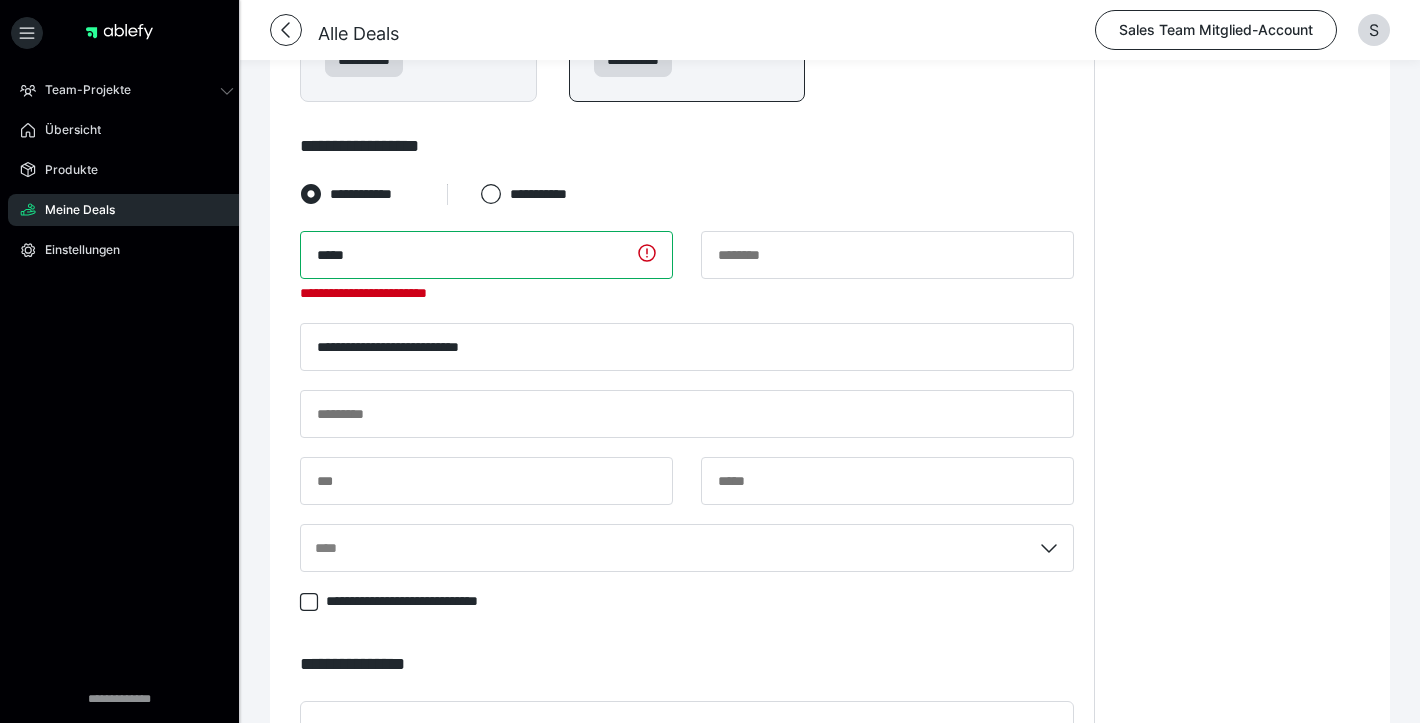 type on "*****" 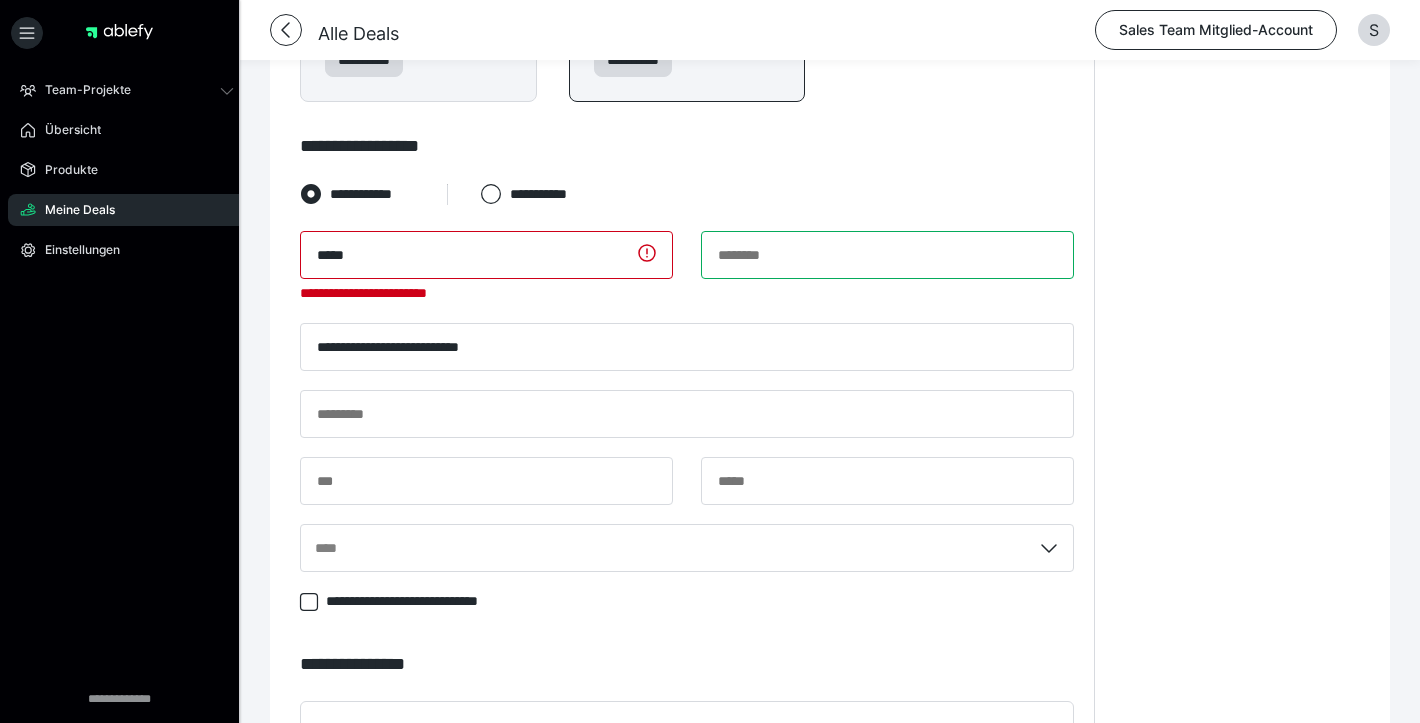click at bounding box center [887, 255] 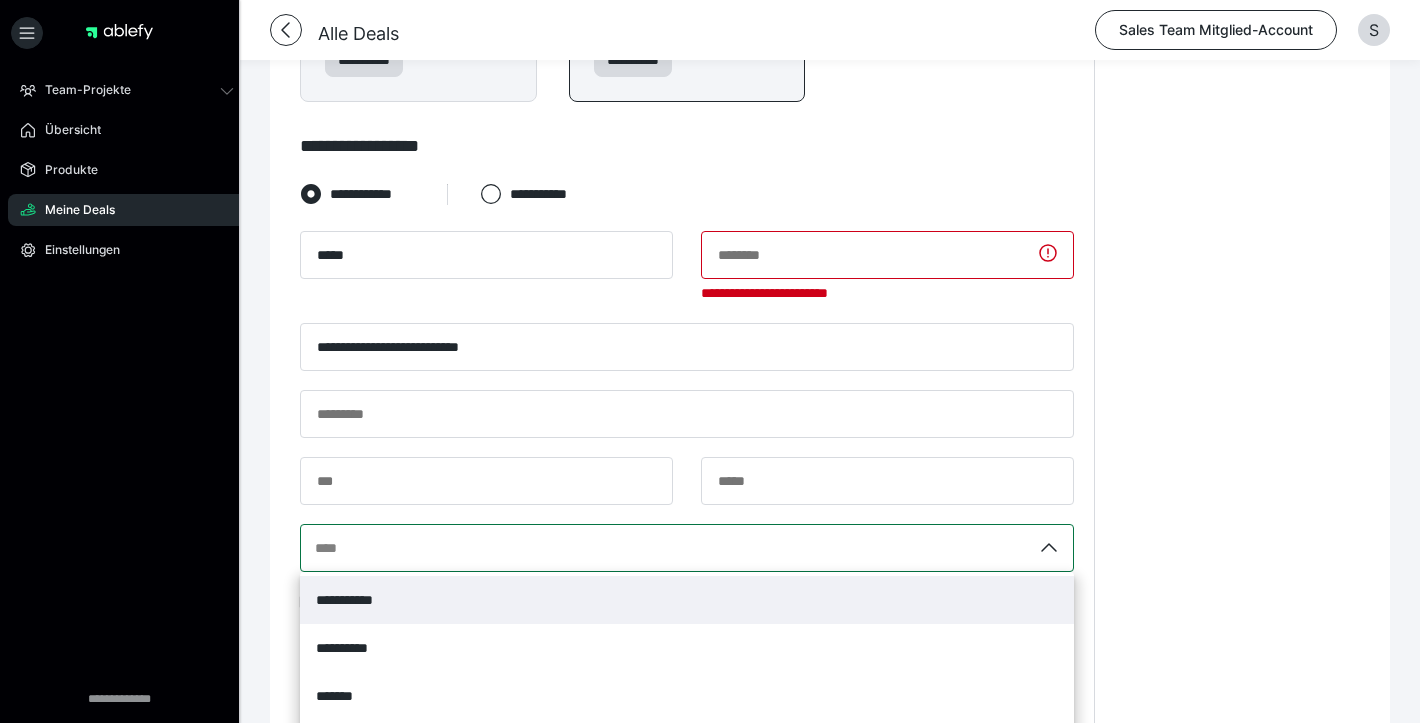 click on "**********" at bounding box center [687, 548] 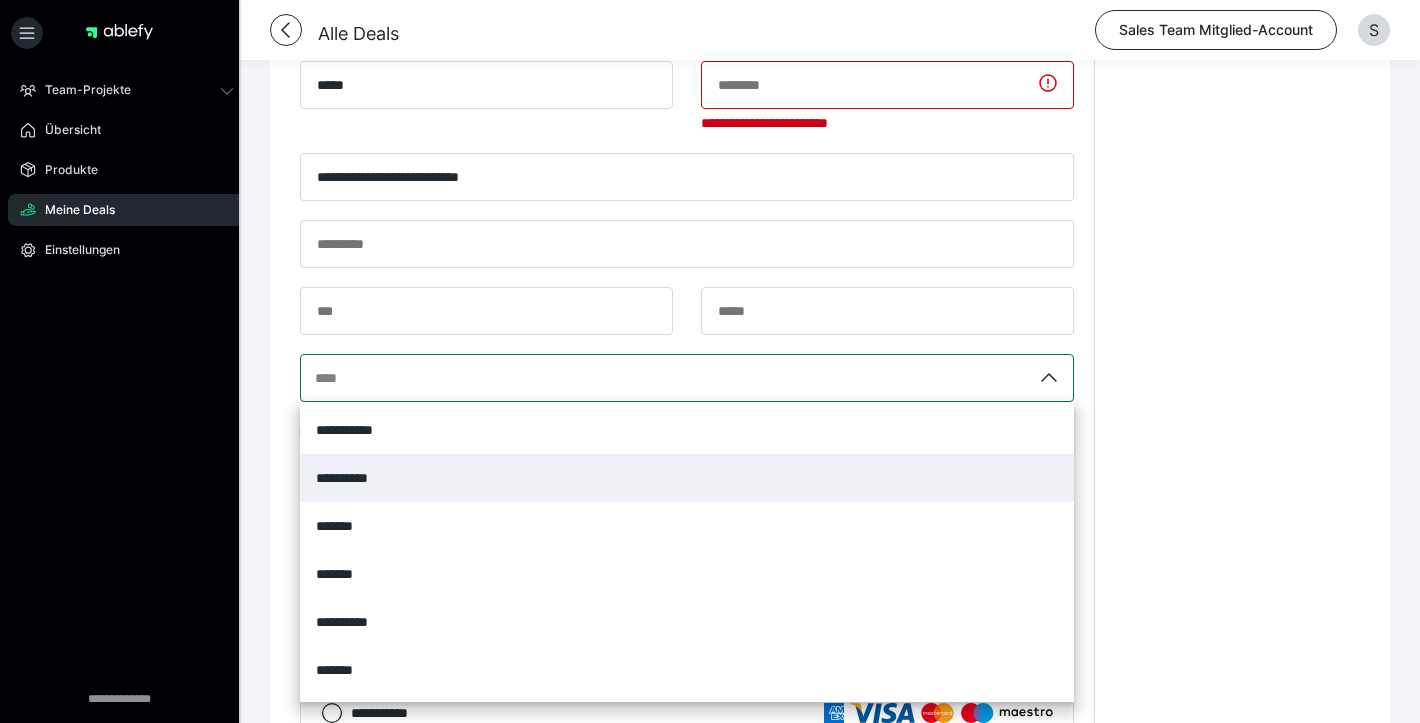 scroll, scrollTop: 1410, scrollLeft: 0, axis: vertical 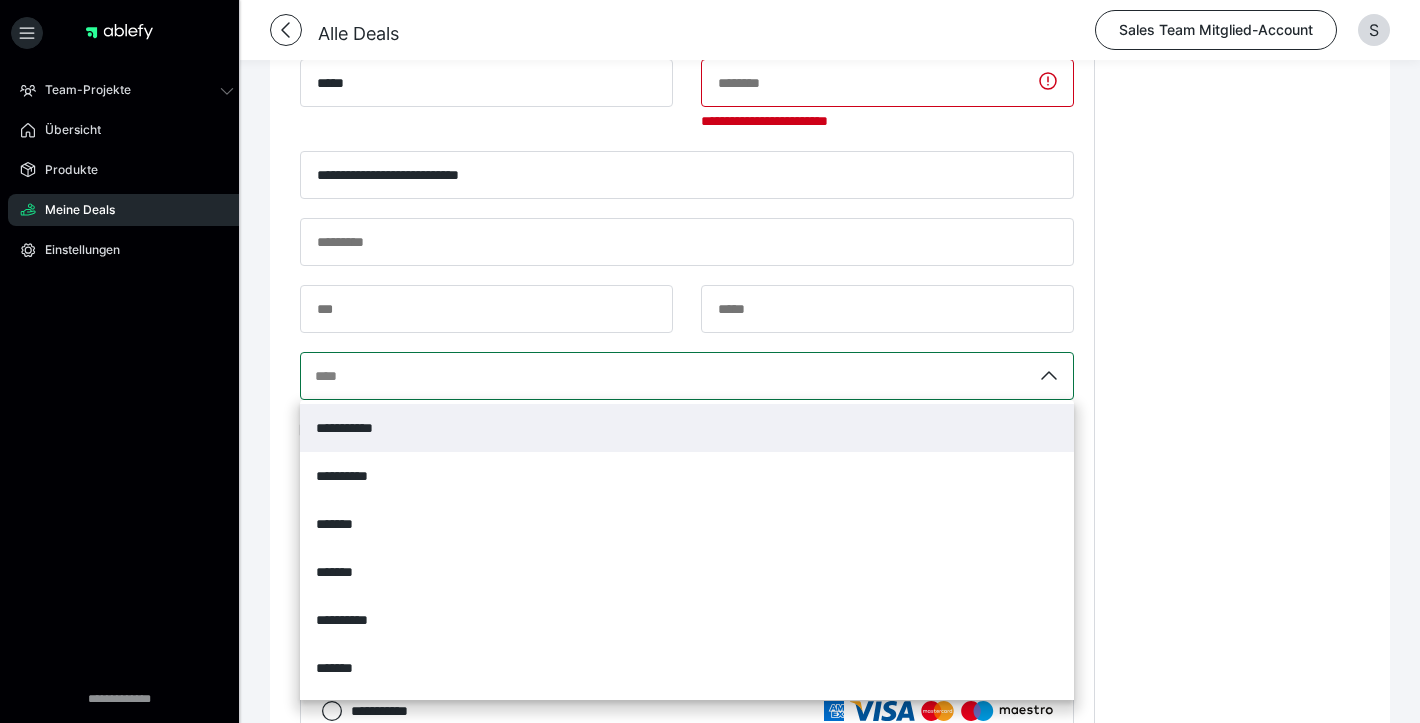 click on "**********" at bounding box center [687, 428] 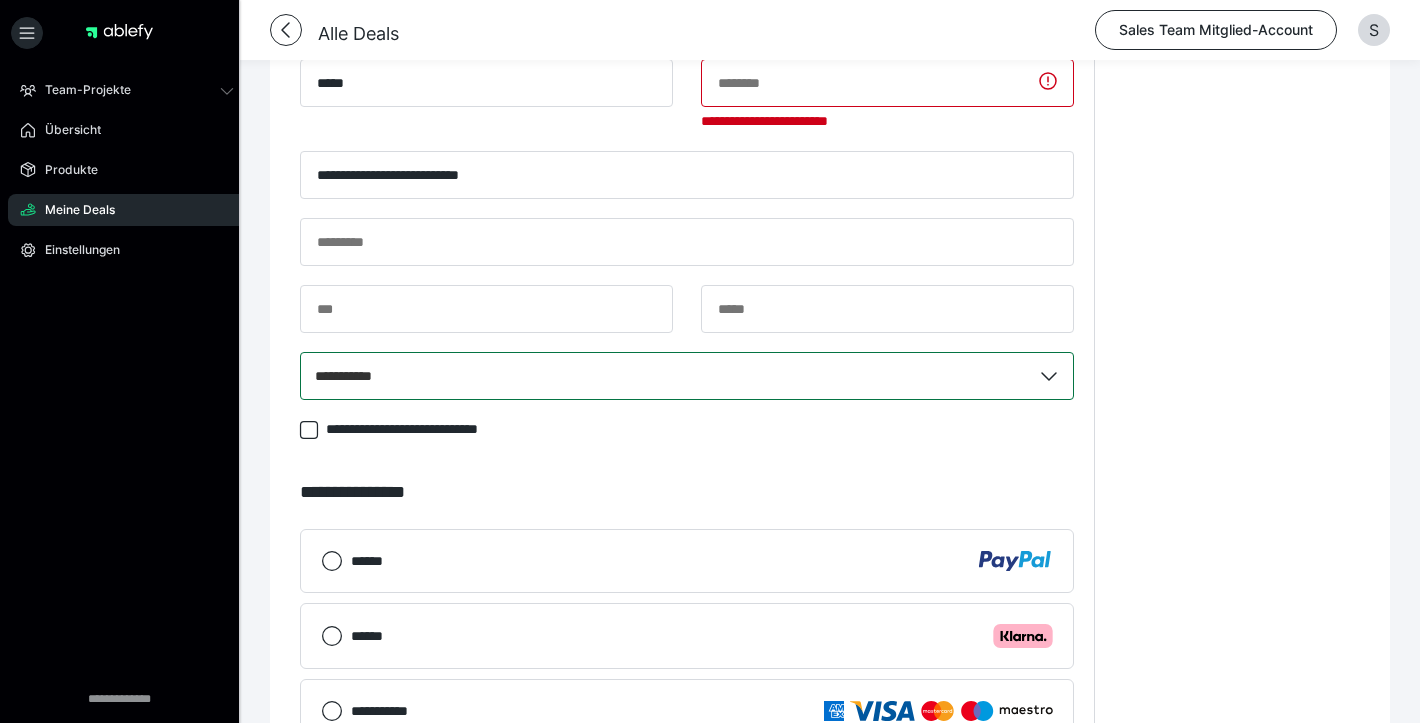 scroll, scrollTop: 1281, scrollLeft: 0, axis: vertical 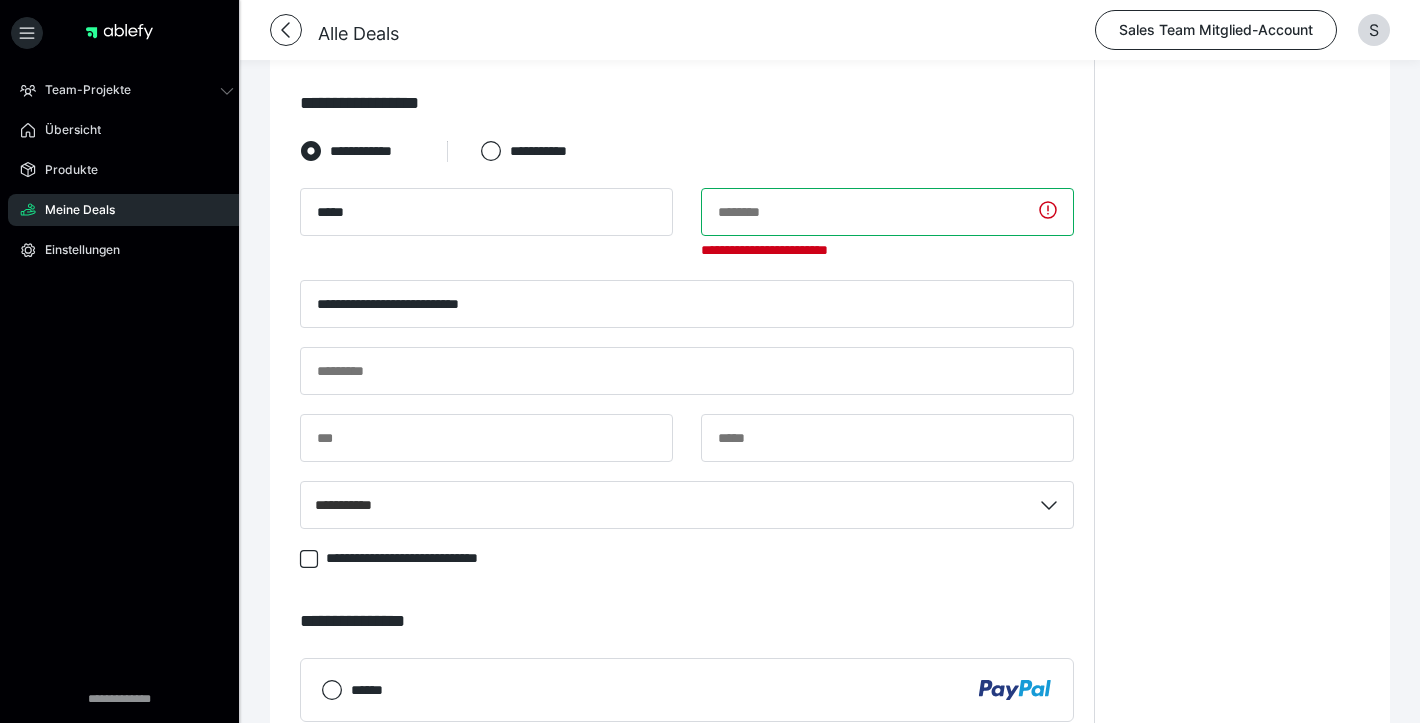 click at bounding box center (887, 212) 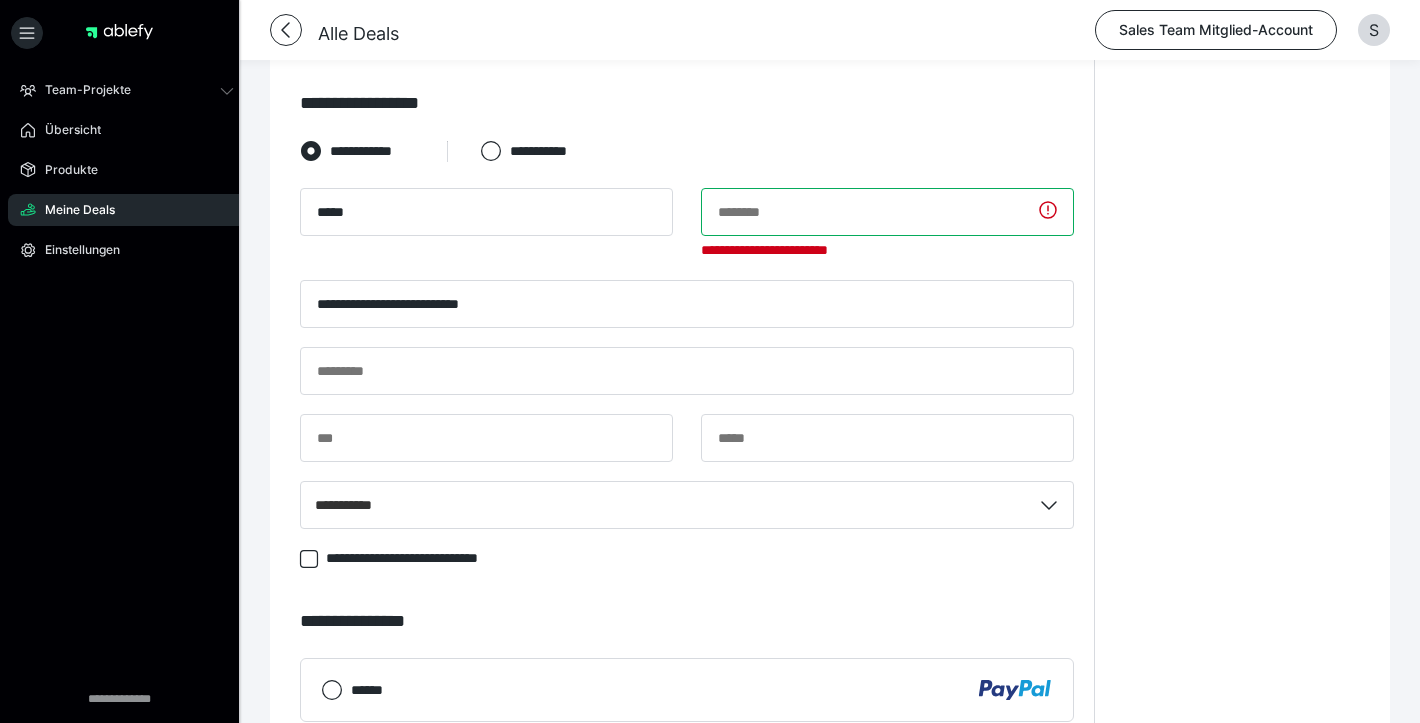 type on "*" 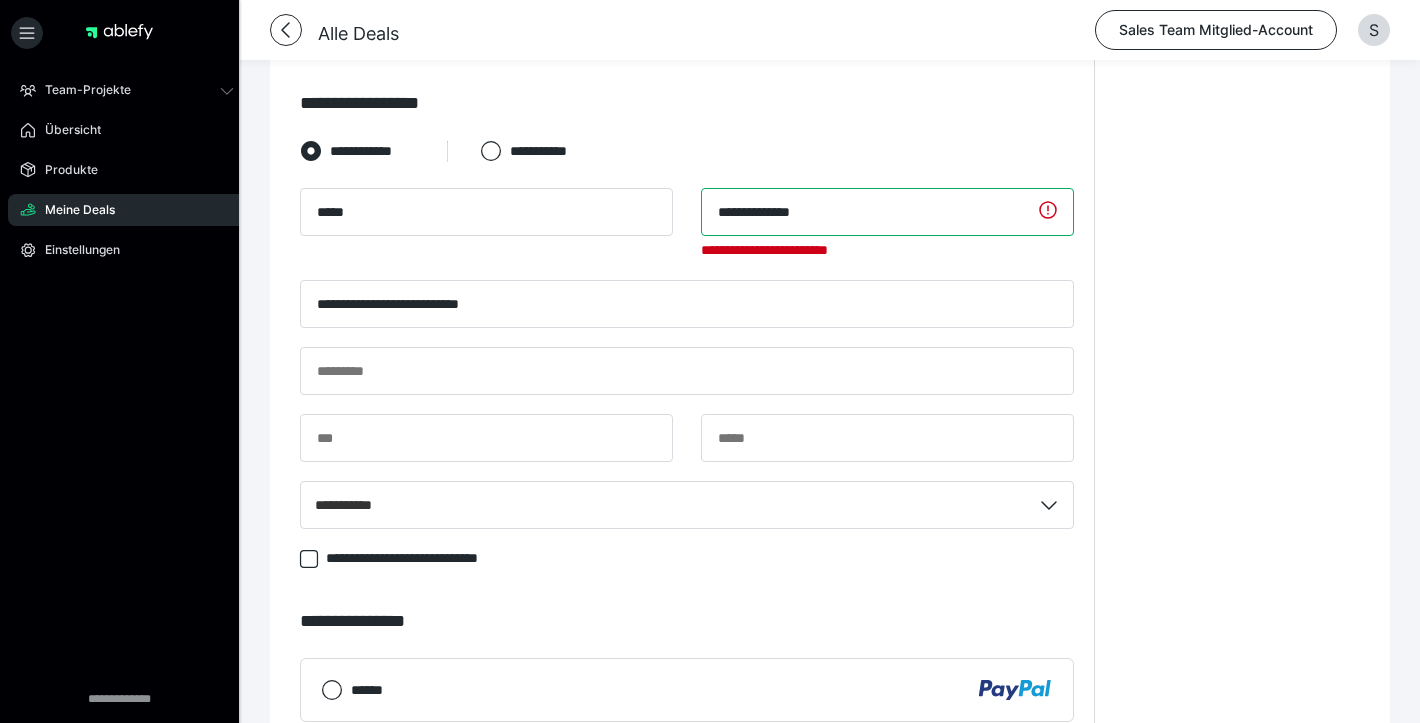 type on "**********" 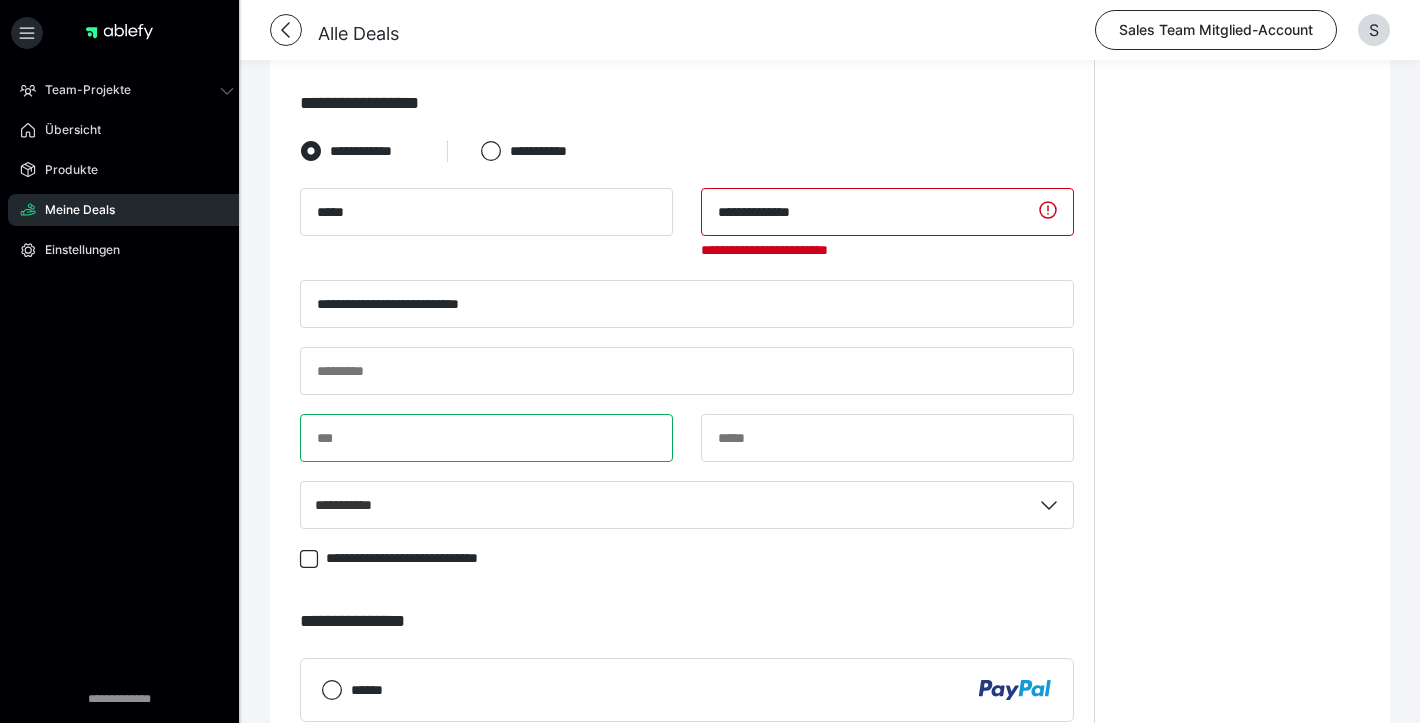 click at bounding box center (687, 447) 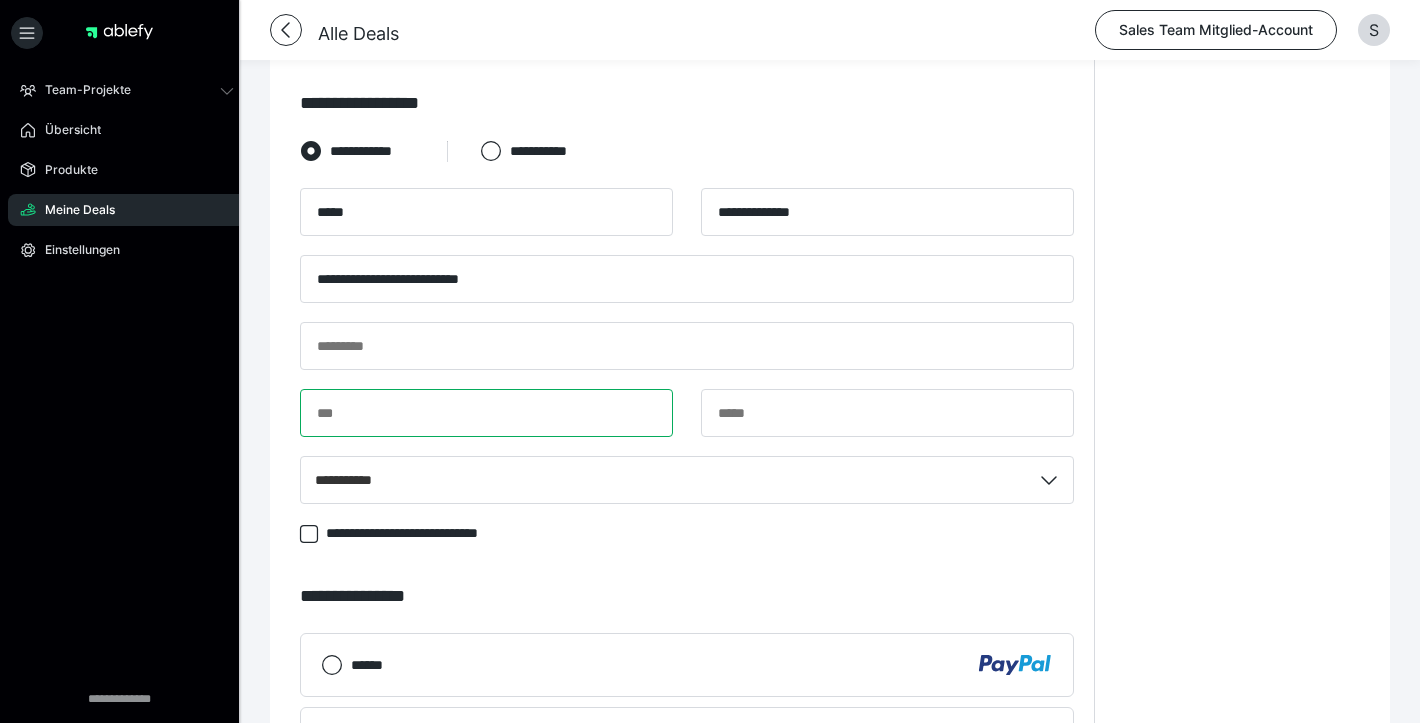 click at bounding box center [486, 413] 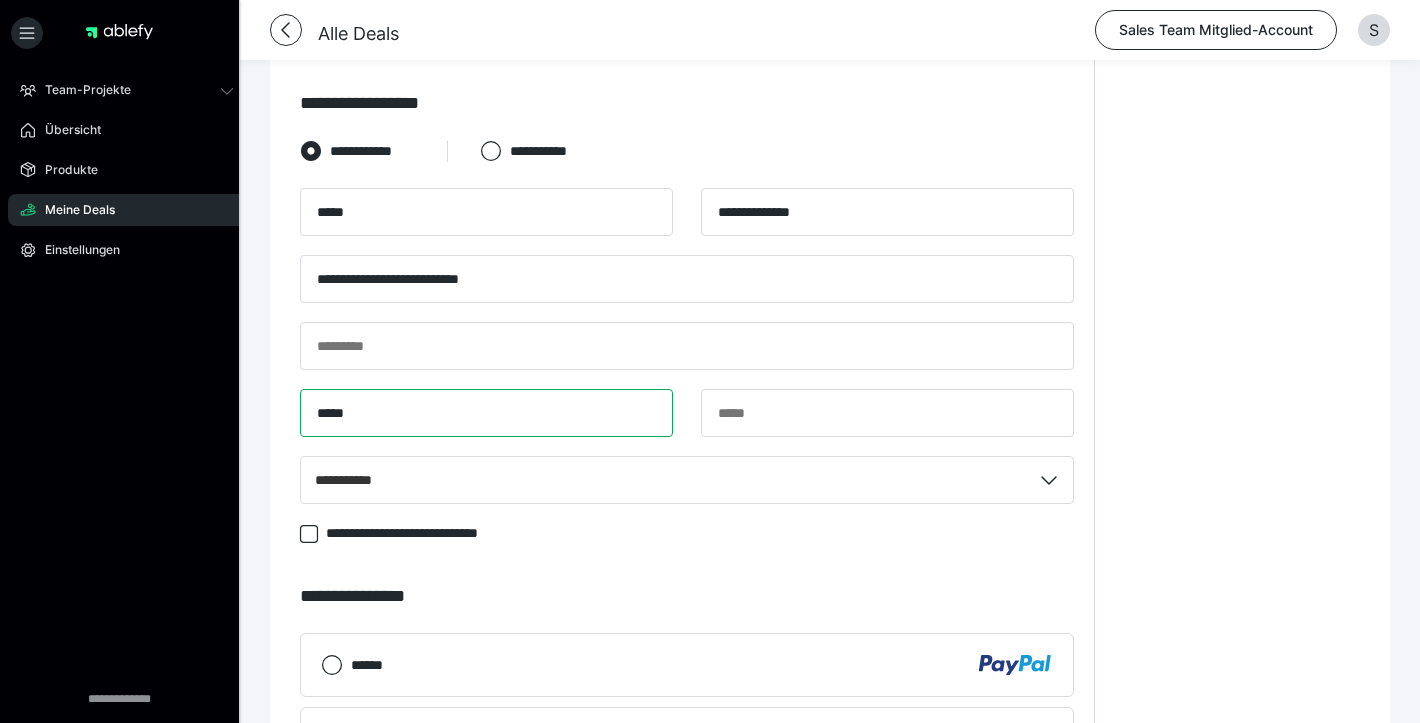 type on "*****" 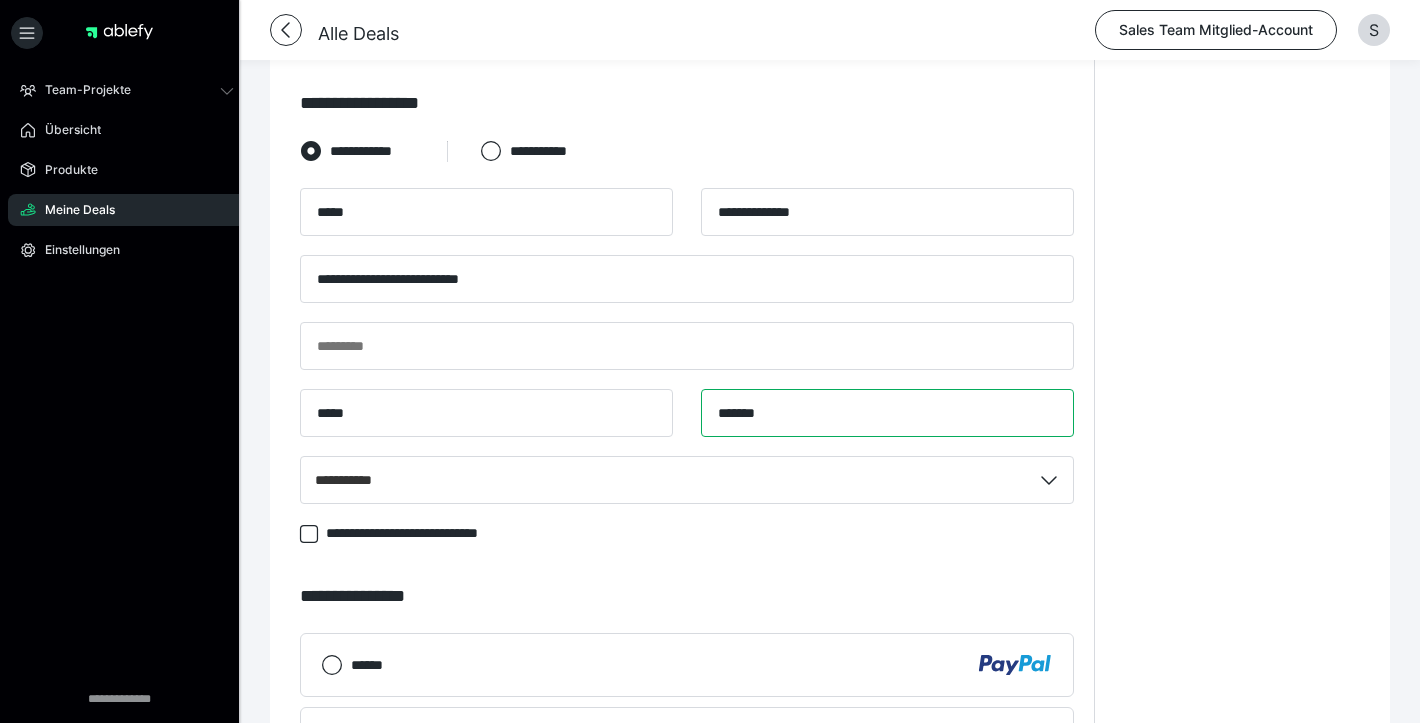 type on "*******" 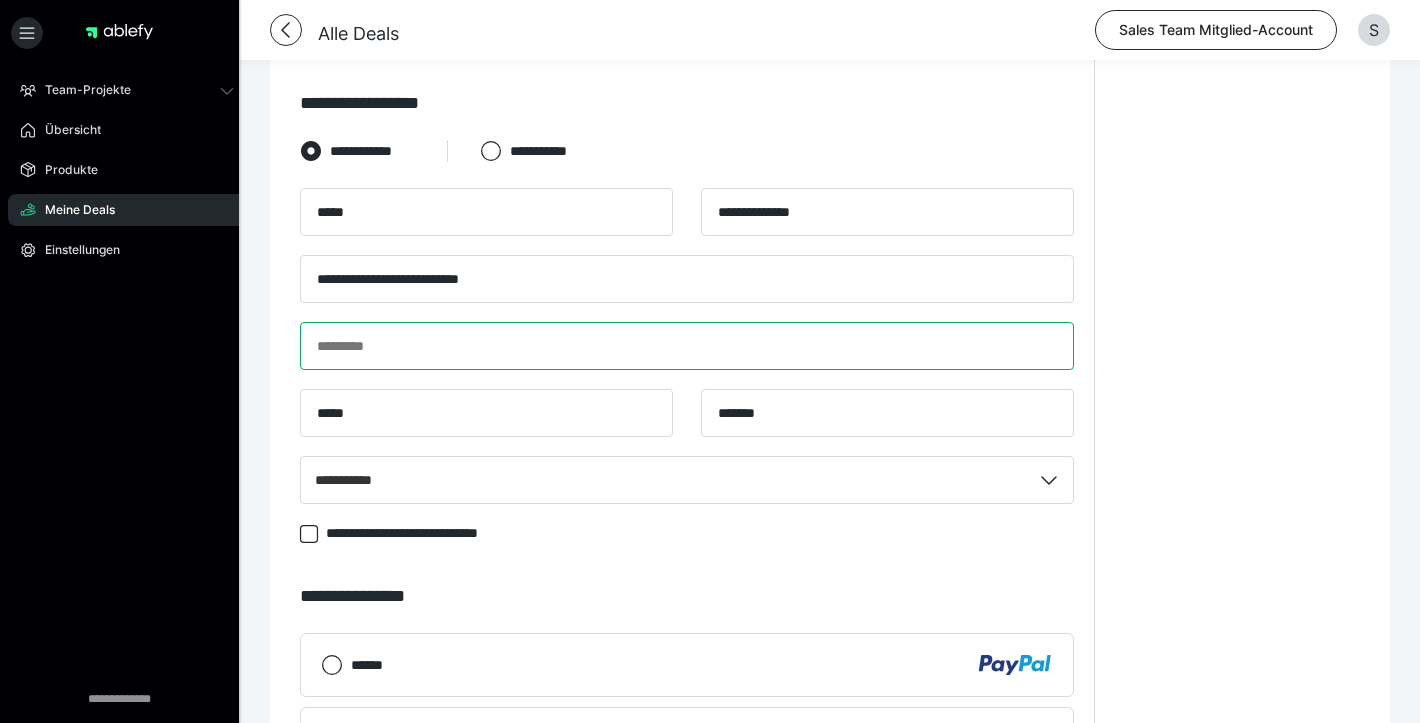 click at bounding box center (687, 346) 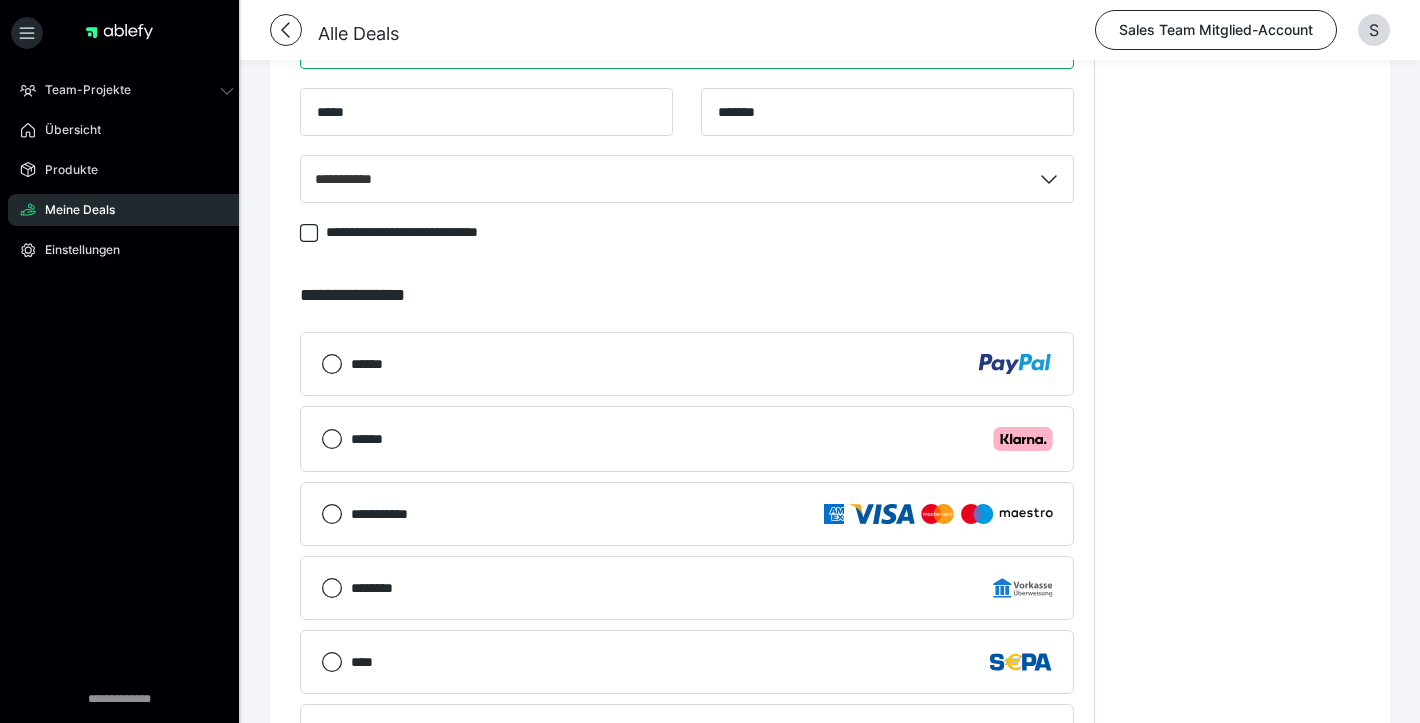 type on "**********" 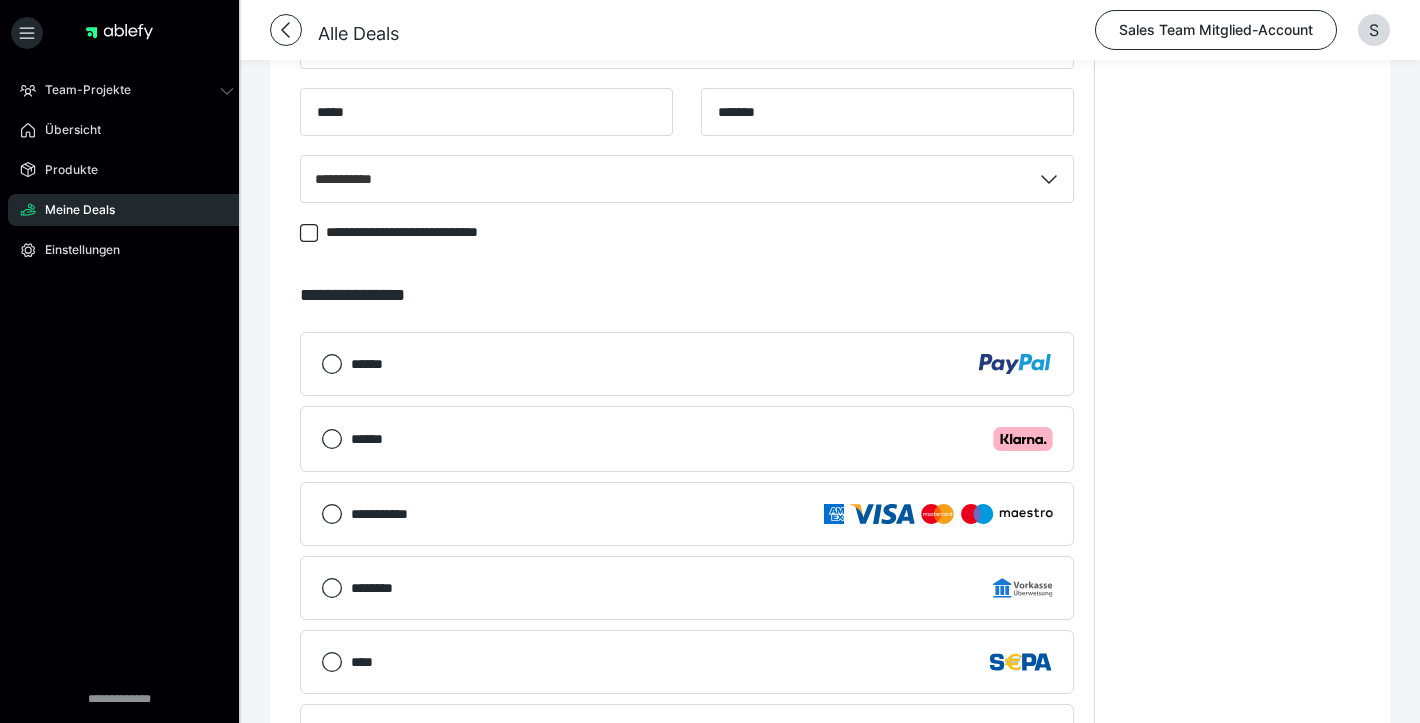 click on "****** .cls-1 {fill: #ffb3c7;}" at bounding box center (702, 439) 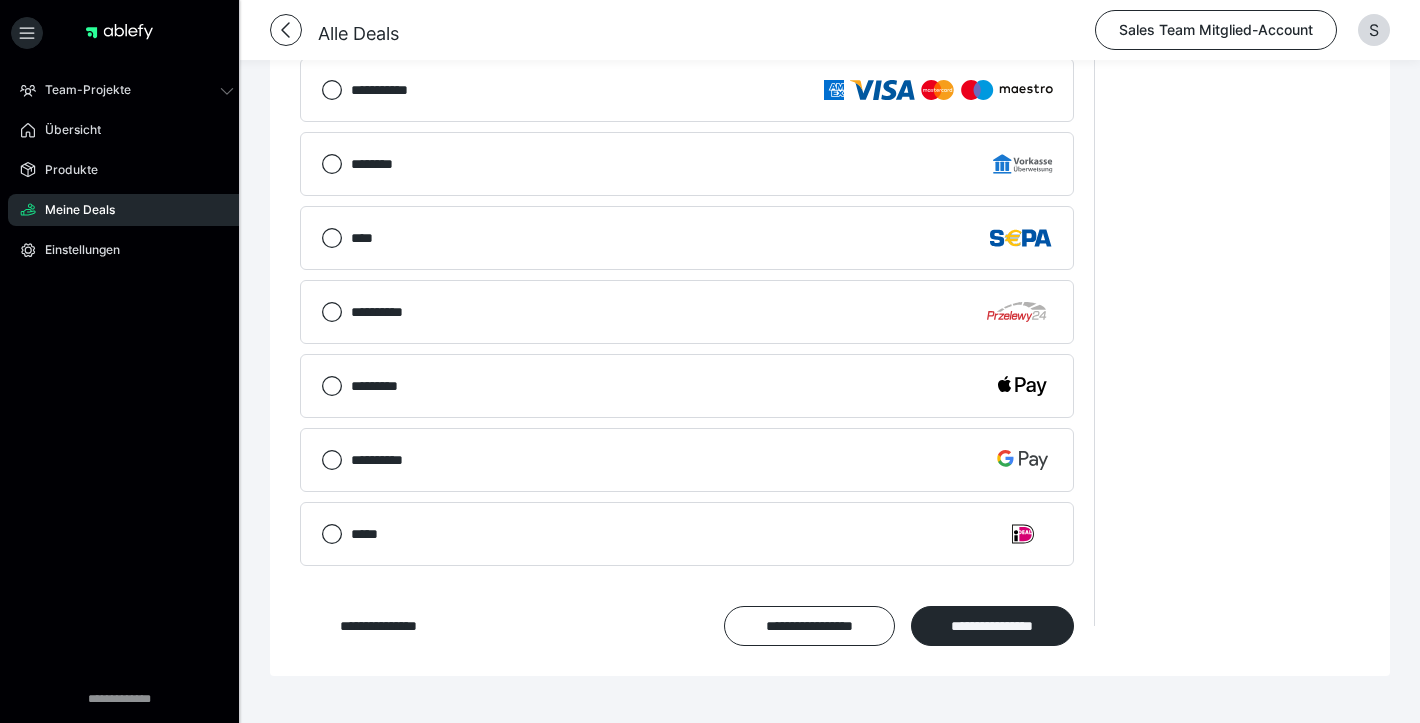 scroll, scrollTop: 2105, scrollLeft: 0, axis: vertical 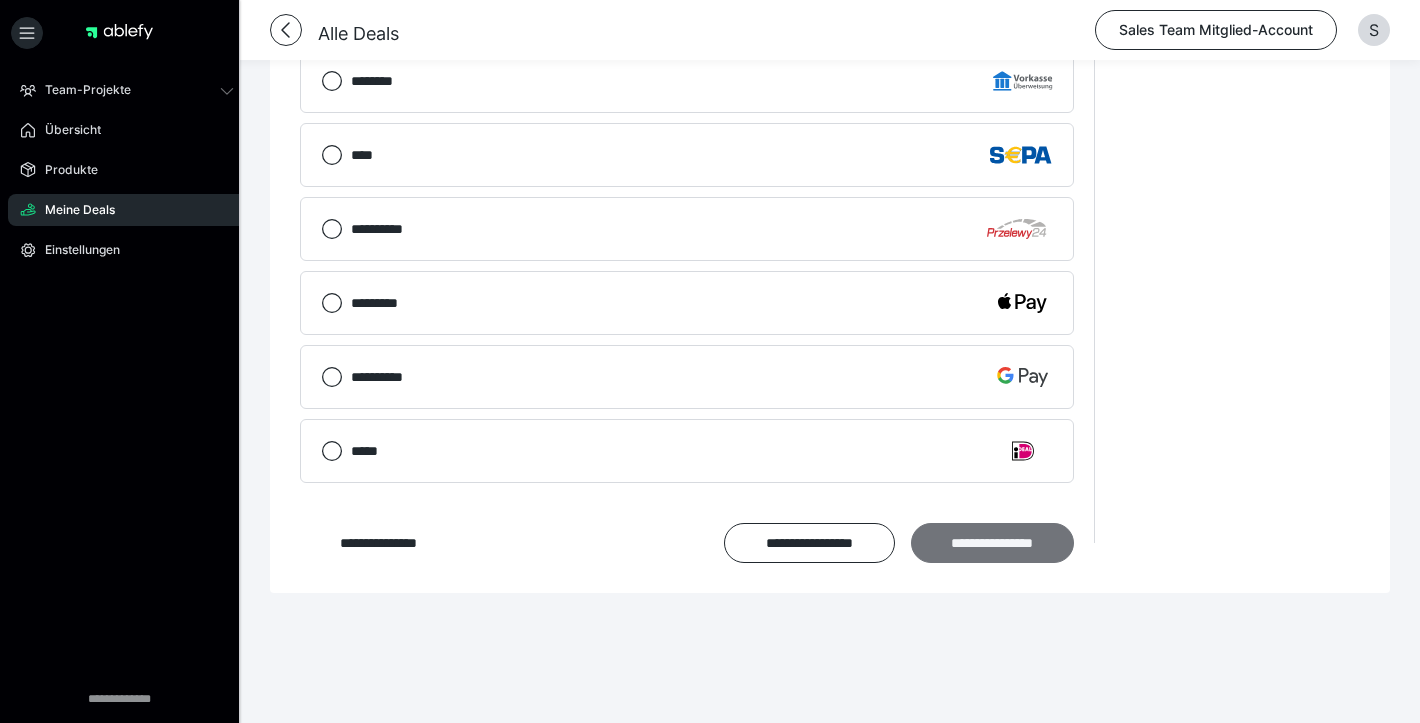 click on "**********" at bounding box center [992, 543] 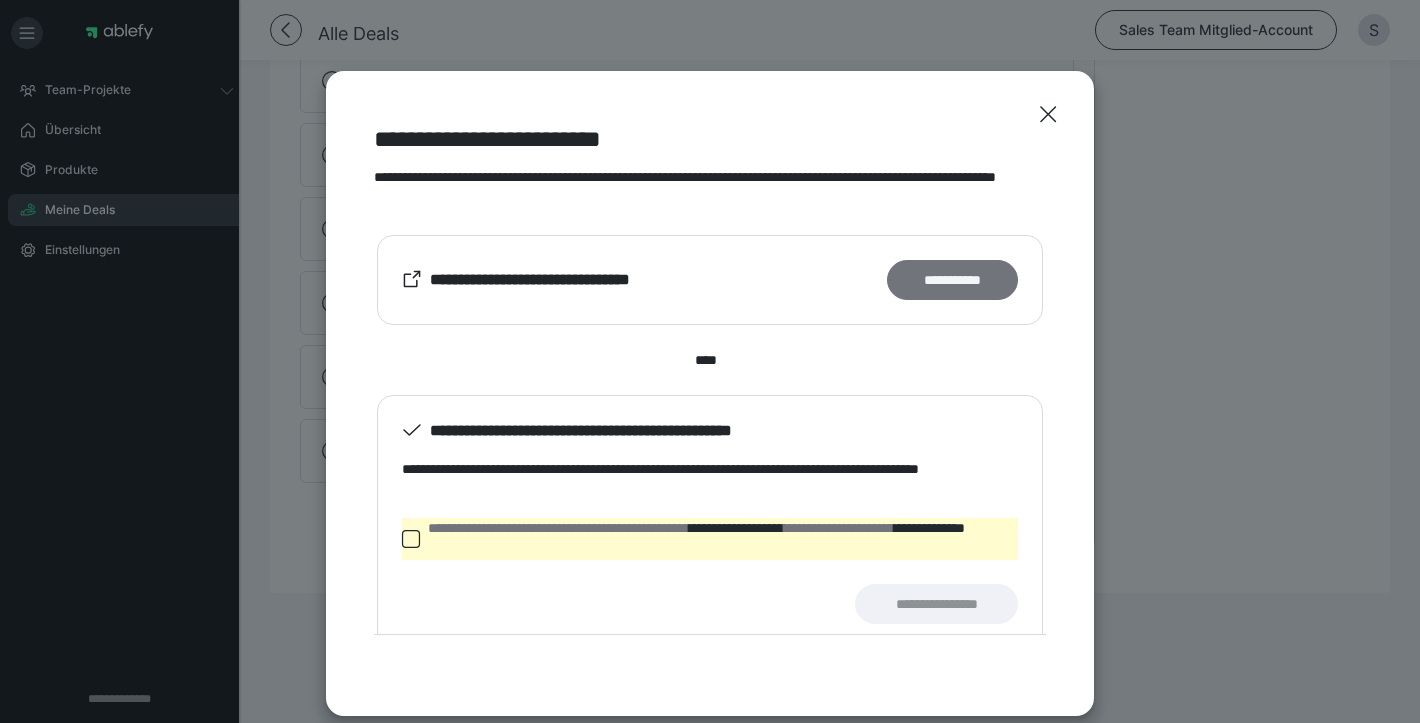 click on "**********" at bounding box center [952, 280] 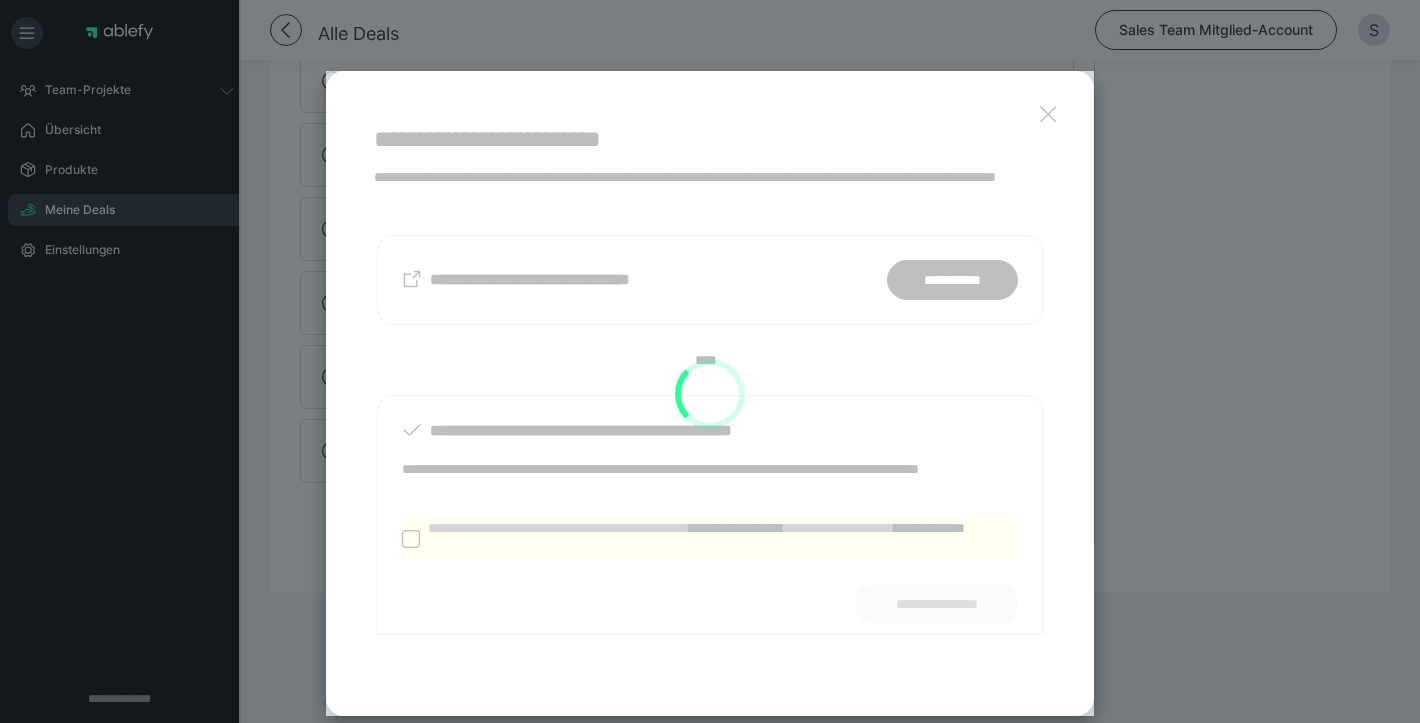 scroll, scrollTop: 1387, scrollLeft: 0, axis: vertical 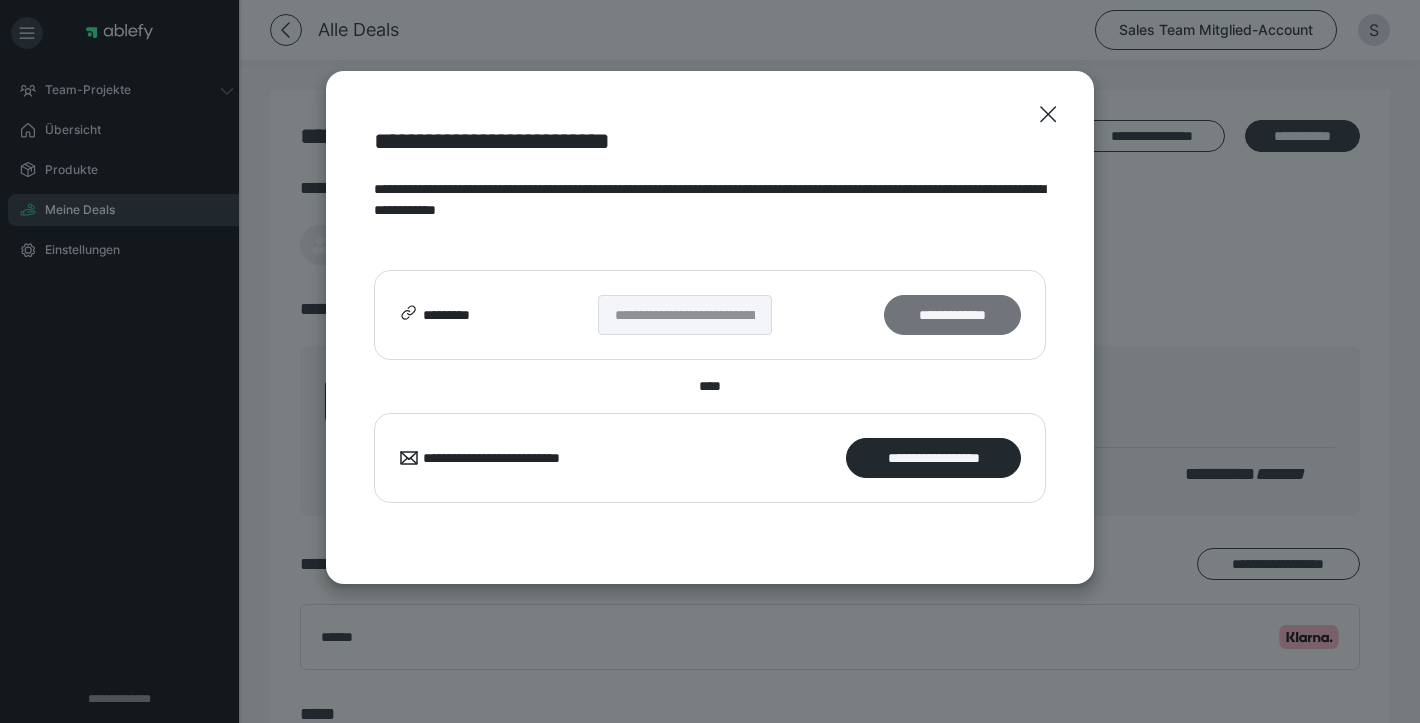 click on "**********" at bounding box center [952, 315] 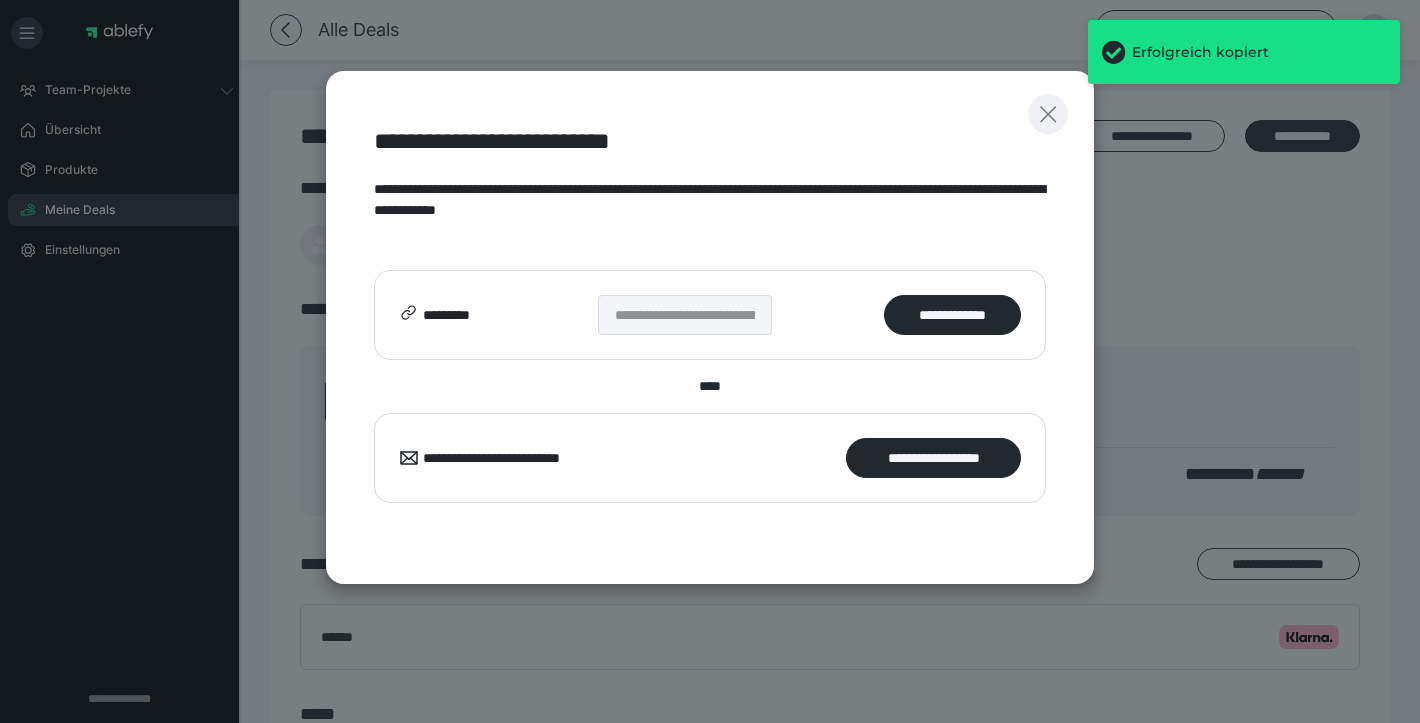 click 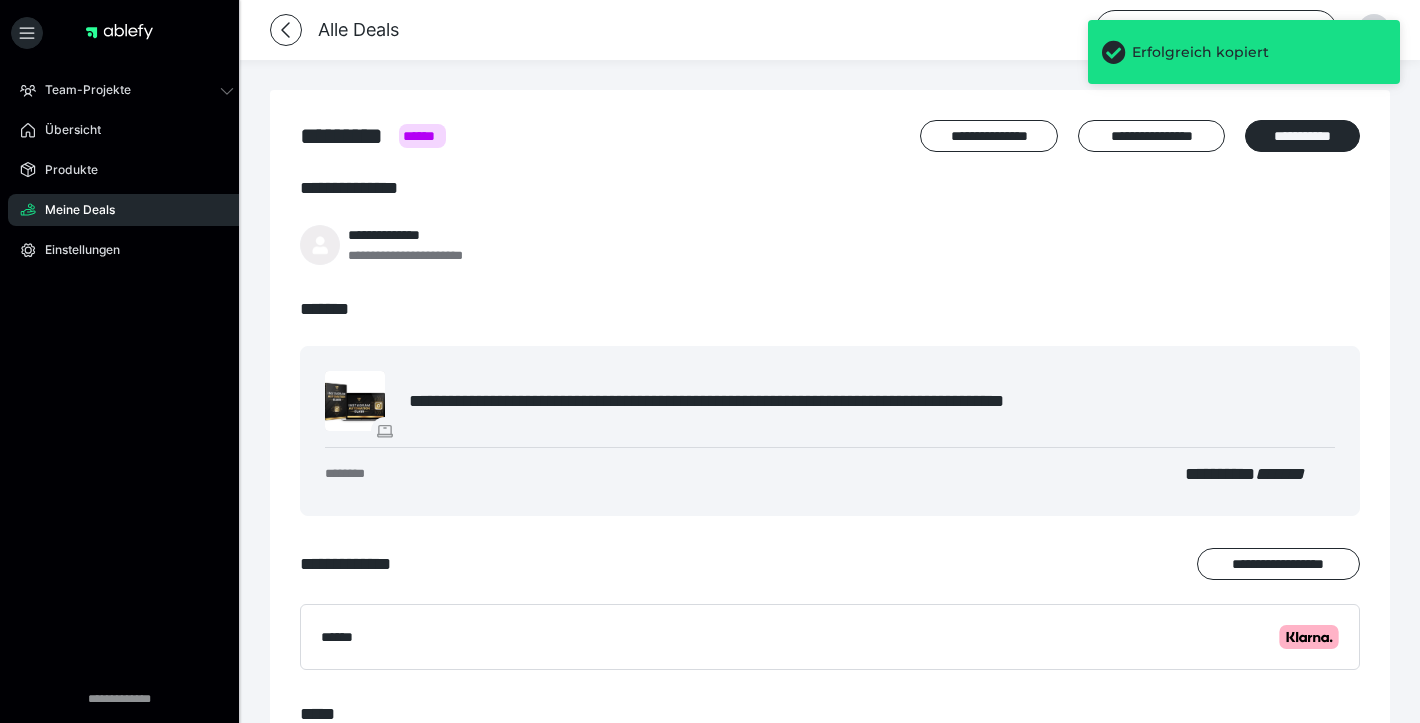 click on "Erfolgreich kopiert" at bounding box center [1244, 52] 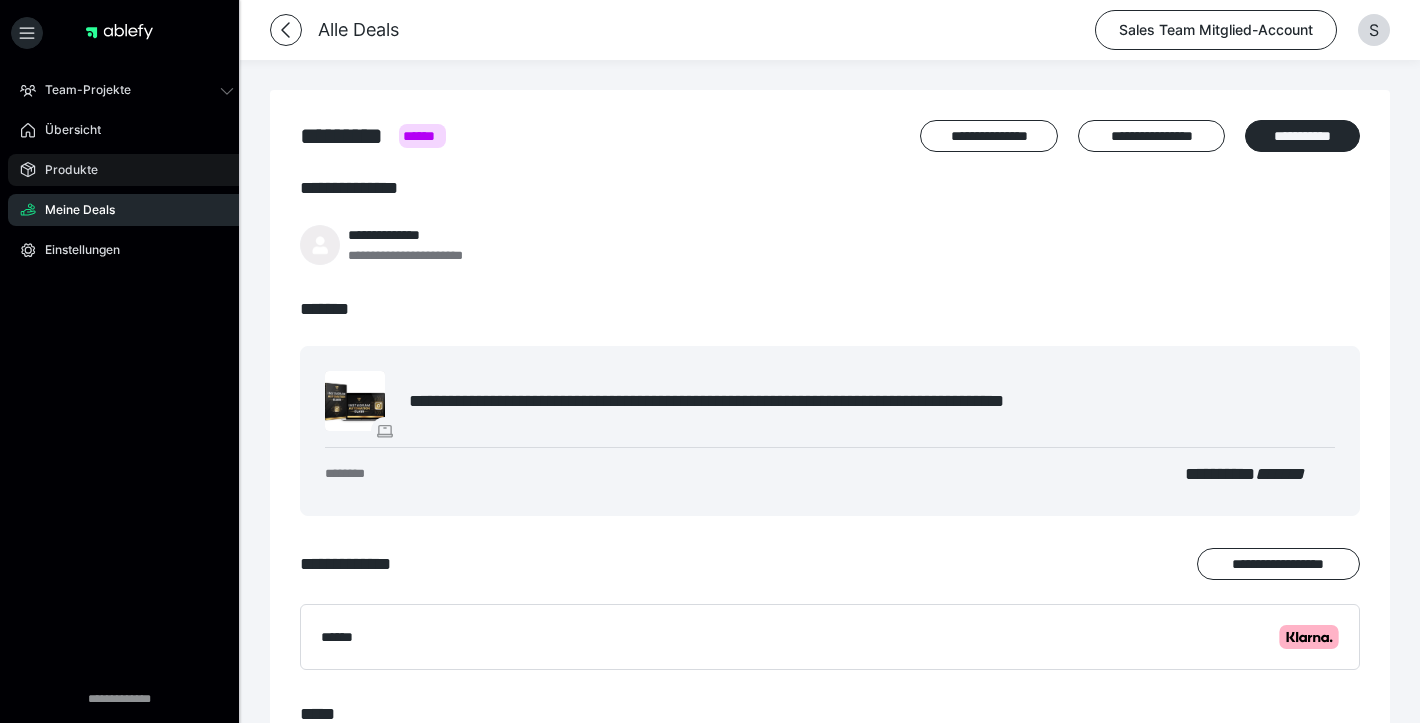 click on "Produkte" at bounding box center [127, 170] 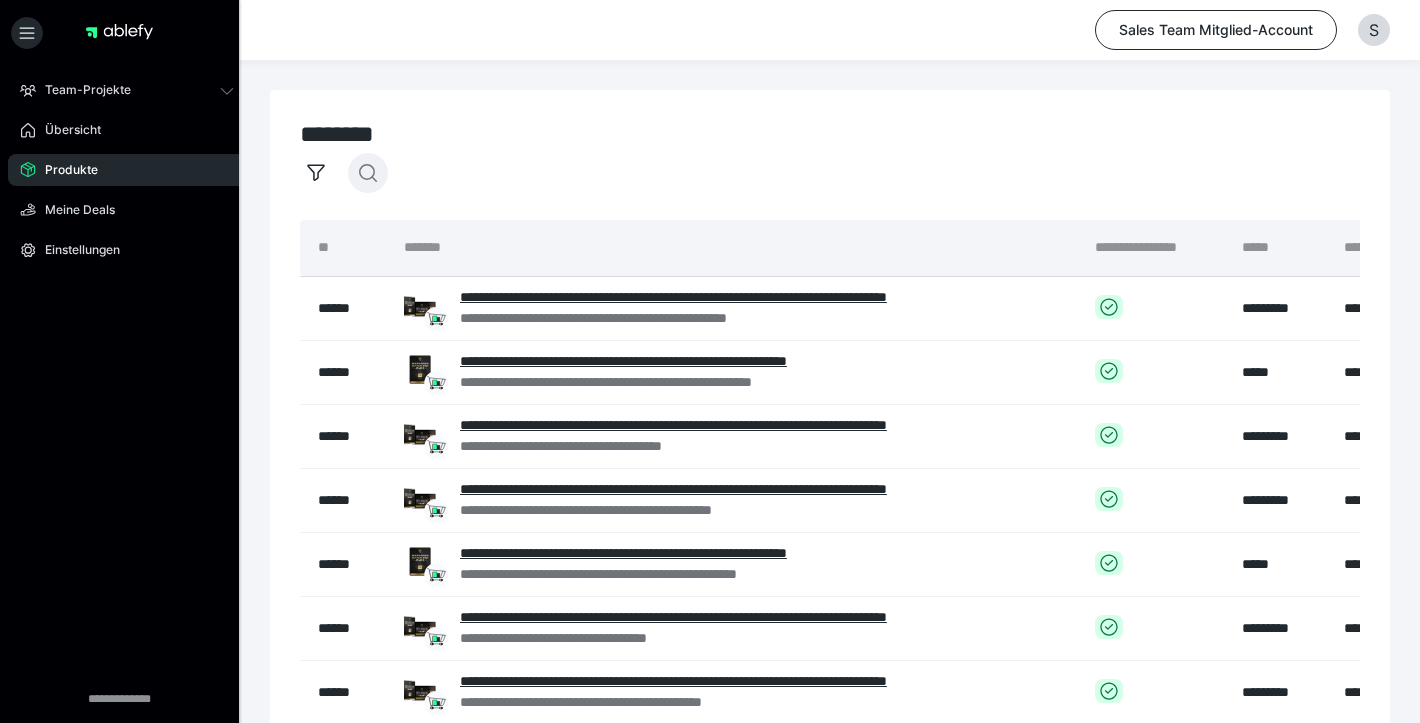 click at bounding box center [368, 173] 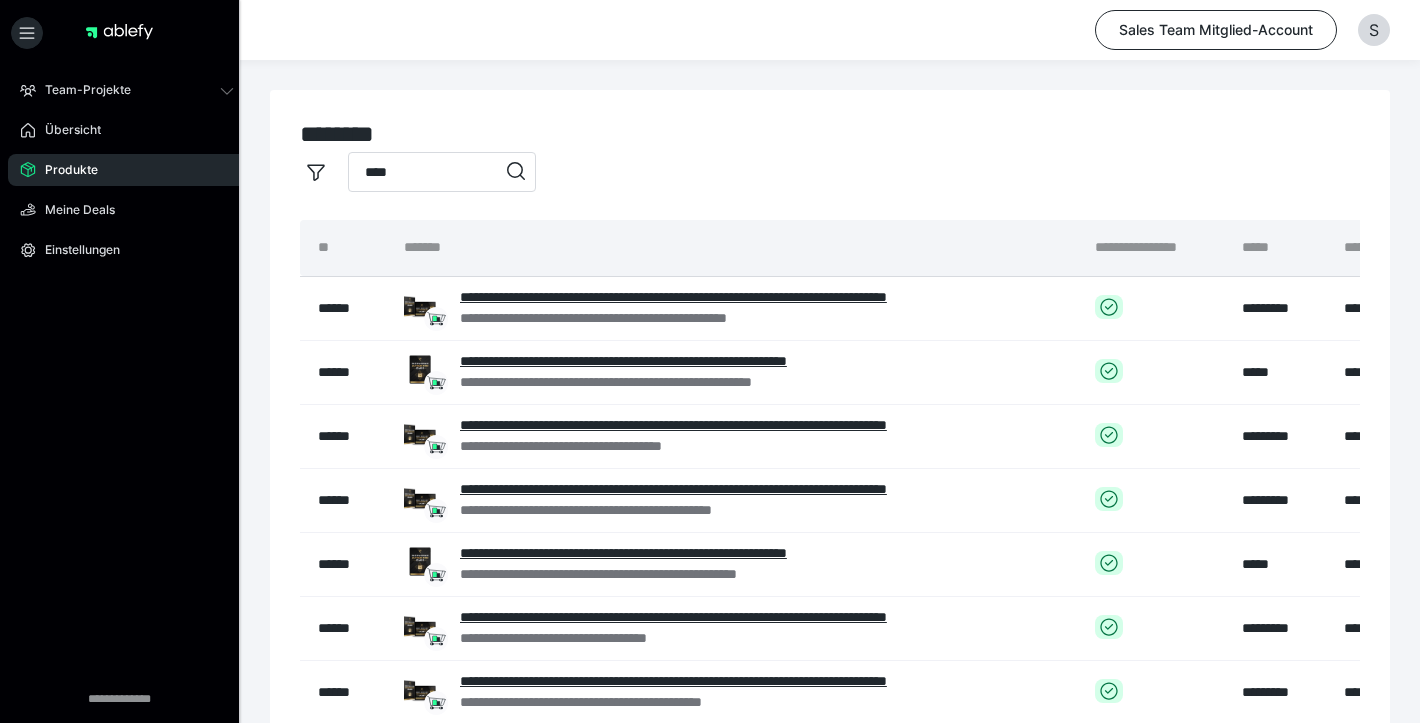 type on "****" 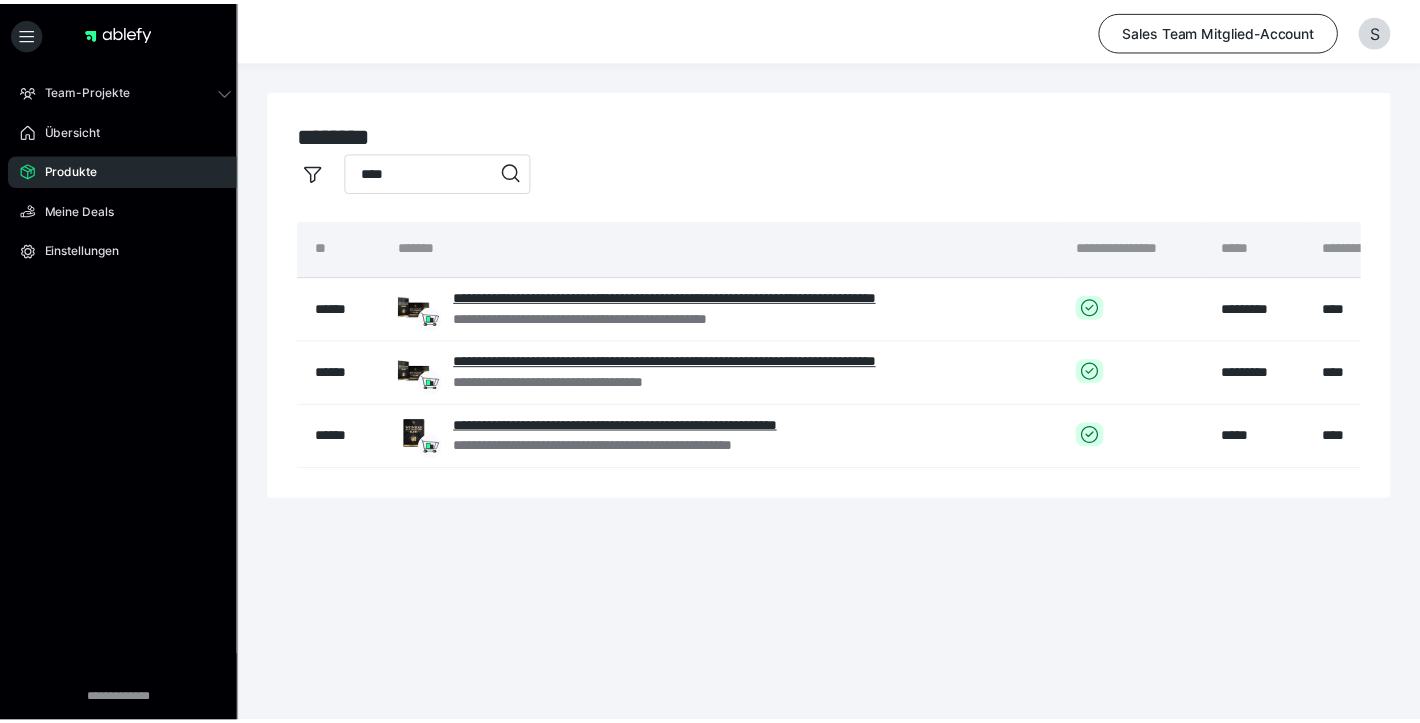 scroll, scrollTop: 0, scrollLeft: 290, axis: horizontal 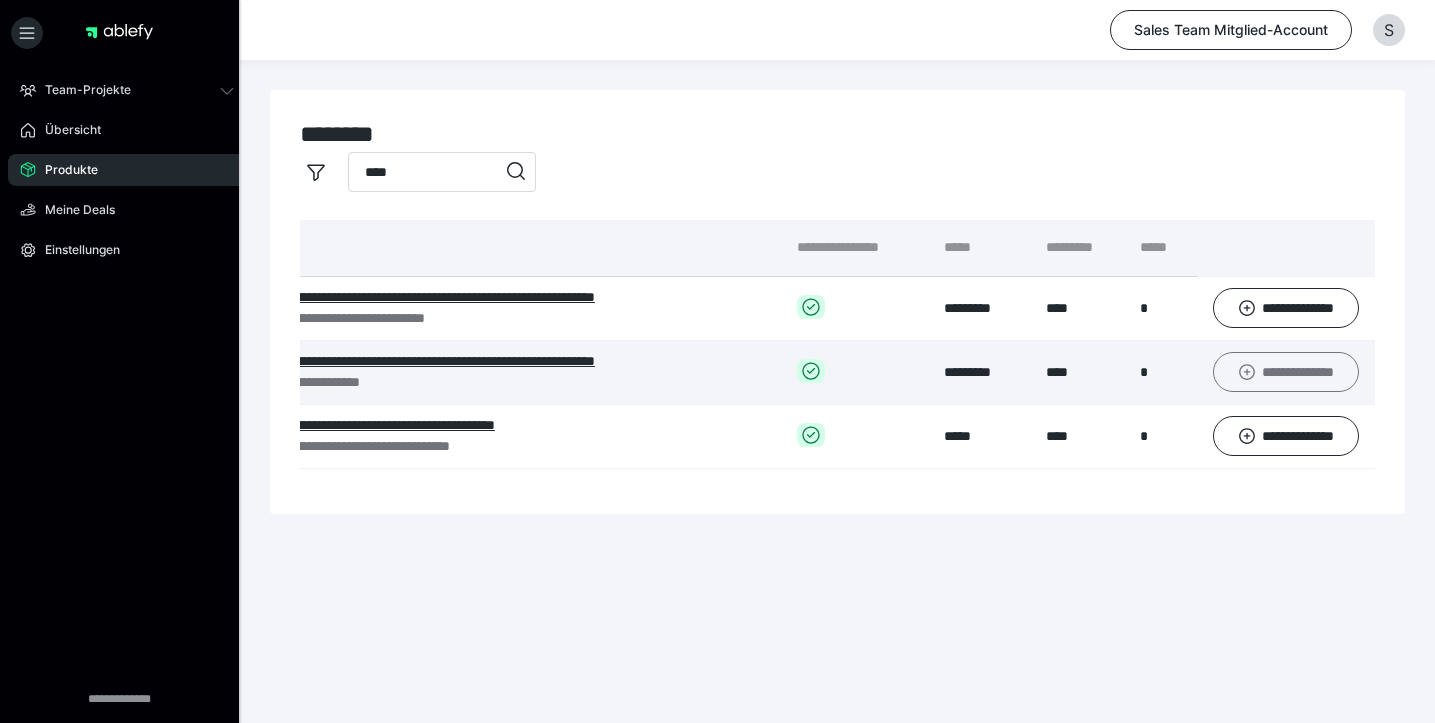 click on "**********" at bounding box center (1286, 372) 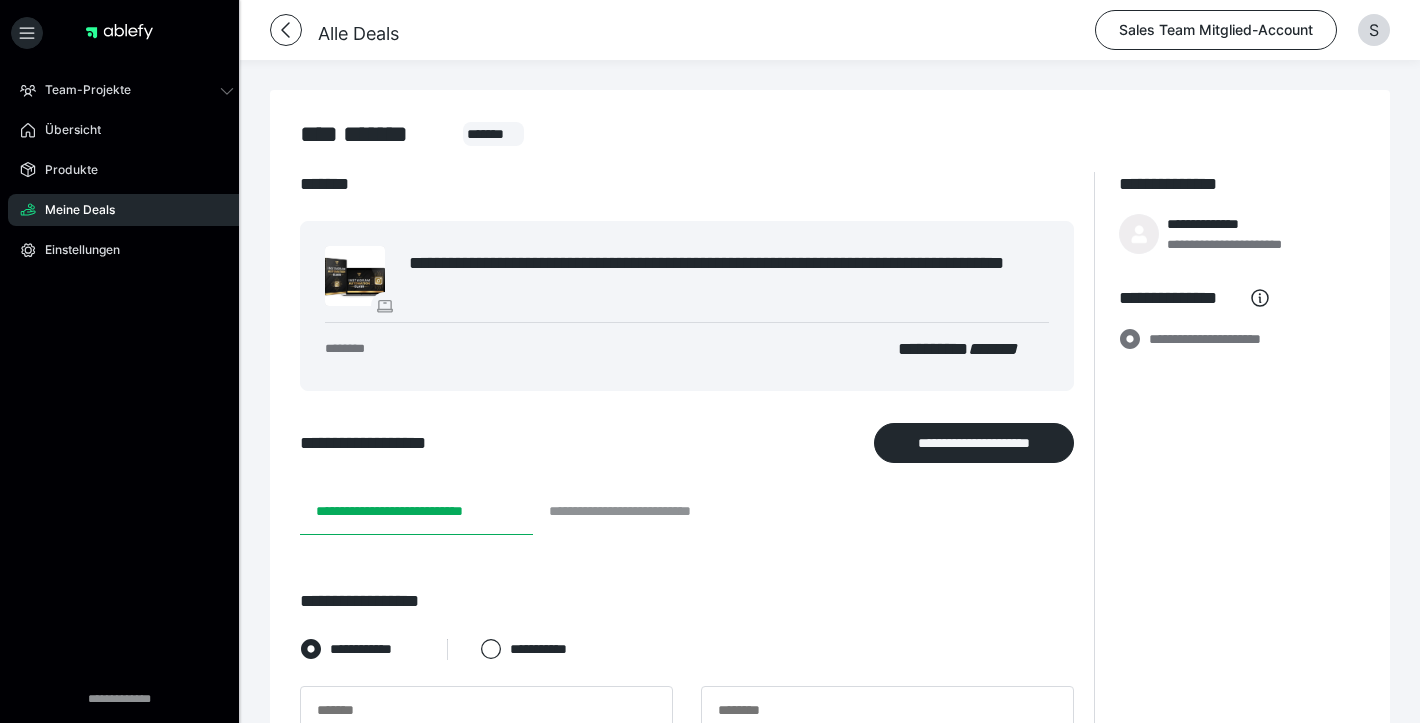click on "**********" at bounding box center [648, 511] 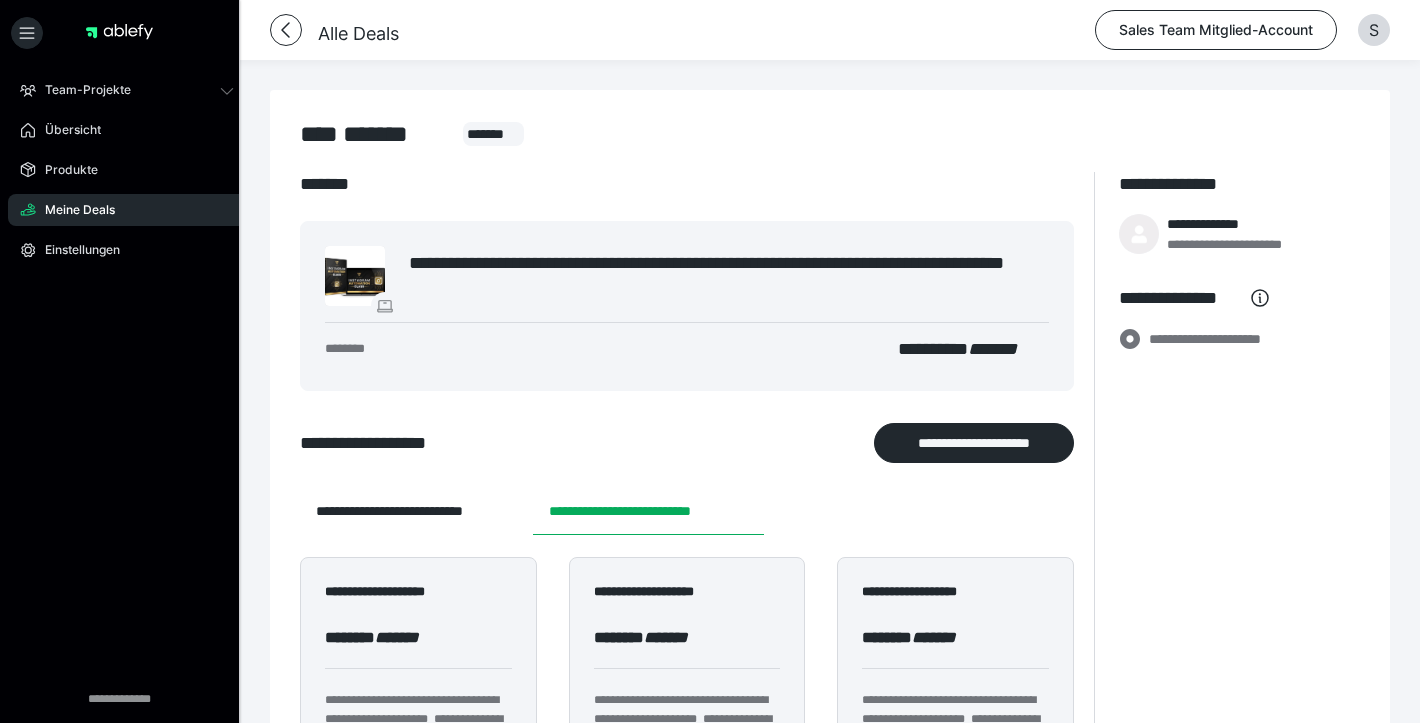 scroll, scrollTop: 102, scrollLeft: 0, axis: vertical 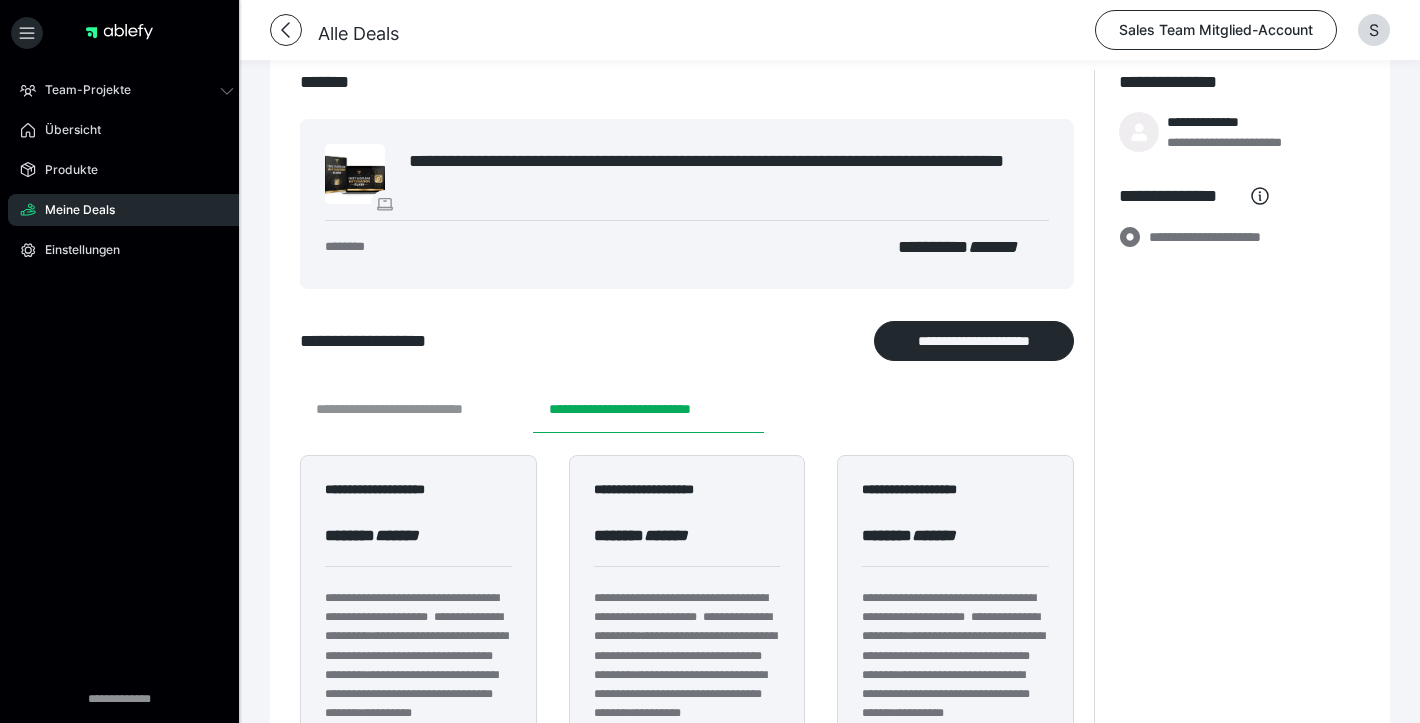 click on "**********" at bounding box center (416, 409) 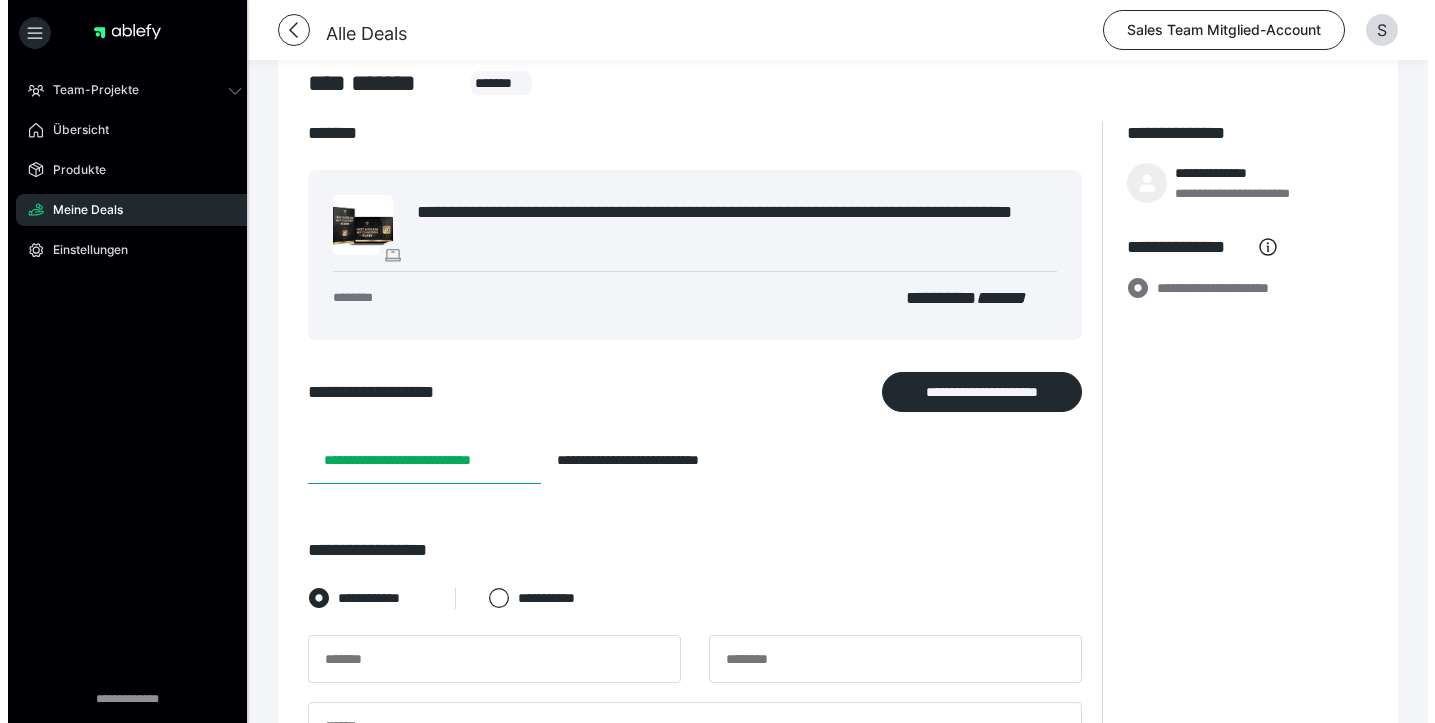 scroll, scrollTop: 0, scrollLeft: 0, axis: both 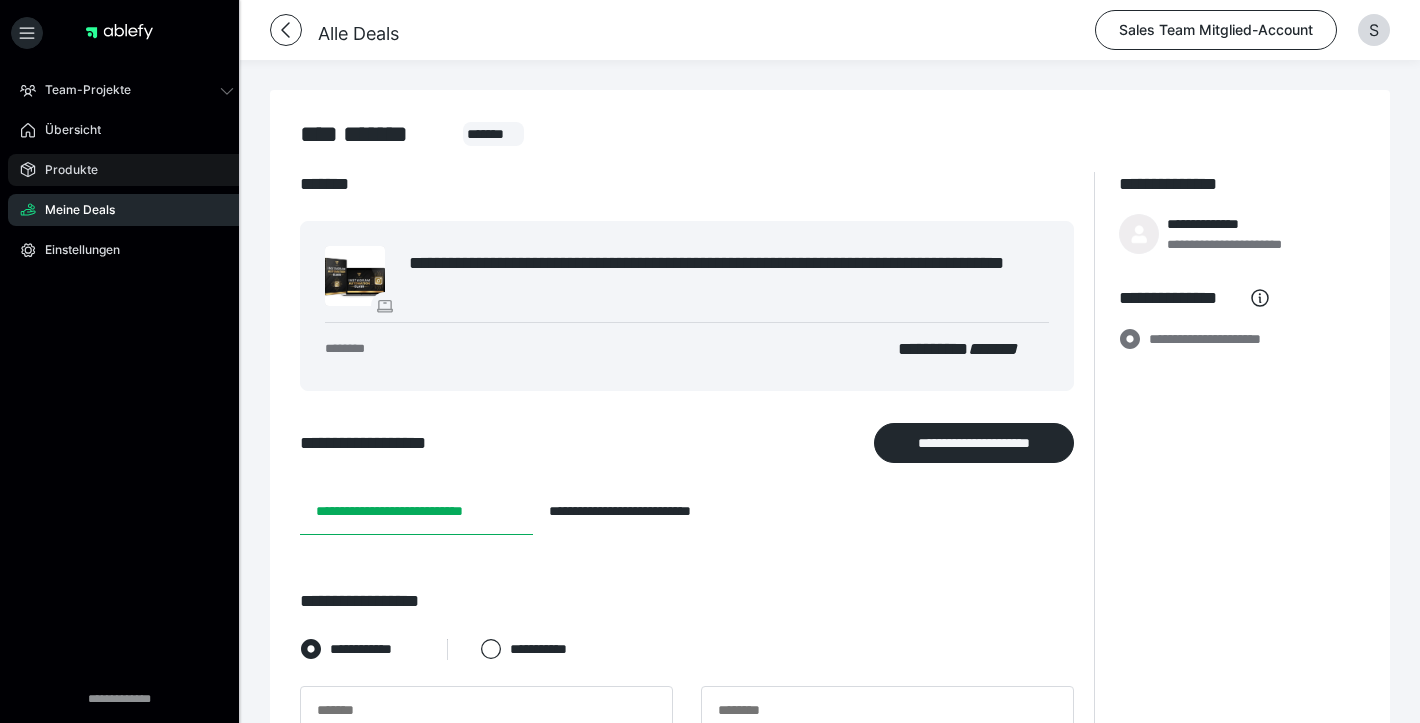 click on "Produkte" at bounding box center [127, 170] 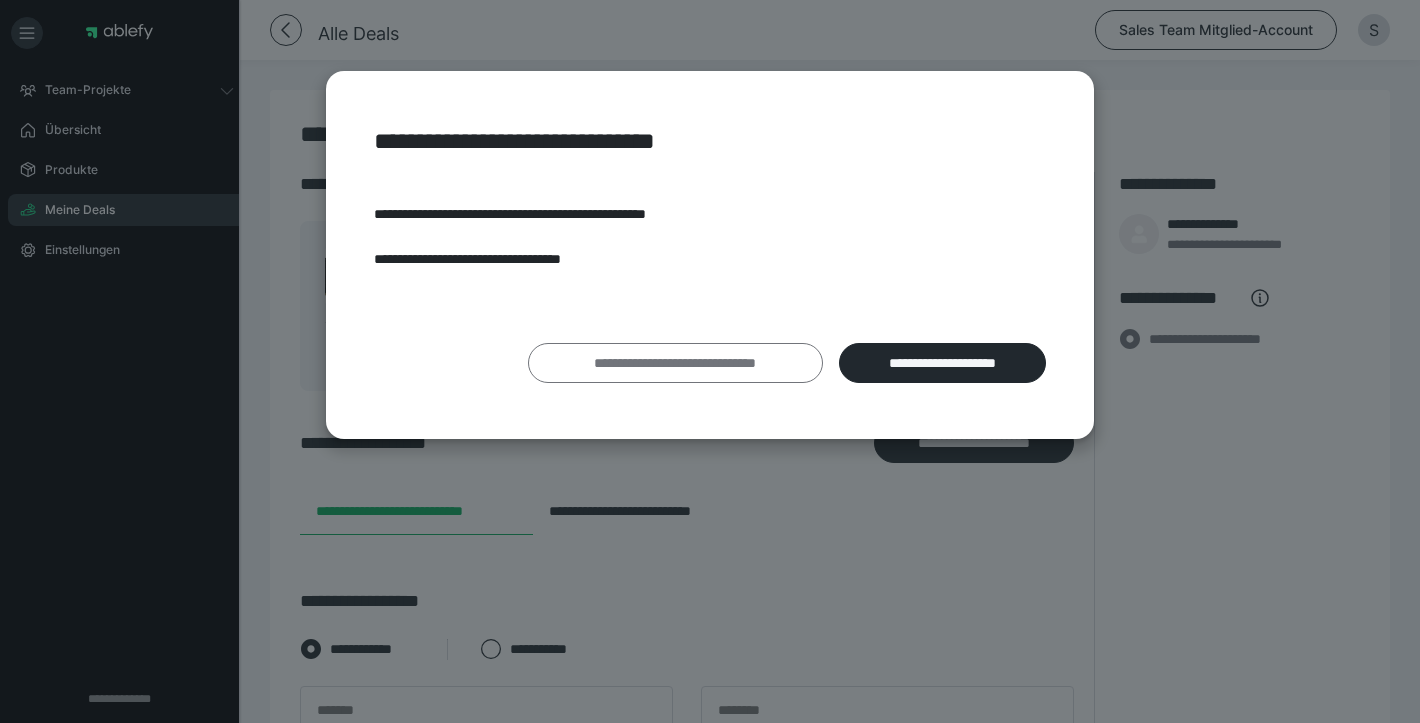 click on "**********" at bounding box center [675, 363] 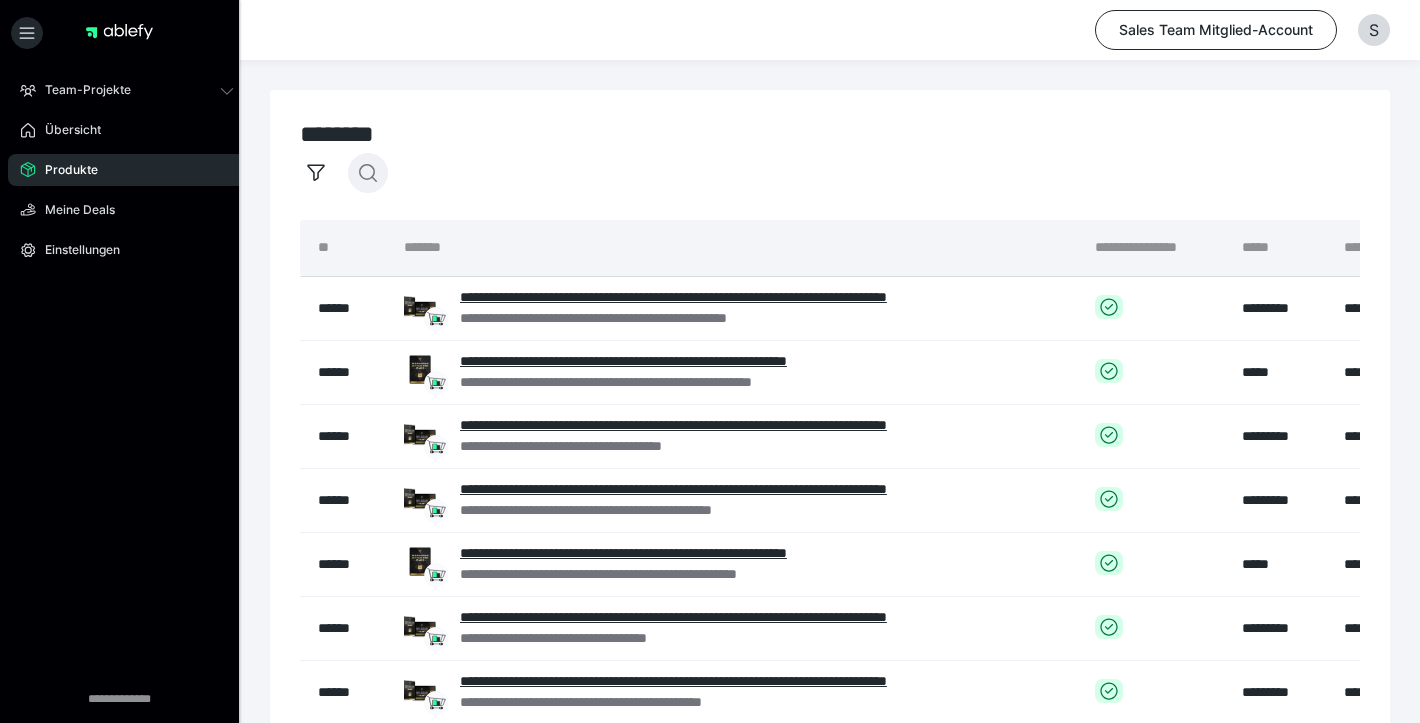 click 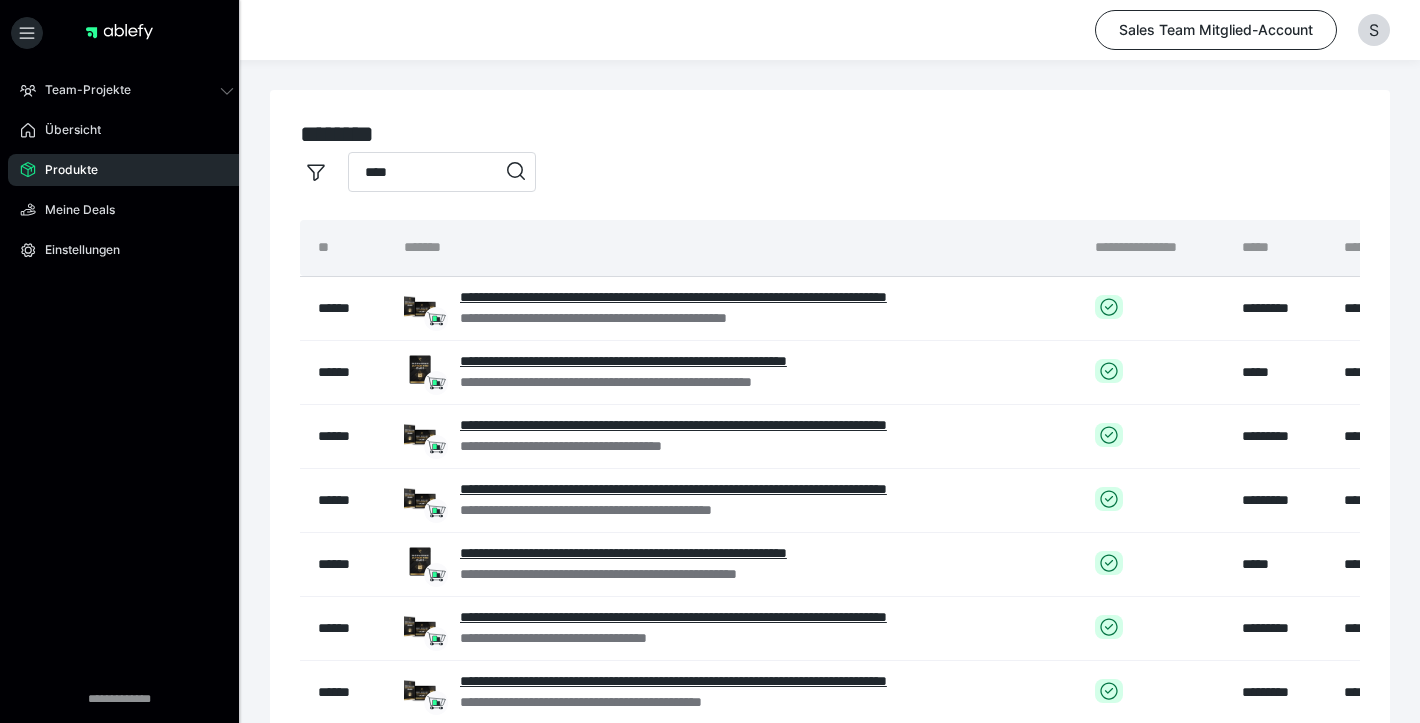 type on "****" 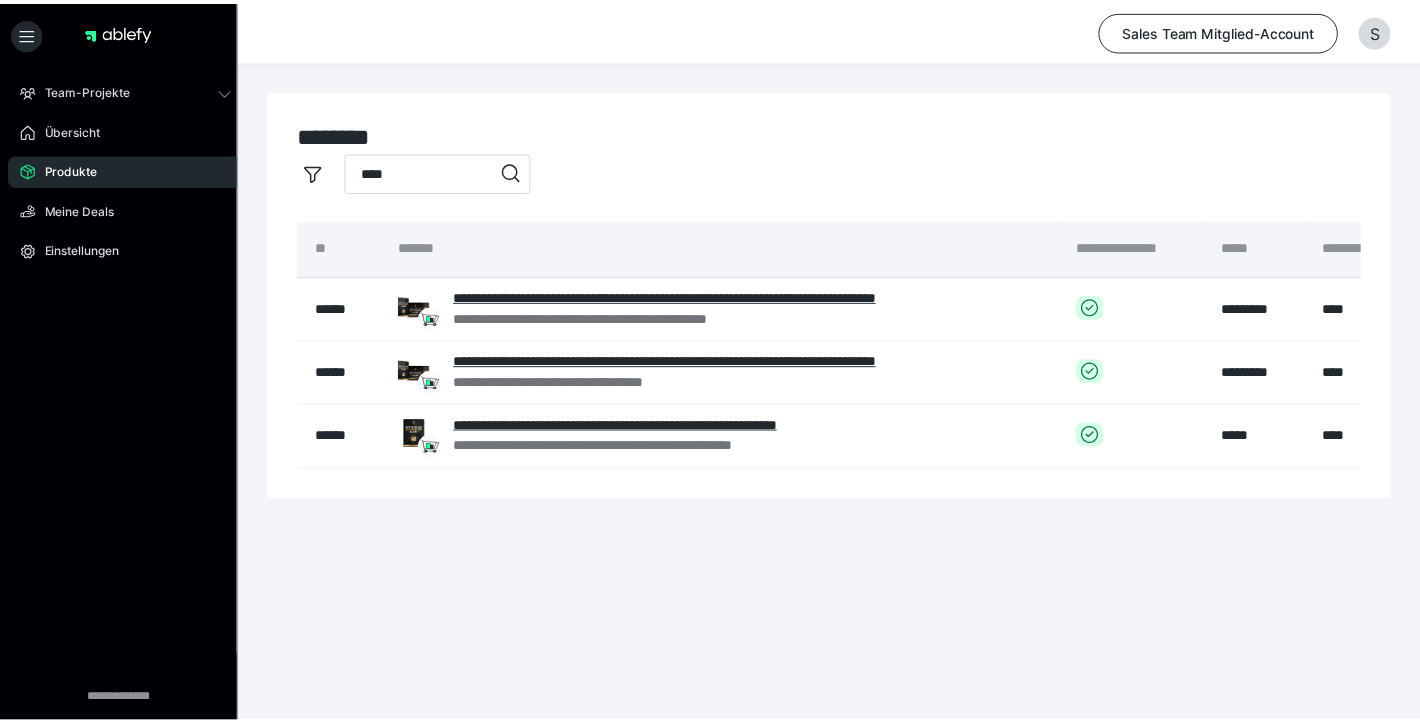 scroll, scrollTop: 0, scrollLeft: 290, axis: horizontal 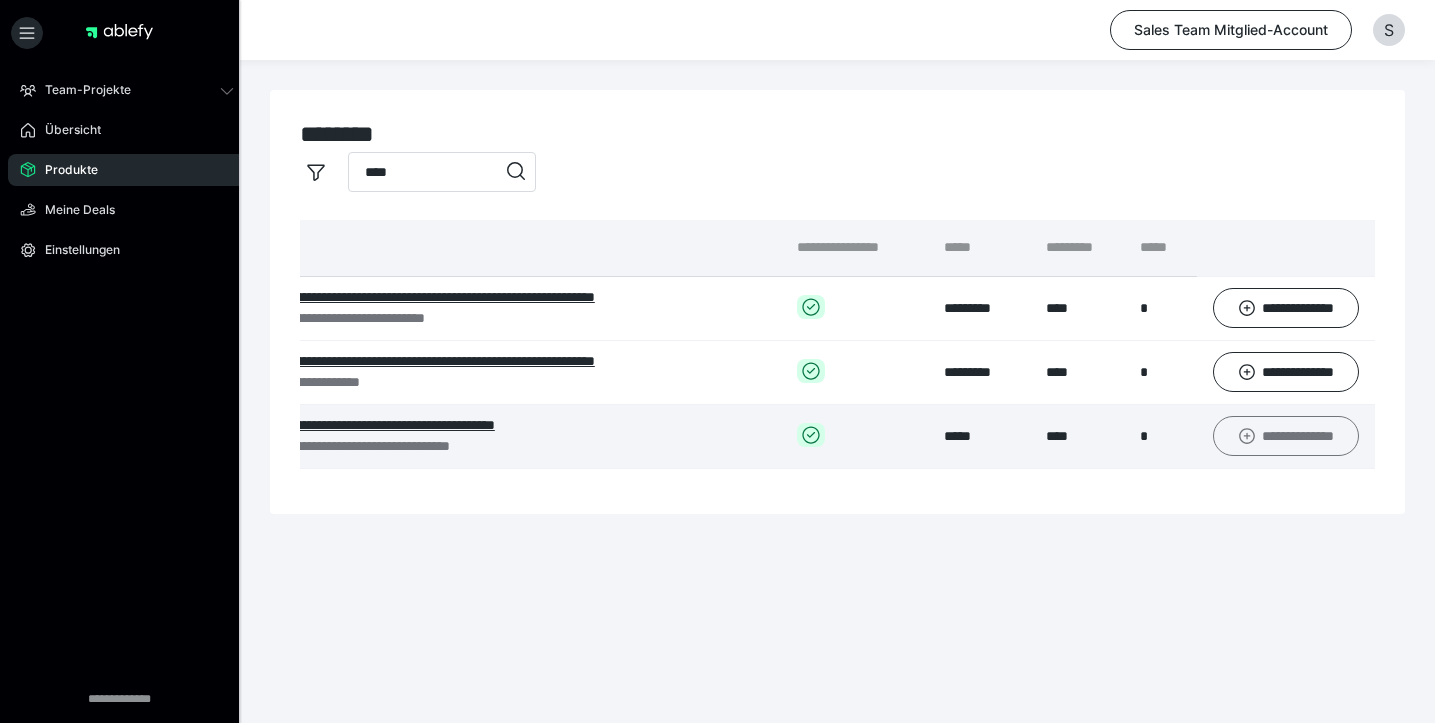 click 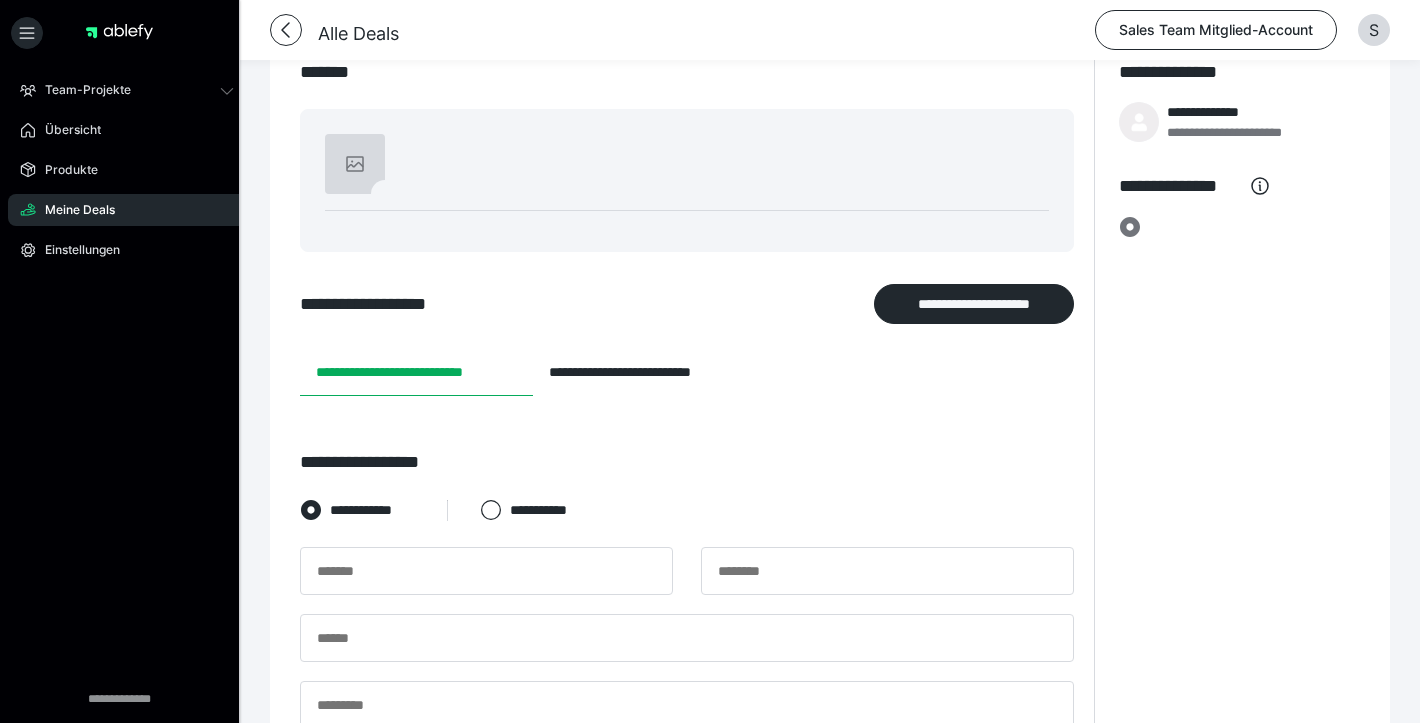 scroll, scrollTop: 243, scrollLeft: 0, axis: vertical 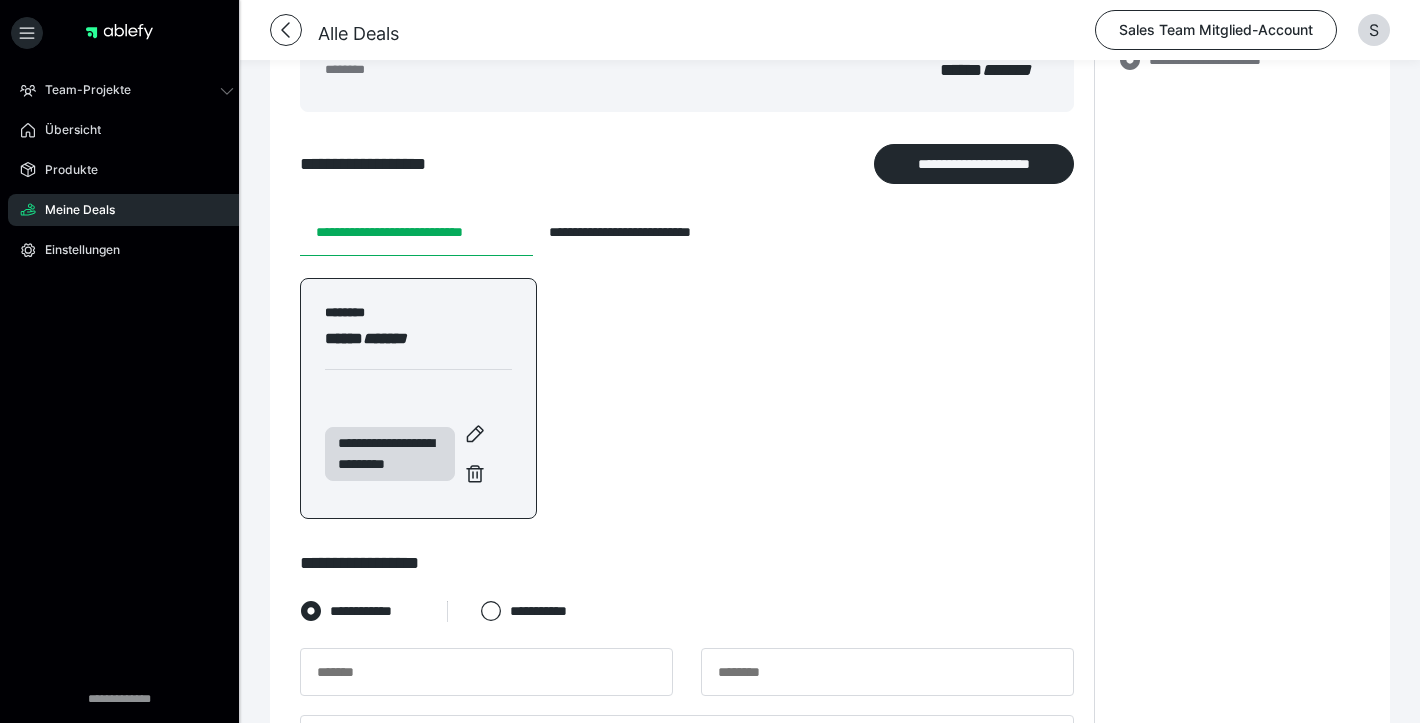 click on "*****   *******" at bounding box center [418, 339] 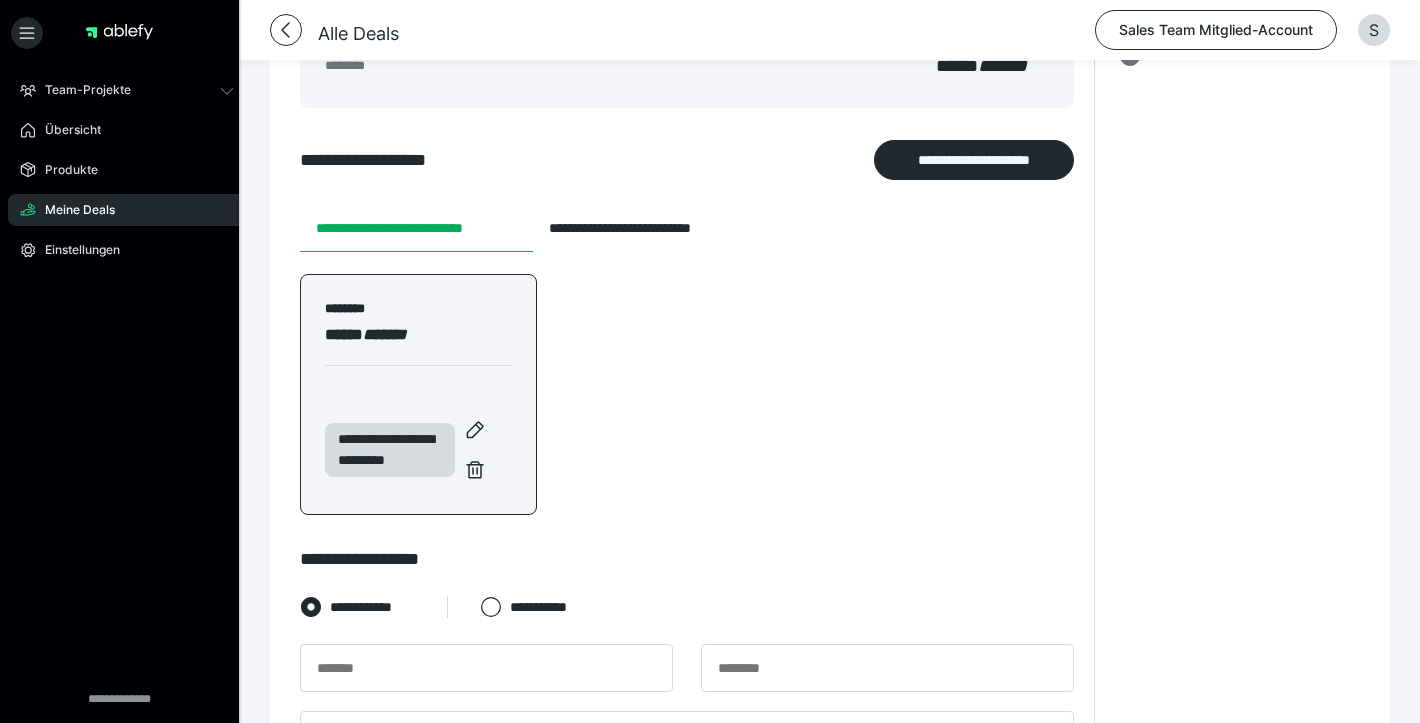 scroll, scrollTop: 628, scrollLeft: 0, axis: vertical 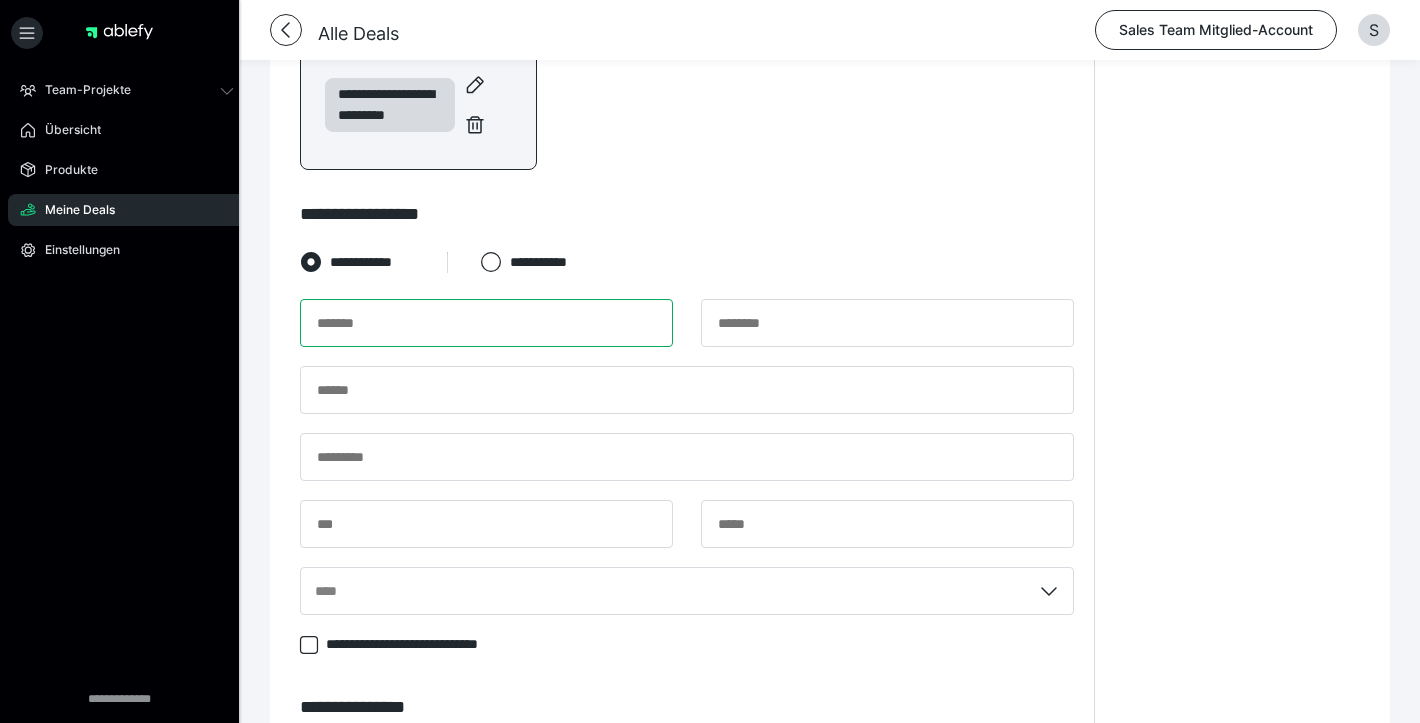 click at bounding box center [486, 323] 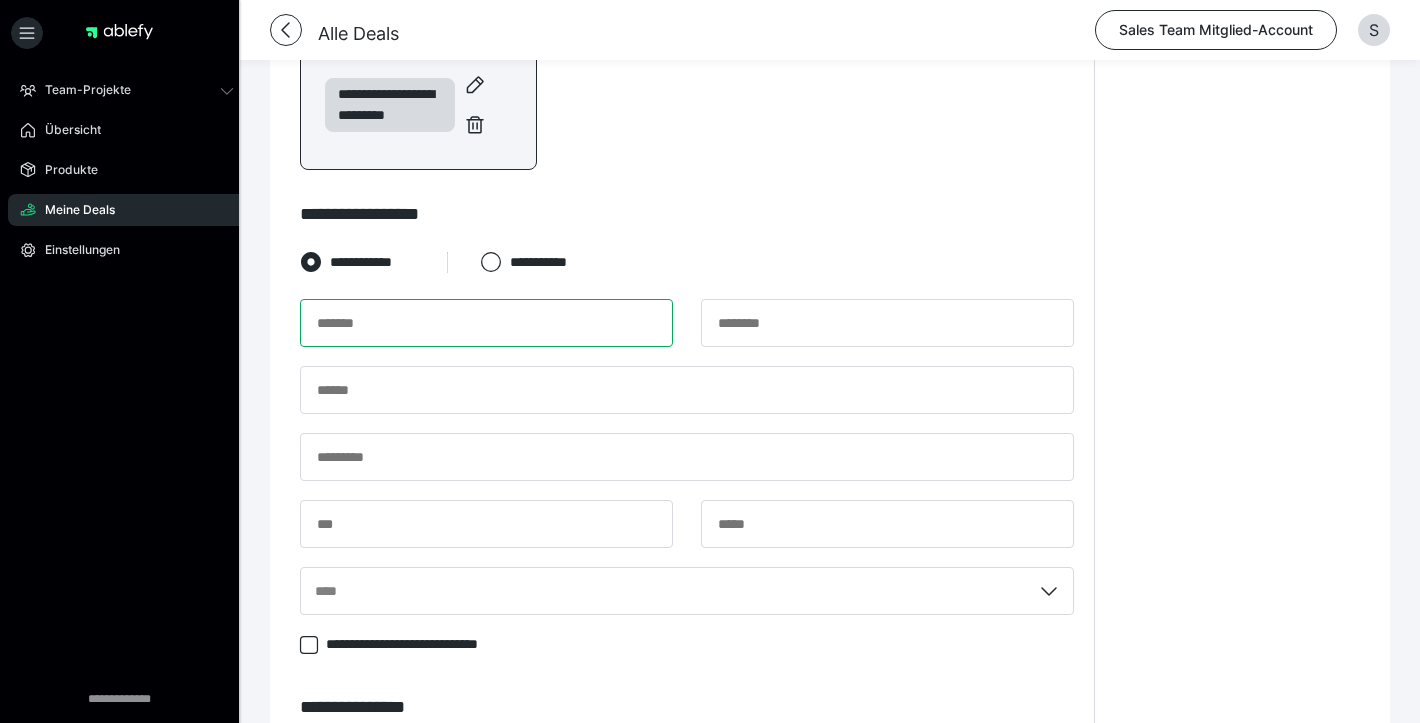 paste on "*****" 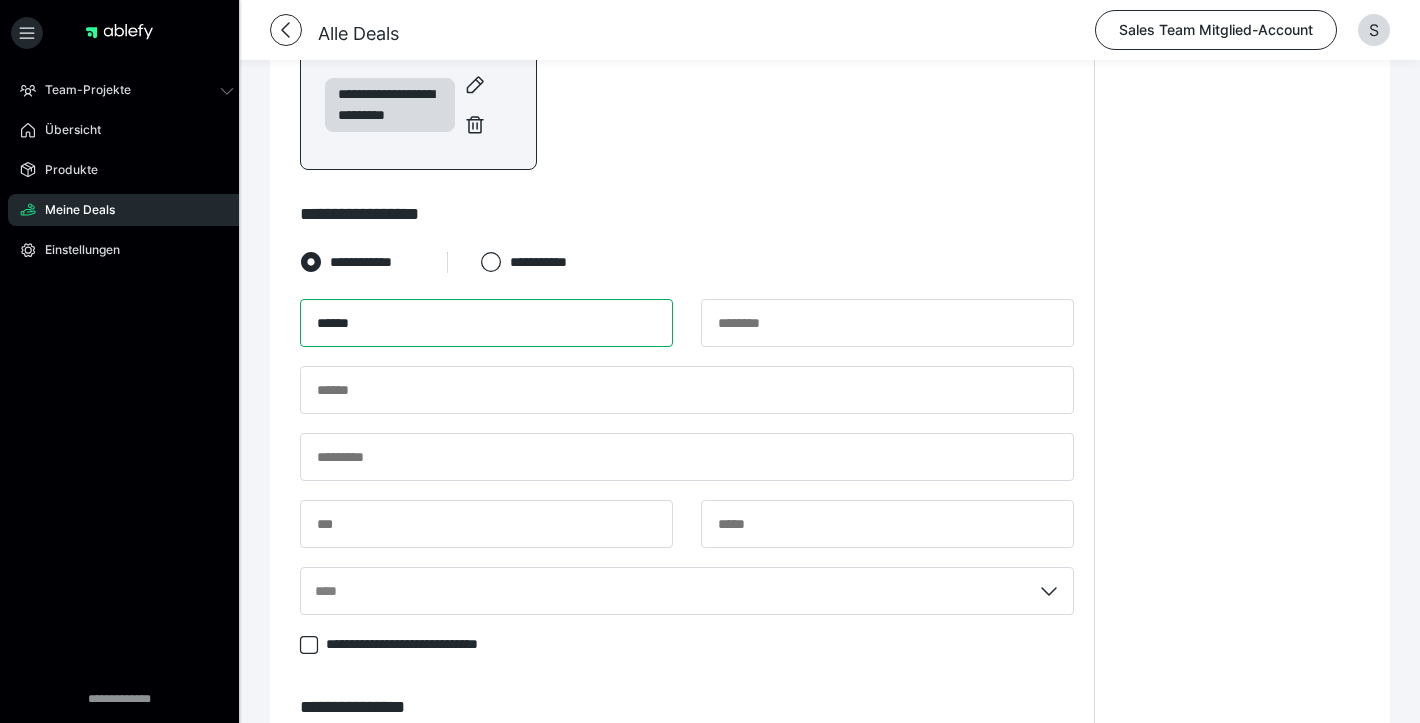 type on "*****" 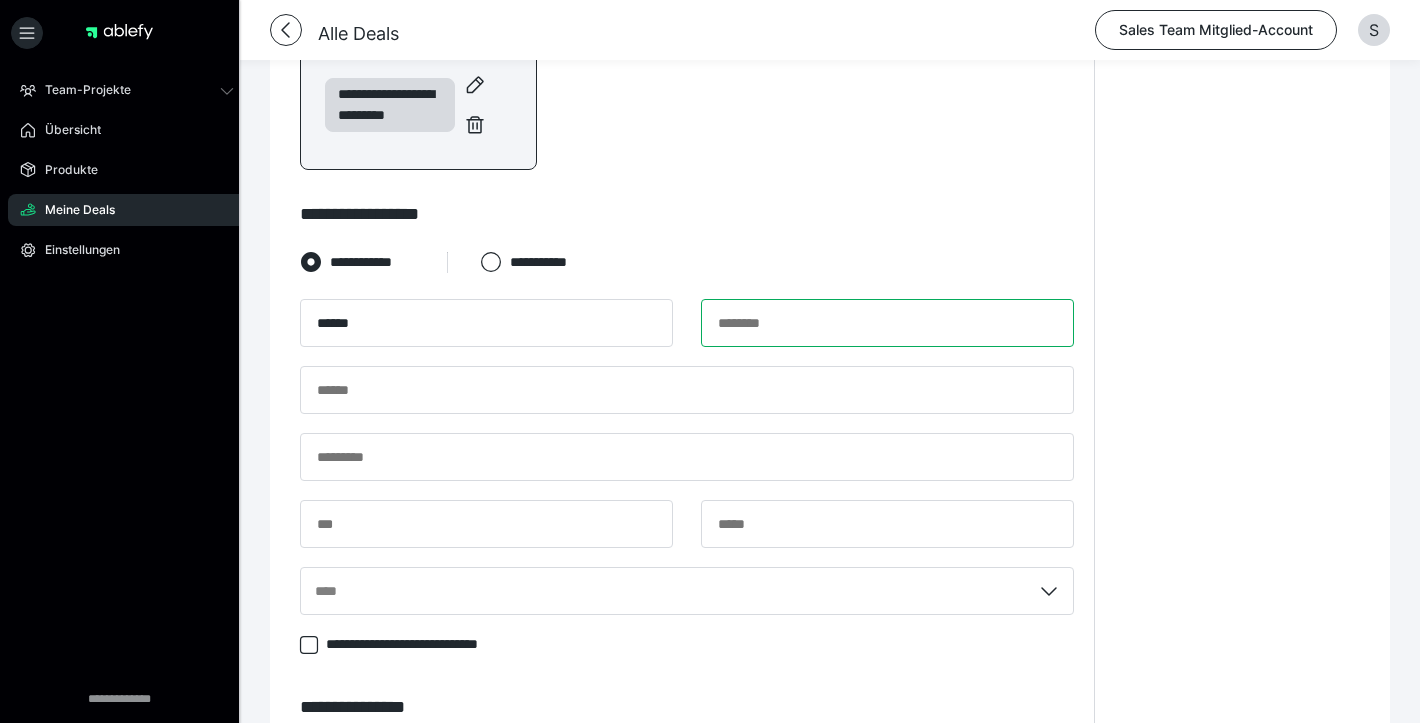 click at bounding box center (887, 323) 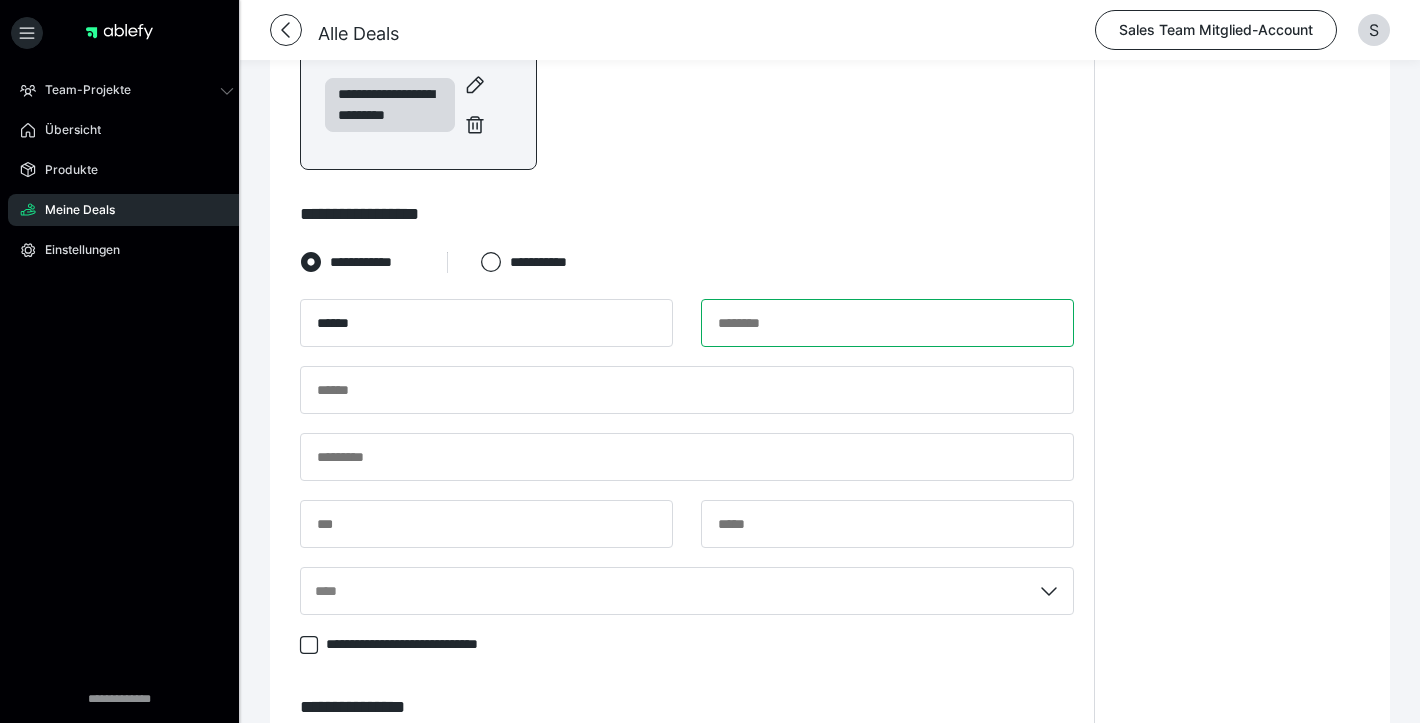 click at bounding box center (887, 323) 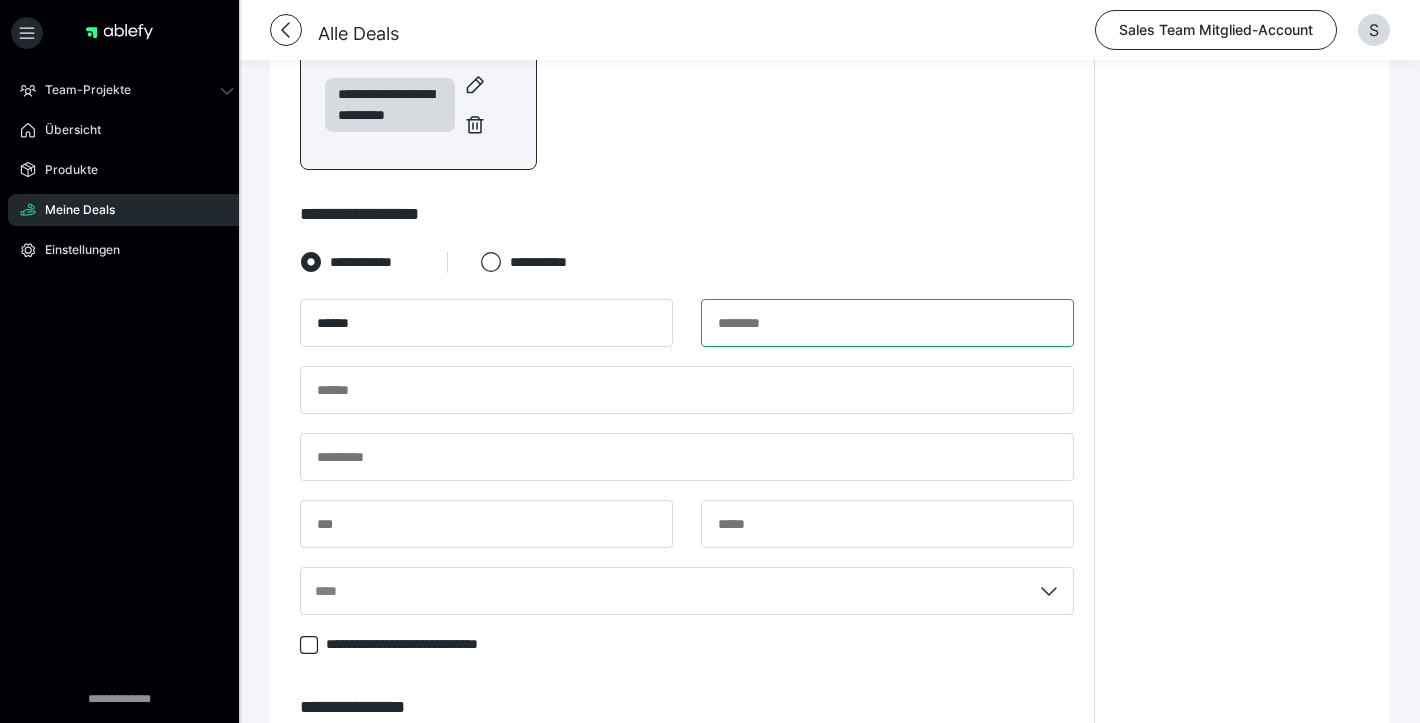 paste on "**********" 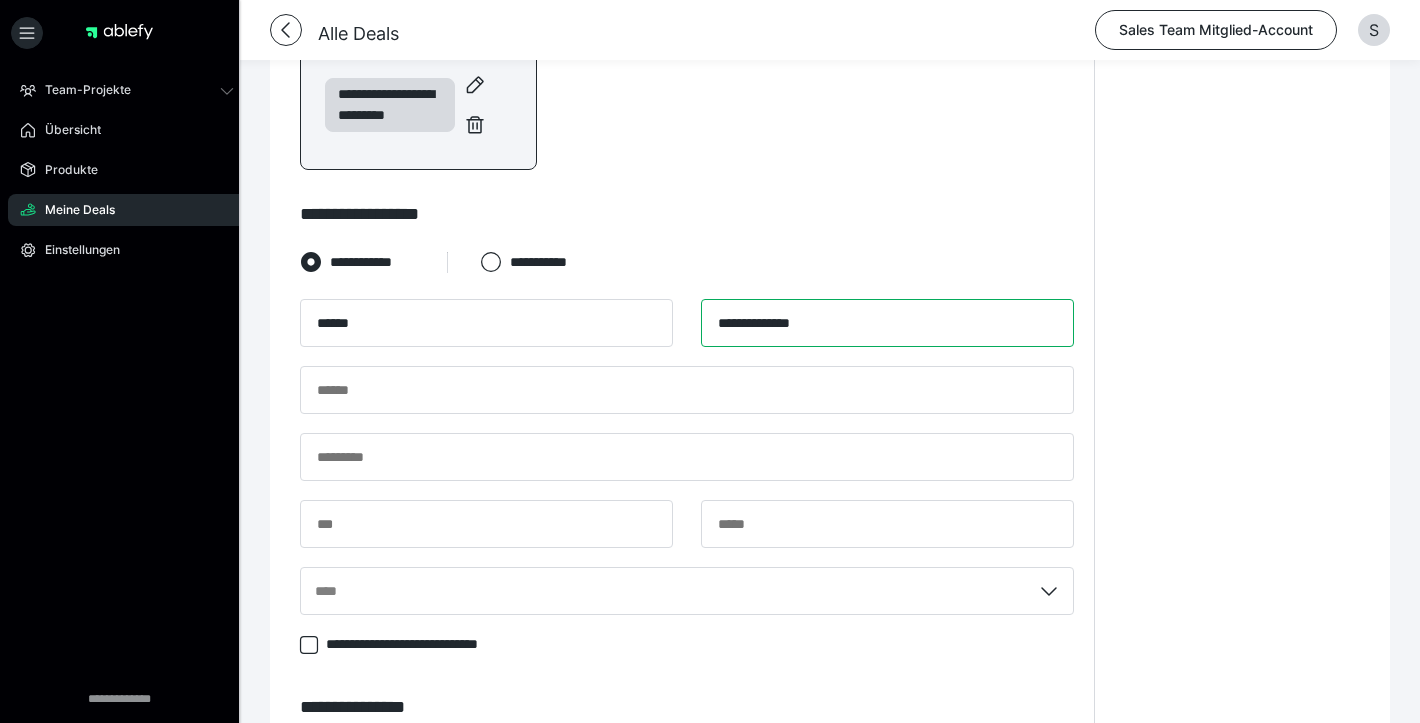 type on "**********" 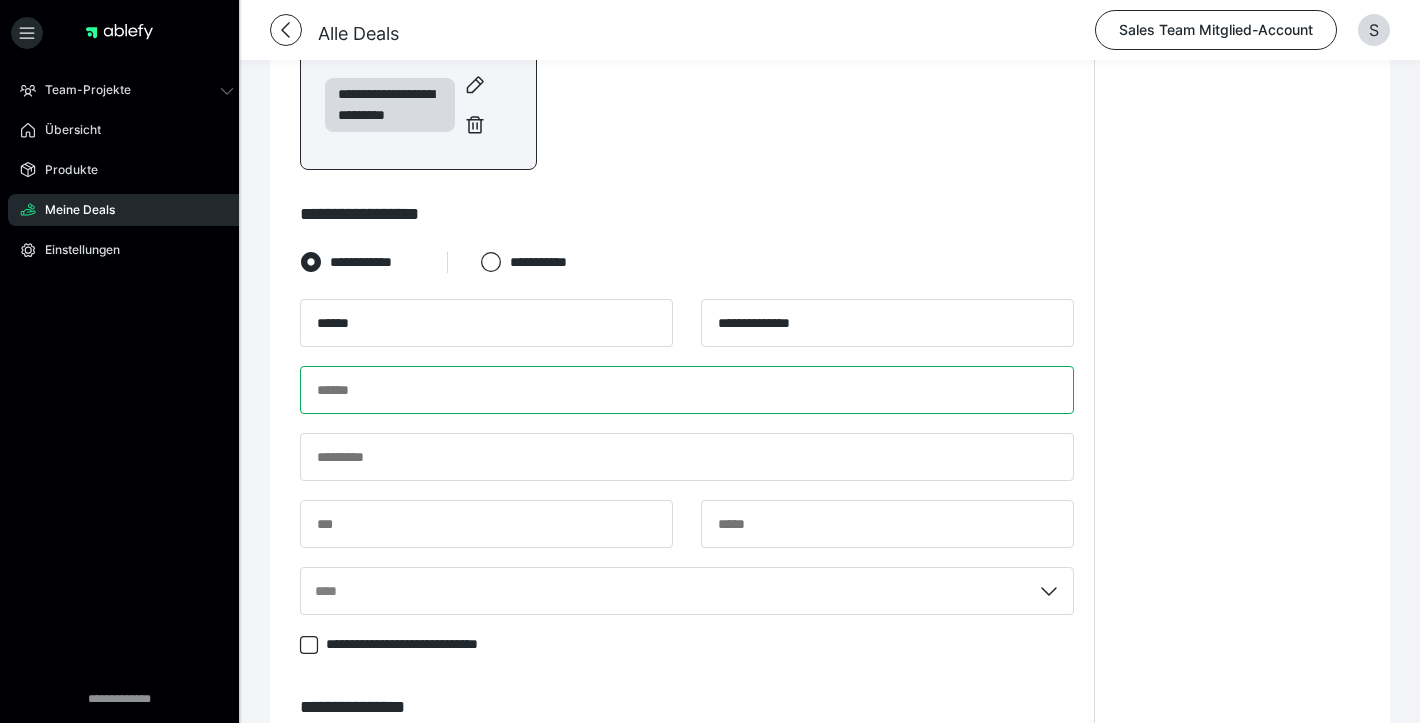 click at bounding box center [687, 390] 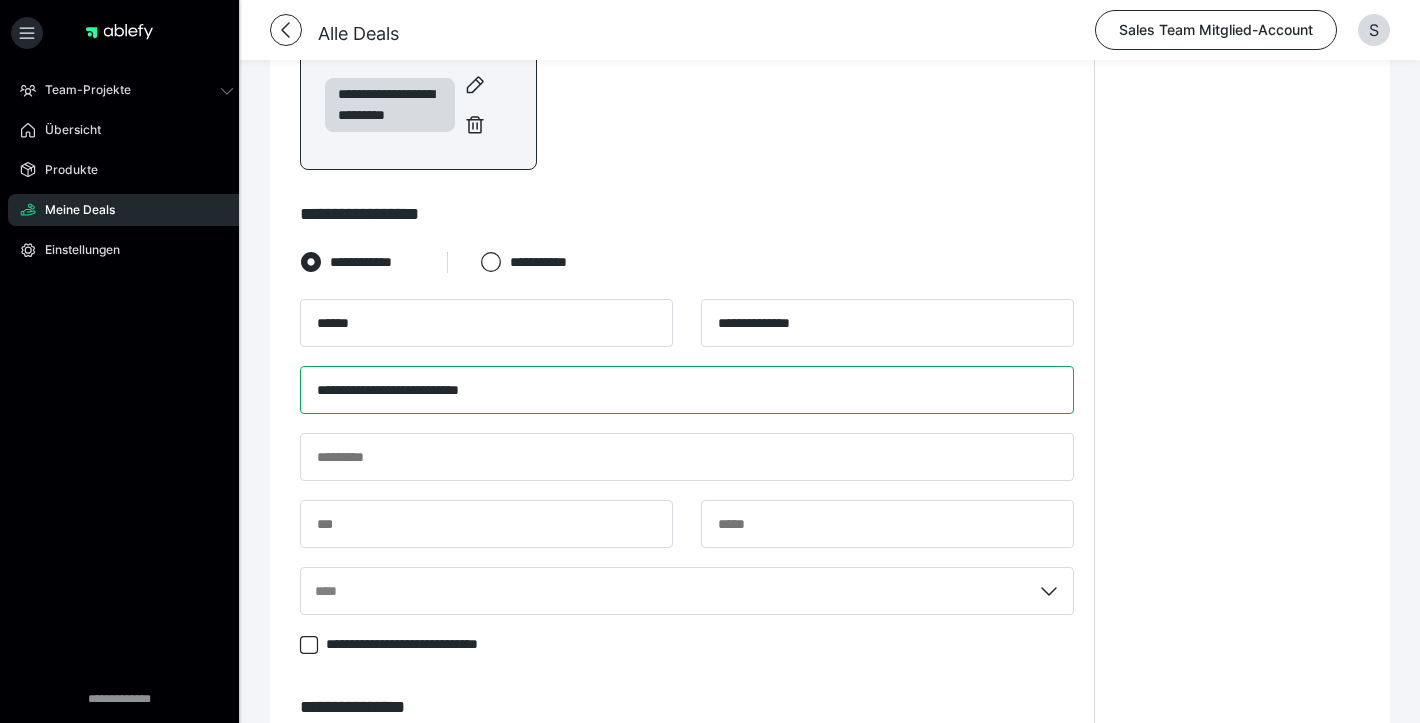type on "**********" 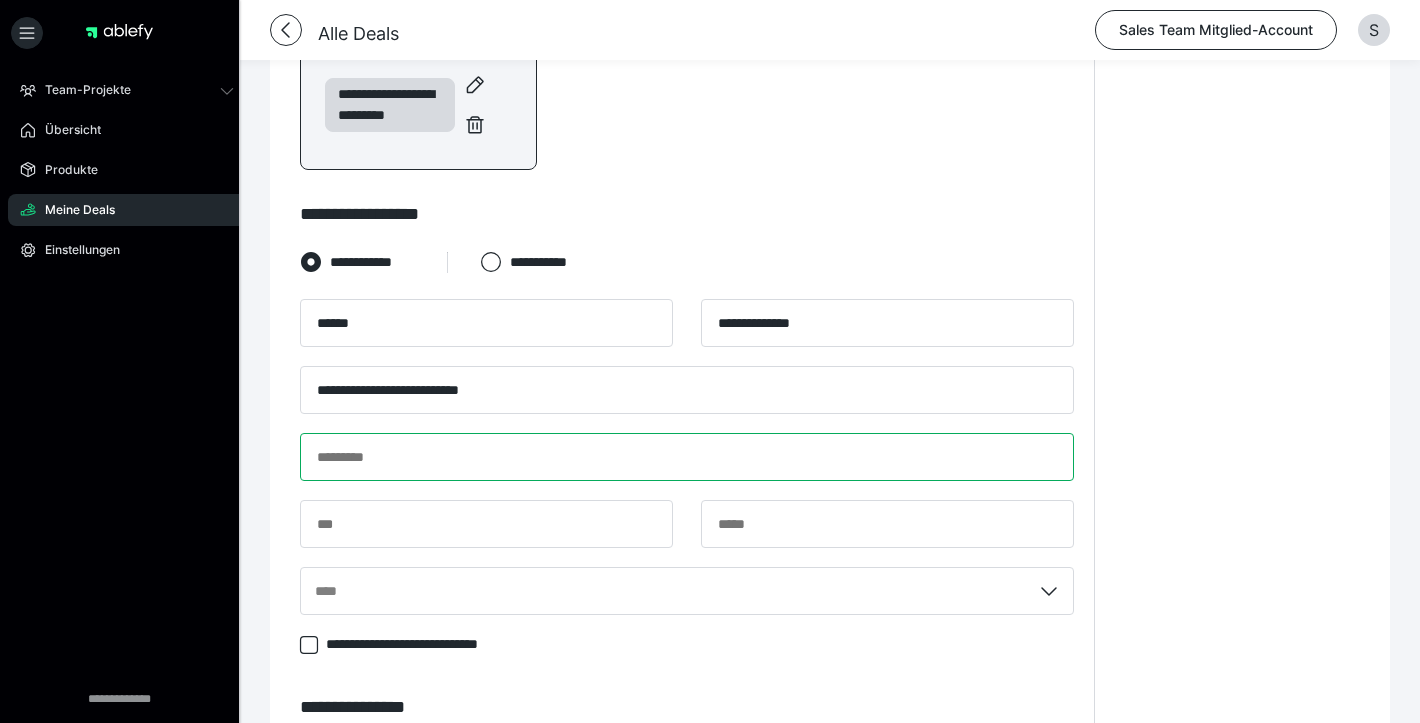 click at bounding box center [687, 457] 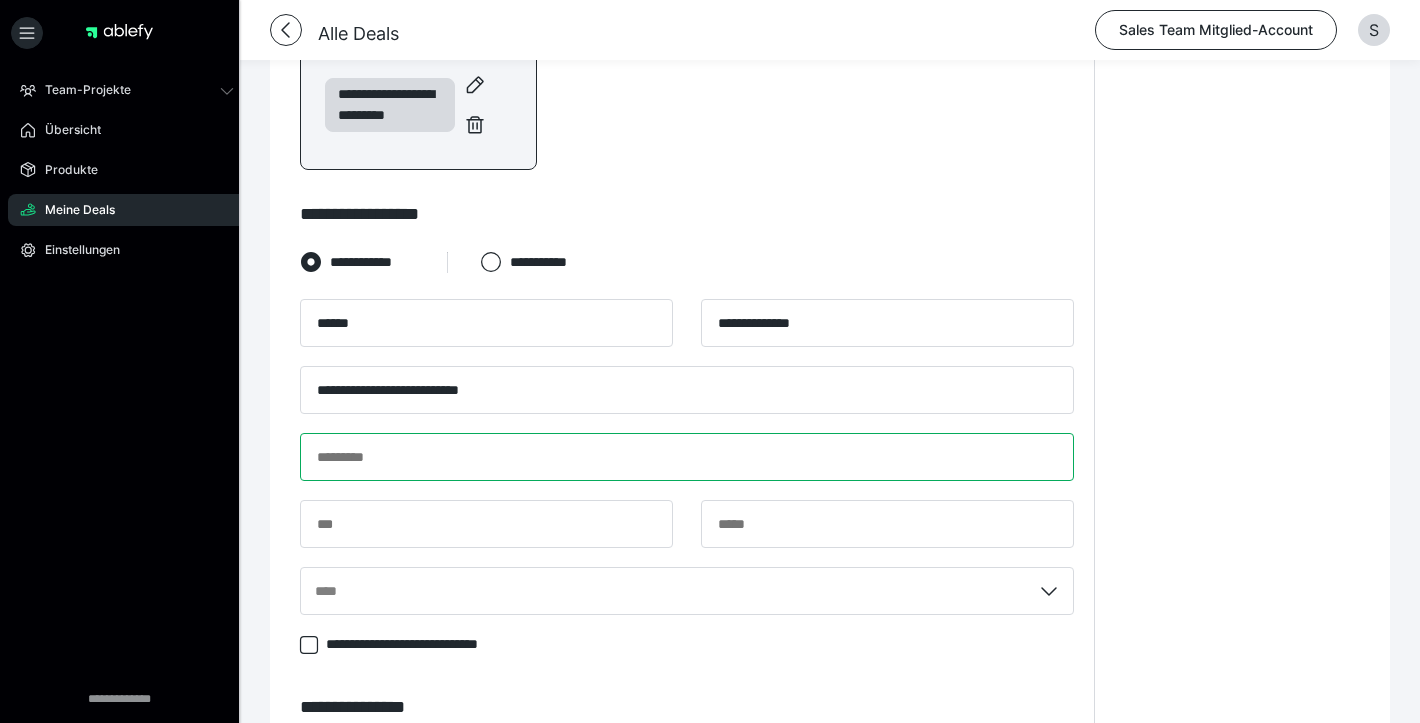 click at bounding box center (687, 457) 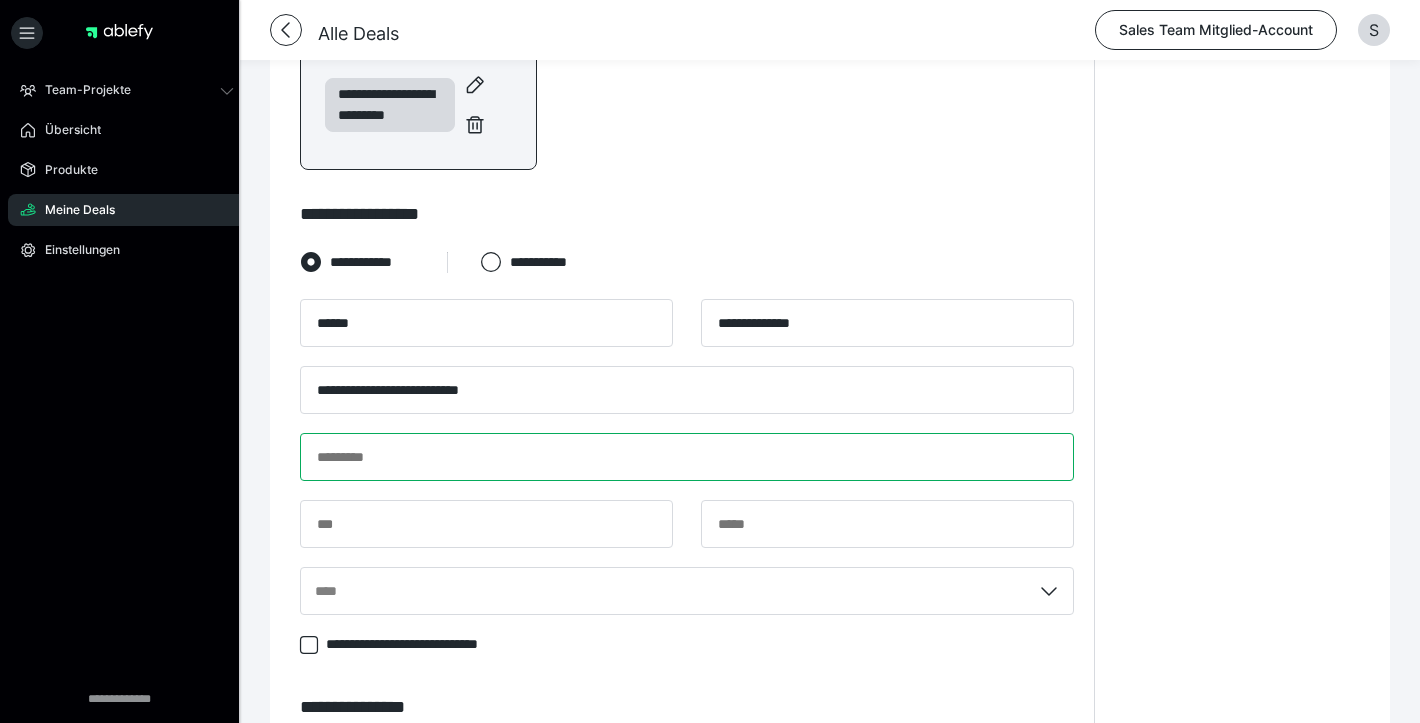 paste on "**********" 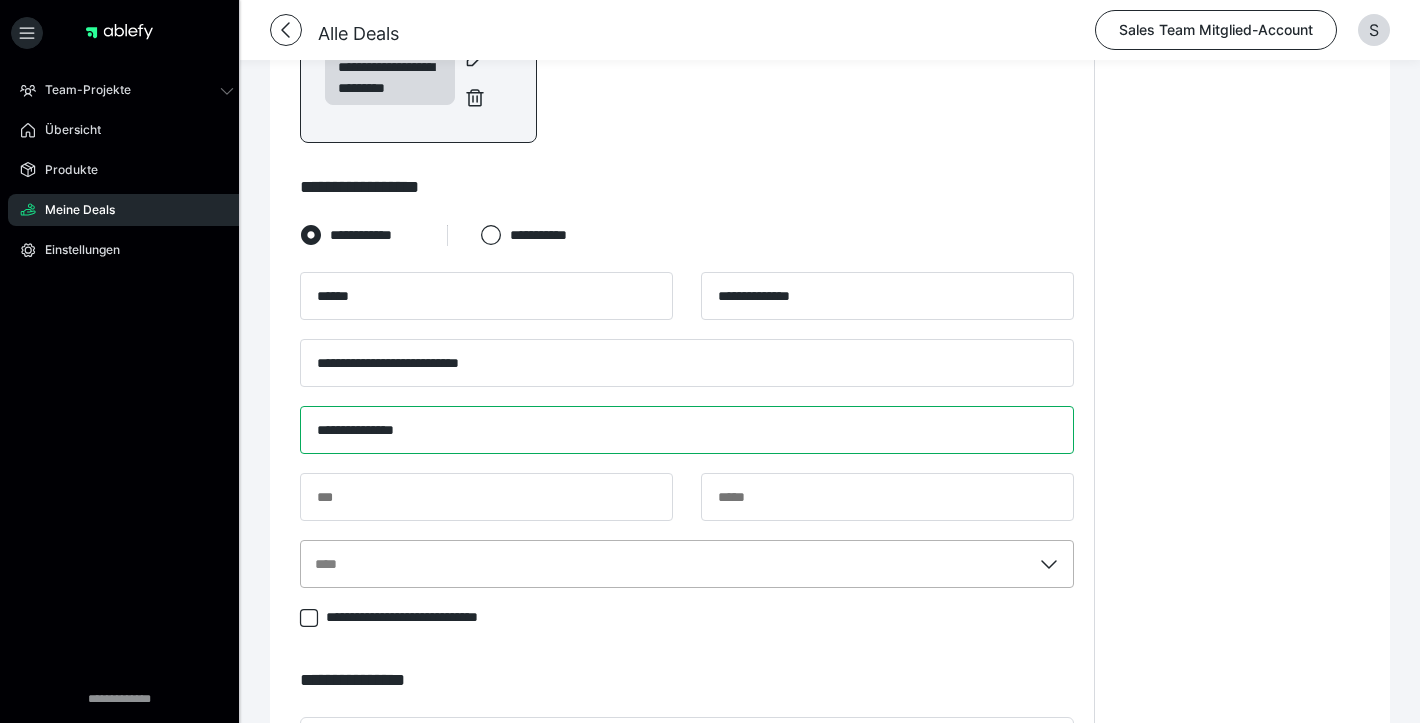 scroll, scrollTop: 724, scrollLeft: 0, axis: vertical 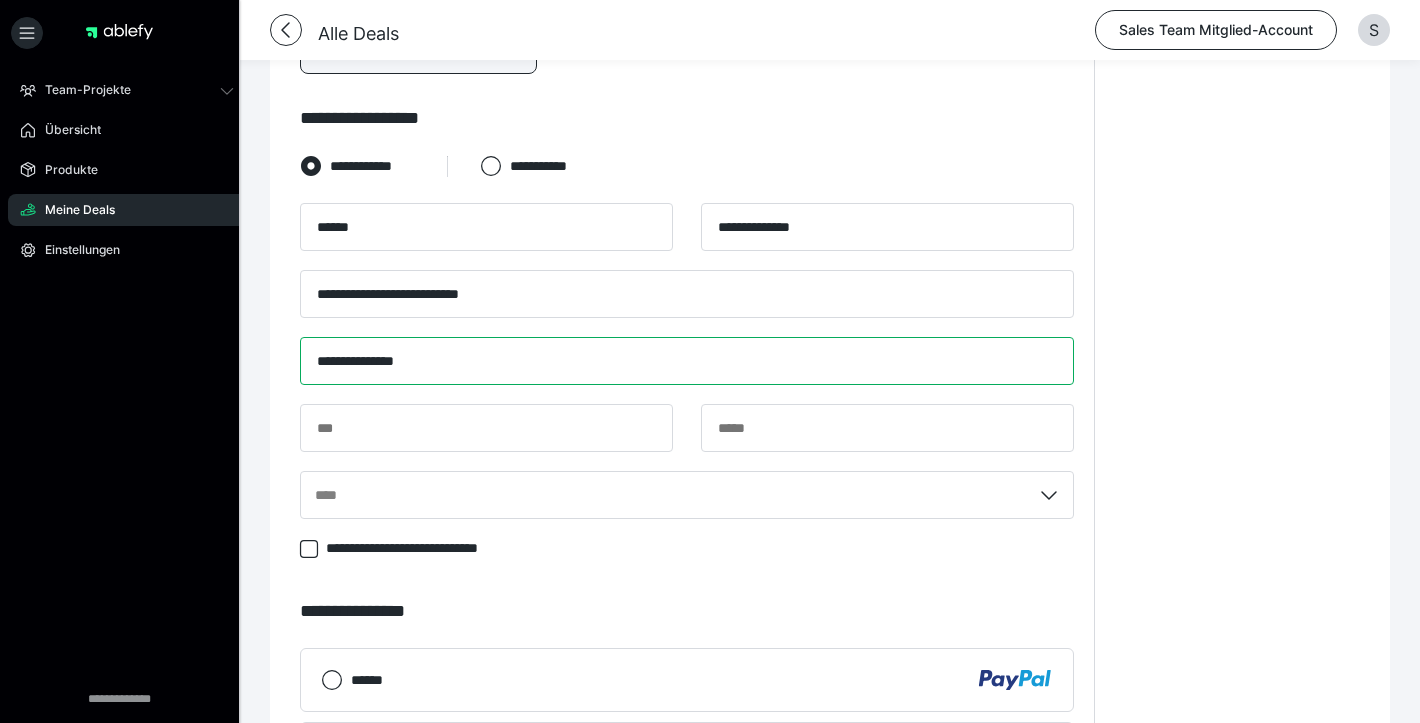 type on "**********" 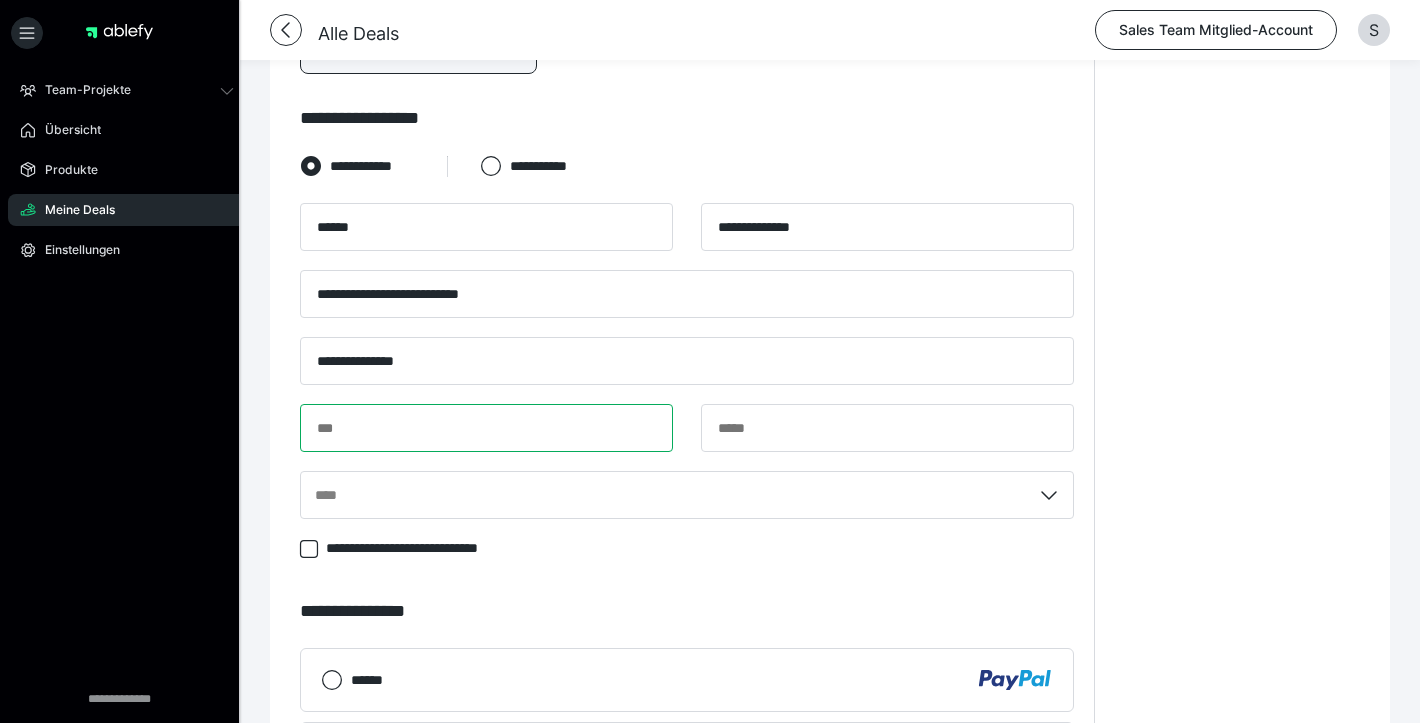 click at bounding box center (486, 428) 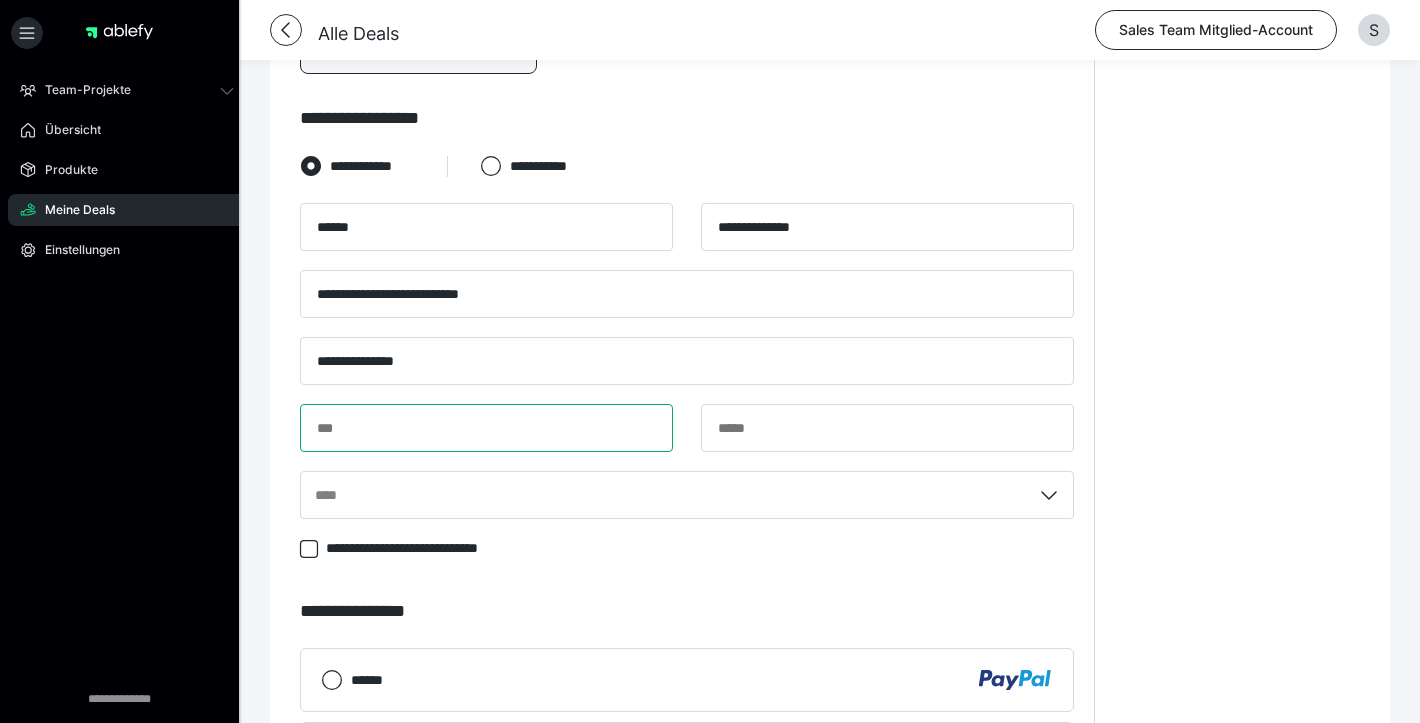 click at bounding box center [486, 428] 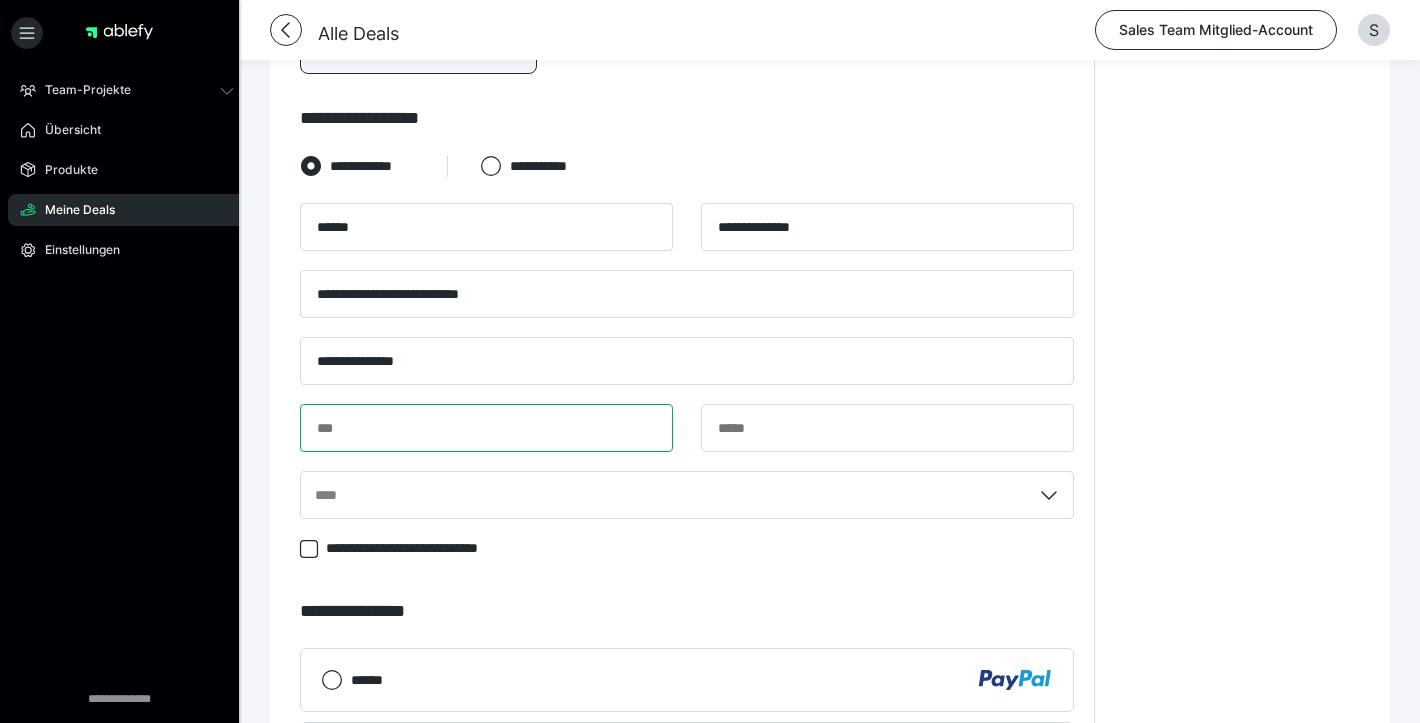 paste on "*****" 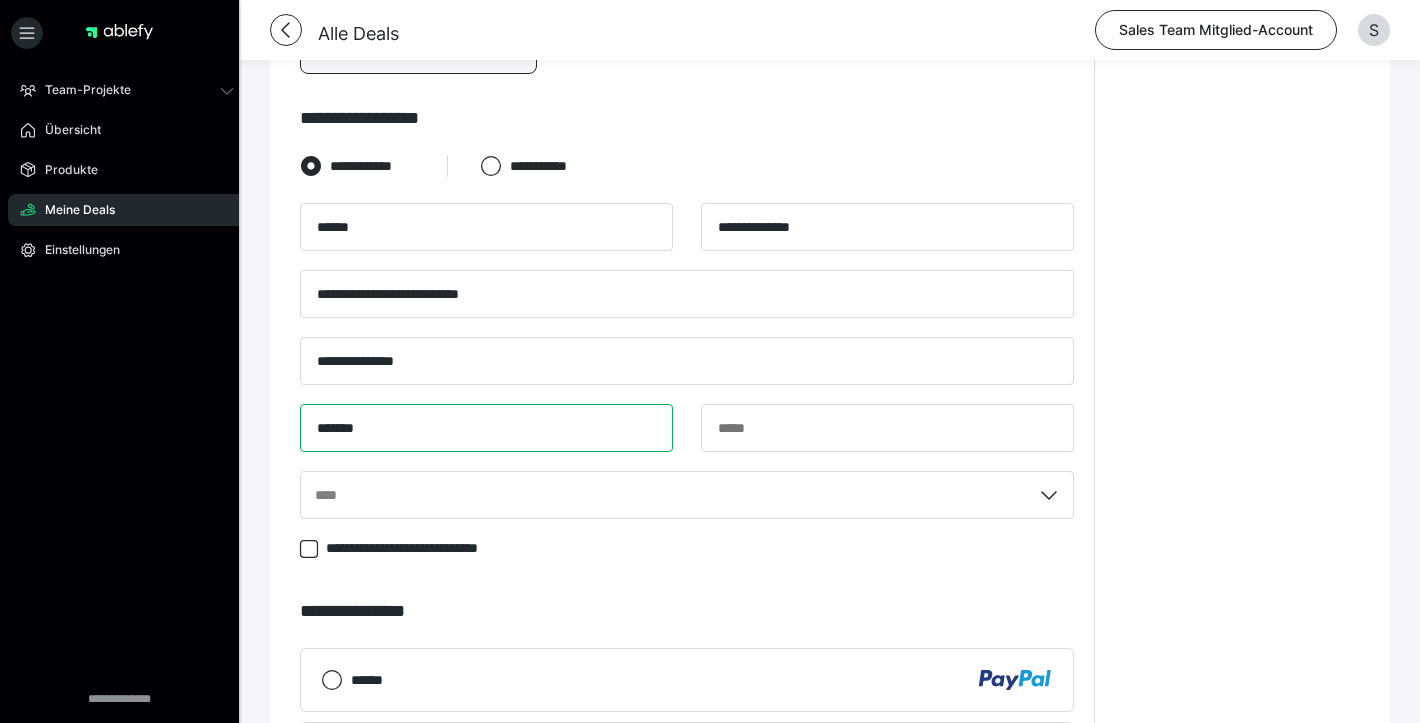 type on "*****" 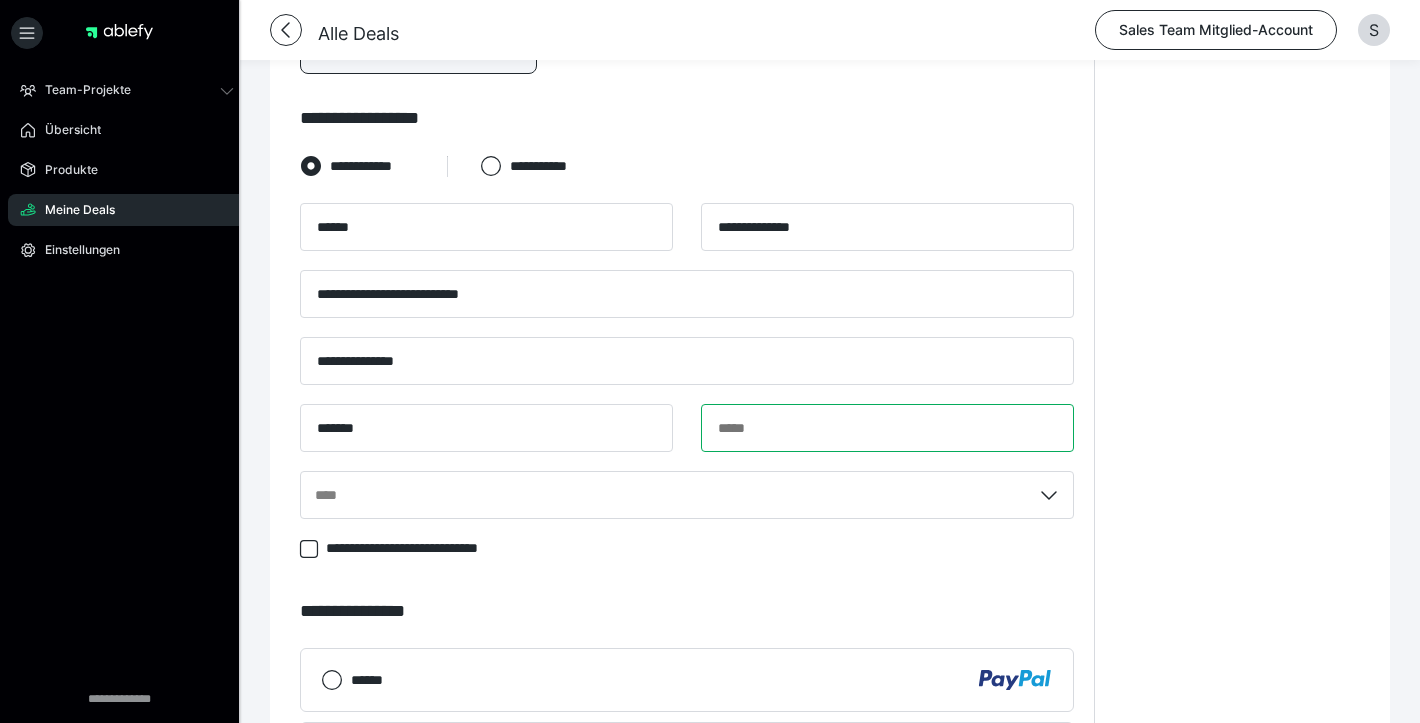 click at bounding box center [887, 428] 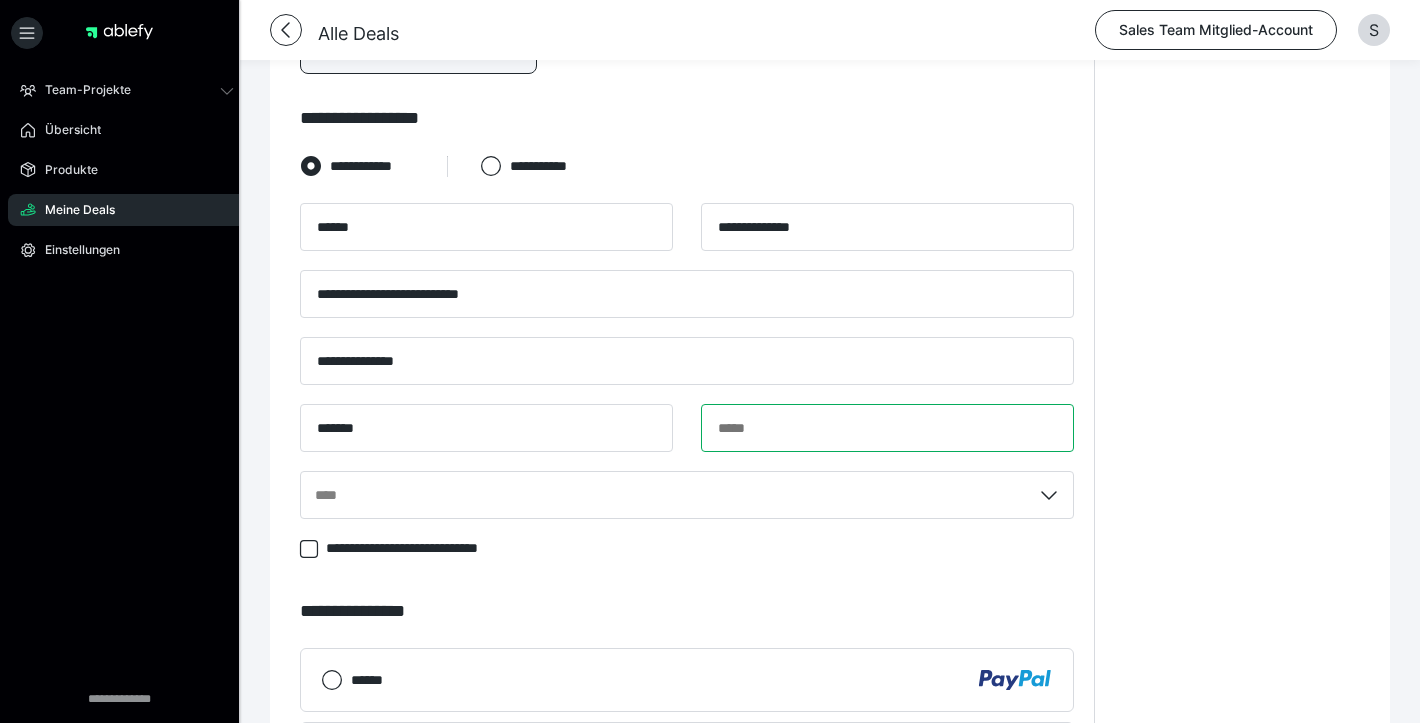 click at bounding box center [887, 428] 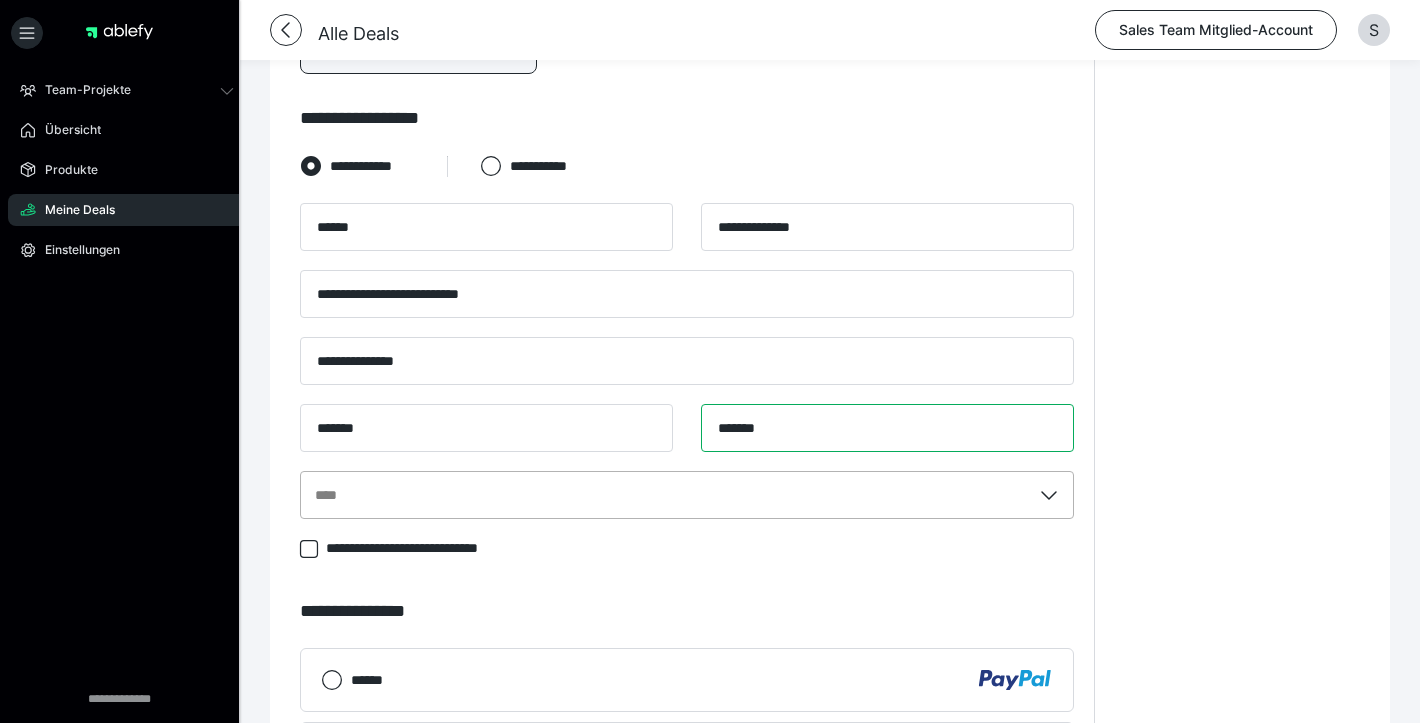 type on "*******" 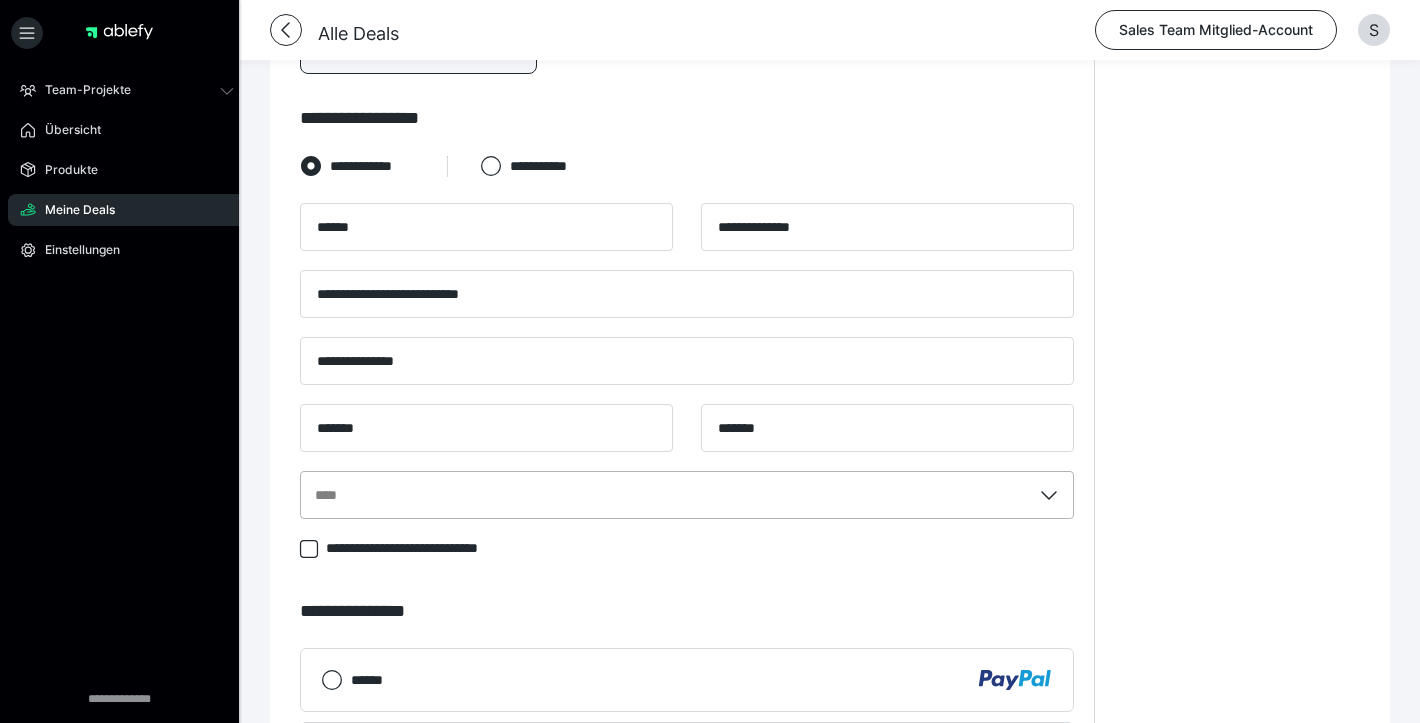 click on "****" at bounding box center (687, 495) 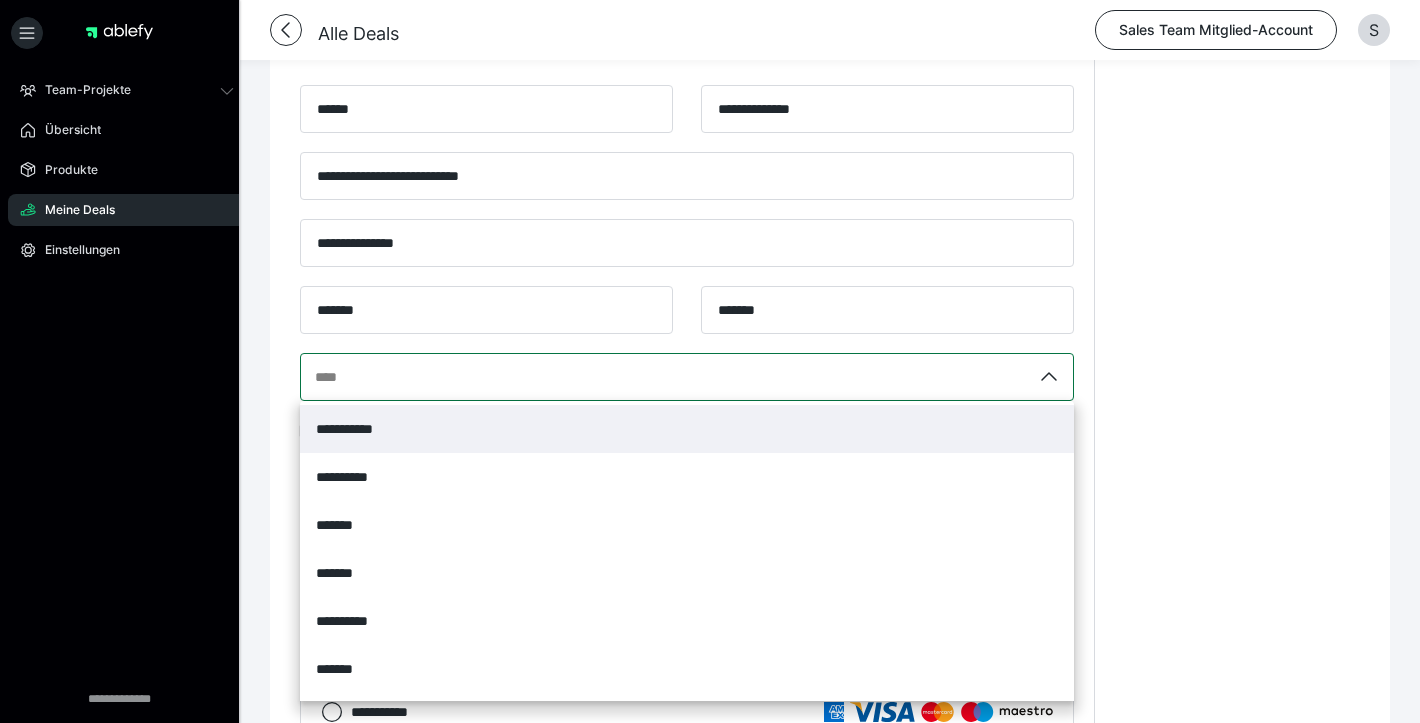 scroll, scrollTop: 843, scrollLeft: 0, axis: vertical 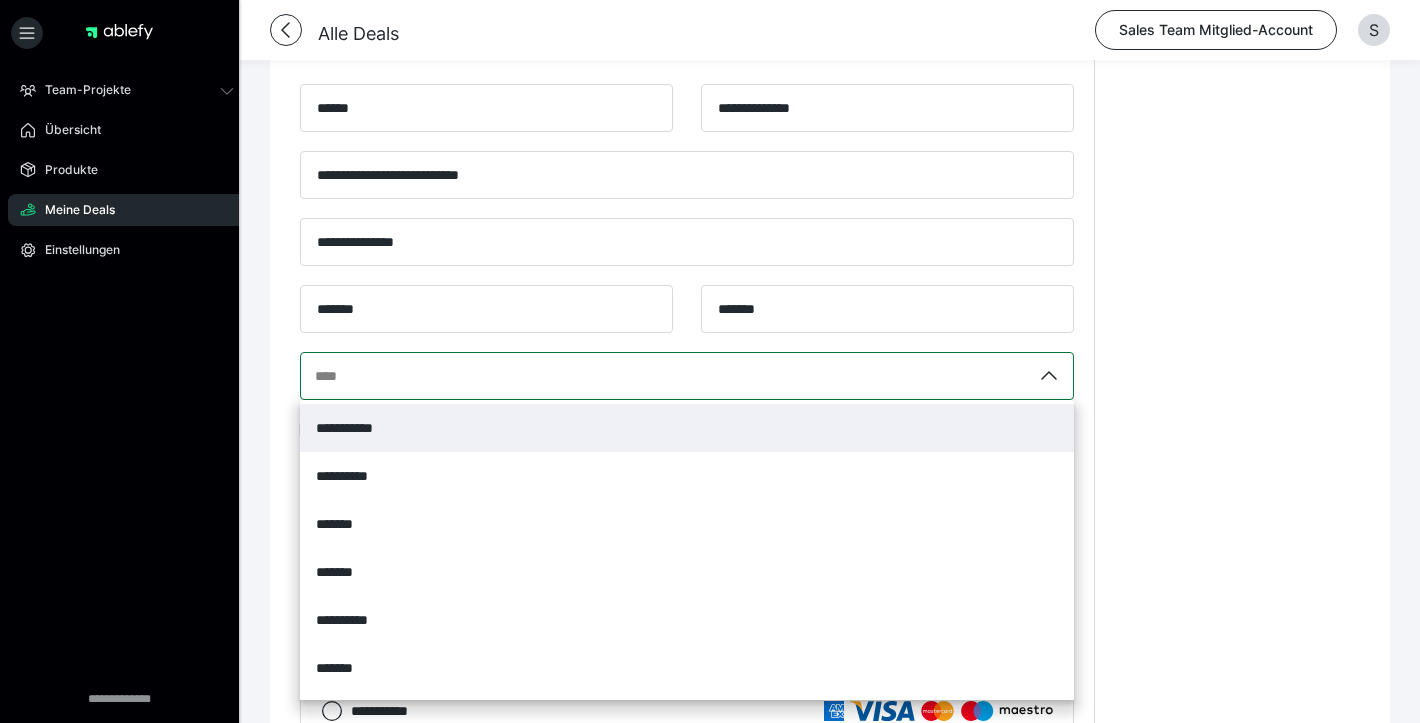 click on "**********" at bounding box center [687, 428] 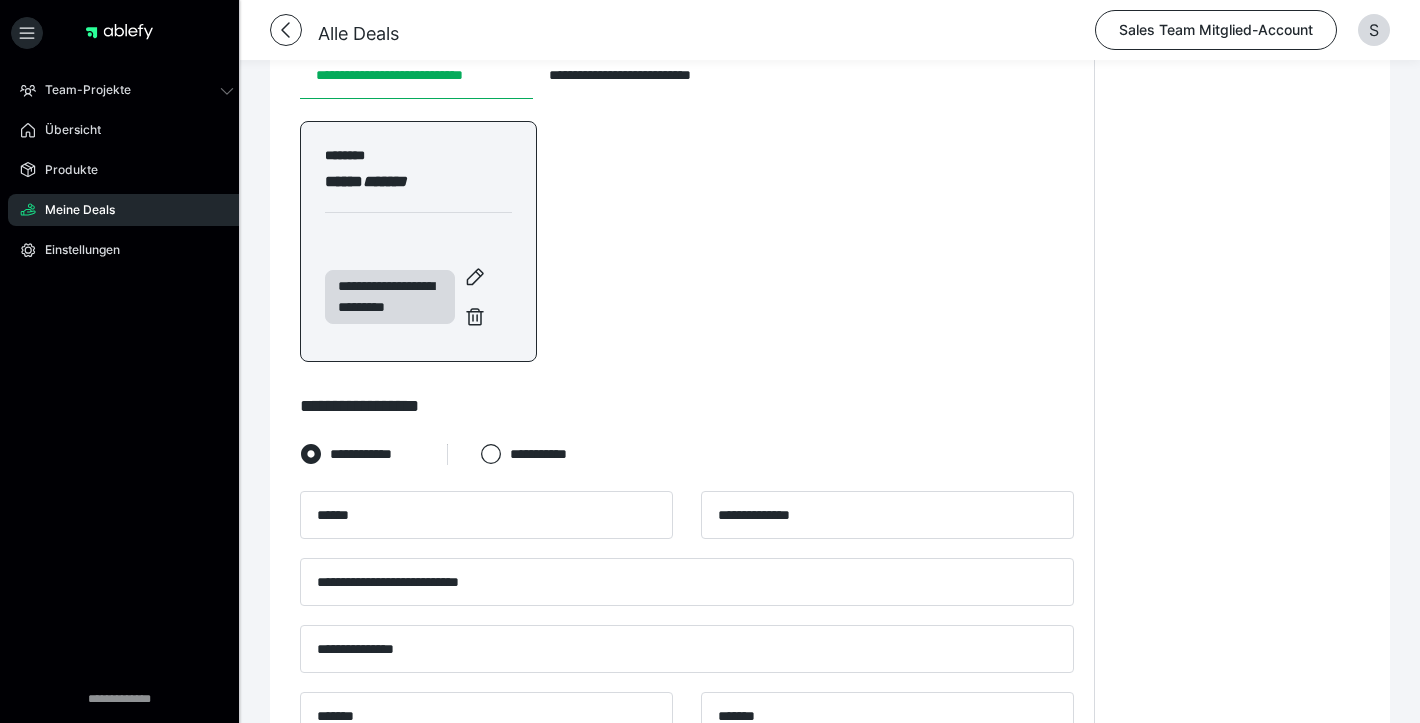 scroll, scrollTop: 363, scrollLeft: 0, axis: vertical 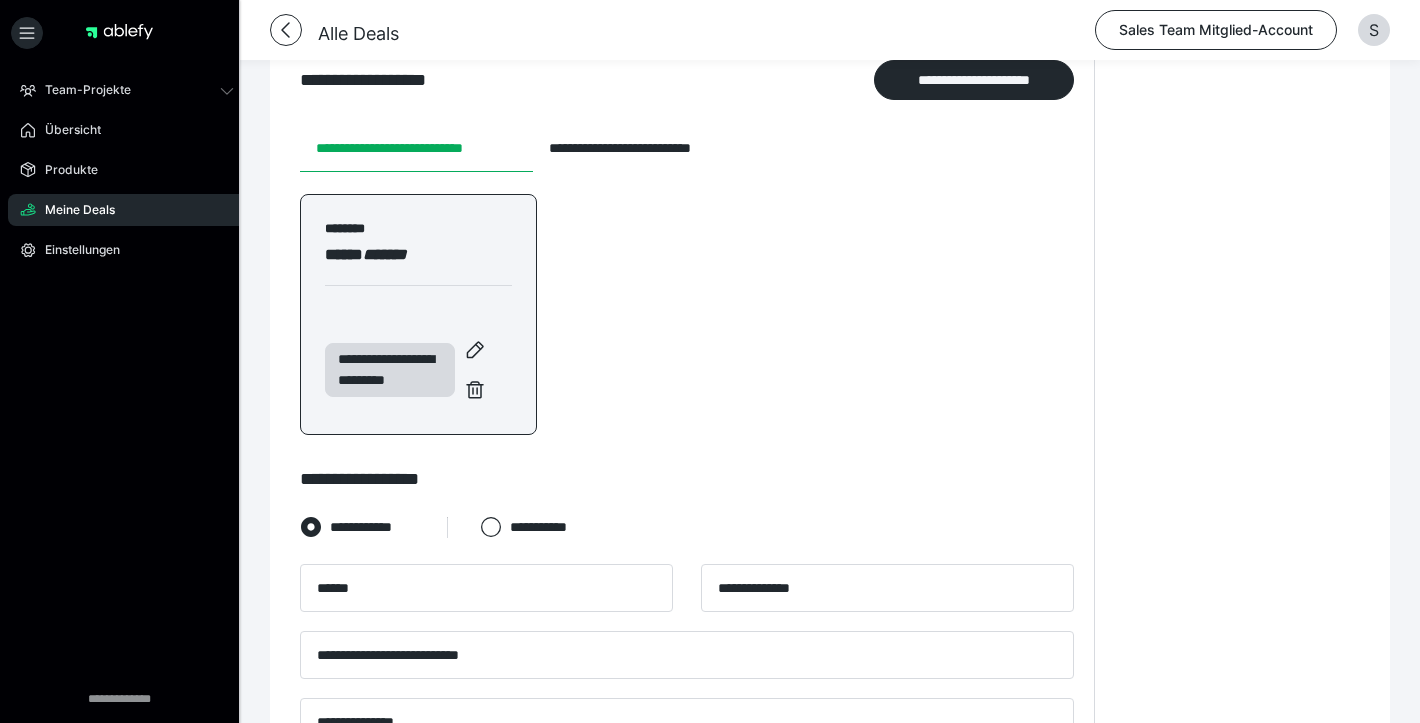 click on "******** *****   *******" at bounding box center (418, 263) 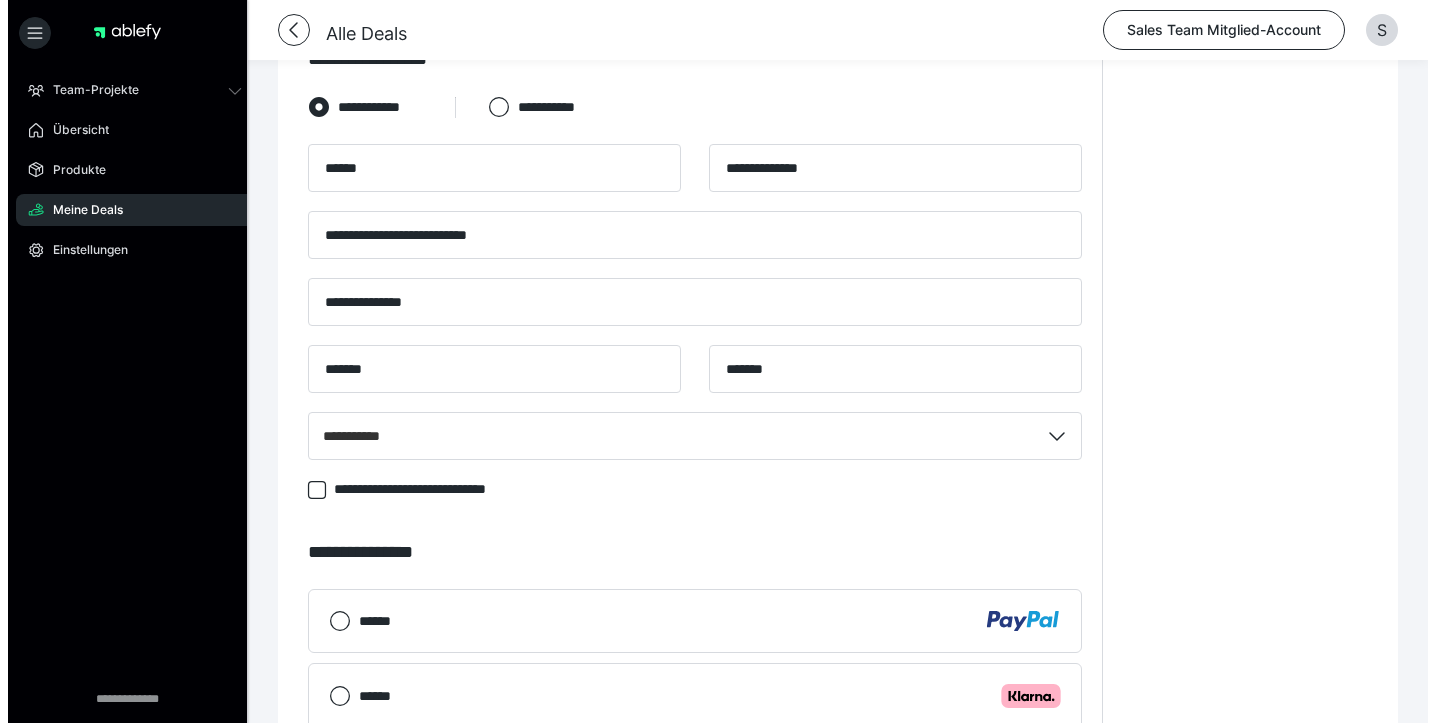 scroll, scrollTop: 779, scrollLeft: 0, axis: vertical 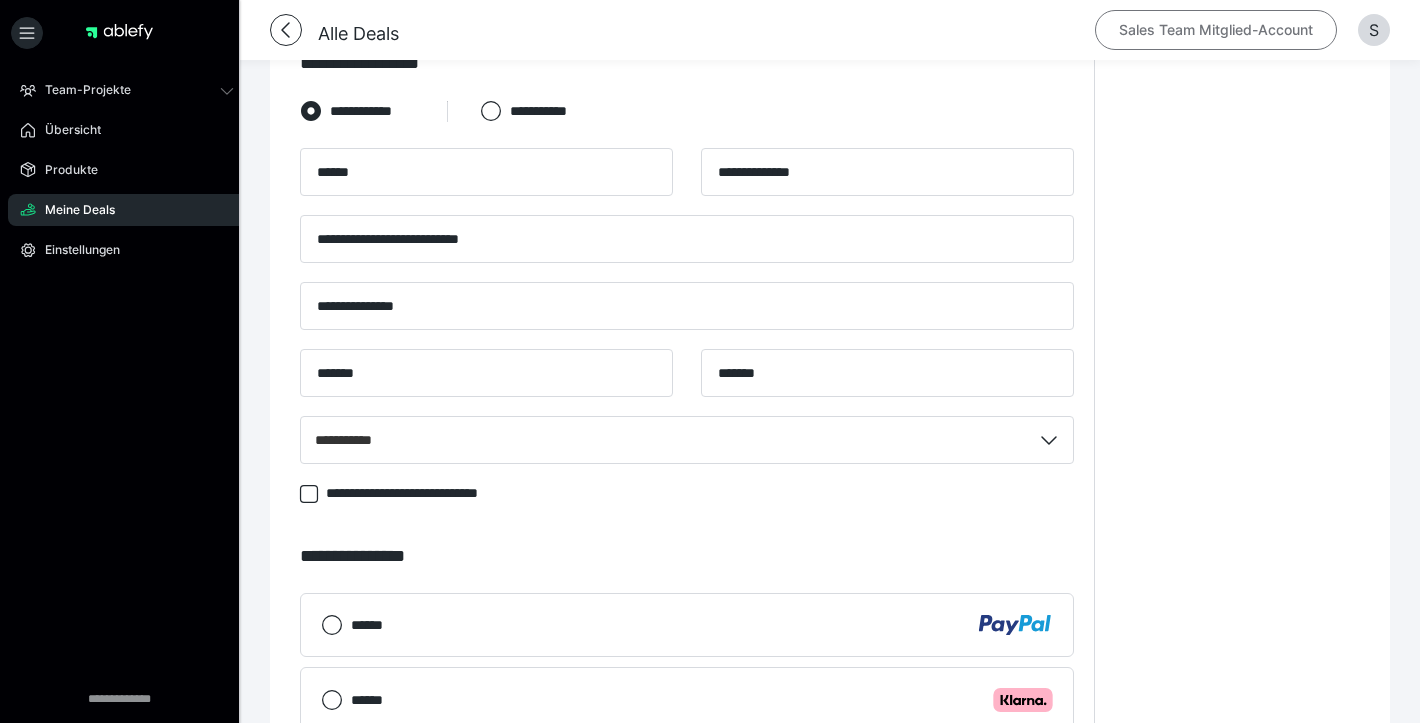 click on "Sales Team Mitglied-Account" at bounding box center [1216, 30] 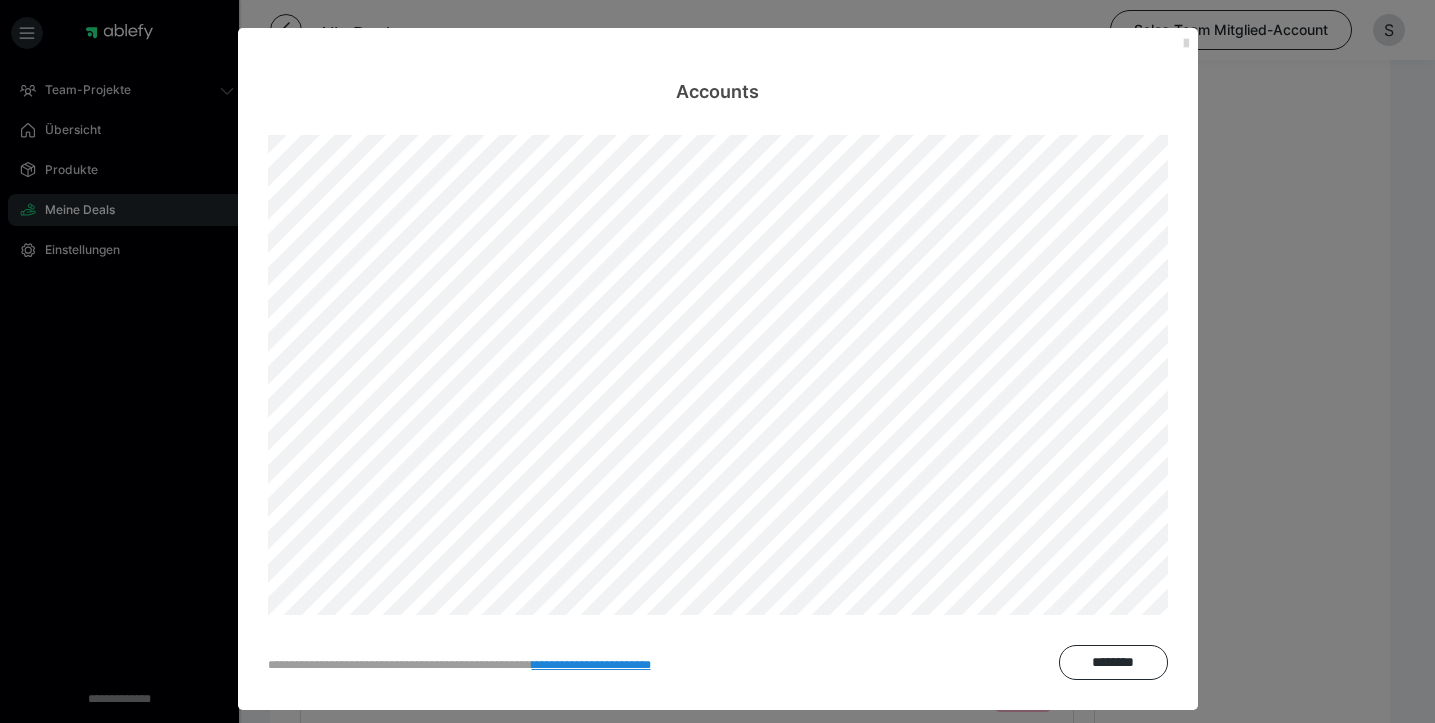 click at bounding box center (1186, 44) 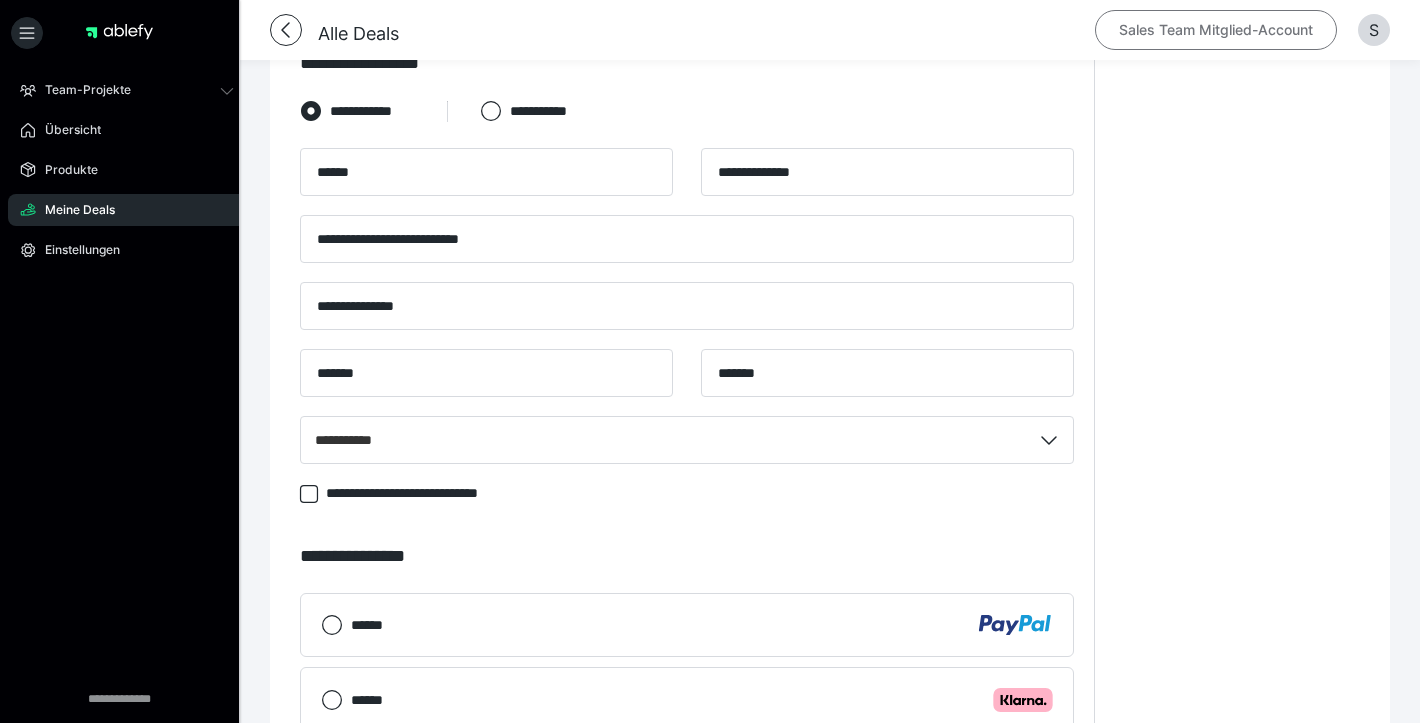 click on "Sales Team Mitglied-Account" at bounding box center (1216, 30) 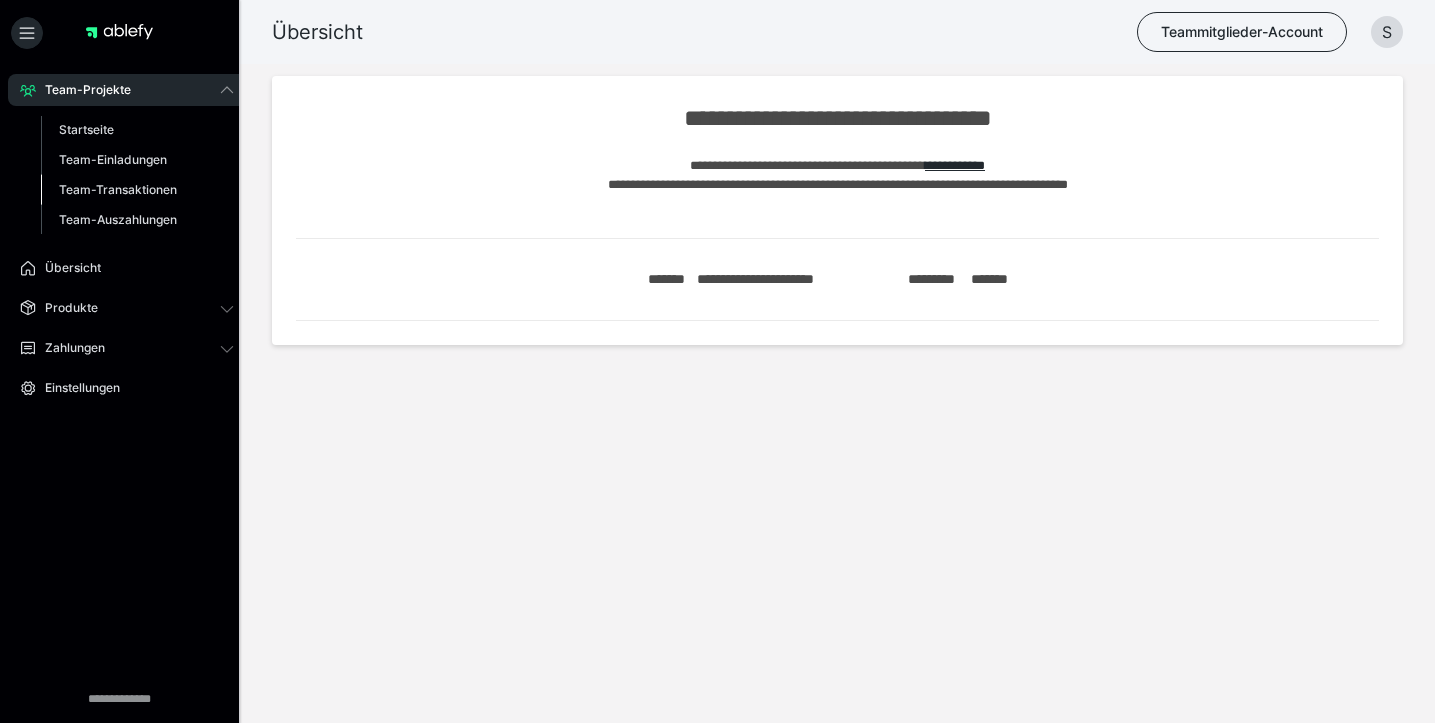 scroll, scrollTop: 0, scrollLeft: 0, axis: both 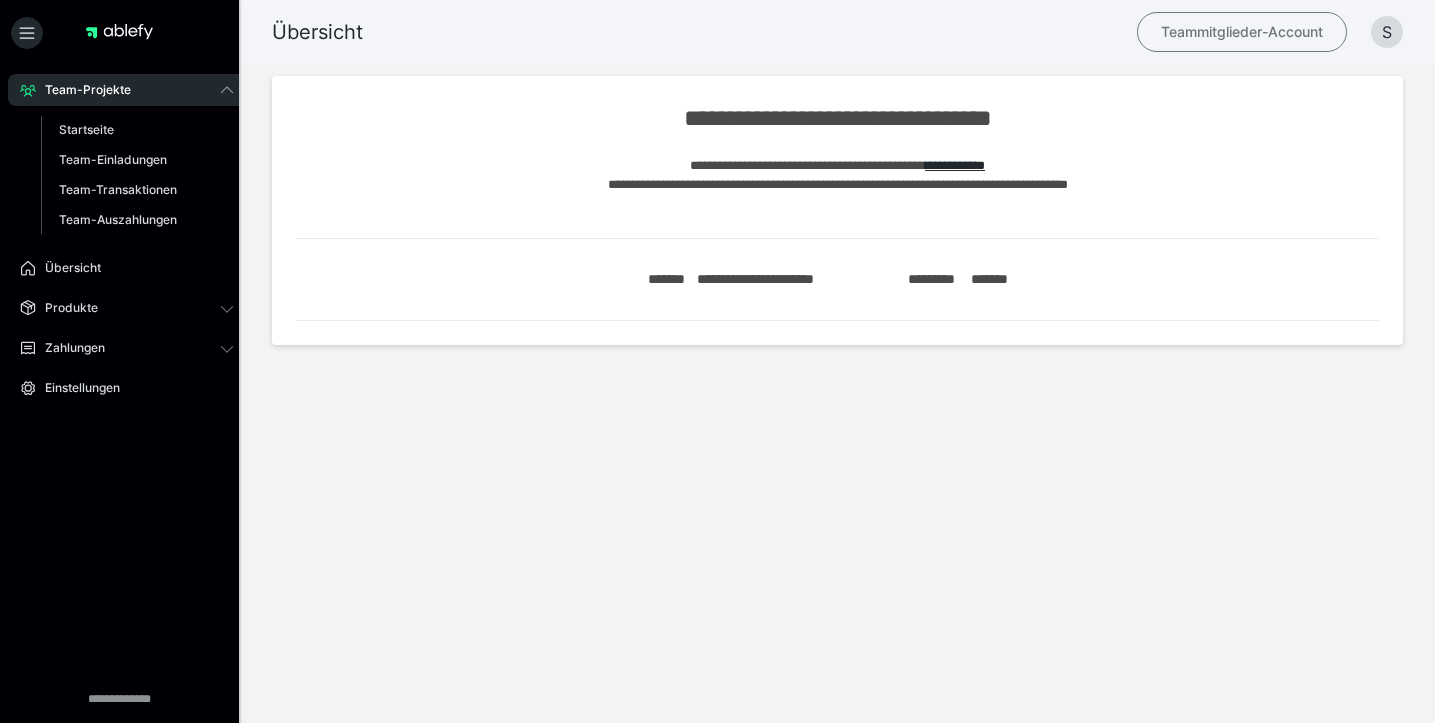 click on "Teammitglieder-Account" at bounding box center (1242, 32) 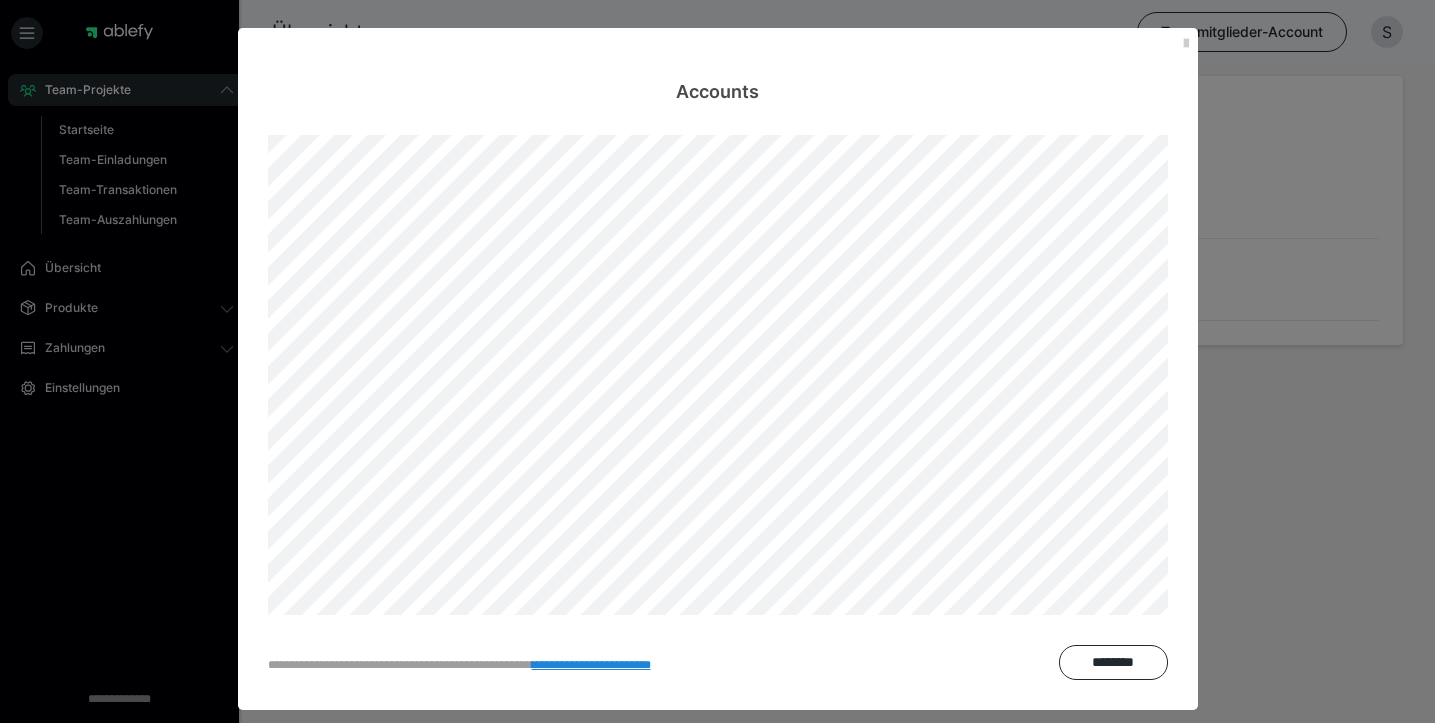 drag, startPoint x: 1303, startPoint y: 205, endPoint x: 1298, endPoint y: 194, distance: 12.083046 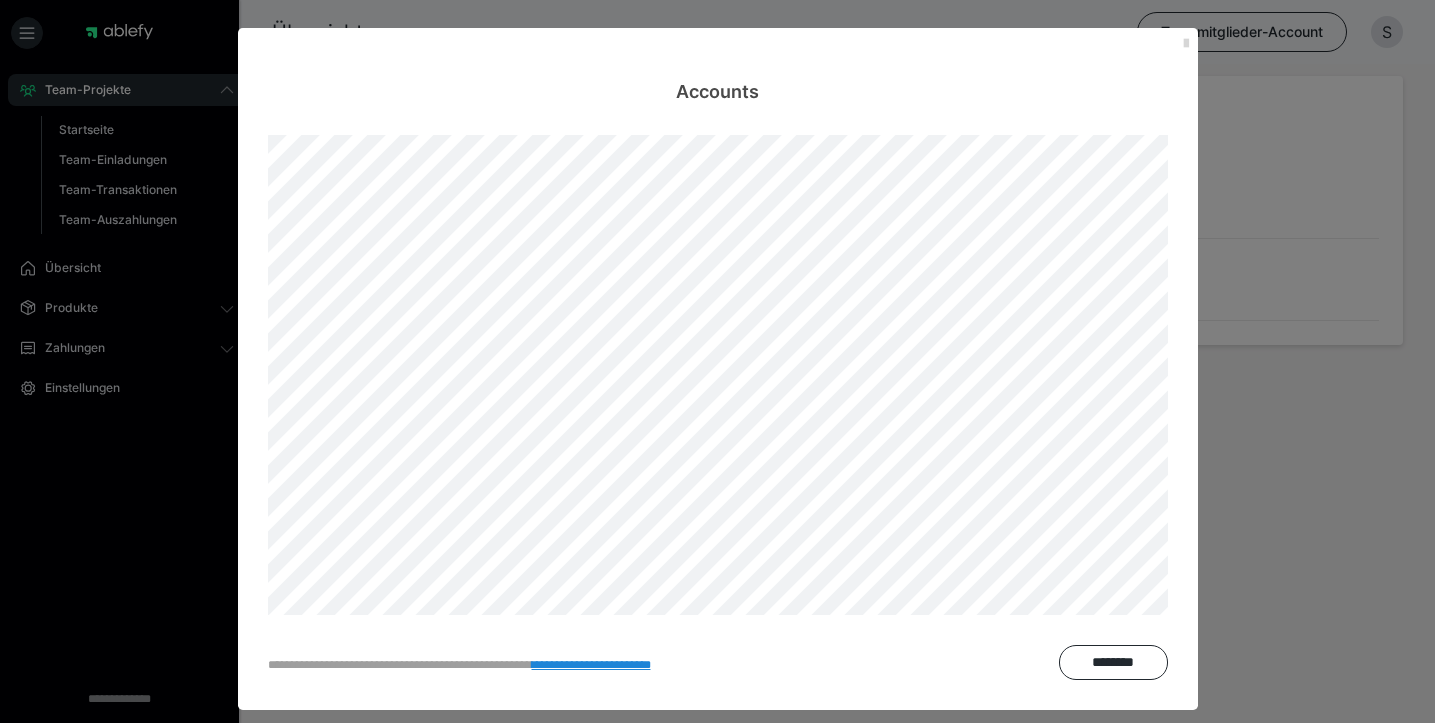 click at bounding box center [1186, 44] 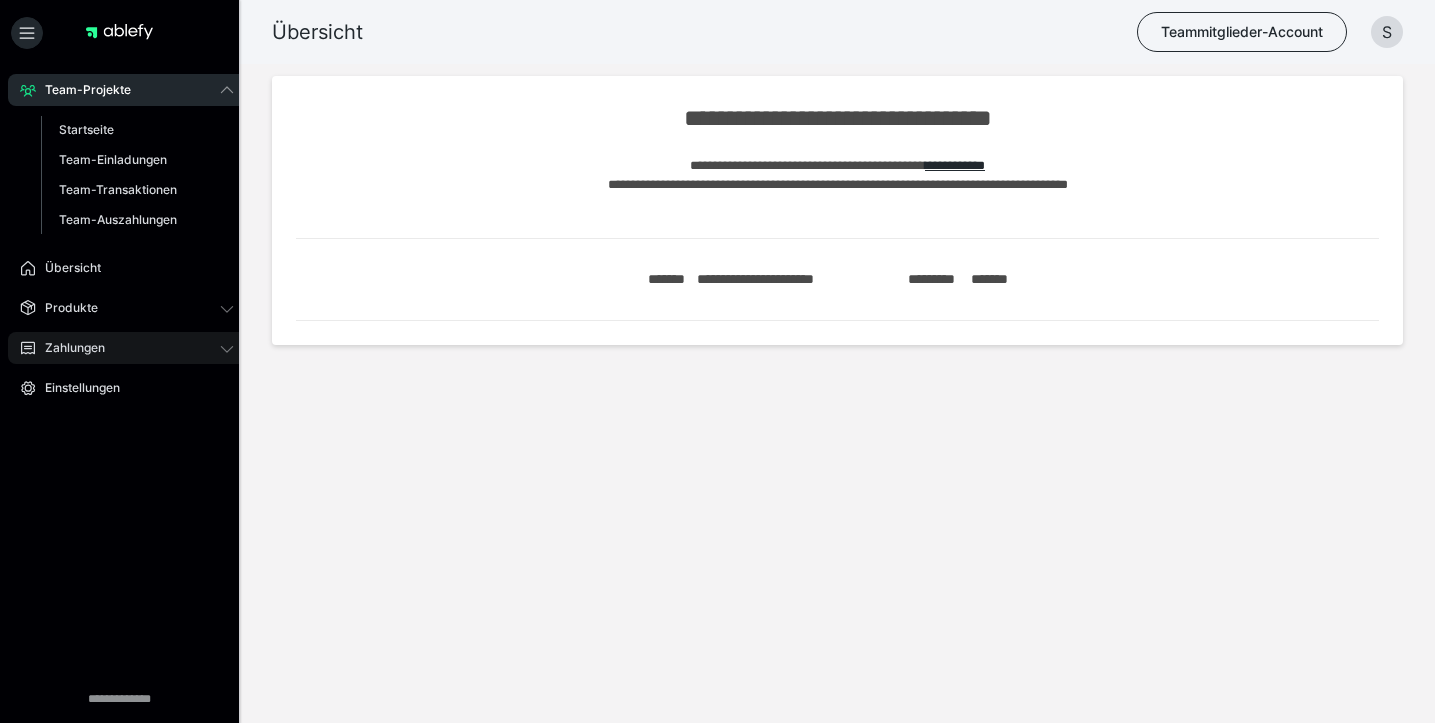 click on "Zahlungen" at bounding box center (68, 348) 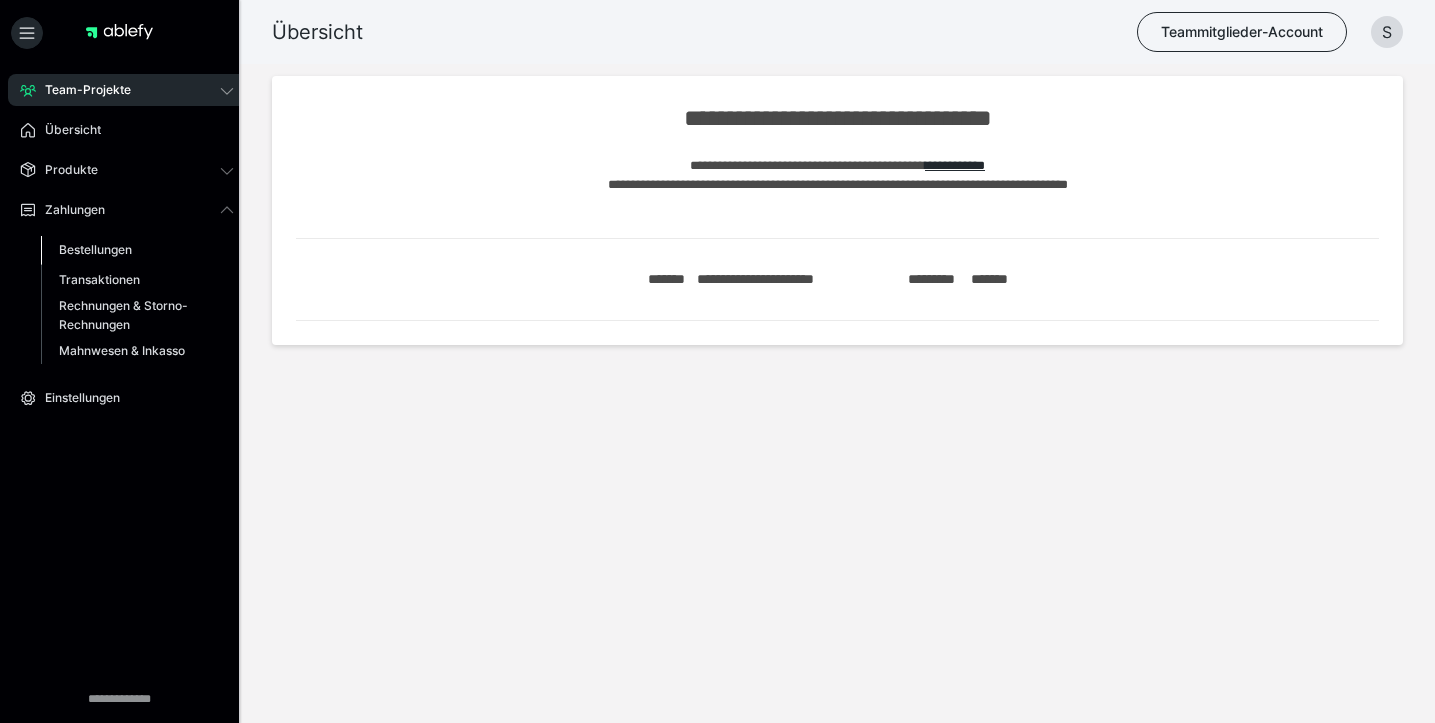 click on "Bestellungen" at bounding box center [95, 249] 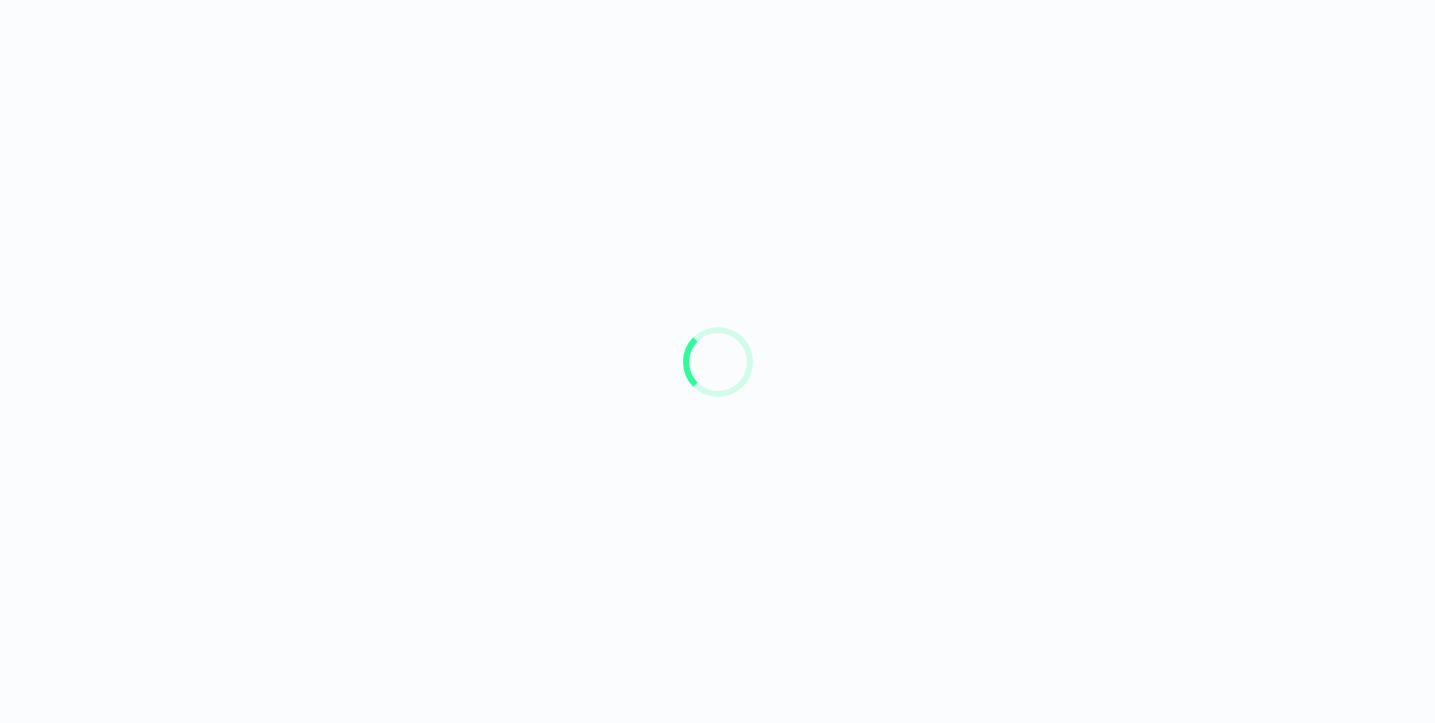 scroll, scrollTop: 0, scrollLeft: 0, axis: both 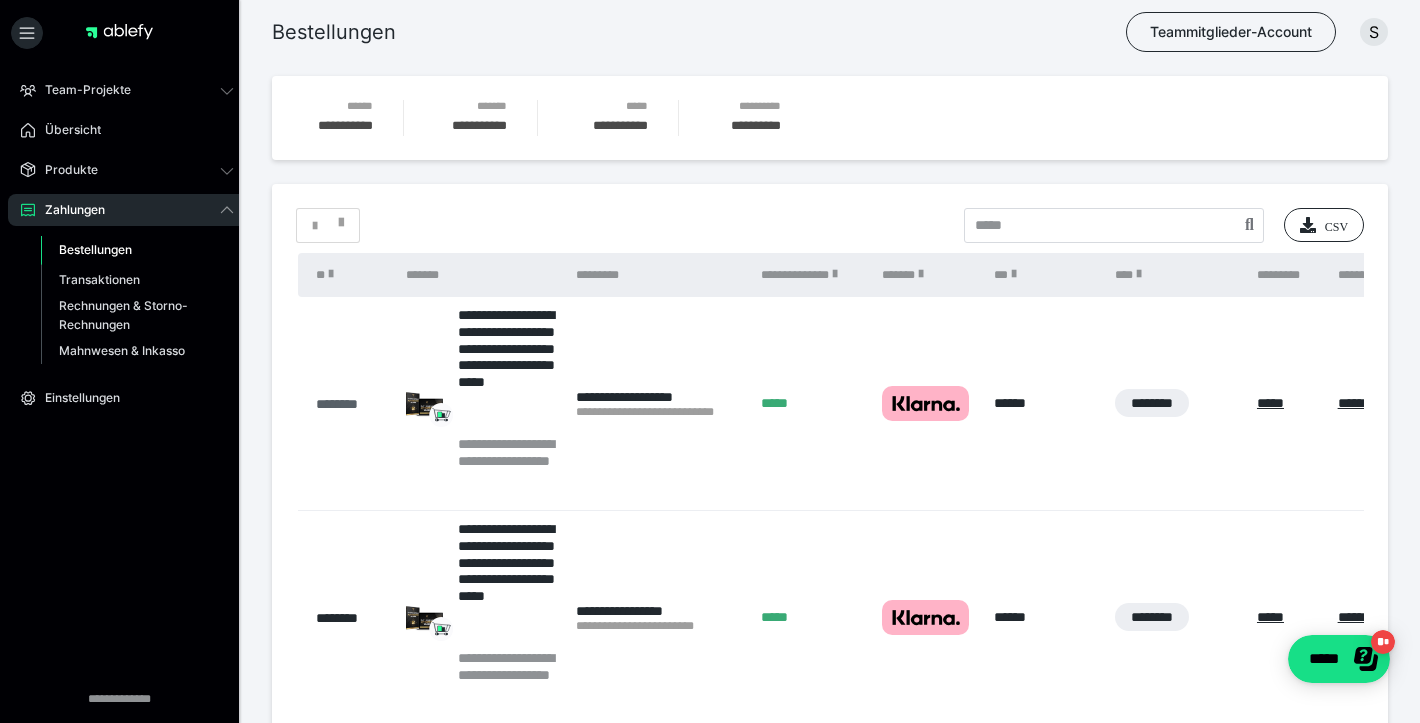 click on "********" at bounding box center (351, 404) 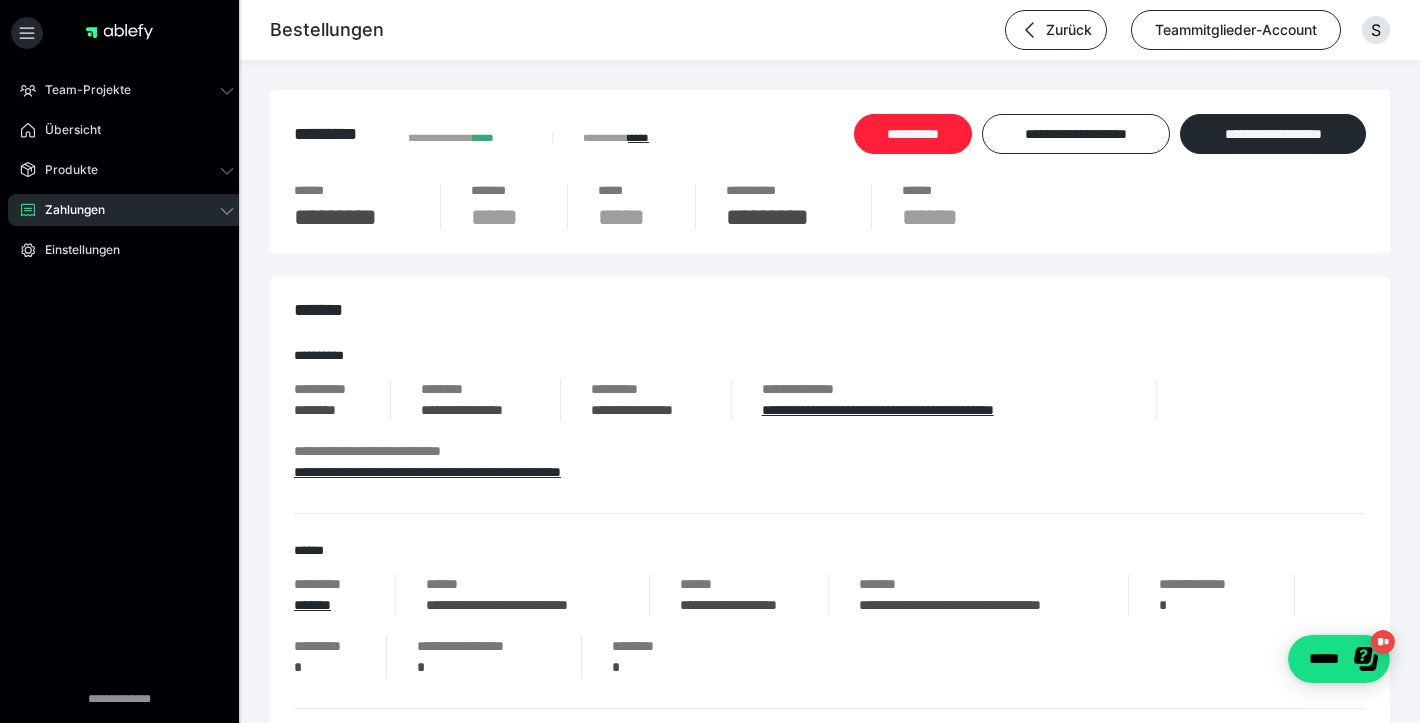 click on "**********" at bounding box center (913, 134) 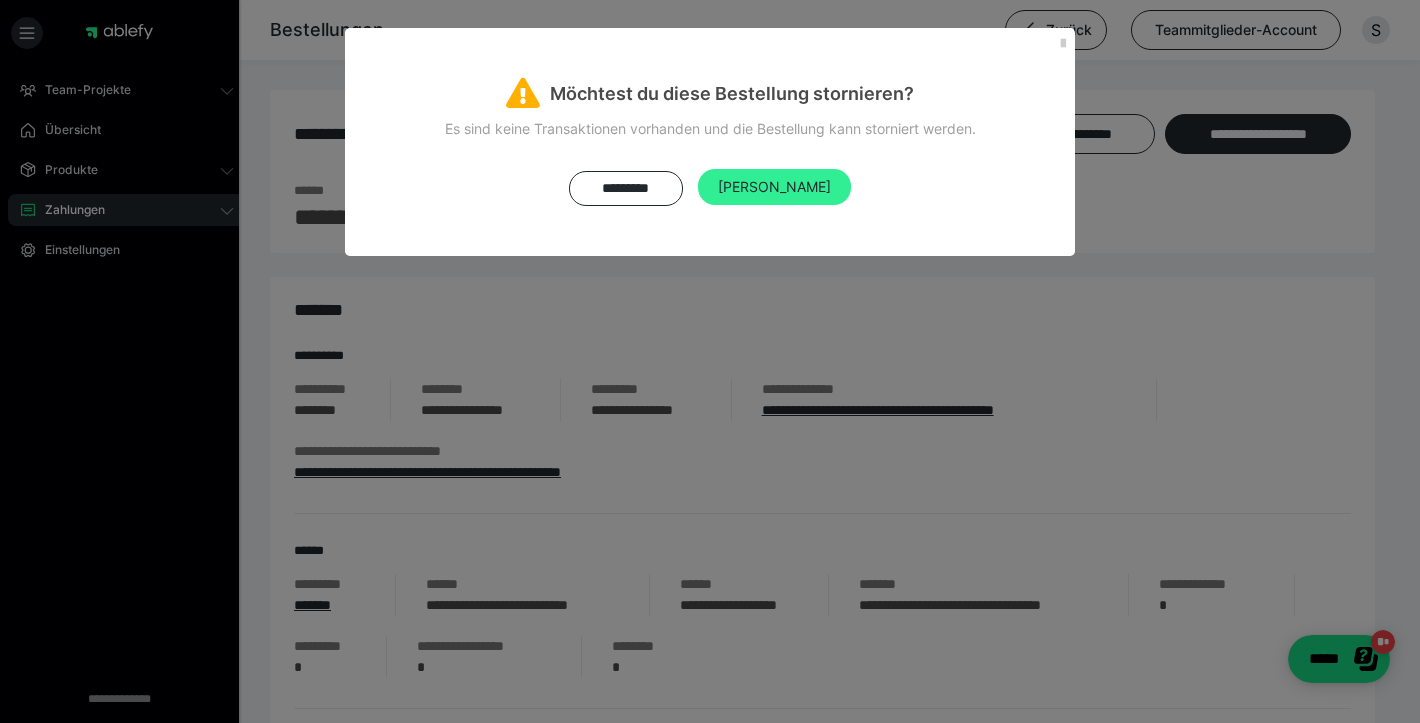 click on "[PERSON_NAME]" at bounding box center (774, 186) 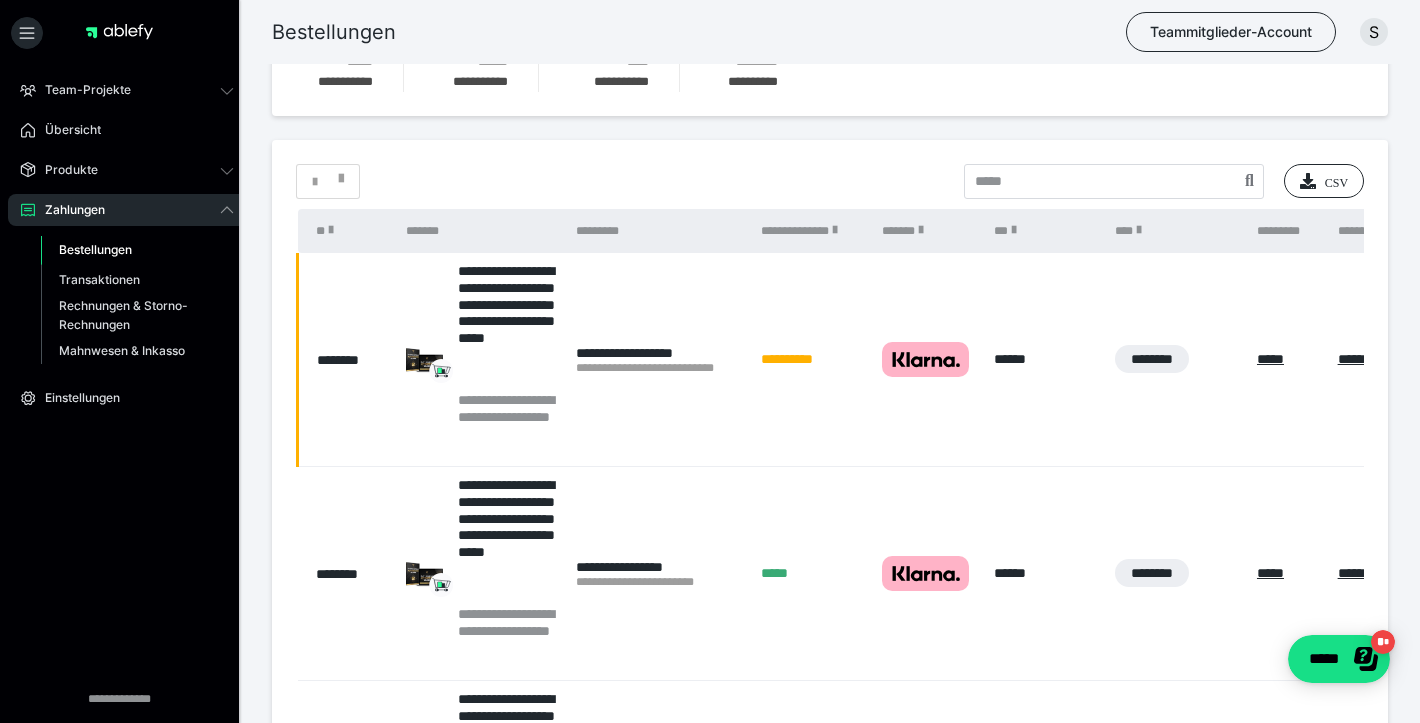 scroll, scrollTop: 0, scrollLeft: 0, axis: both 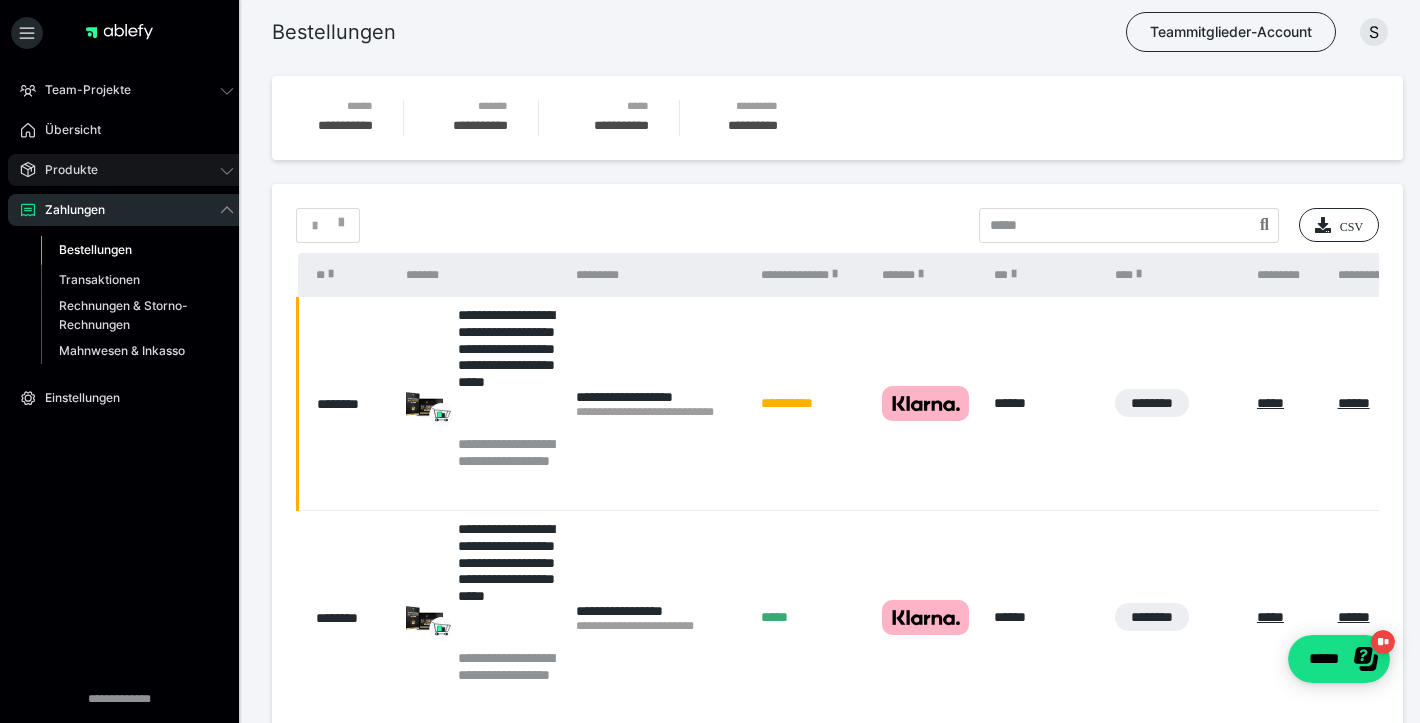 click on "Produkte" at bounding box center (64, 170) 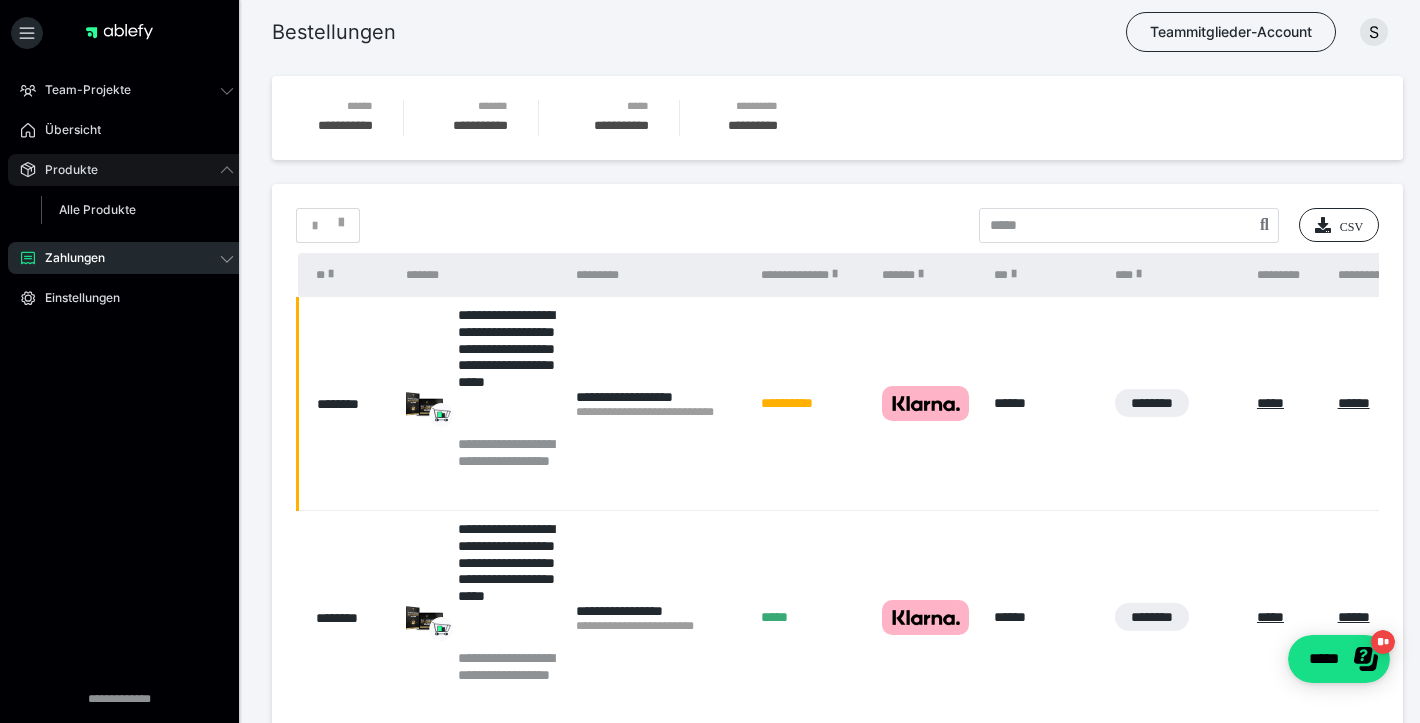 click on "Produkte" at bounding box center (127, 170) 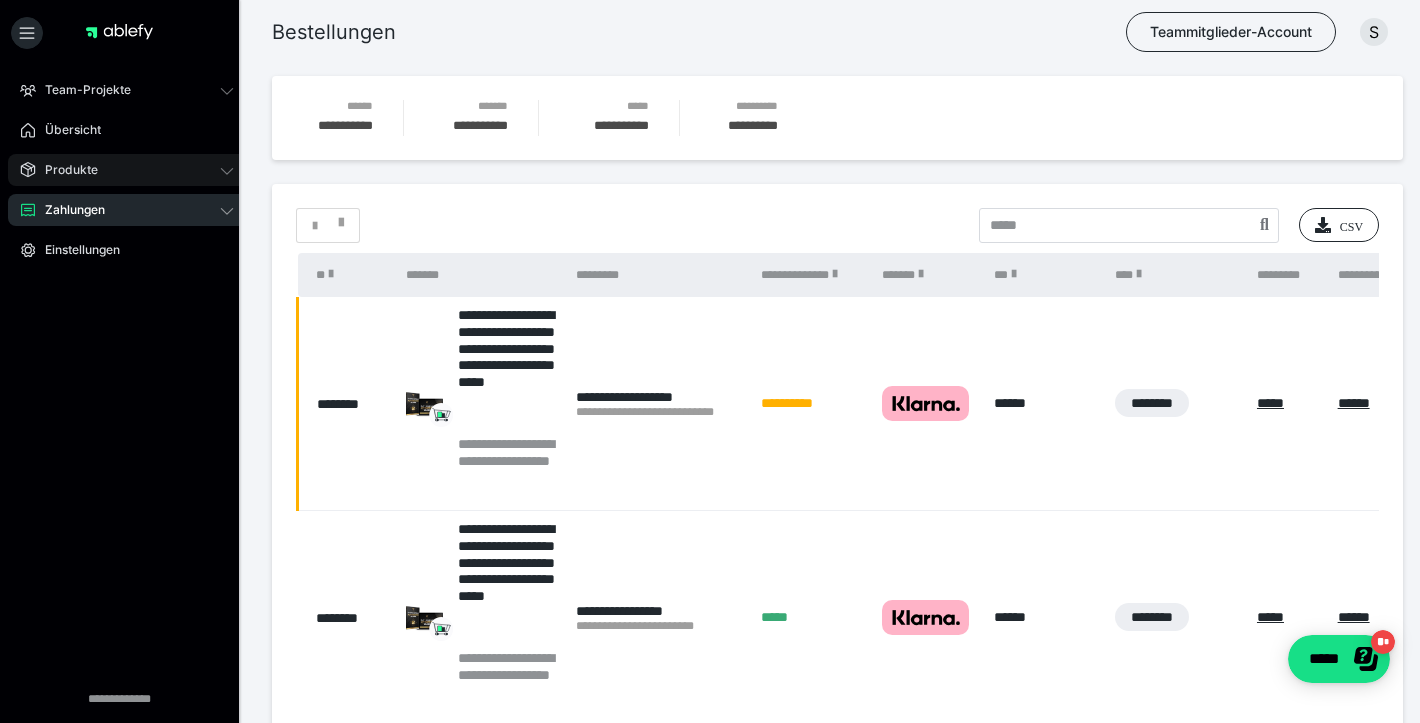 click on "Produkte" at bounding box center (127, 170) 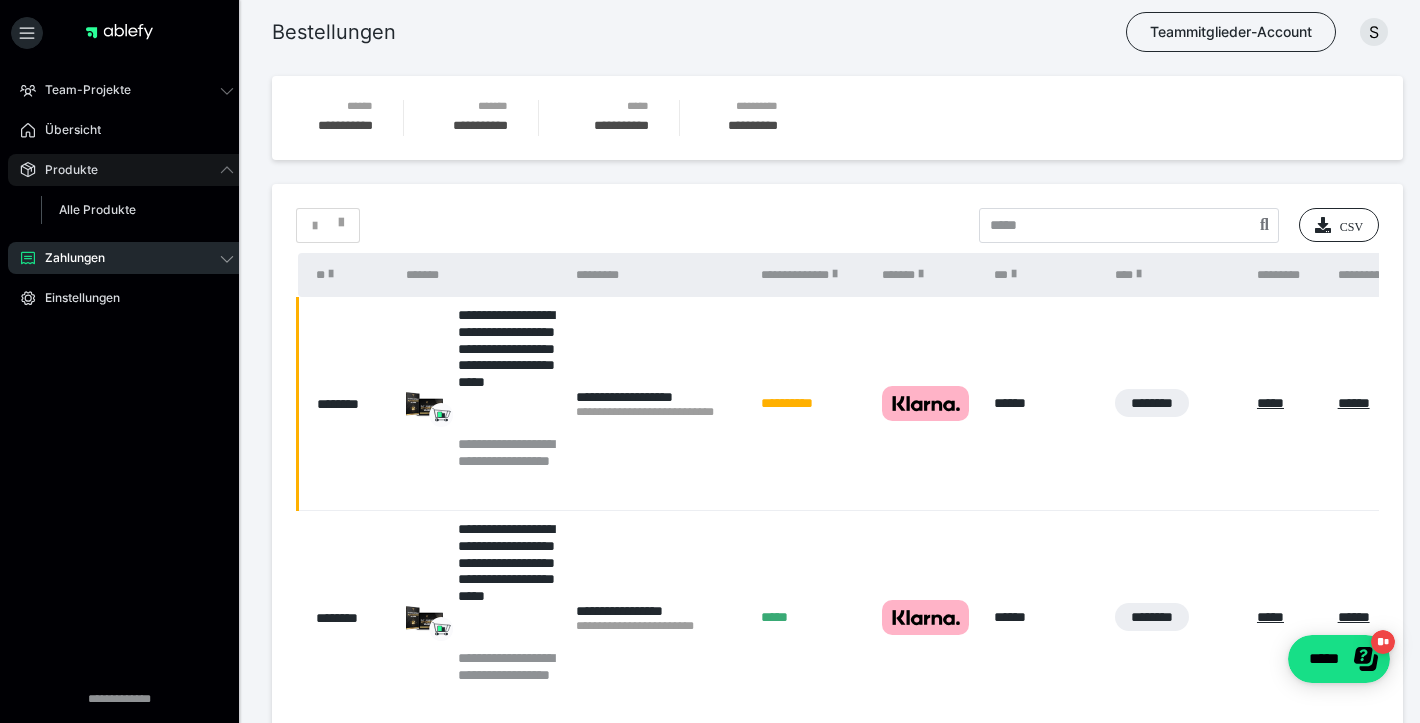 click on "Produkte" at bounding box center [127, 170] 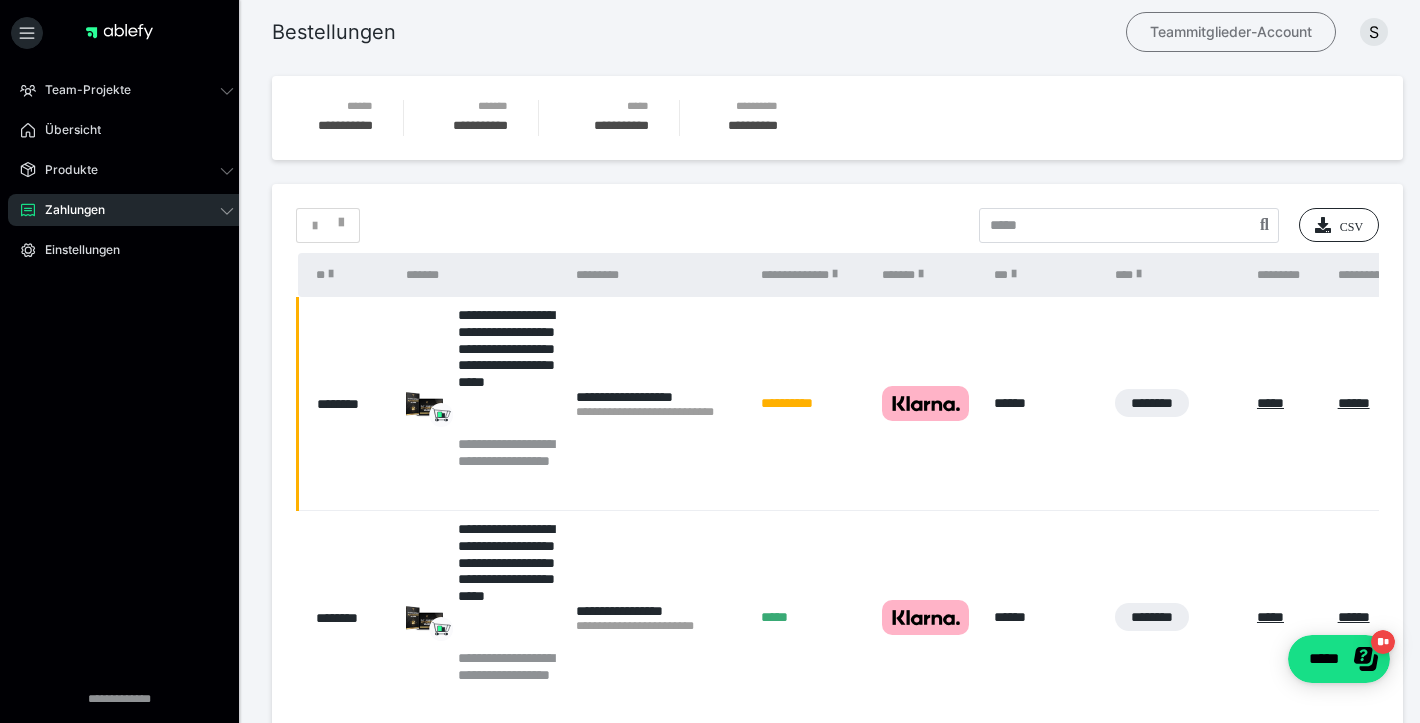 click on "Teammitglieder-Account" at bounding box center [1231, 32] 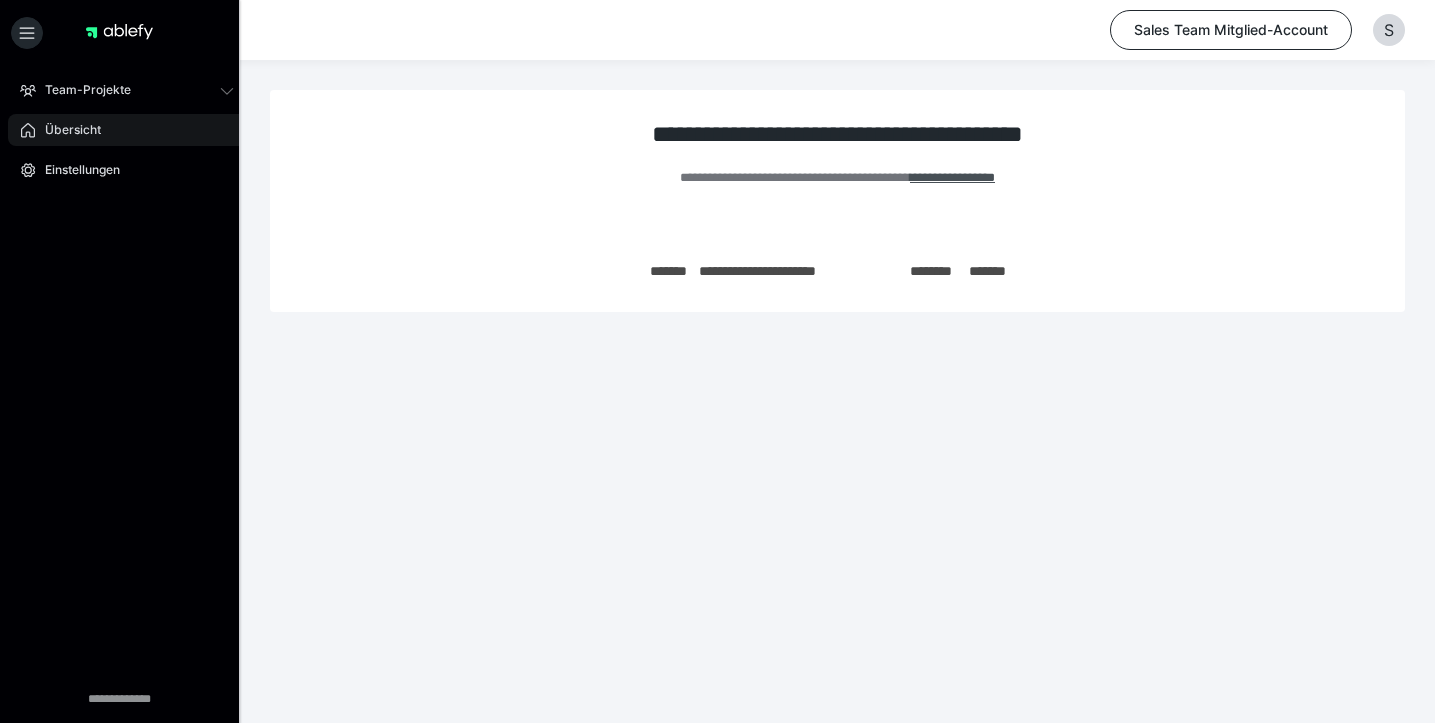 scroll, scrollTop: 0, scrollLeft: 0, axis: both 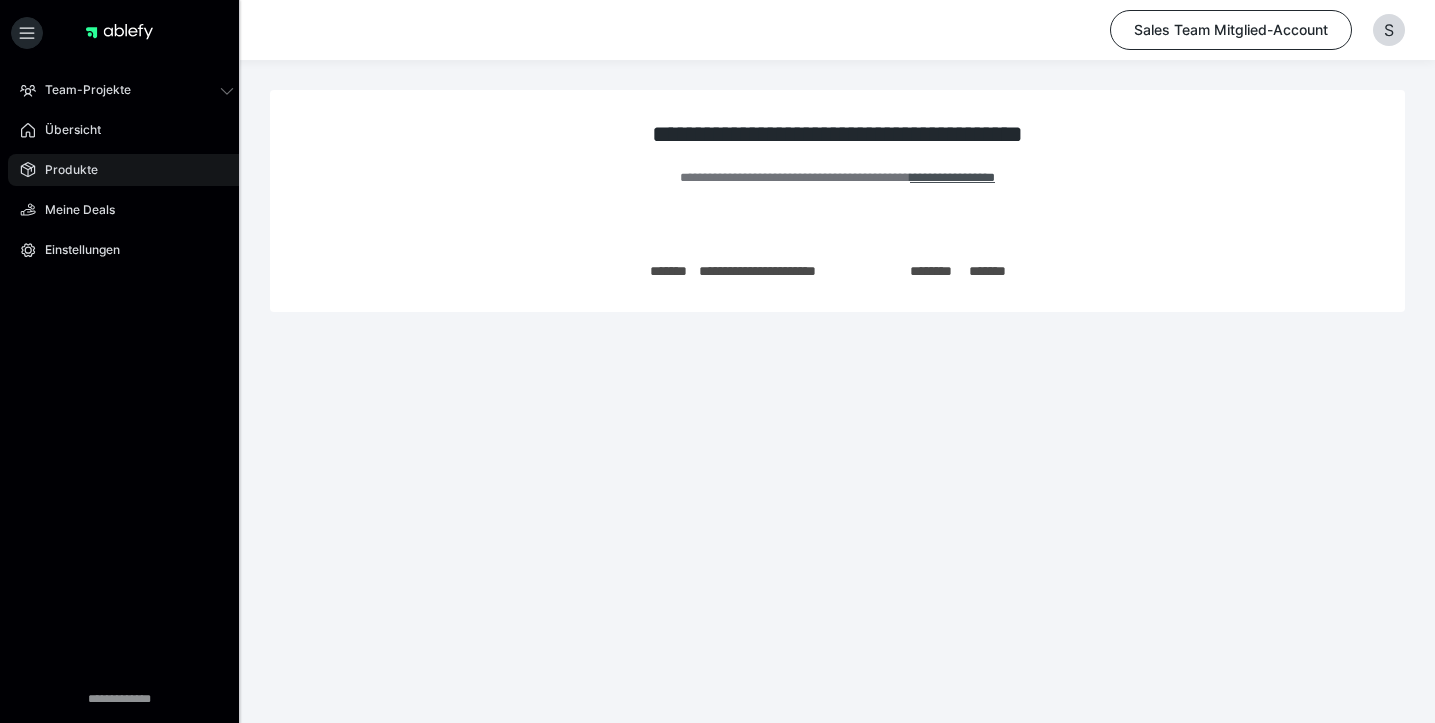 click on "Produkte" at bounding box center (64, 170) 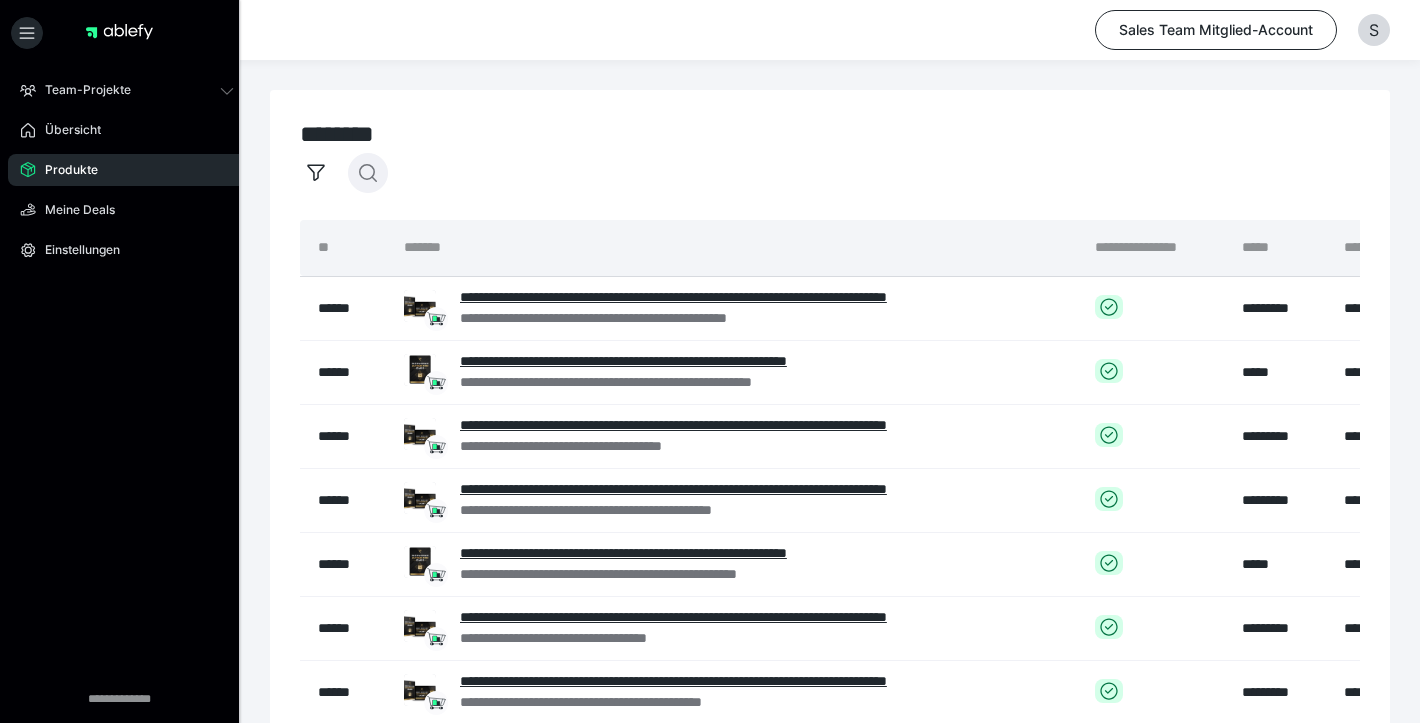 click 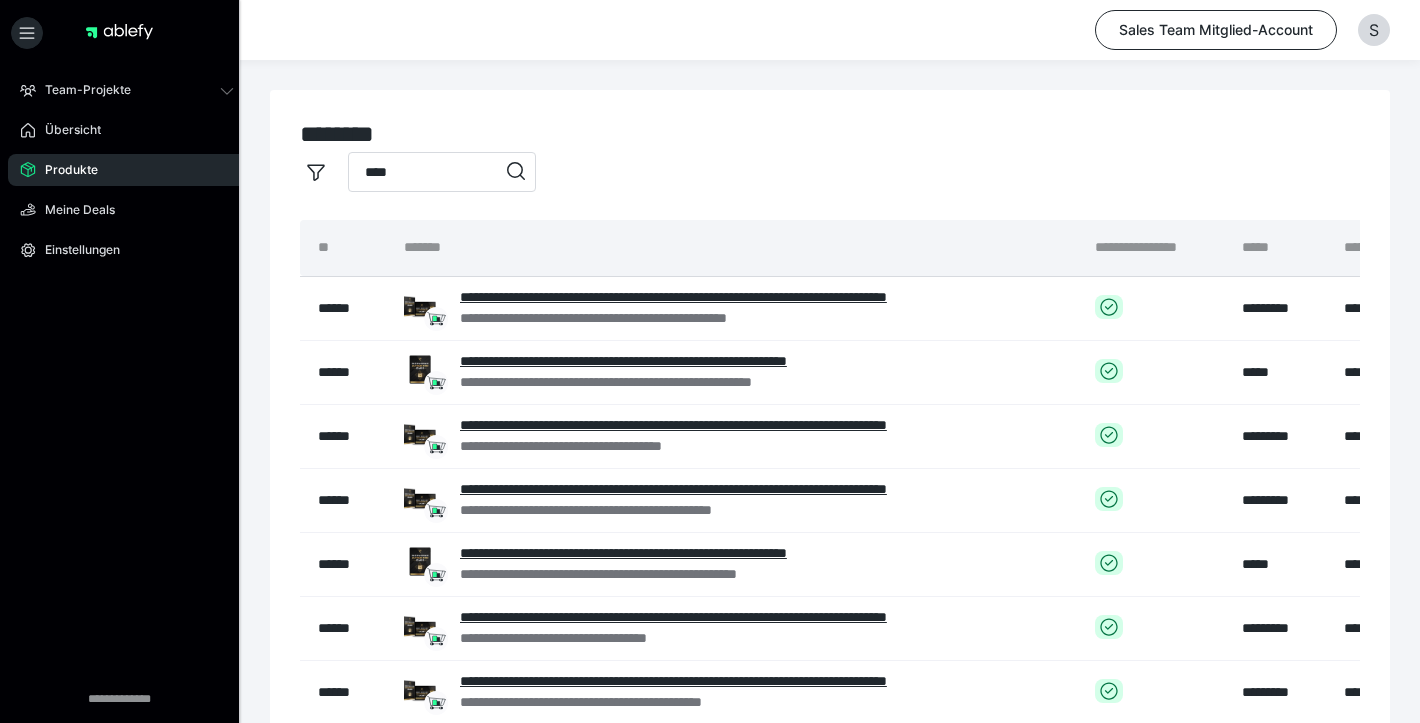 type on "****" 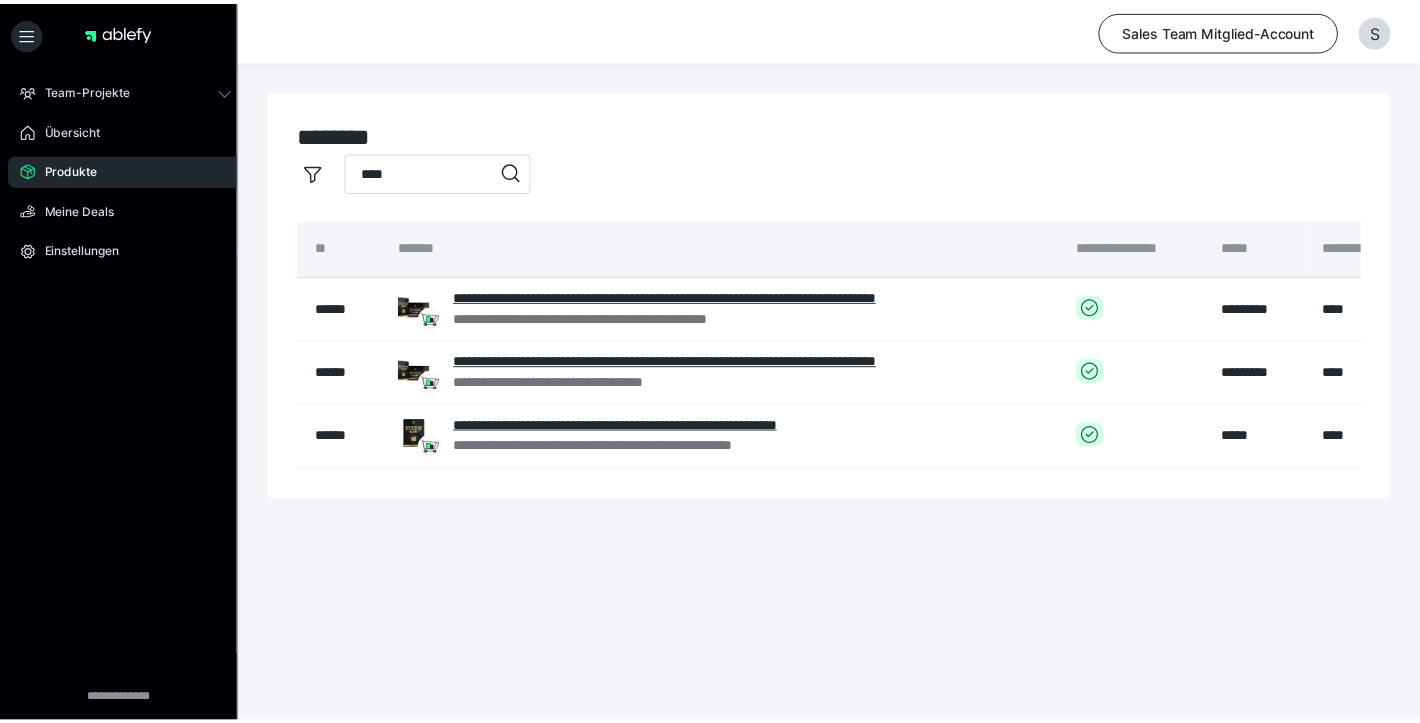 scroll, scrollTop: 0, scrollLeft: 290, axis: horizontal 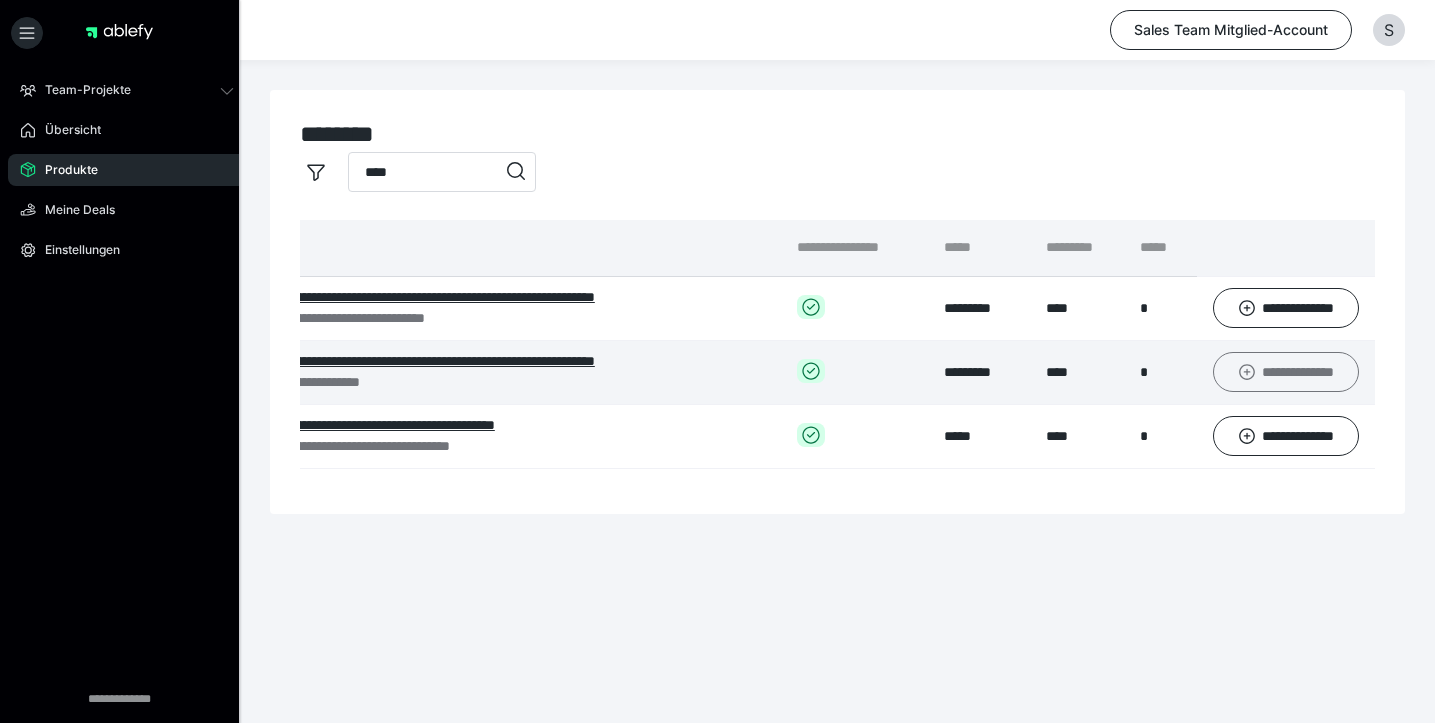 click on "**********" at bounding box center (1286, 372) 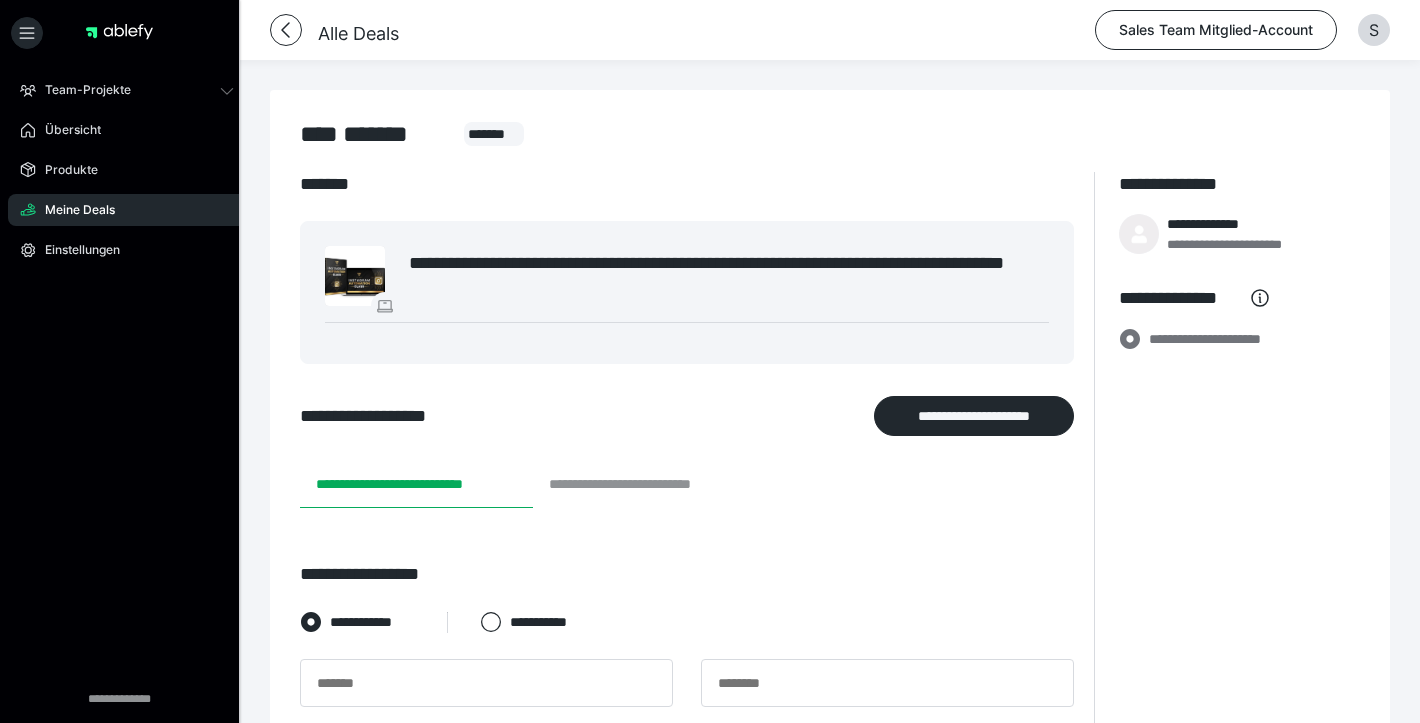 click on "**********" at bounding box center (648, 484) 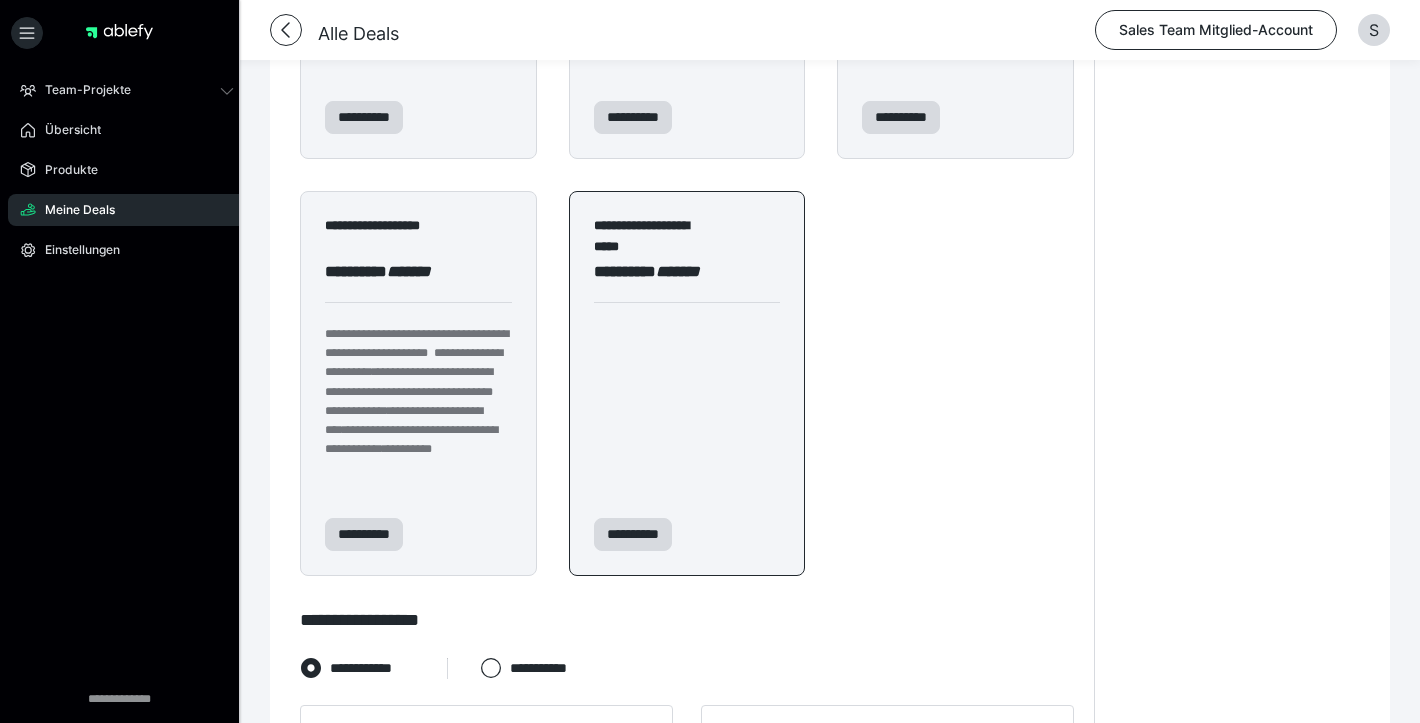 click on "**********" at bounding box center (687, 383) 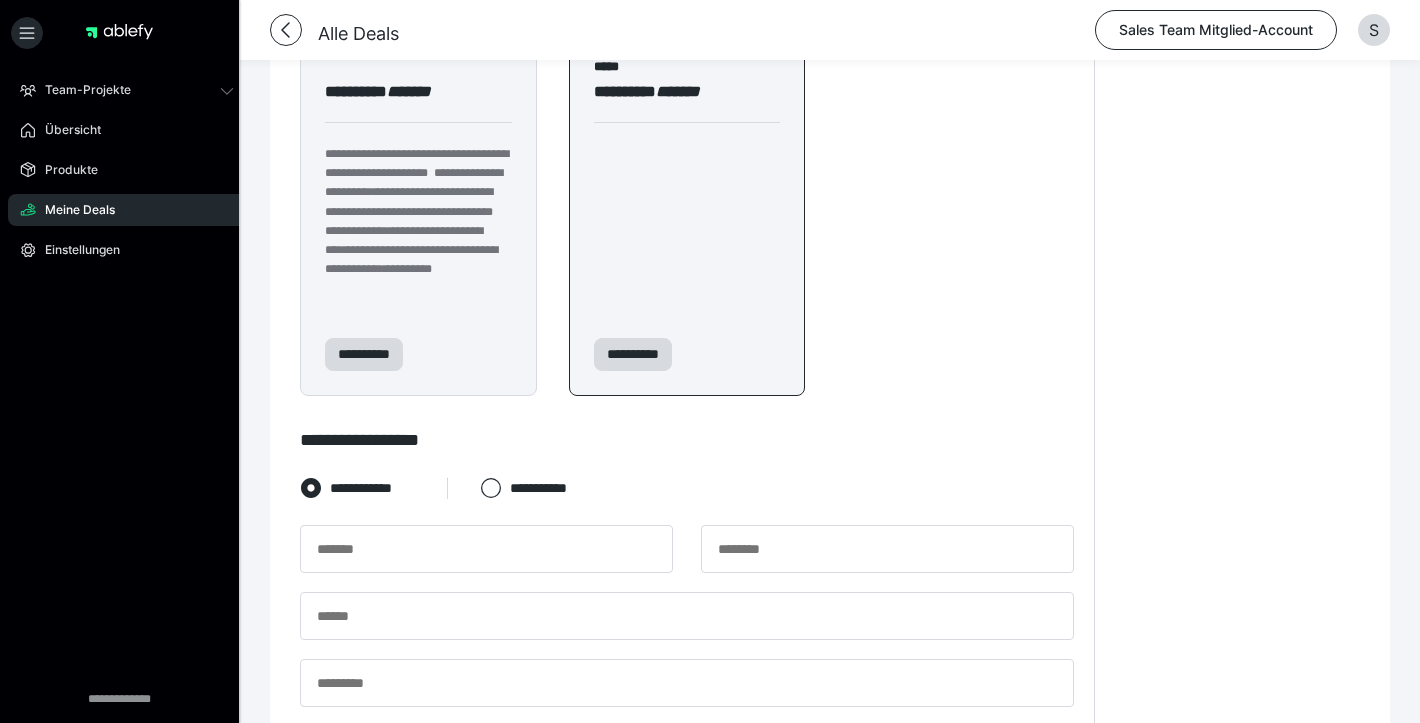 scroll, scrollTop: 1113, scrollLeft: 0, axis: vertical 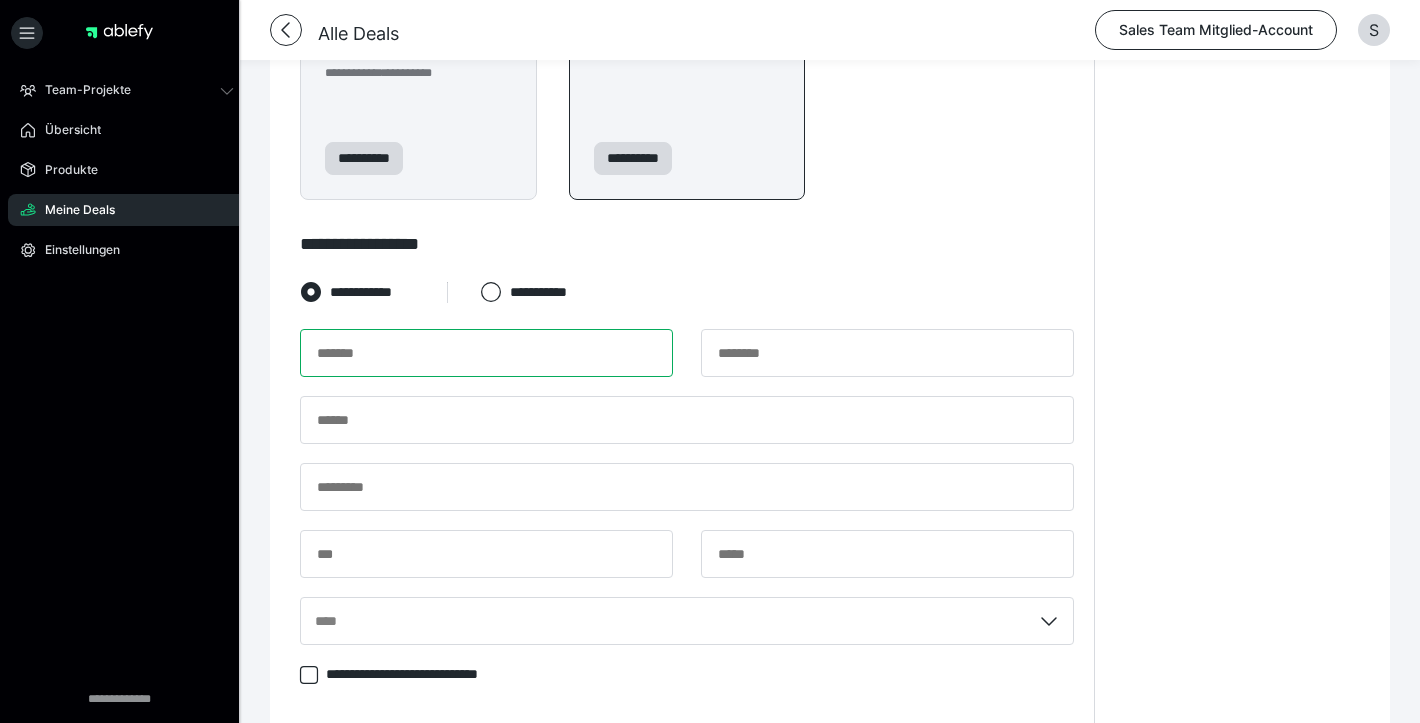 click at bounding box center [486, 353] 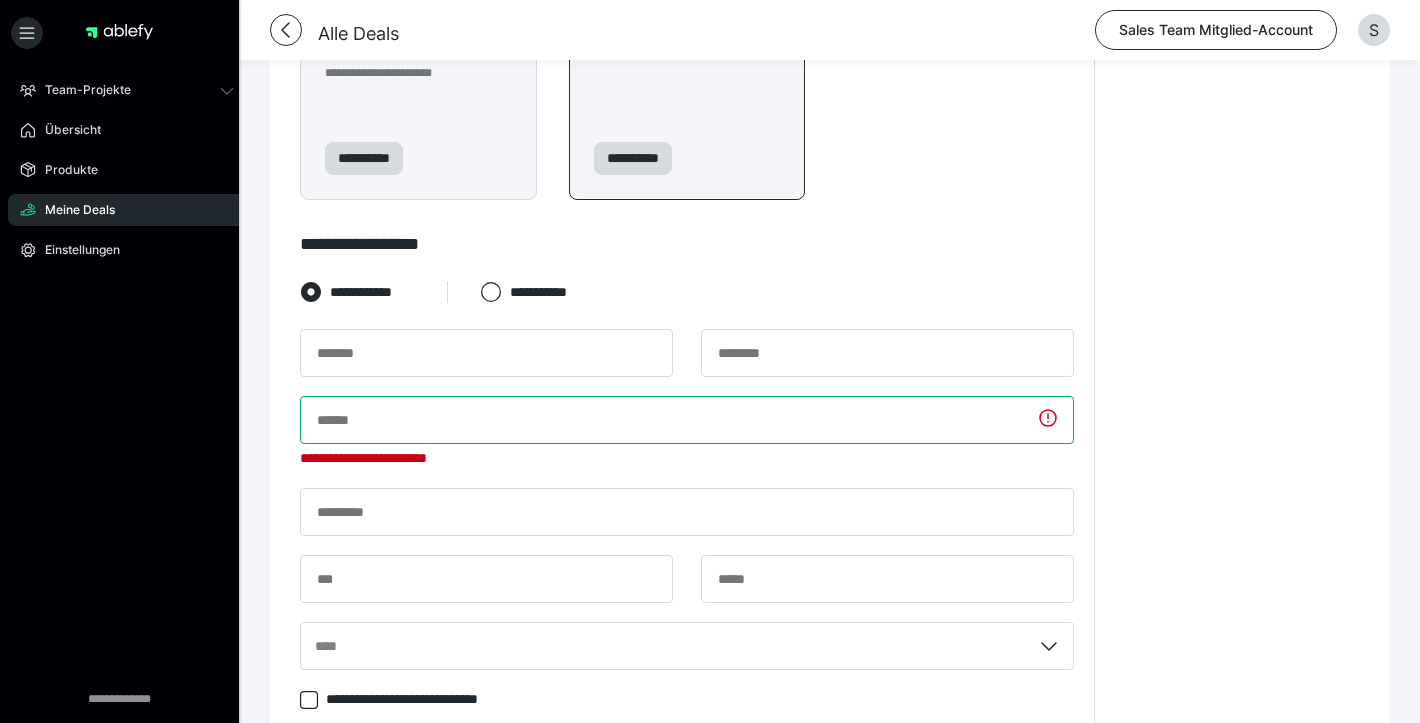 click at bounding box center [687, 420] 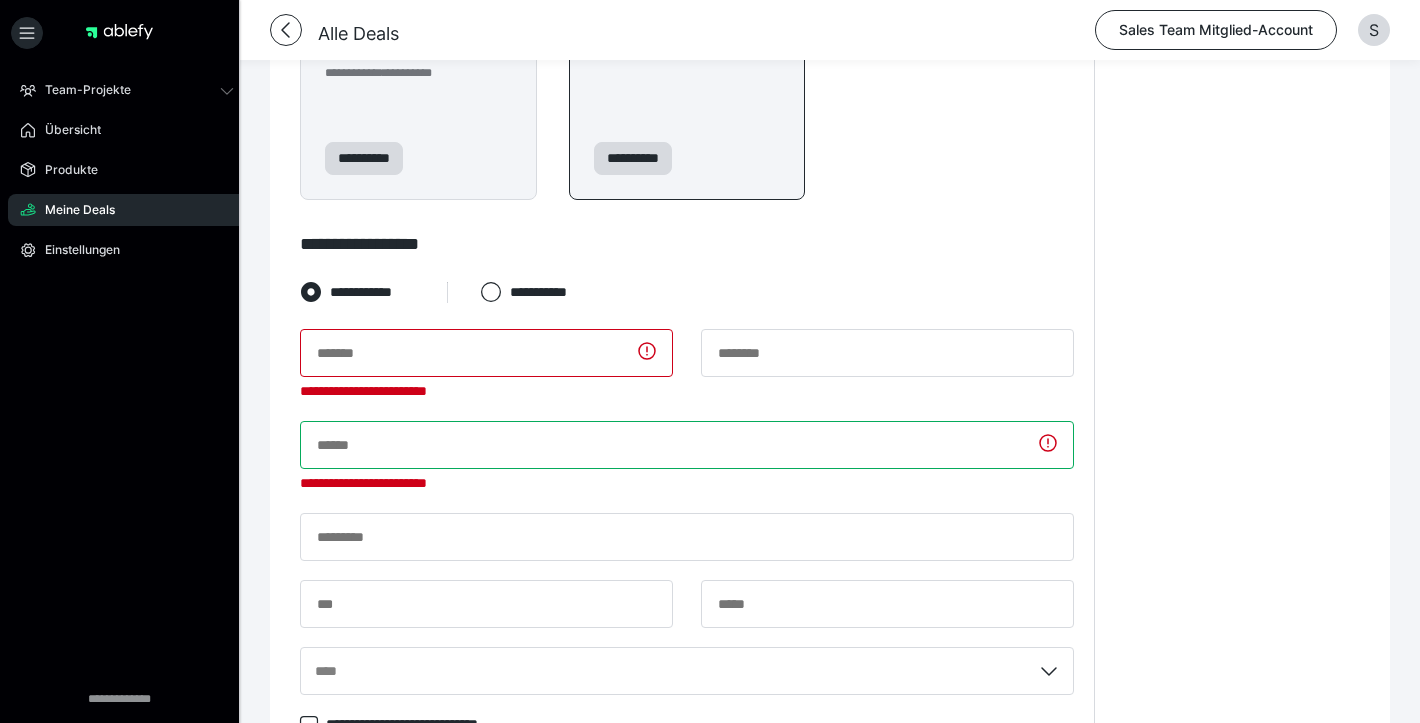 paste on "**********" 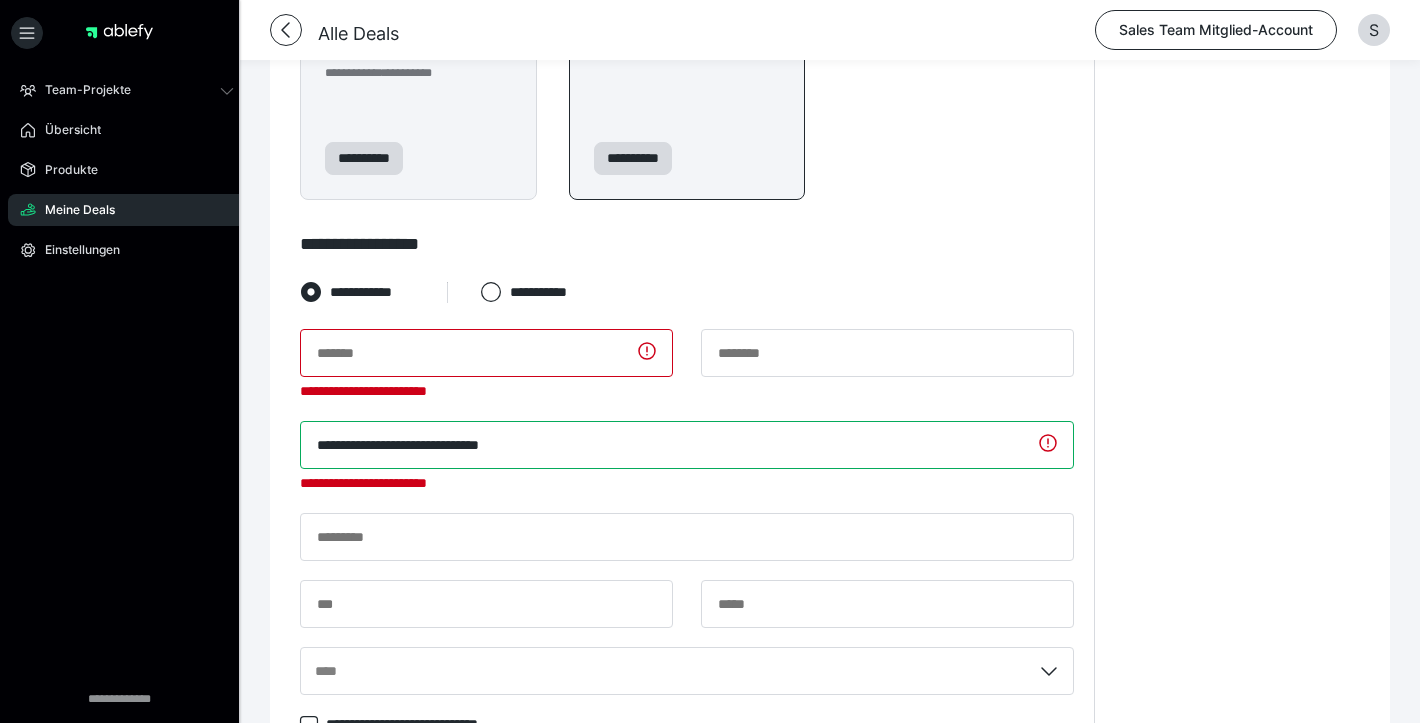 type on "**********" 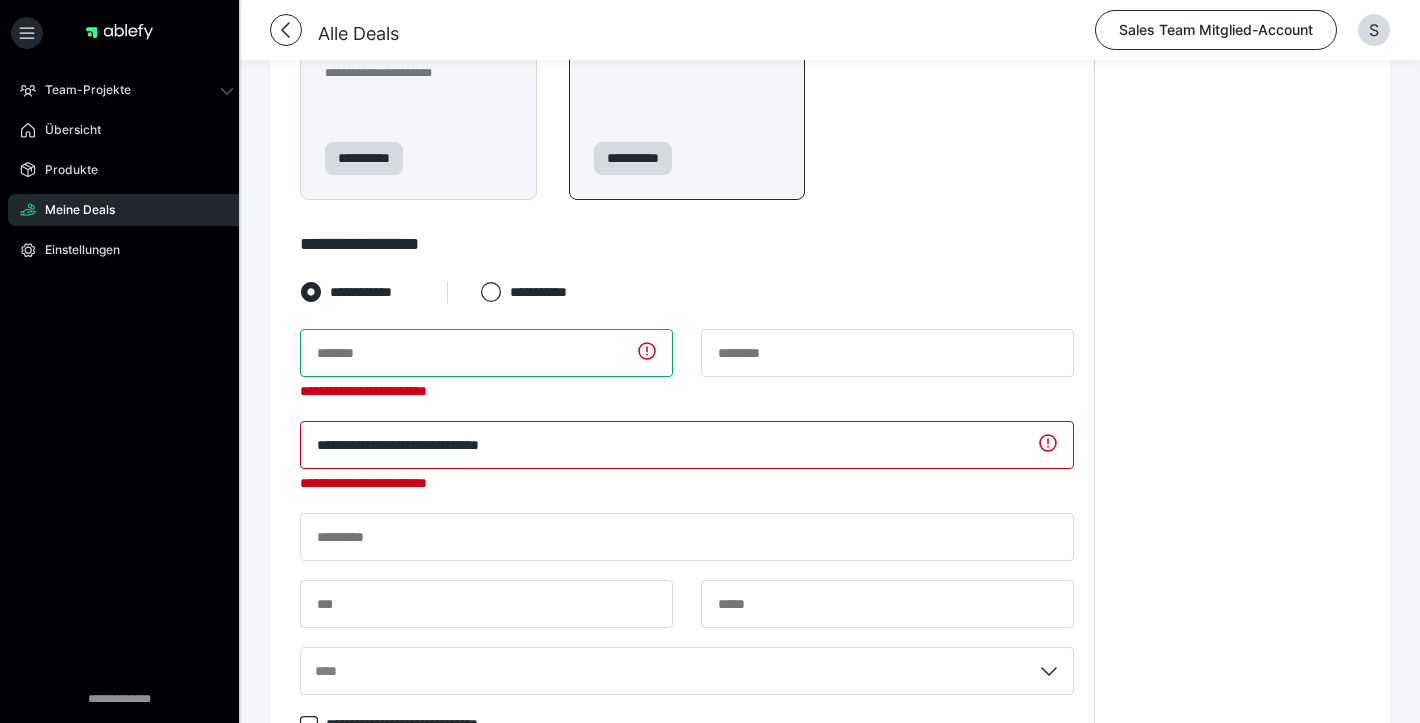 click at bounding box center [486, 353] 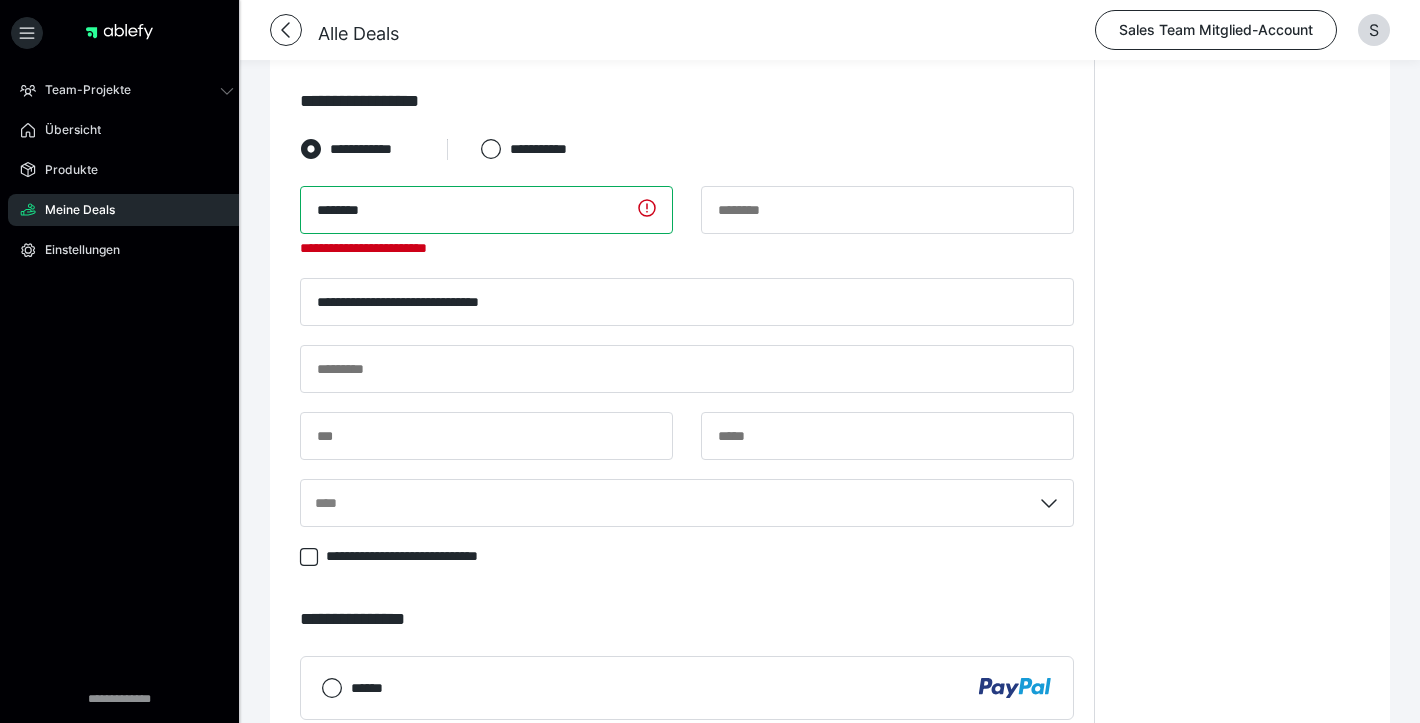 scroll, scrollTop: 1418, scrollLeft: 0, axis: vertical 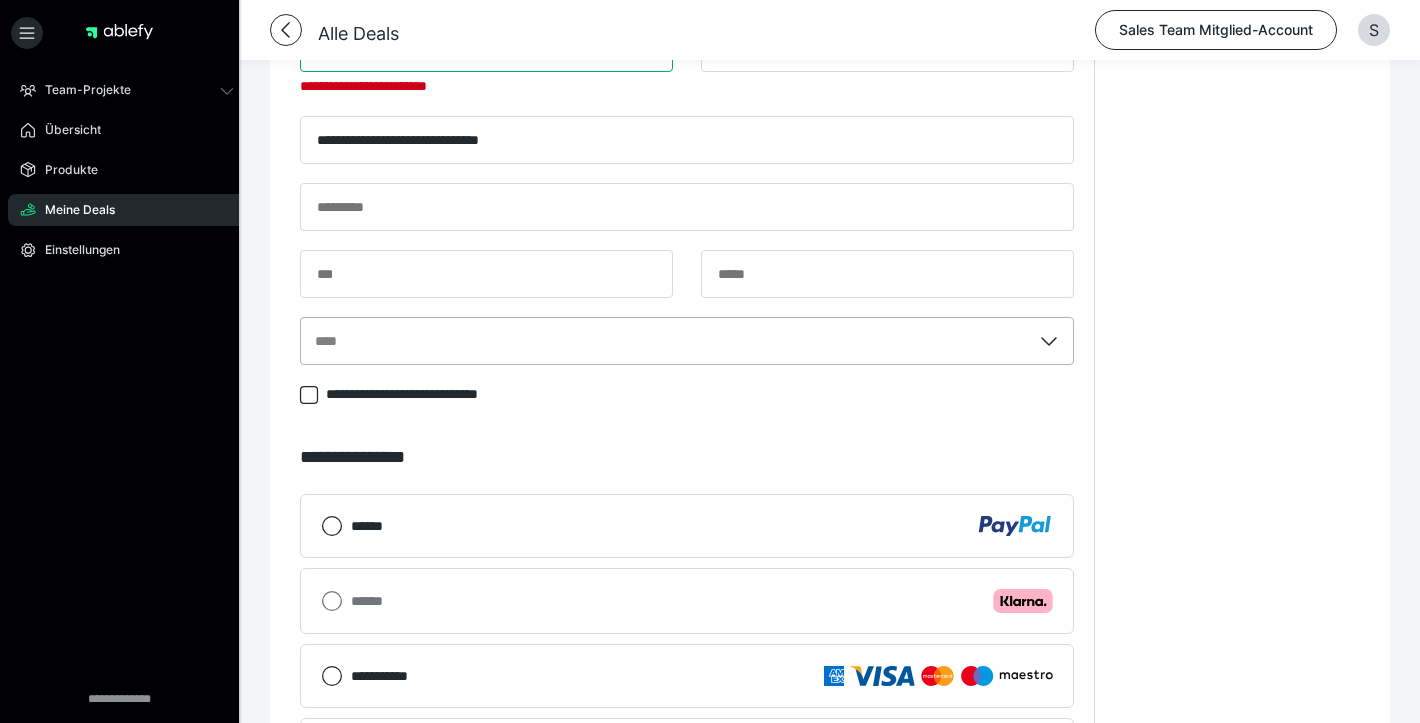 type on "*******" 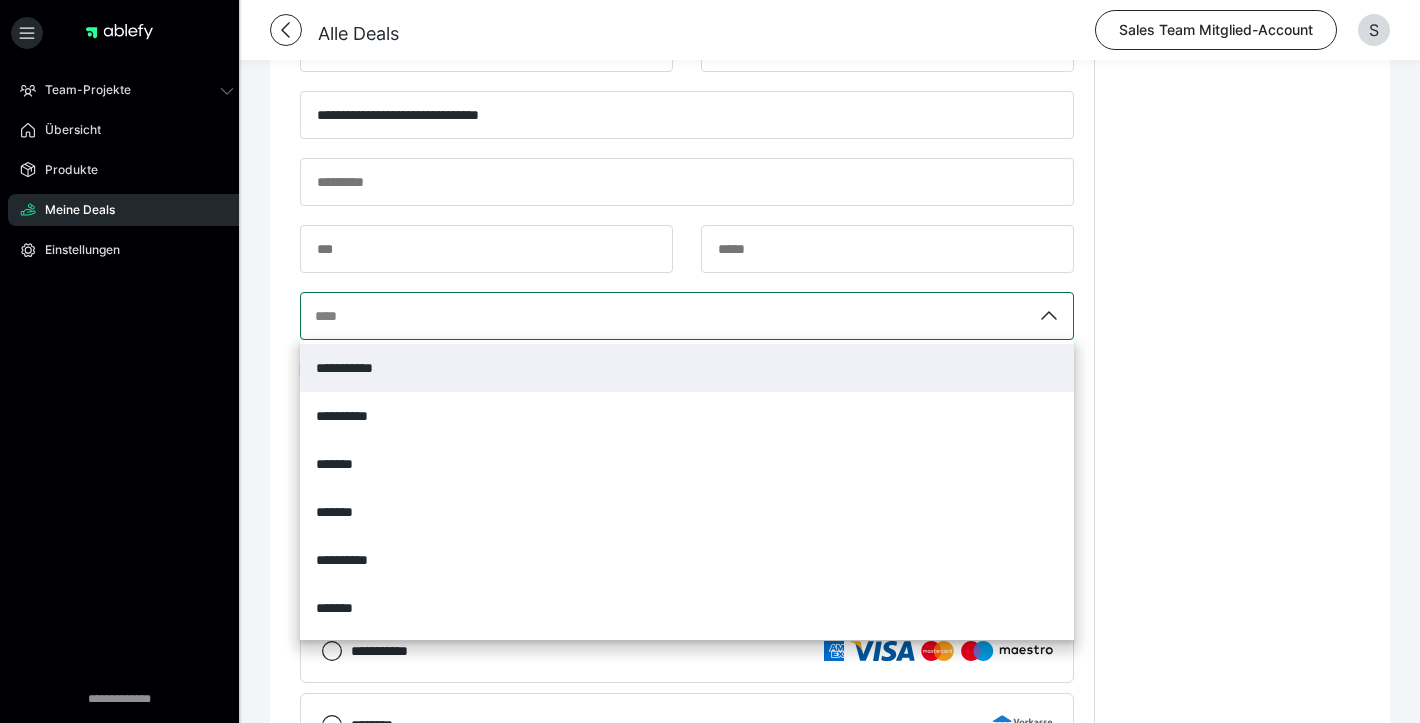 click on "****" at bounding box center [666, 316] 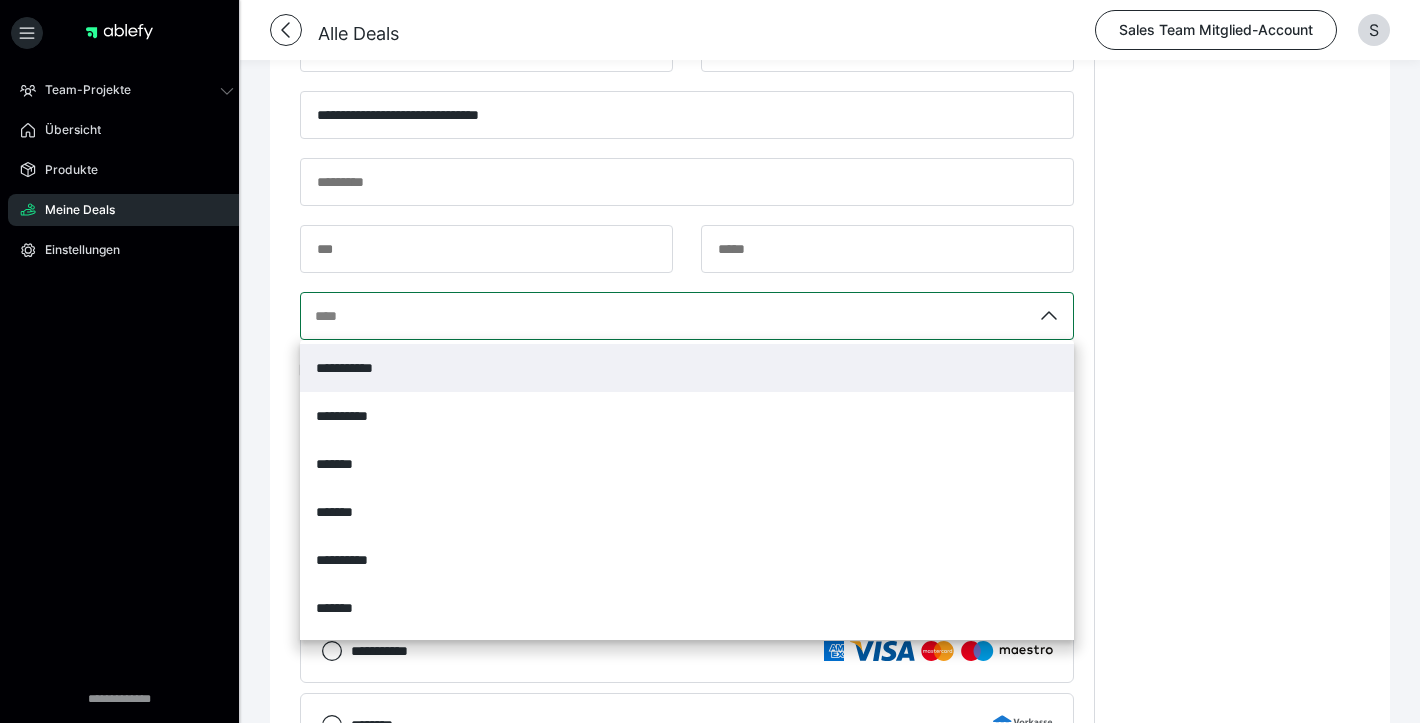 click on "**********" at bounding box center [687, 368] 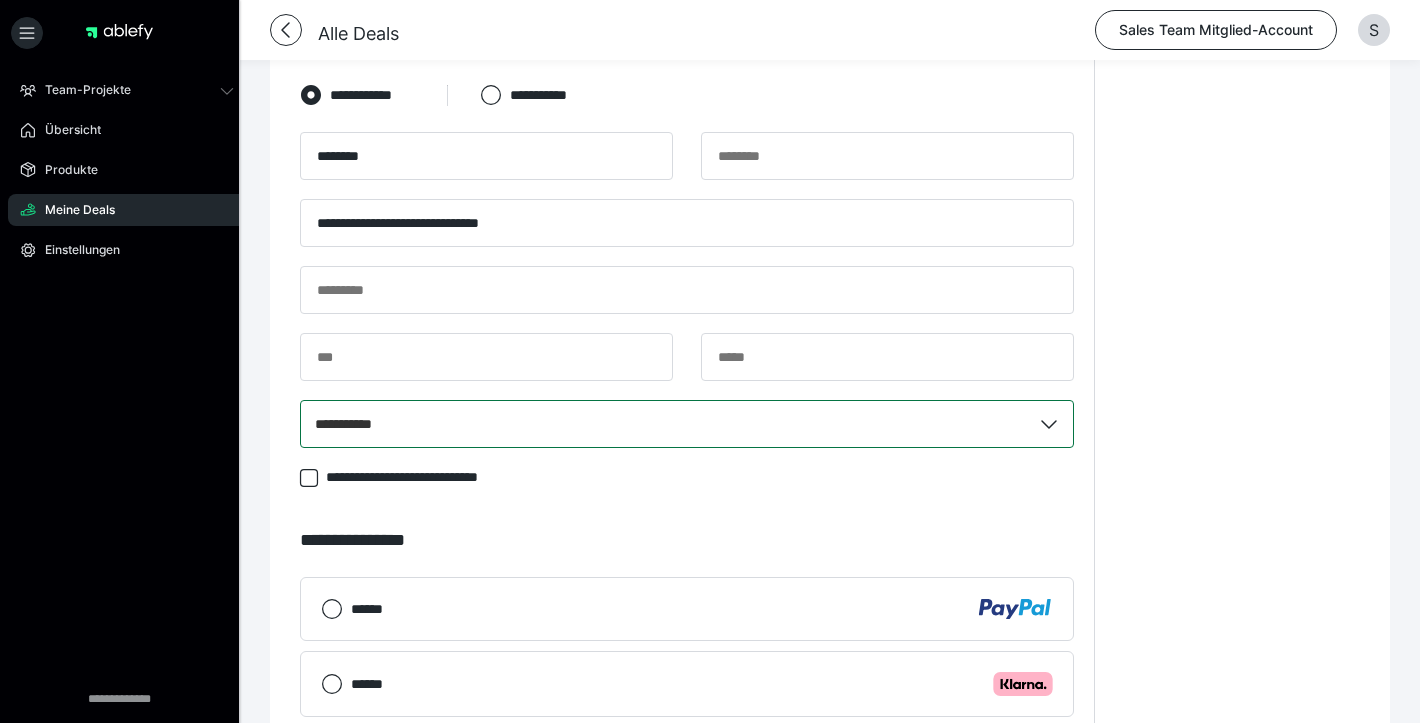 scroll, scrollTop: 1271, scrollLeft: 0, axis: vertical 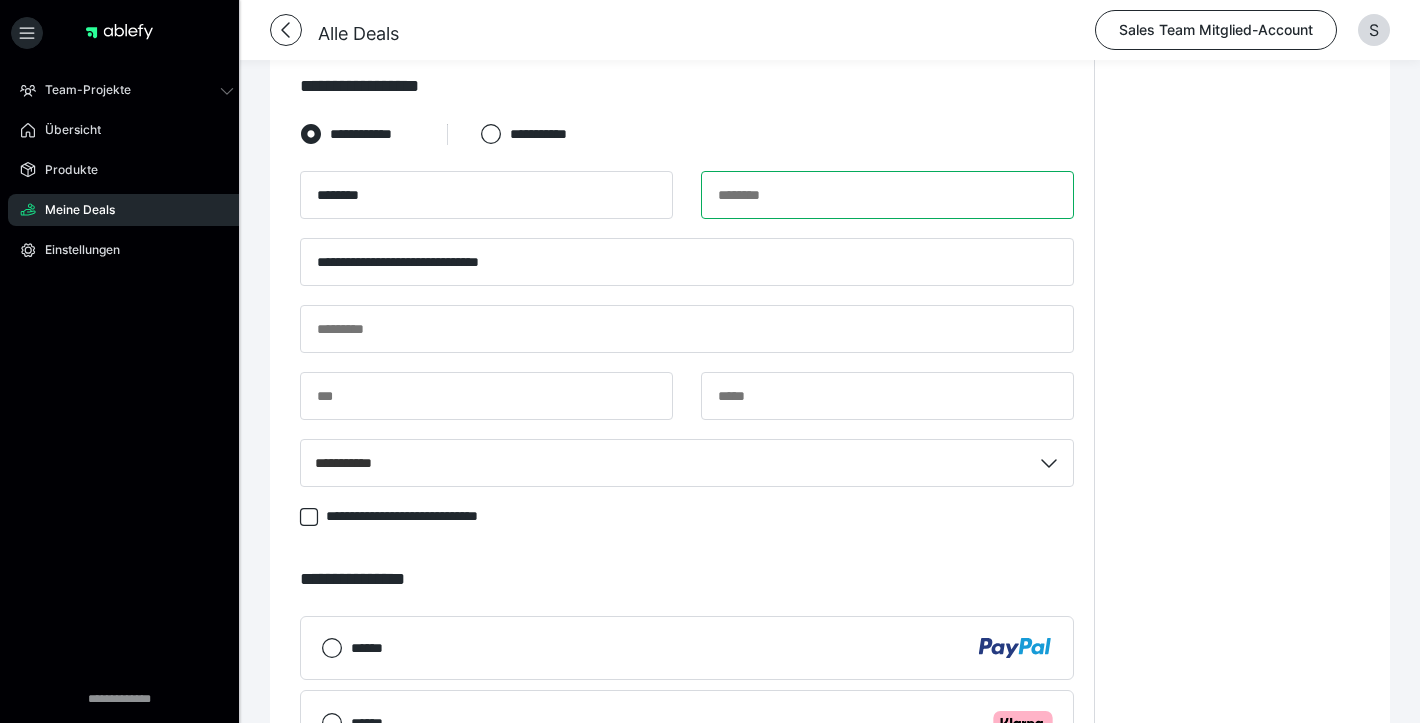click at bounding box center [887, 195] 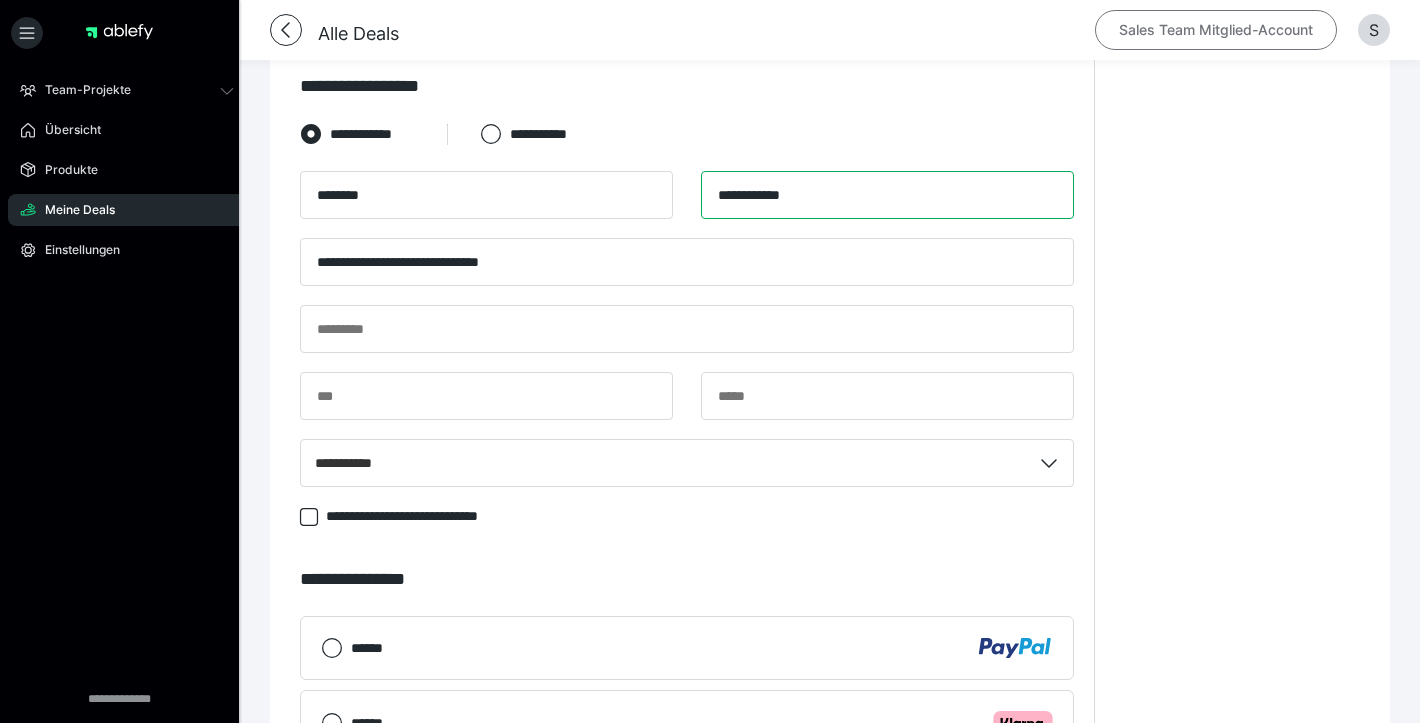type on "**********" 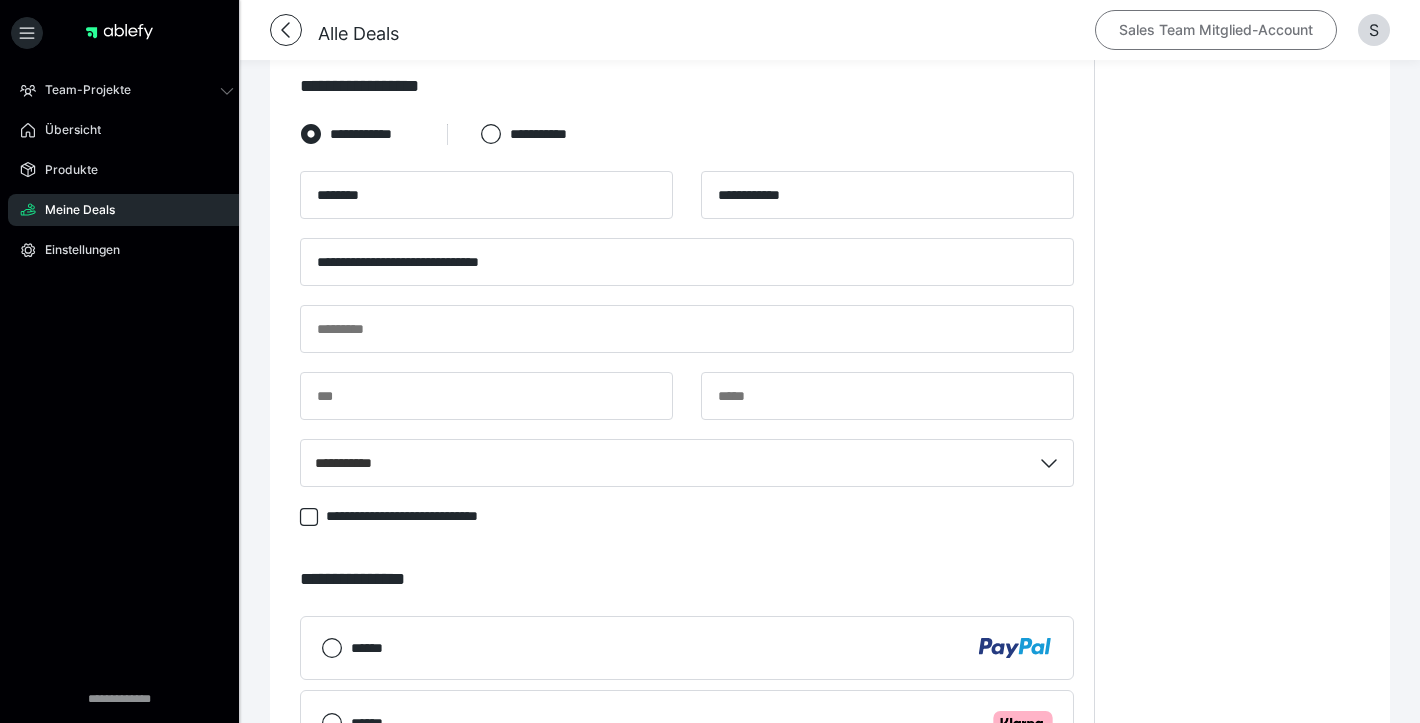 click on "Sales Team Mitglied-Account" at bounding box center (1216, 30) 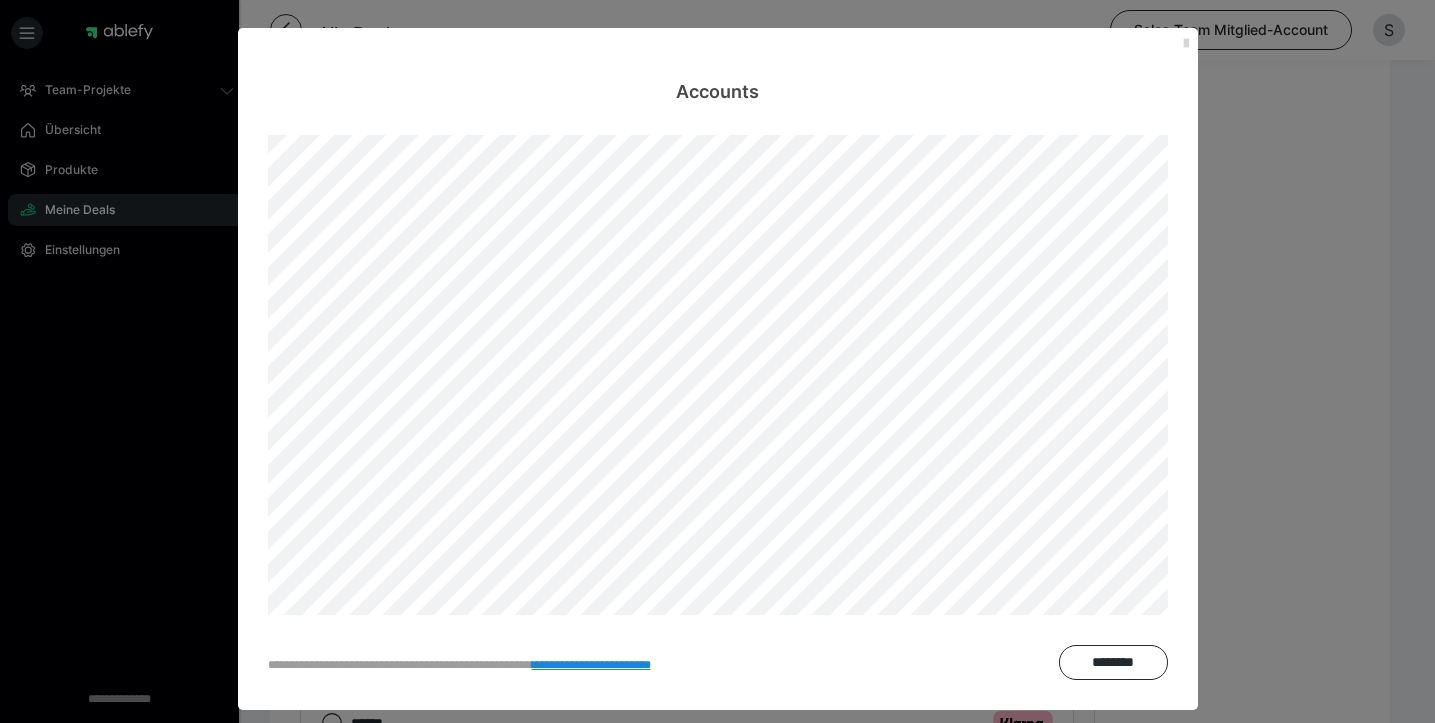 click at bounding box center (1186, 44) 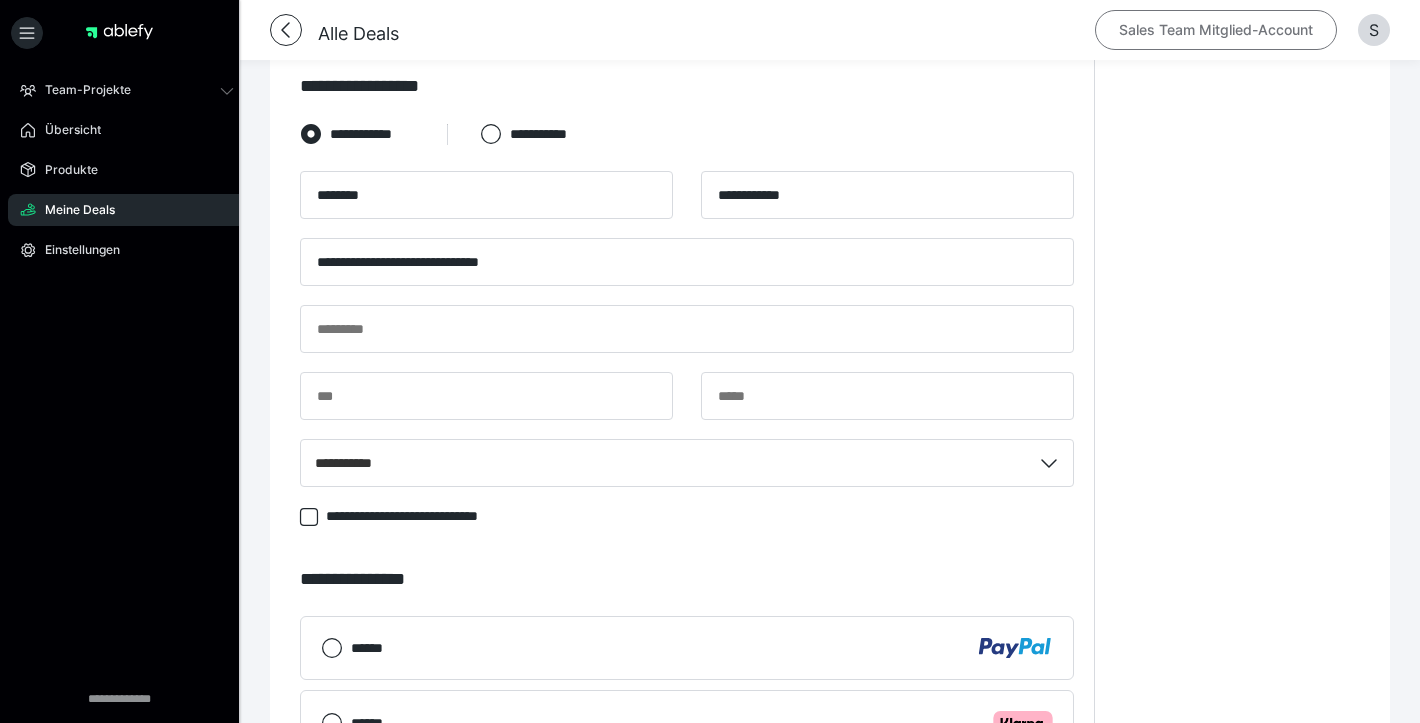 click on "Sales Team Mitglied-Account" at bounding box center (1216, 30) 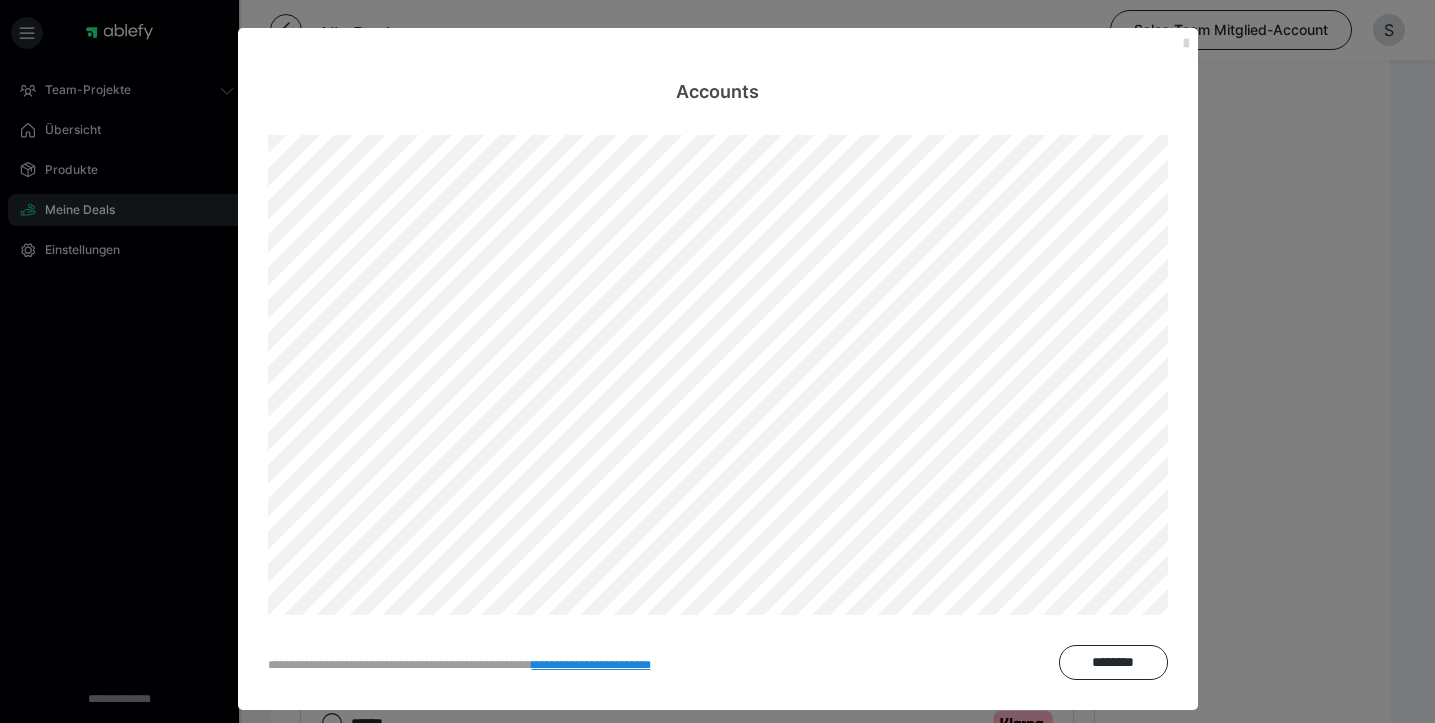 click at bounding box center (1186, 44) 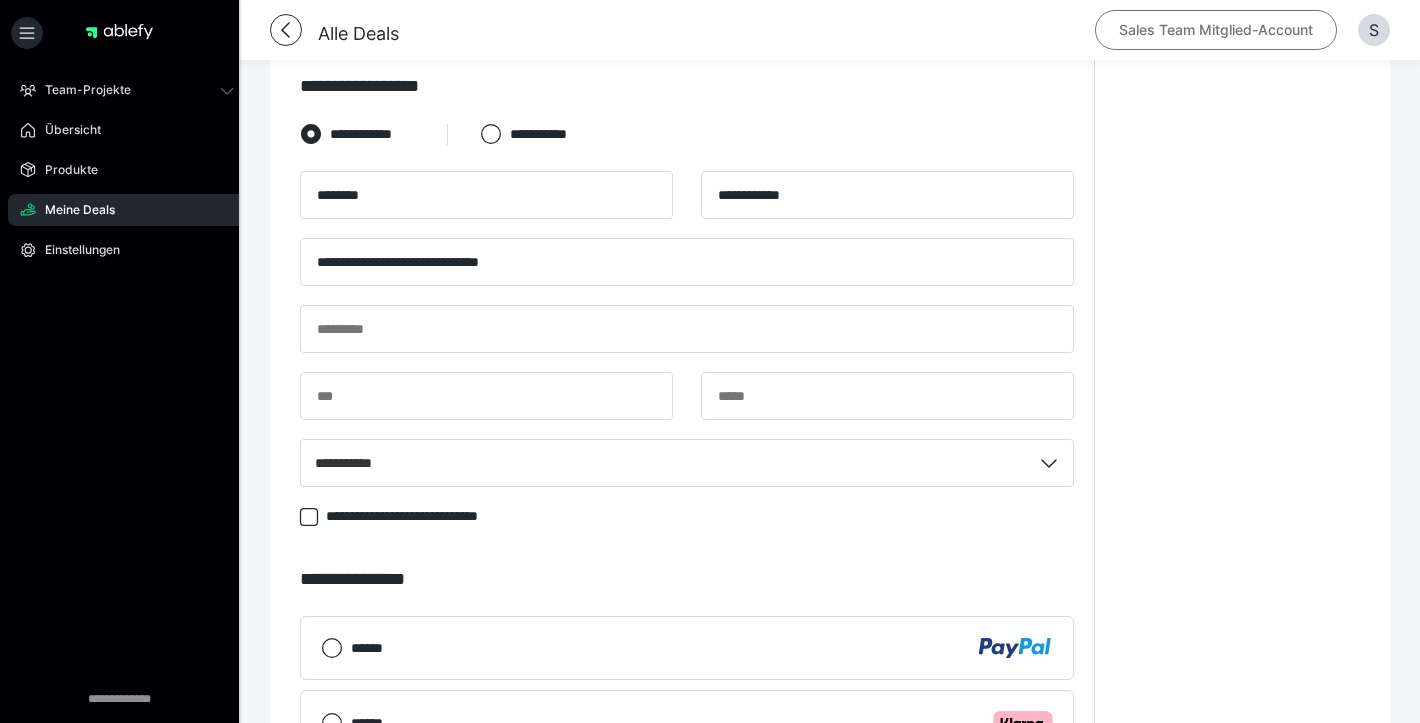 click on "Sales Team Mitglied-Account" at bounding box center [1216, 30] 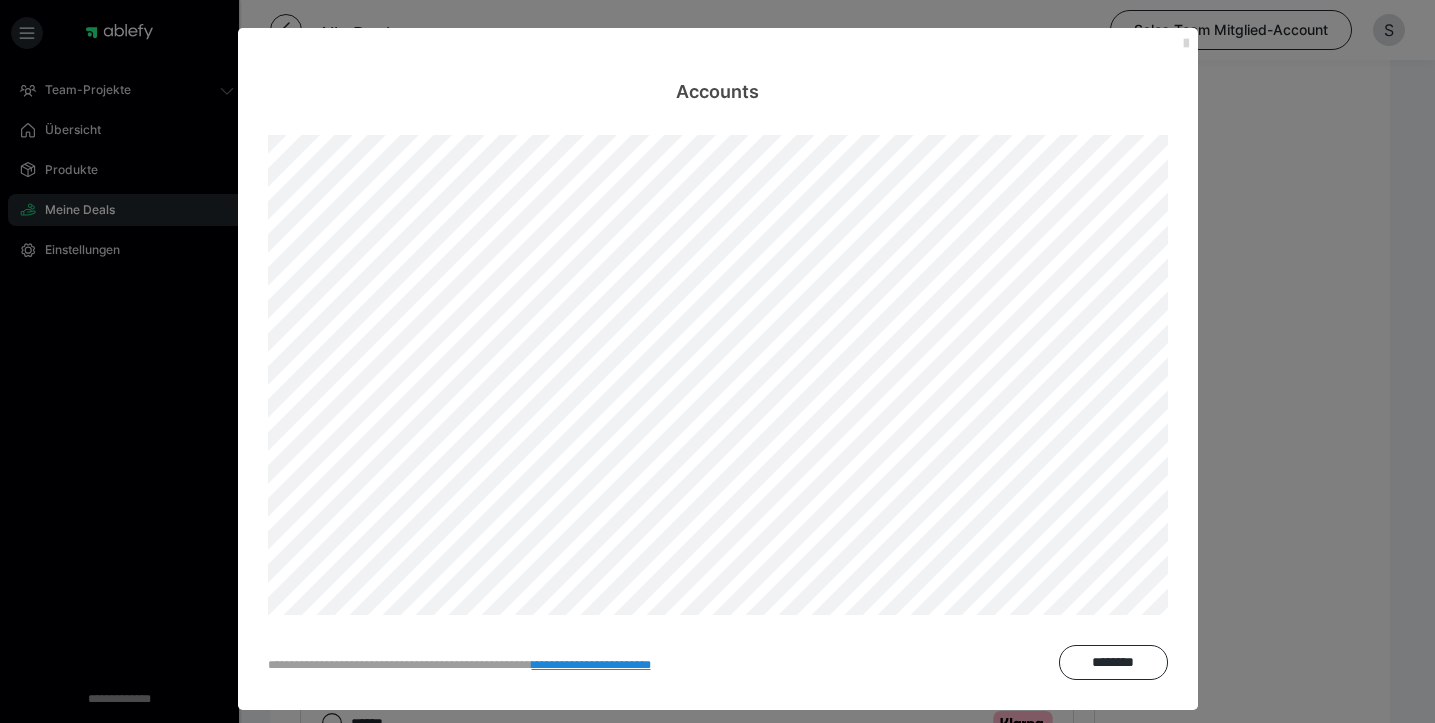 click at bounding box center (1186, 44) 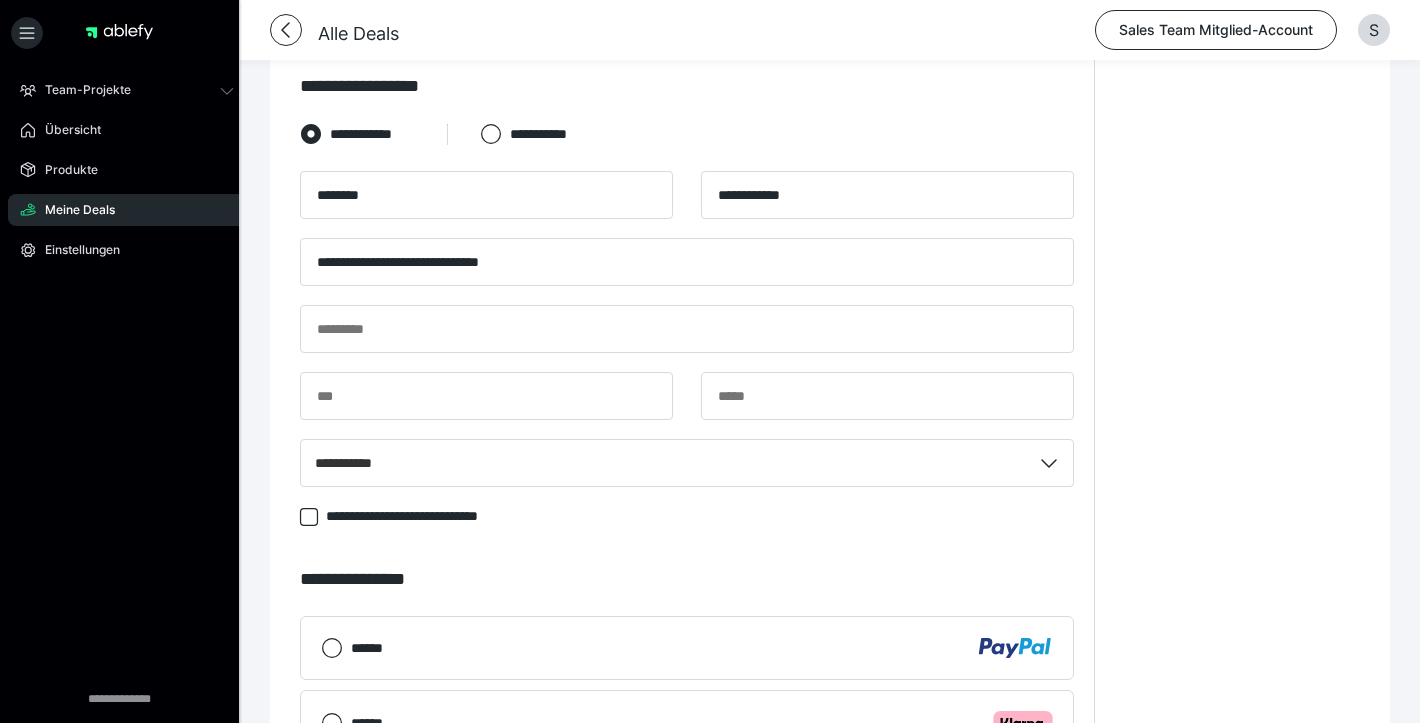 click on "**********" at bounding box center [687, 304] 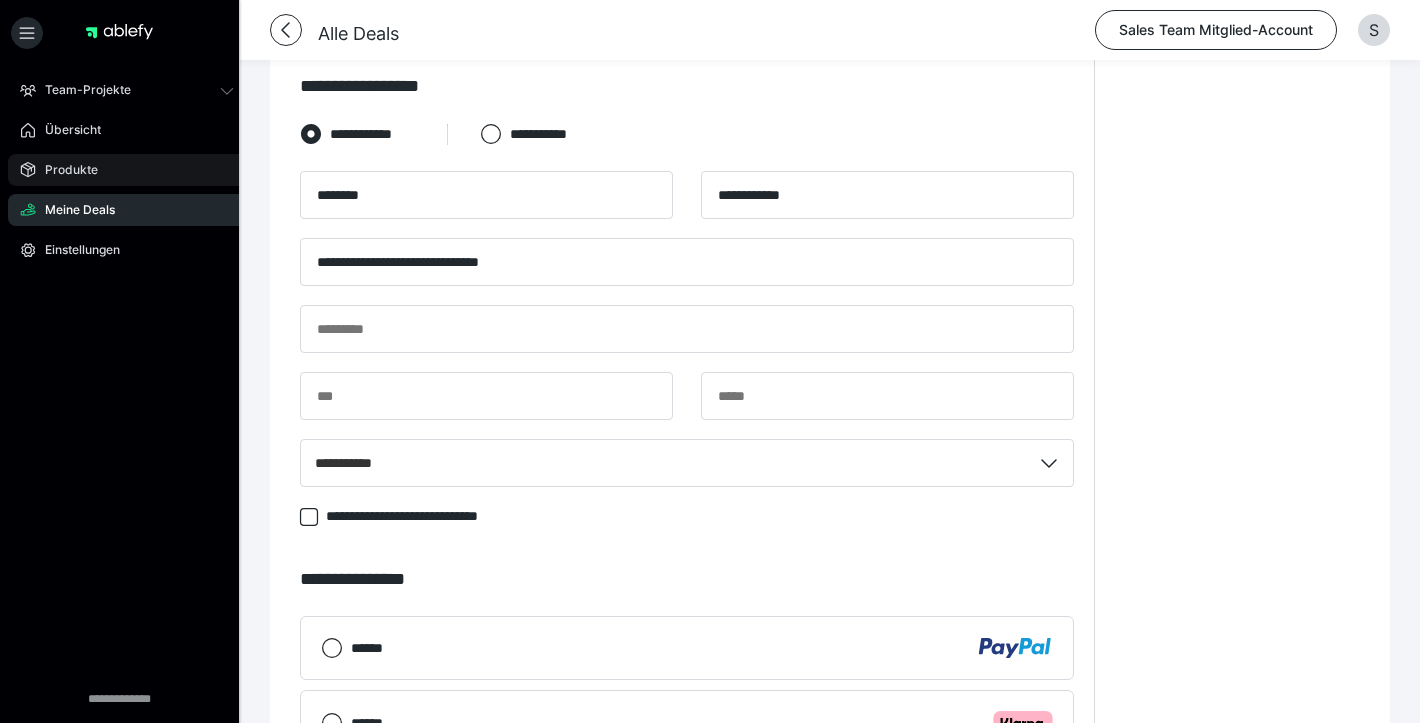 click on "Produkte" at bounding box center [127, 170] 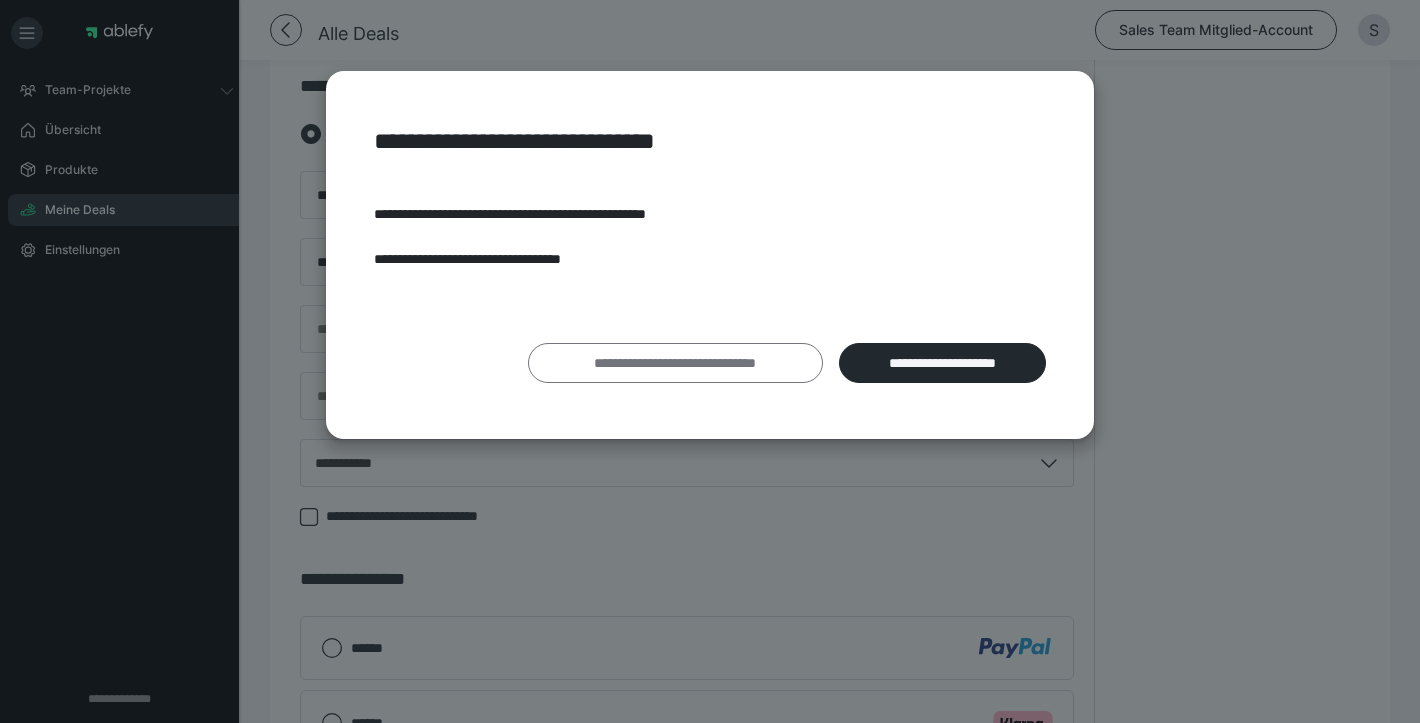 click on "**********" at bounding box center (675, 363) 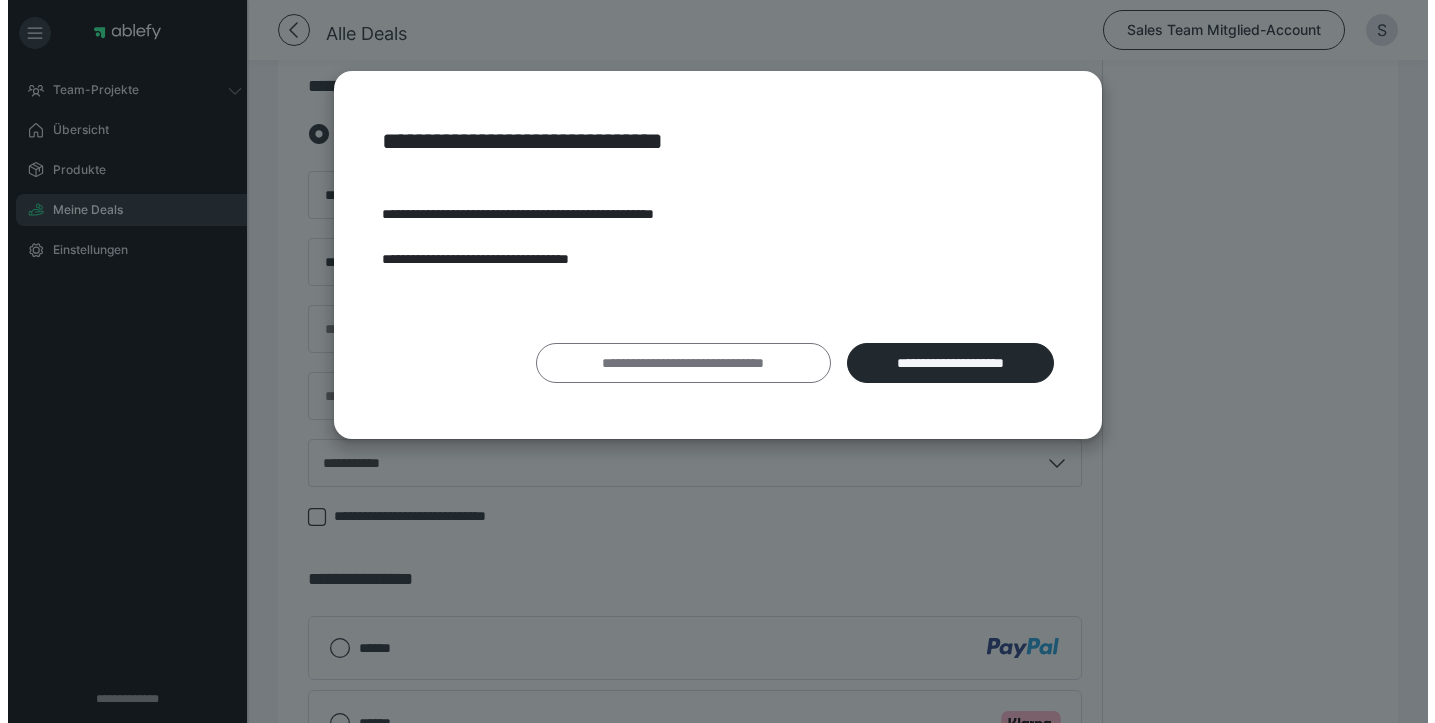 scroll, scrollTop: 0, scrollLeft: 0, axis: both 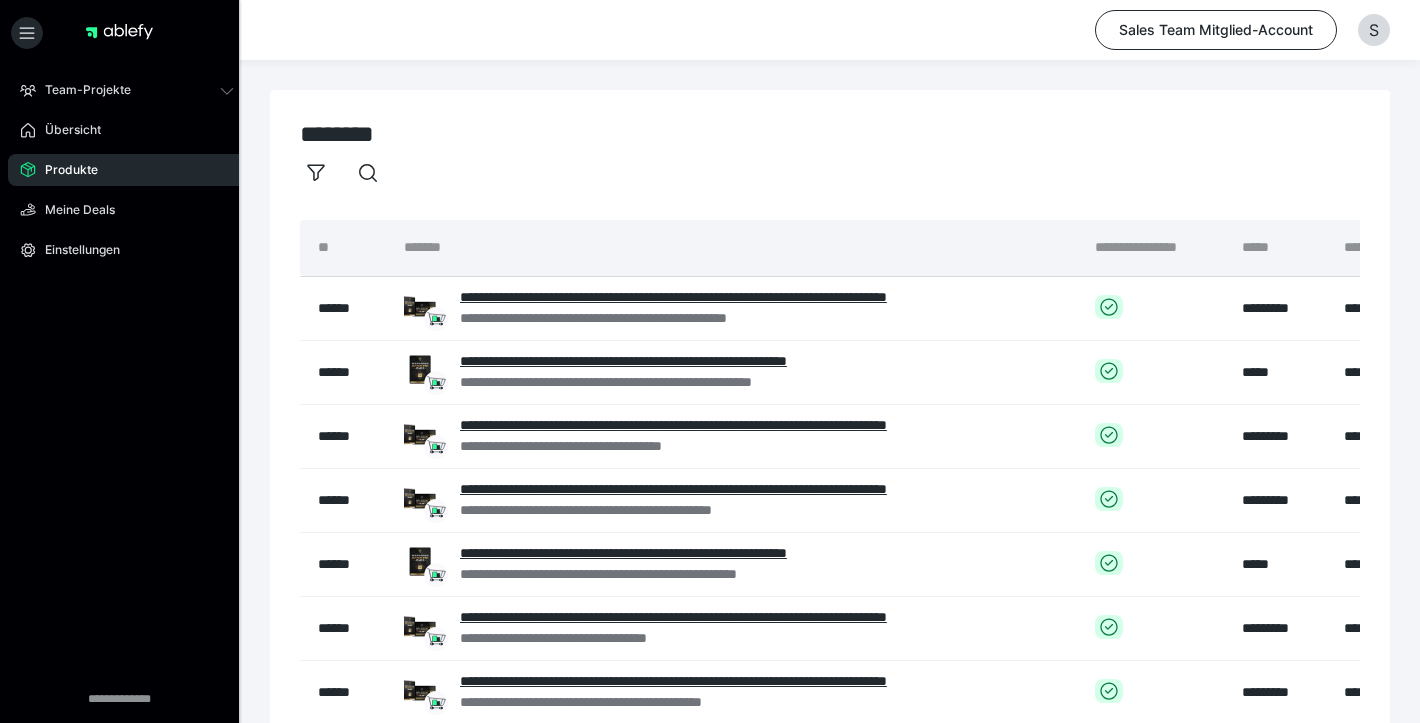 click on "********" at bounding box center (830, 134) 